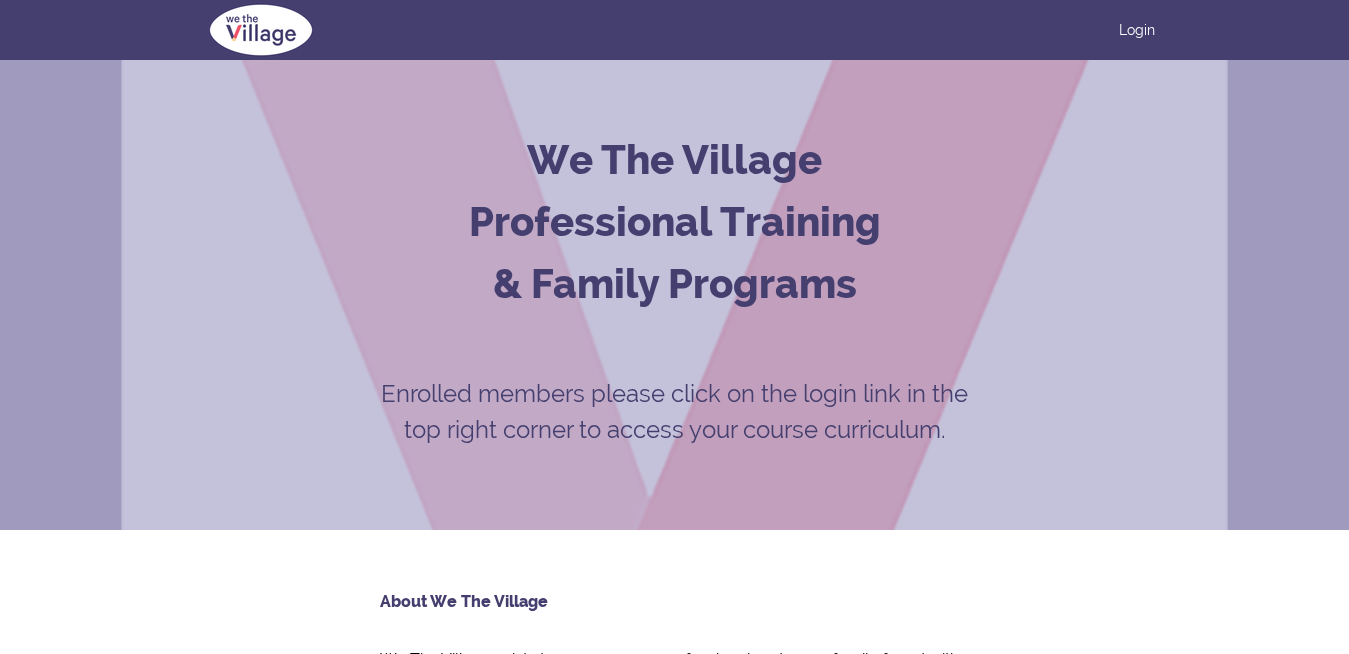 scroll, scrollTop: 0, scrollLeft: 0, axis: both 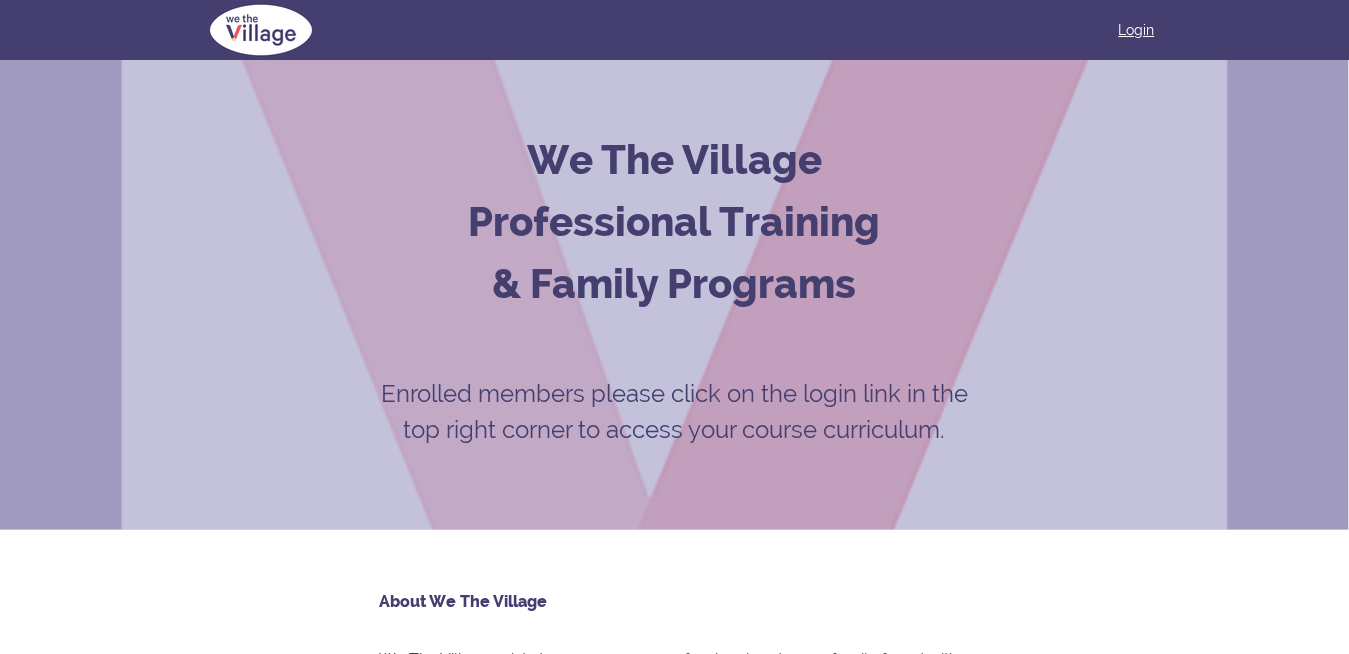 click on "Login" at bounding box center [1137, 30] 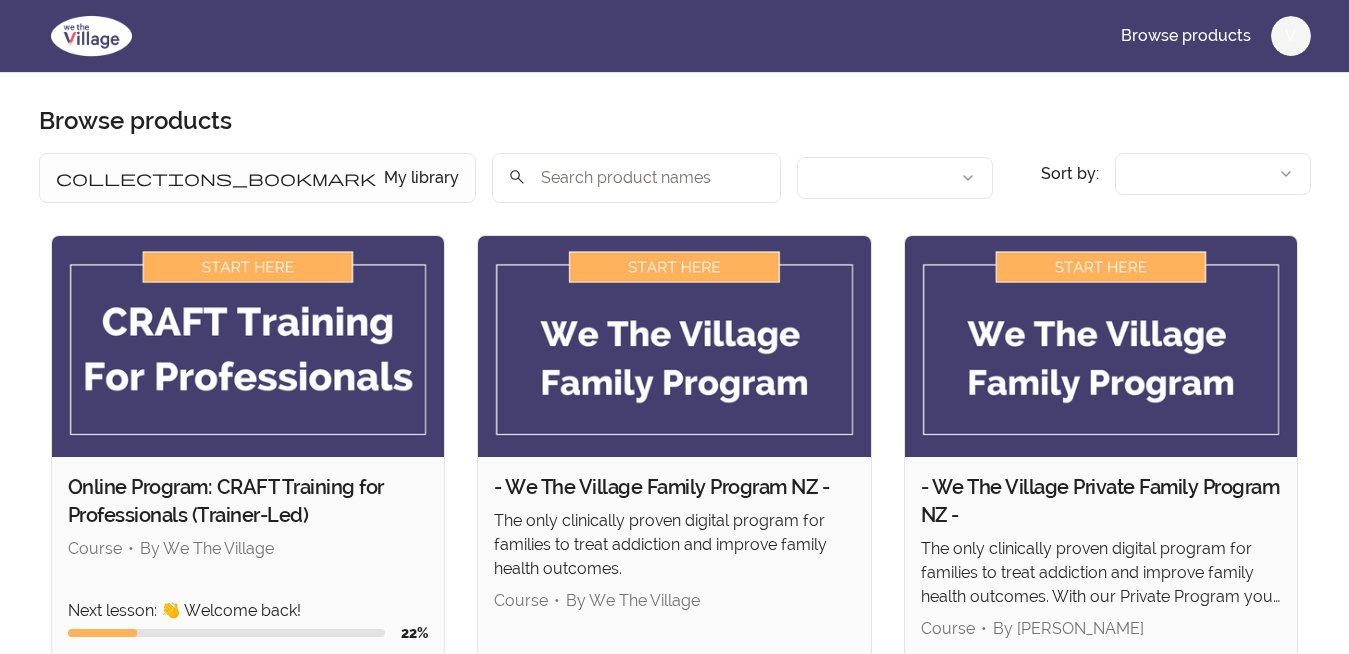 scroll, scrollTop: 0, scrollLeft: 0, axis: both 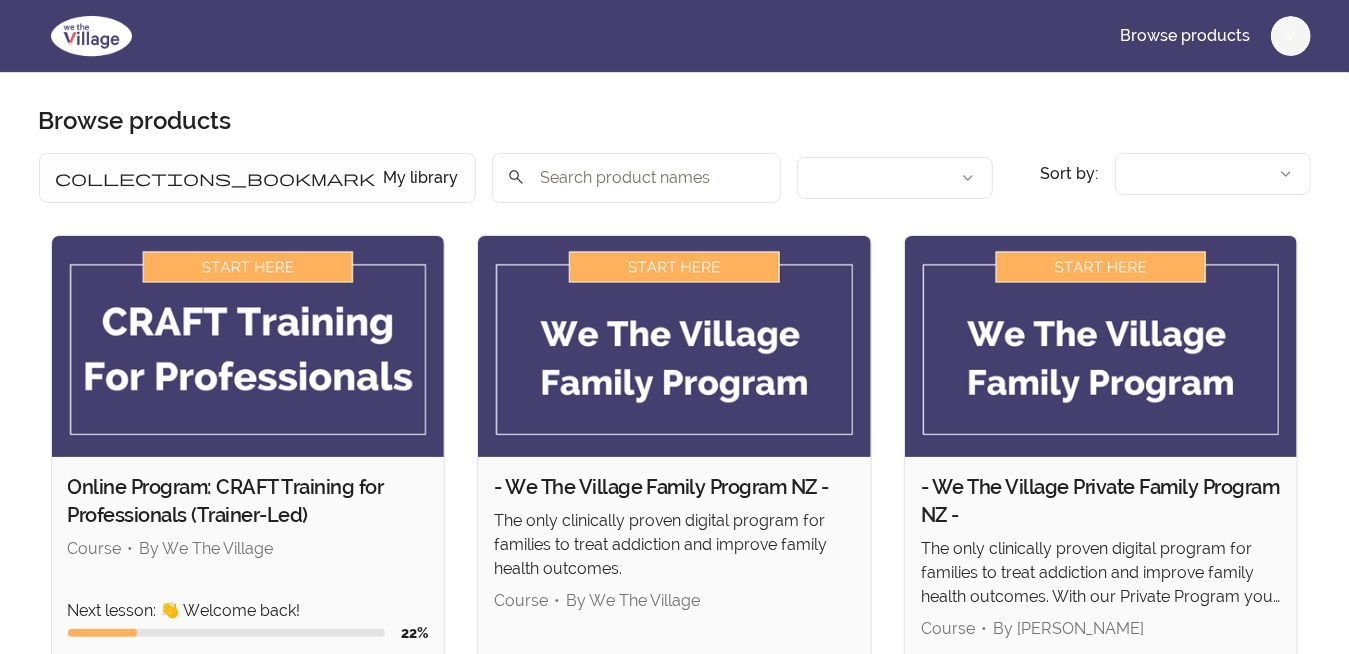 type 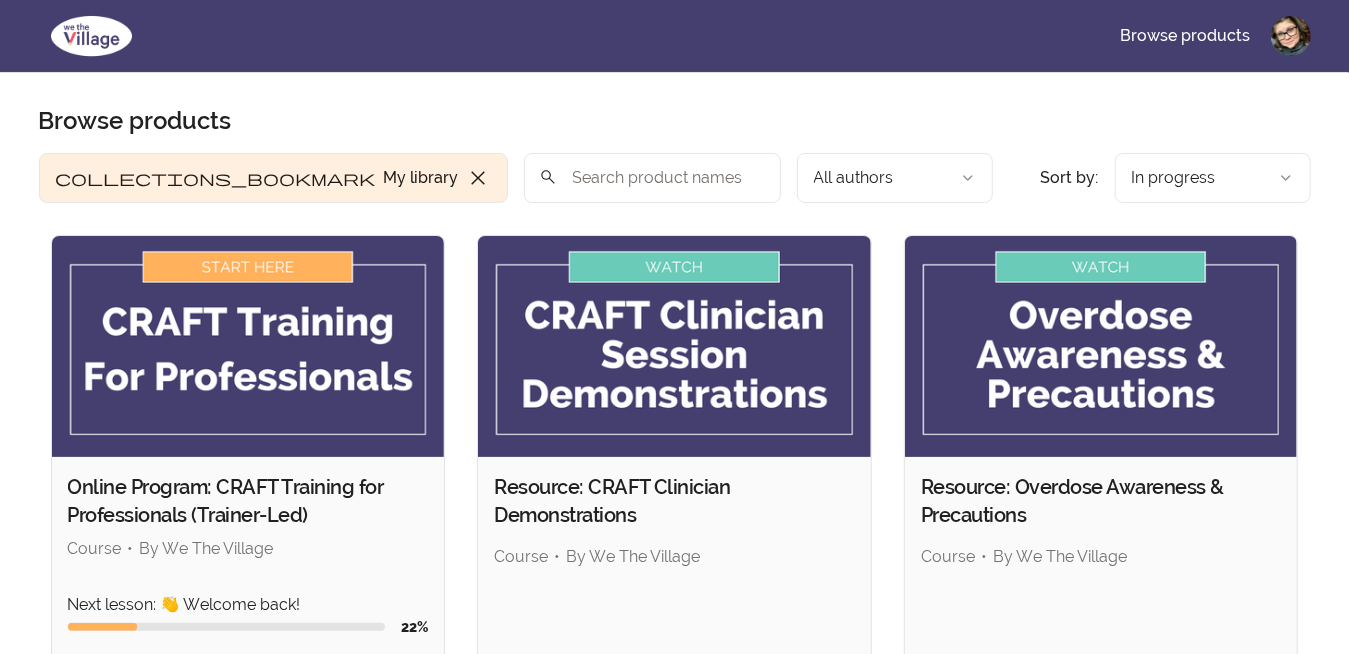 scroll, scrollTop: 99, scrollLeft: 0, axis: vertical 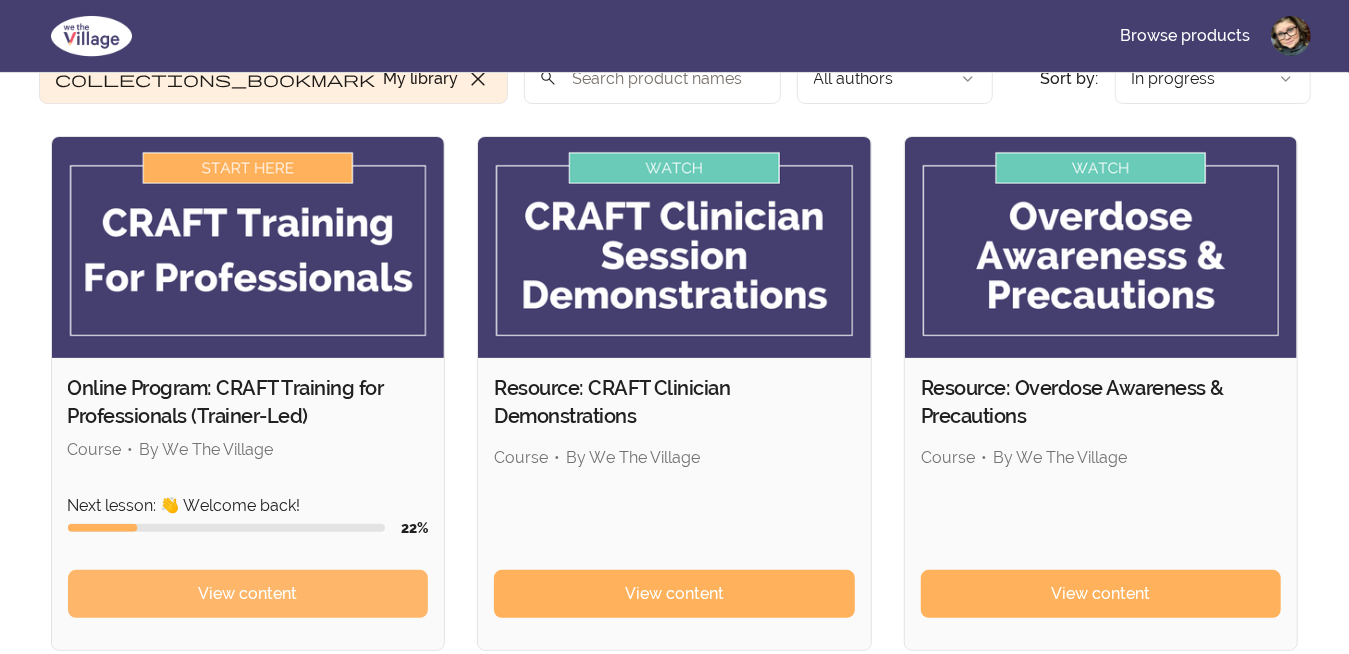 click on "View content" at bounding box center [247, 594] 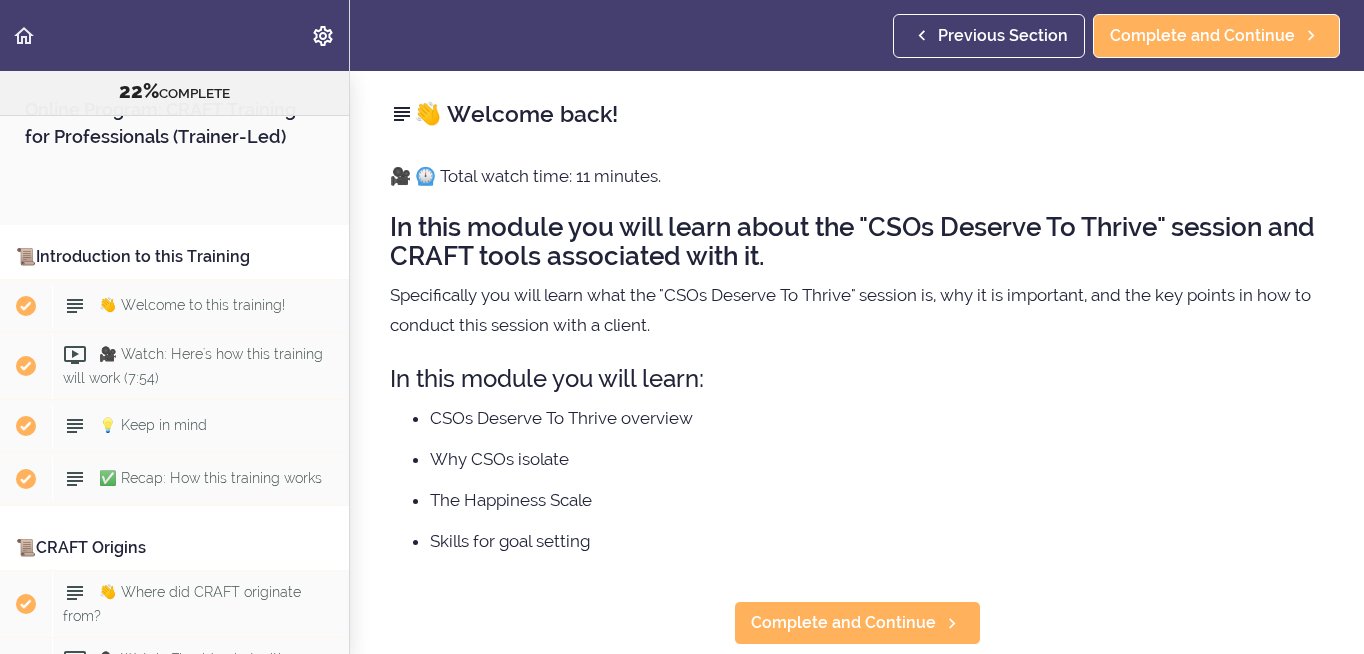 scroll, scrollTop: 0, scrollLeft: 0, axis: both 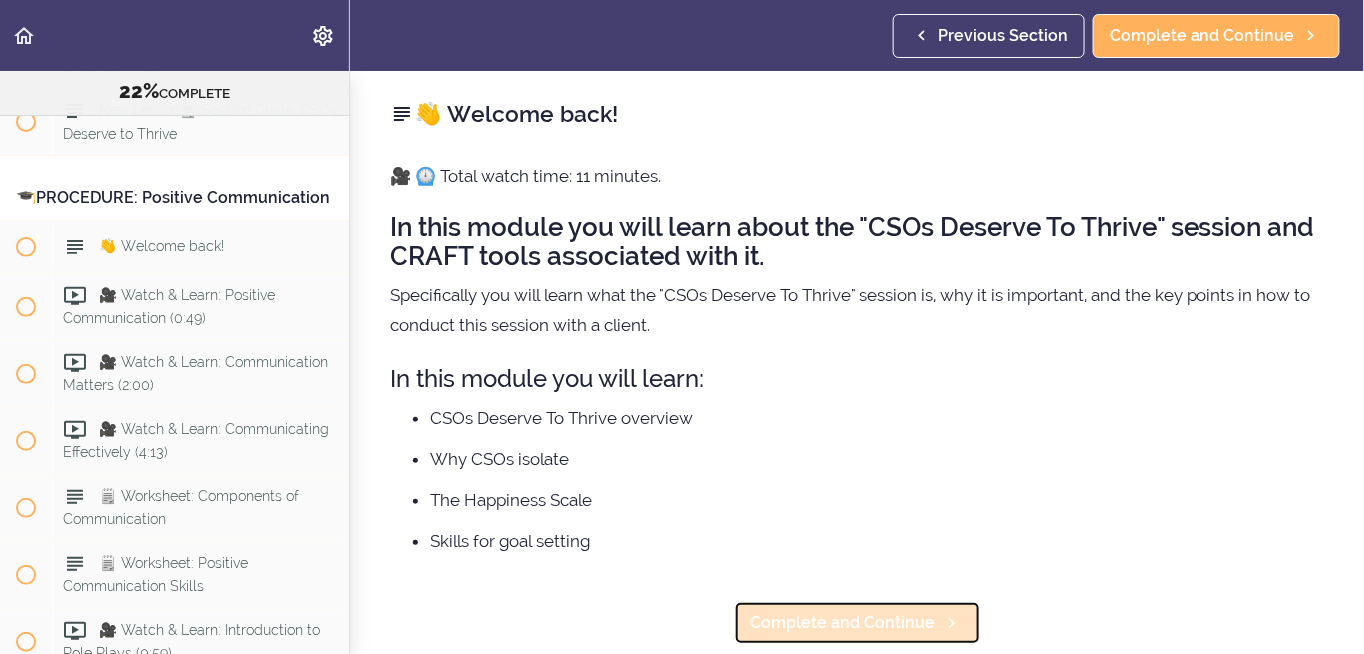 click on "Complete and Continue" at bounding box center [843, 623] 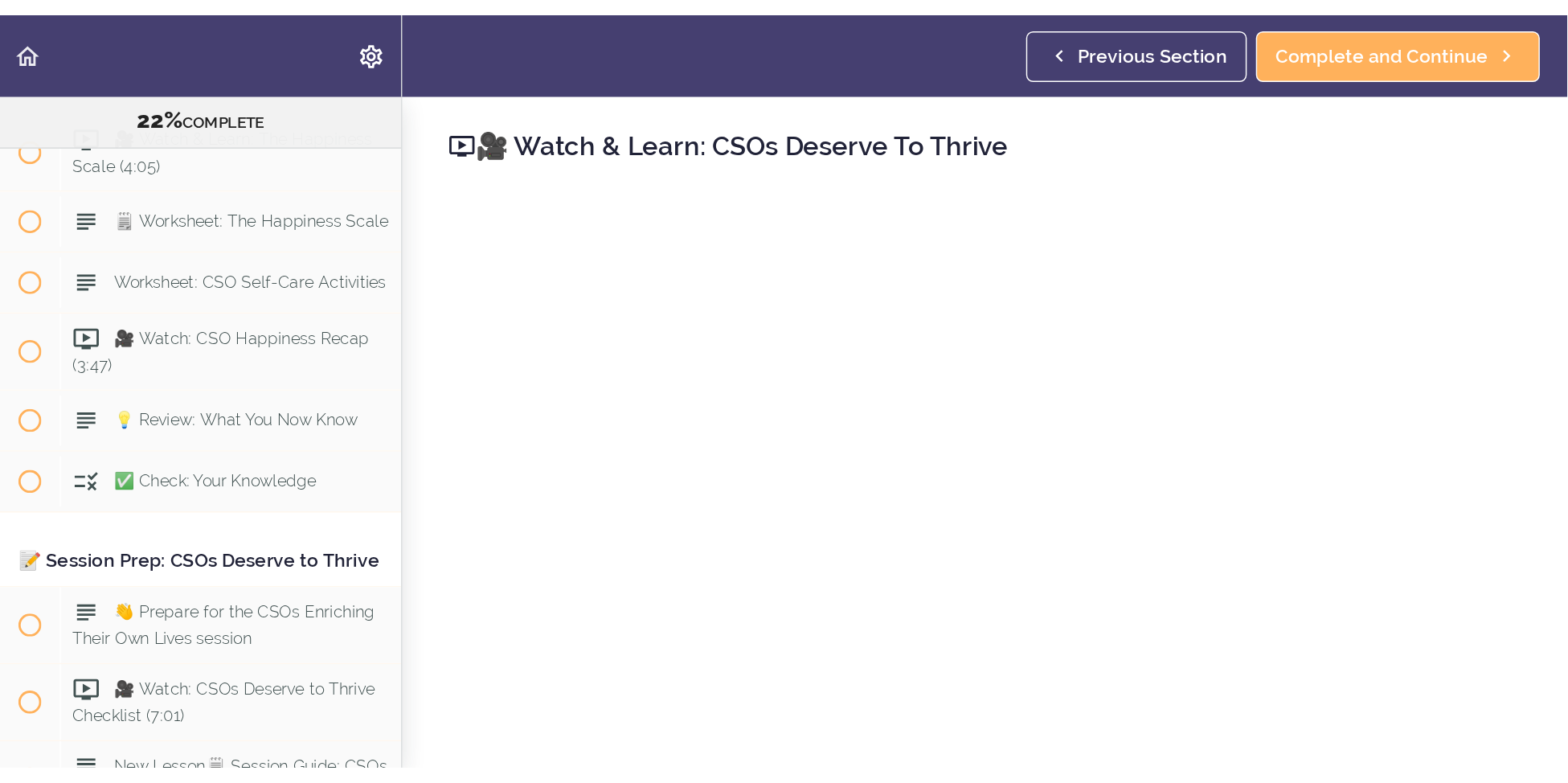 scroll, scrollTop: 3392, scrollLeft: 0, axis: vertical 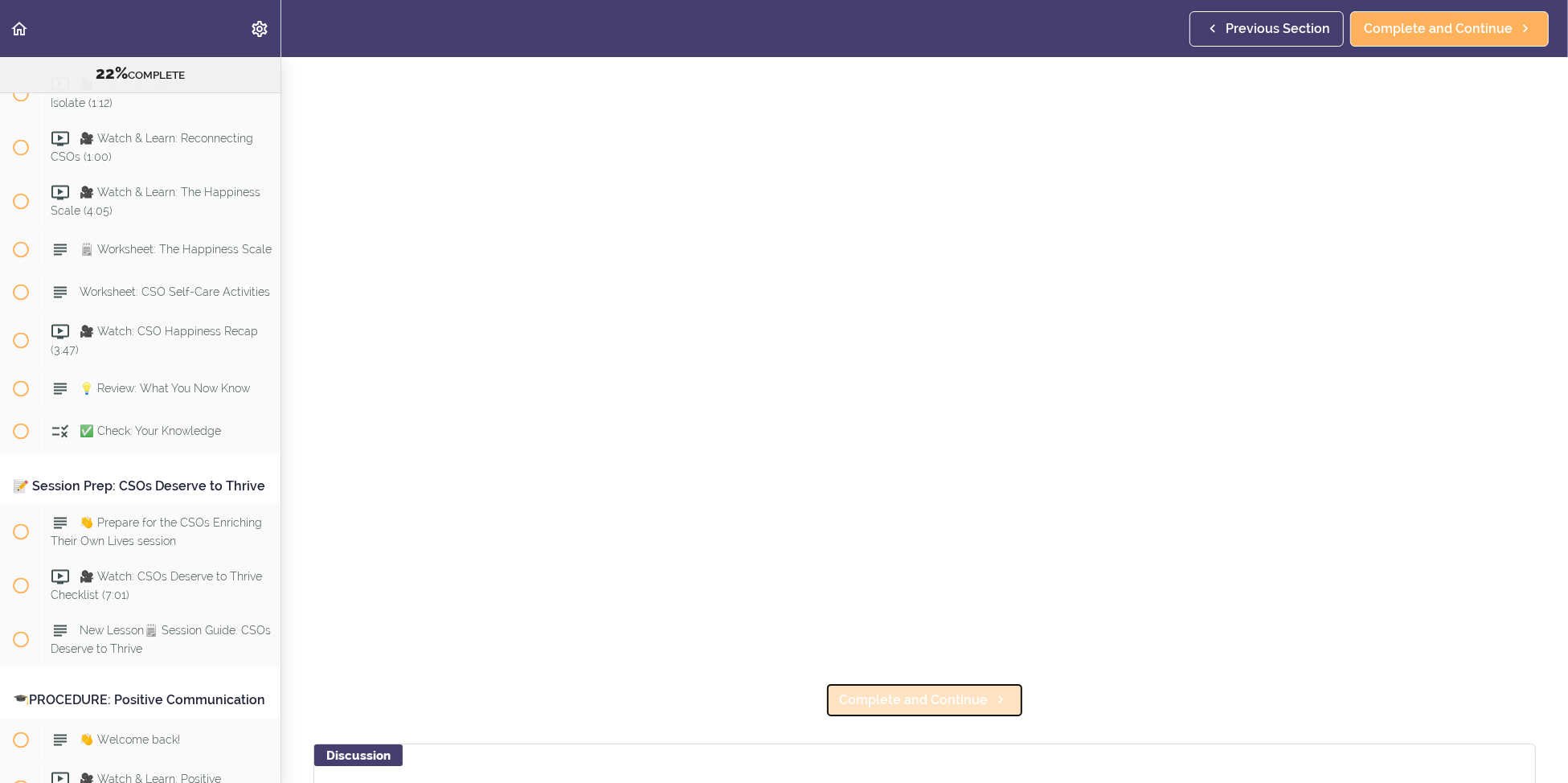 click on "Complete and Continue" at bounding box center [913, 700] 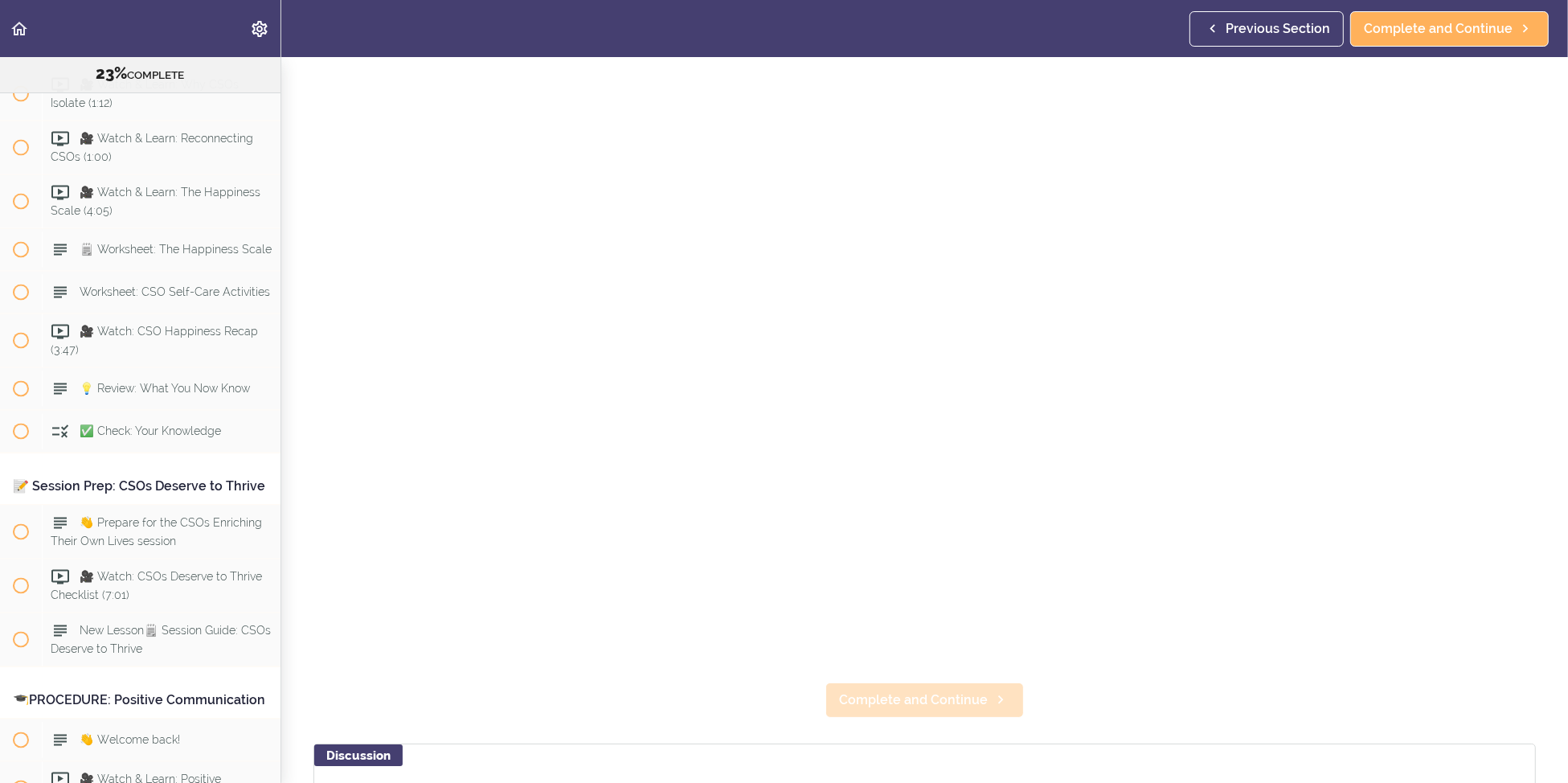 scroll, scrollTop: 2, scrollLeft: 0, axis: vertical 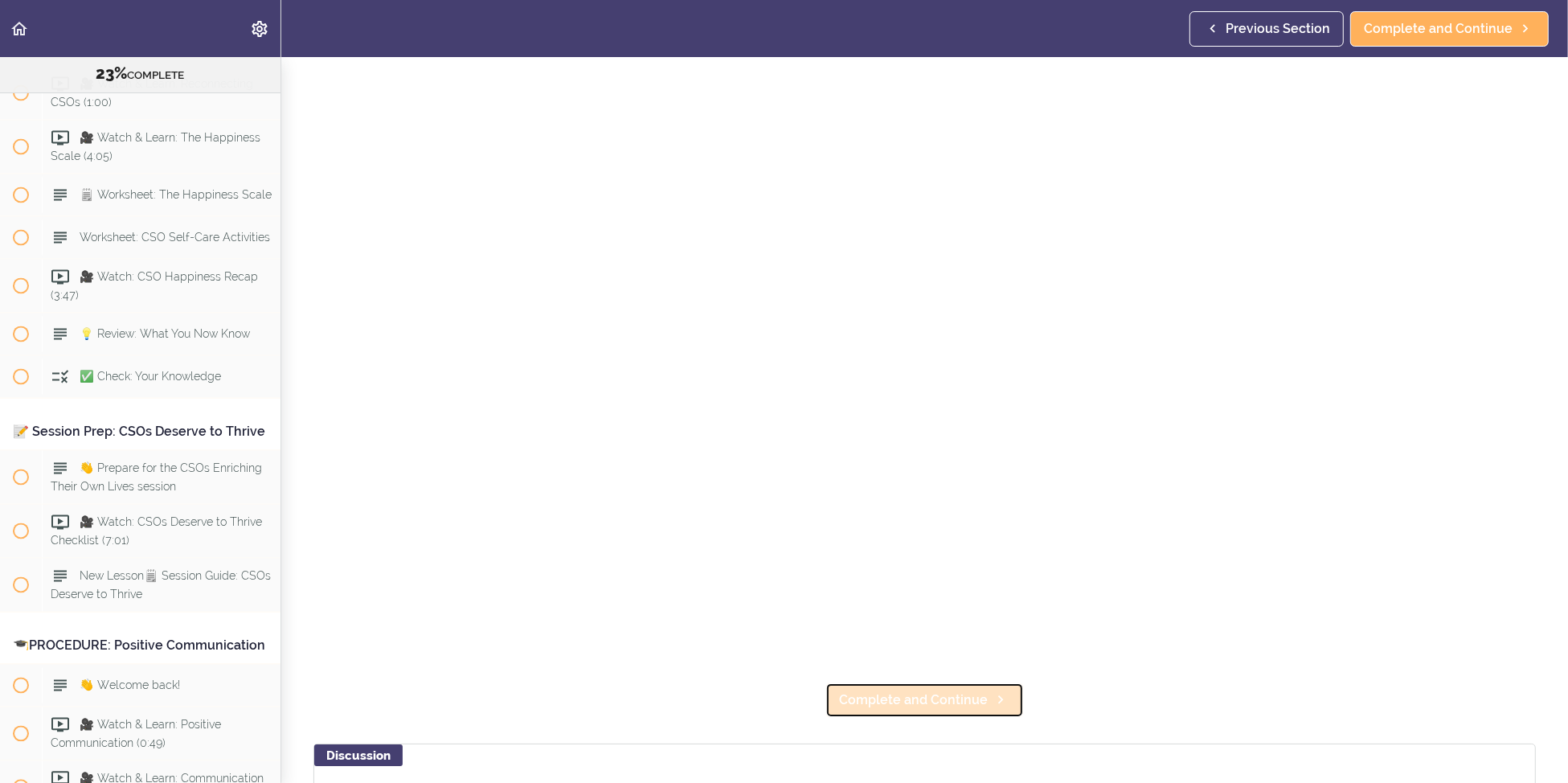 click on "Complete and Continue" at bounding box center (913, 700) 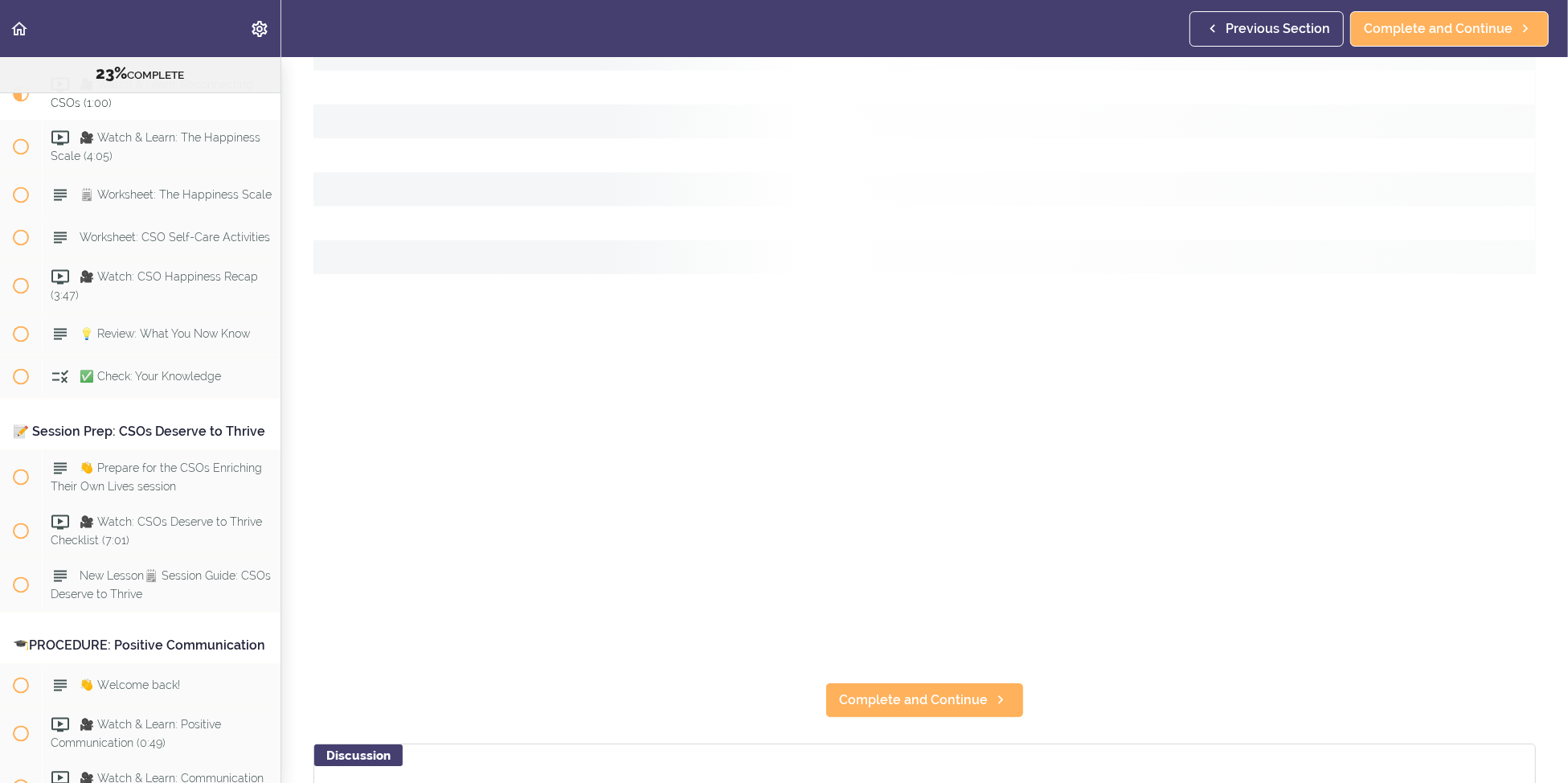 scroll, scrollTop: 0, scrollLeft: 0, axis: both 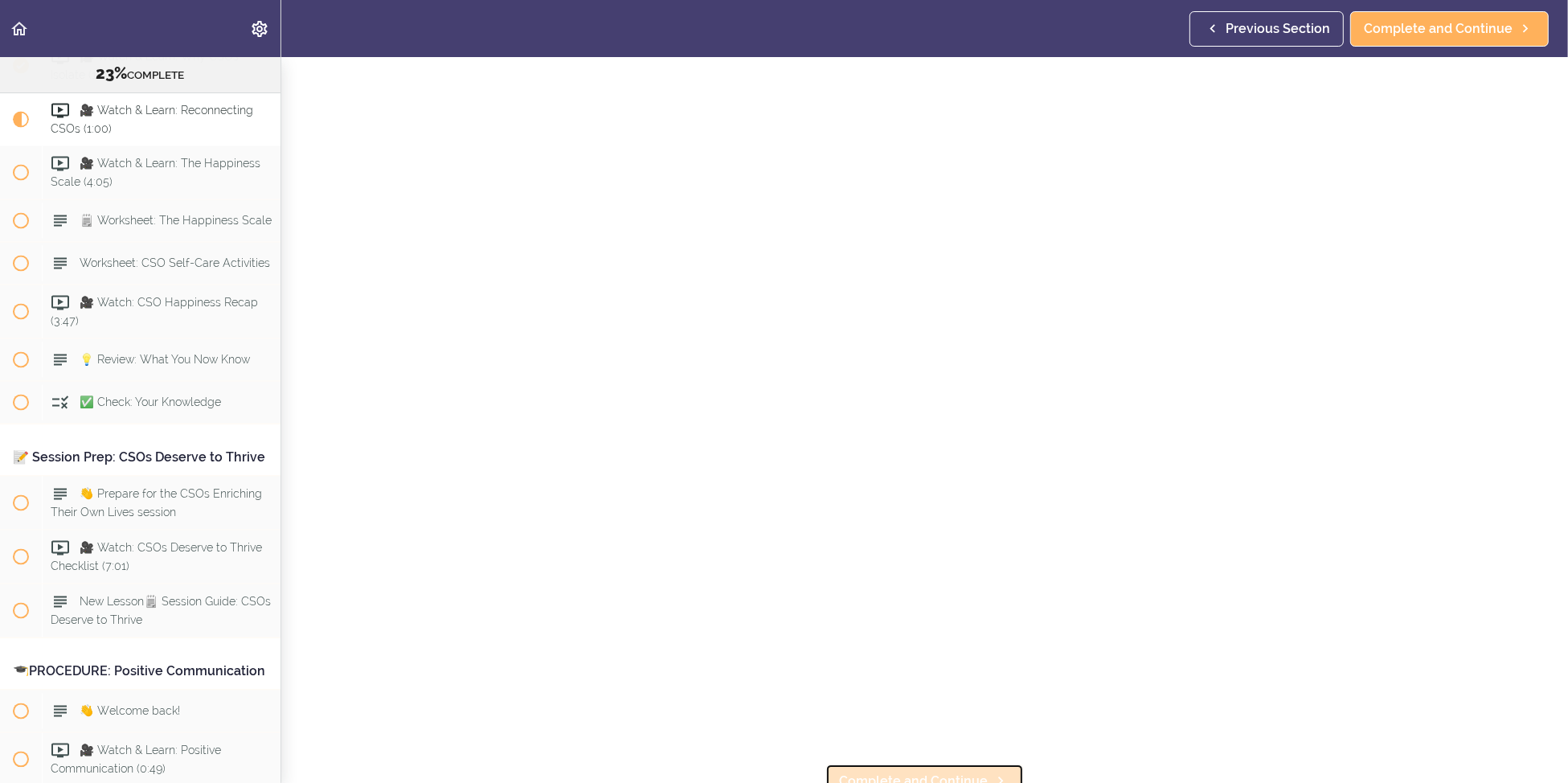 click on "Complete and Continue" at bounding box center [924, 781] 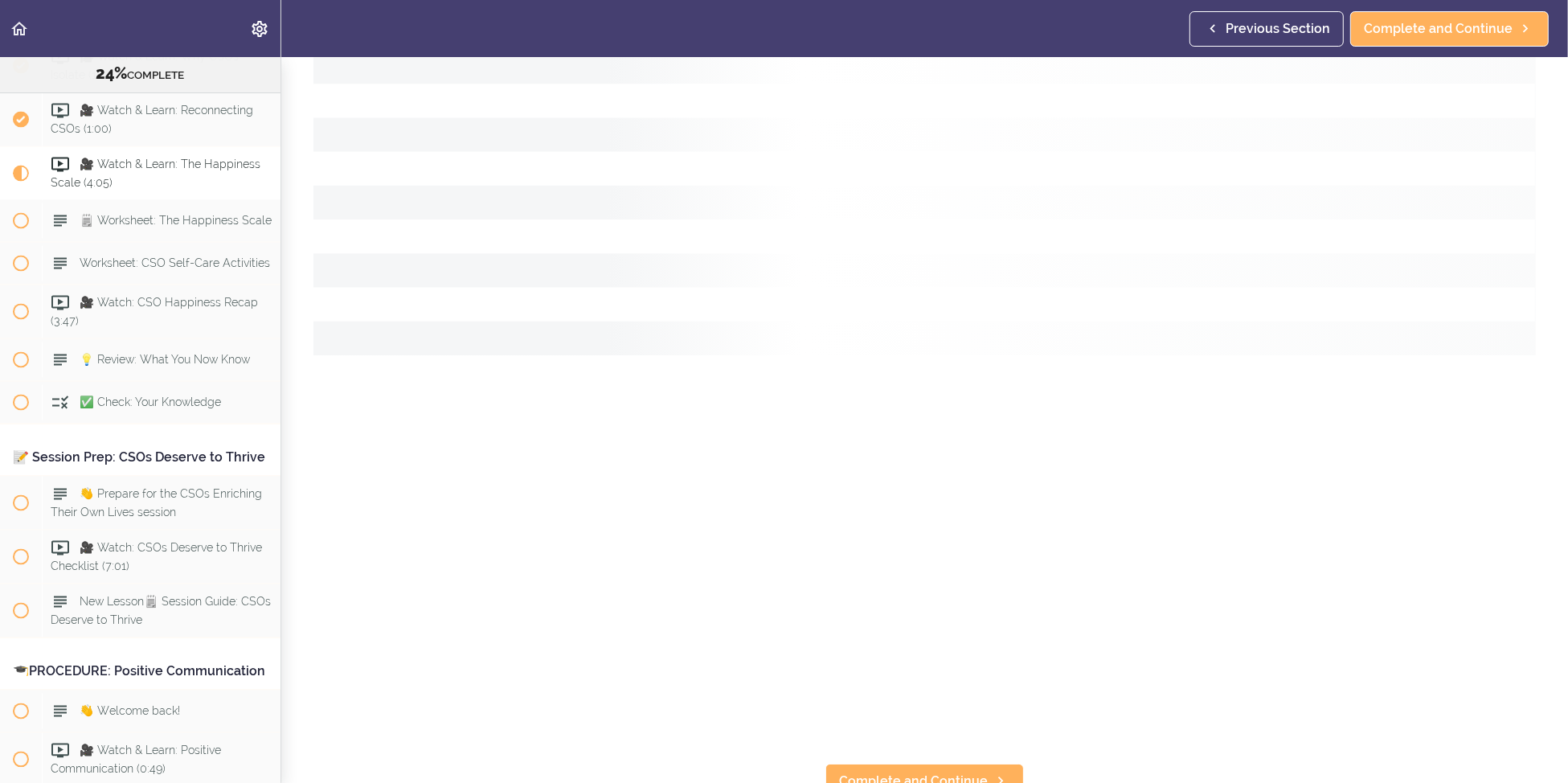 scroll, scrollTop: 3521, scrollLeft: 0, axis: vertical 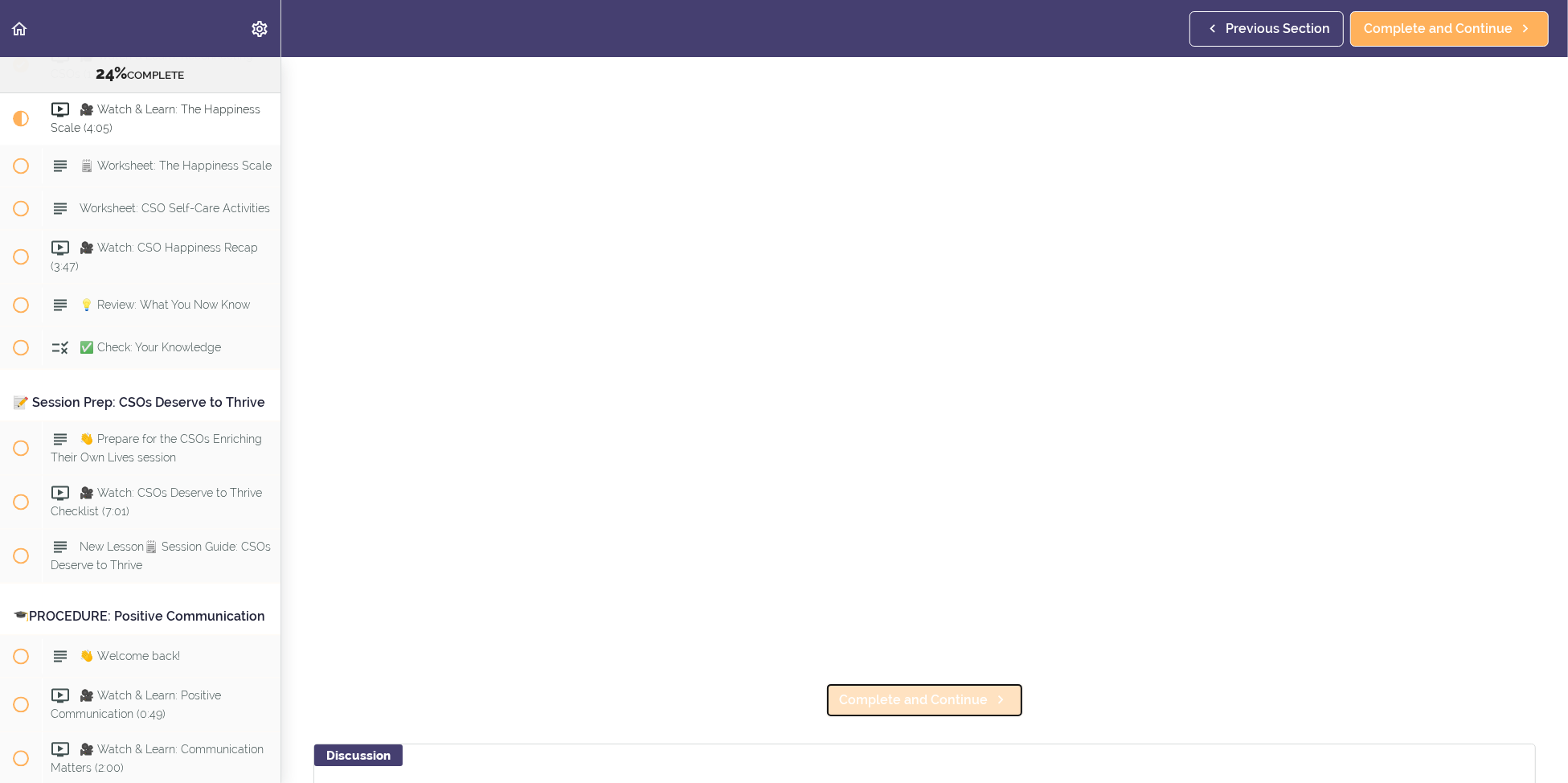click on "Complete and Continue" at bounding box center (913, 700) 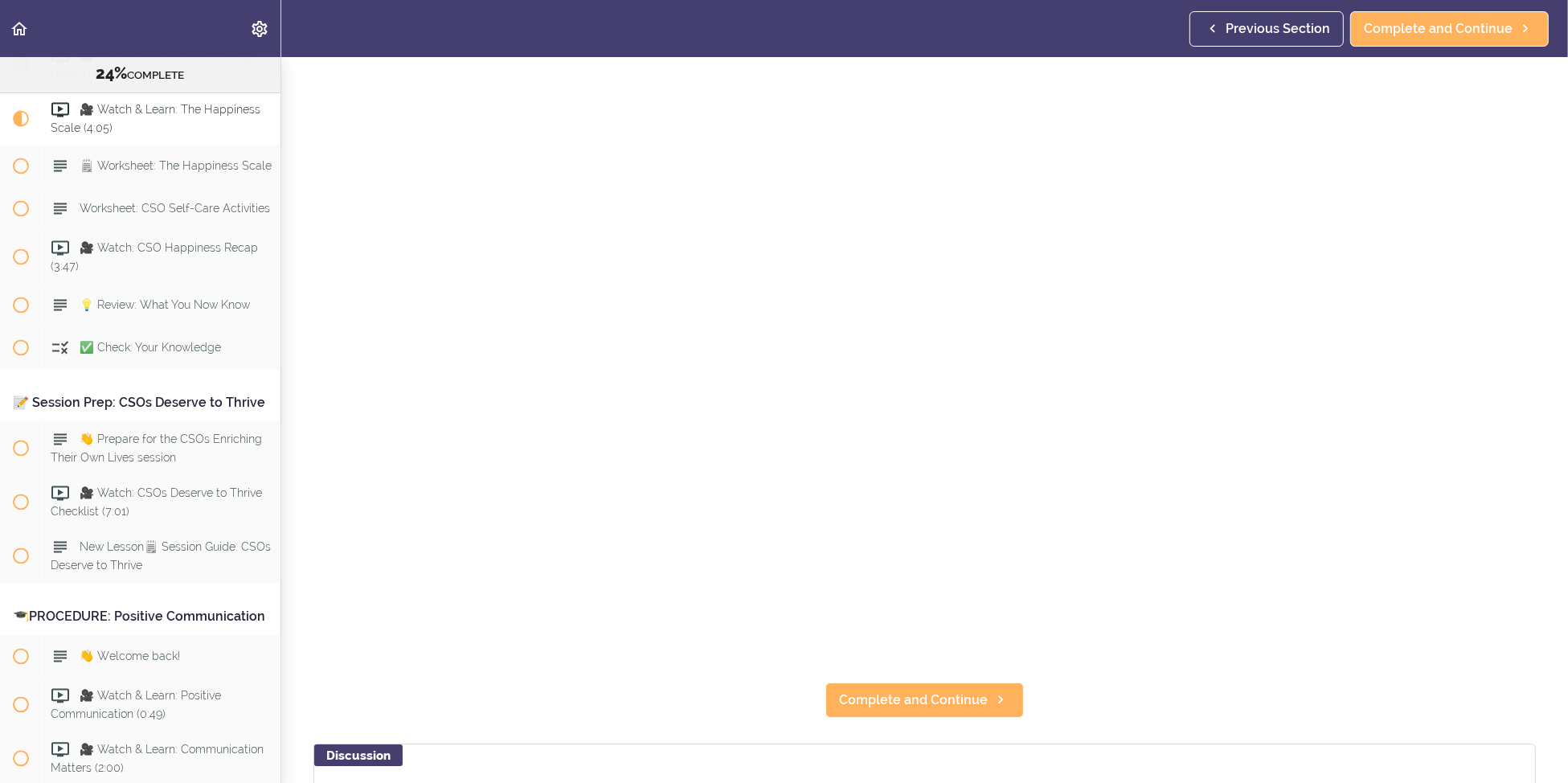 scroll, scrollTop: 0, scrollLeft: 0, axis: both 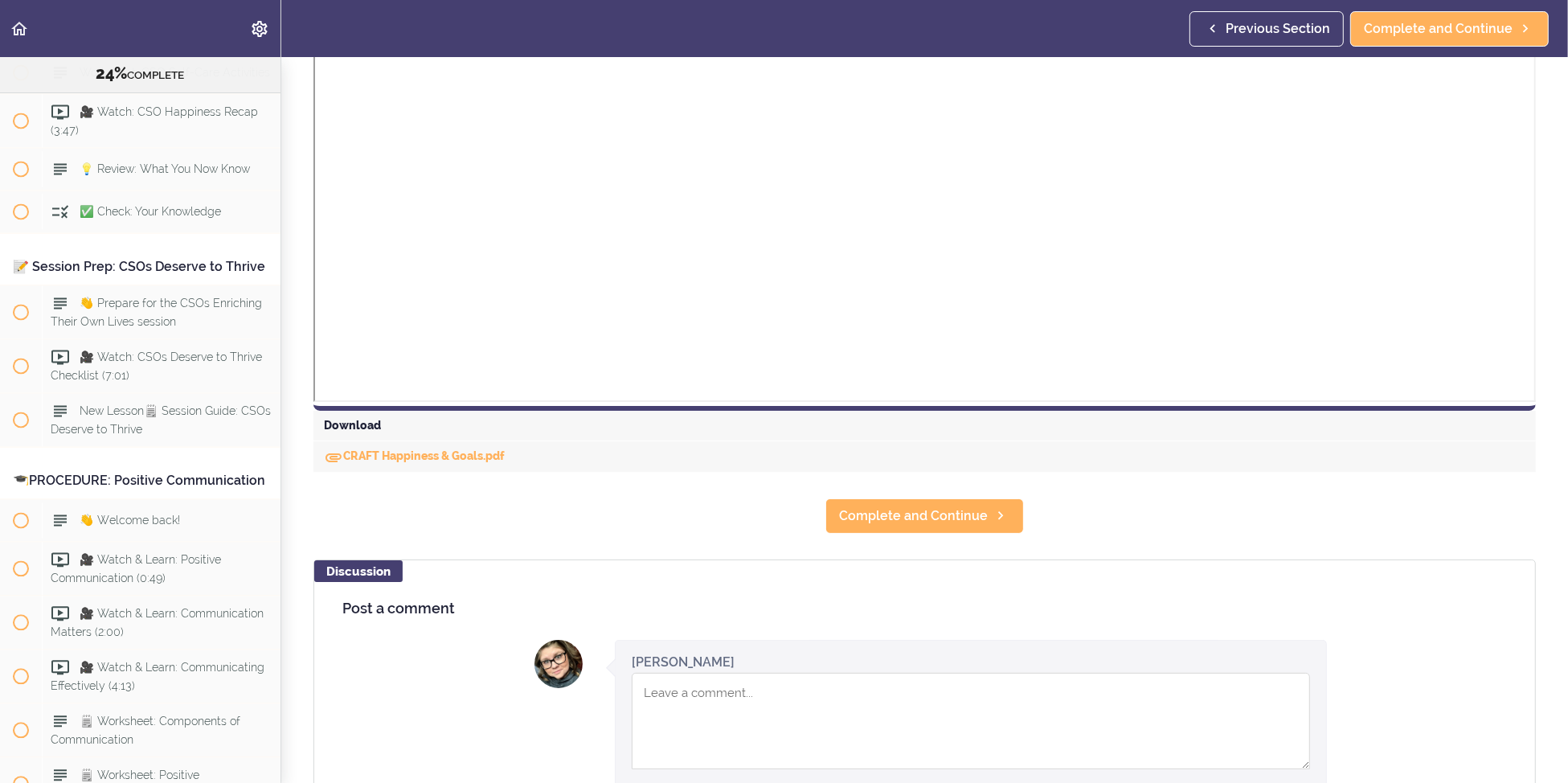 click on "Online Program: CRAFT Training for Professionals (Trainer-Led)
24%
COMPLETE
📜Introduction to this Training
👋 Welcome to this training!" at bounding box center [784, 420] 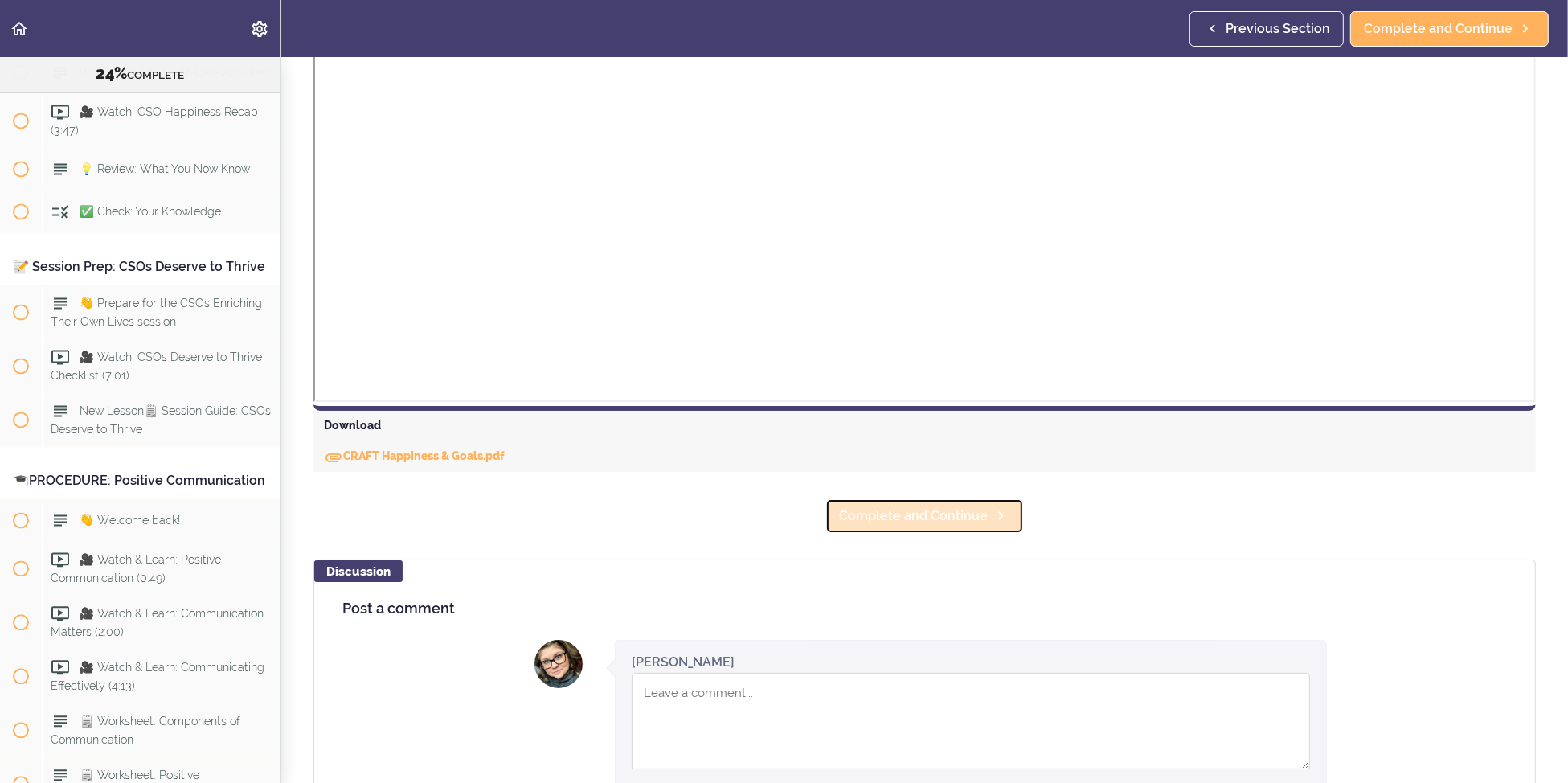 click on "Complete and Continue" at bounding box center [924, 516] 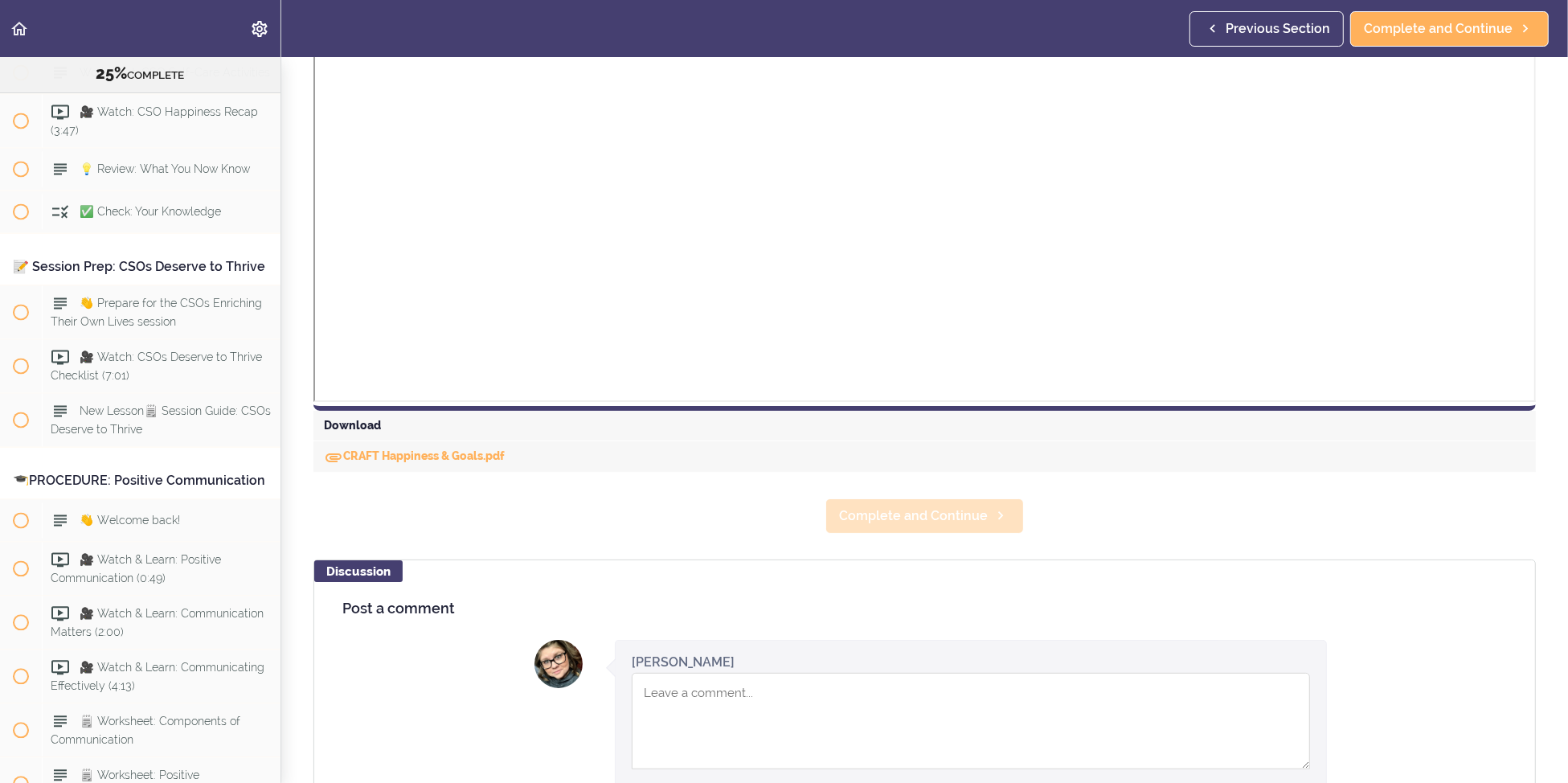 scroll, scrollTop: 72, scrollLeft: 0, axis: vertical 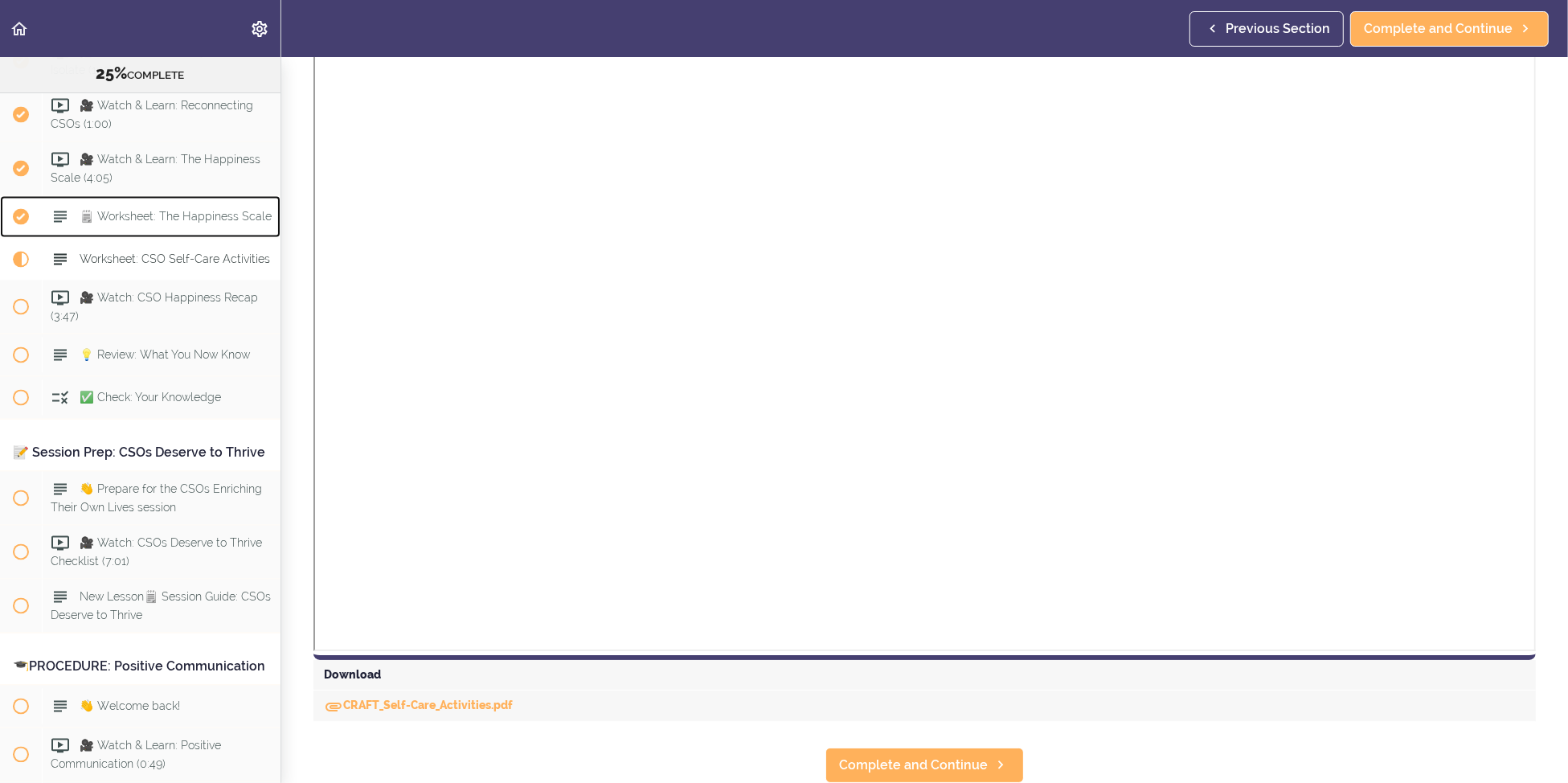 click on "🗒️ Worksheet: The Happiness Scale" at bounding box center [175, 216] 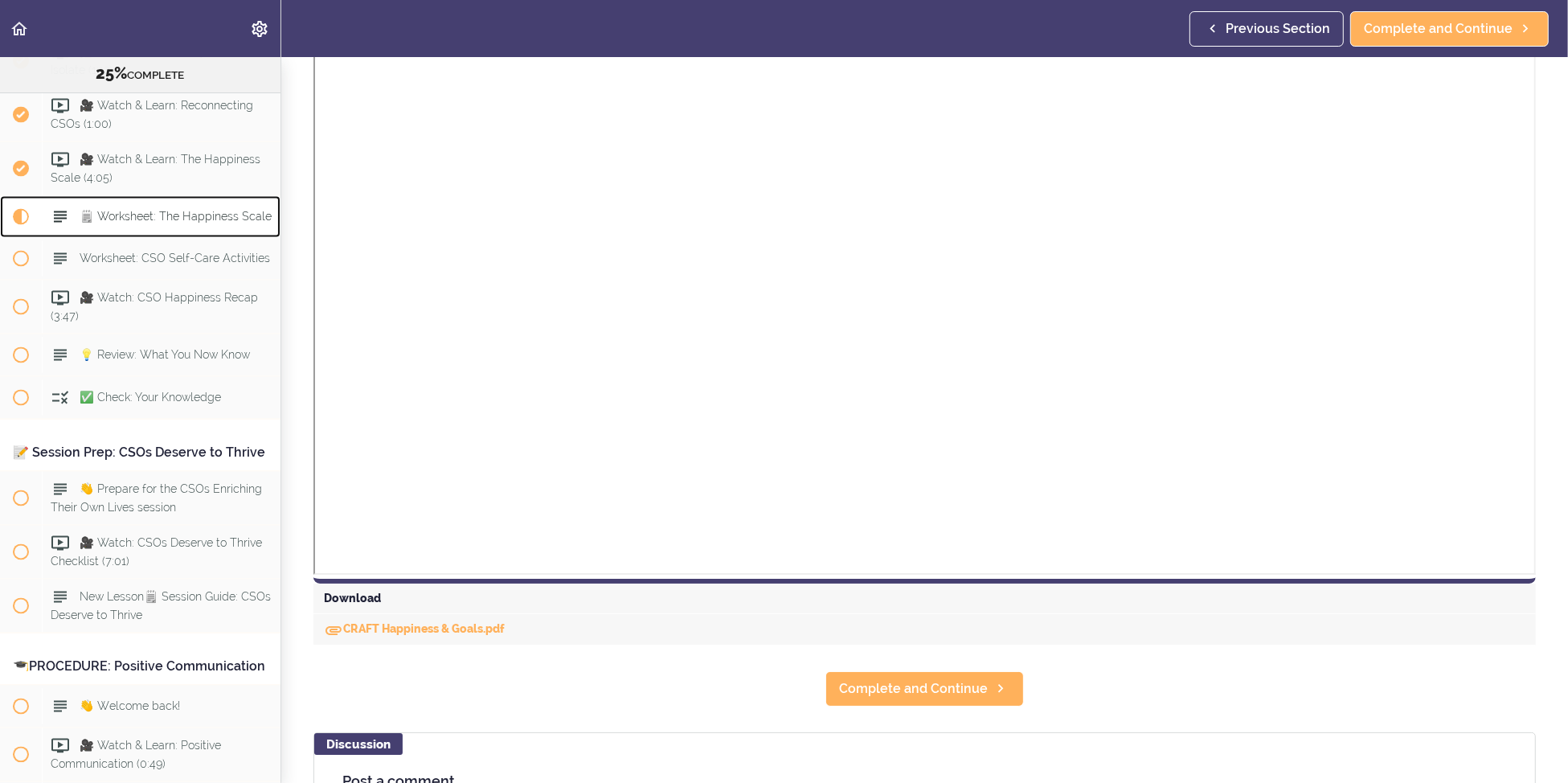 scroll, scrollTop: 2, scrollLeft: 0, axis: vertical 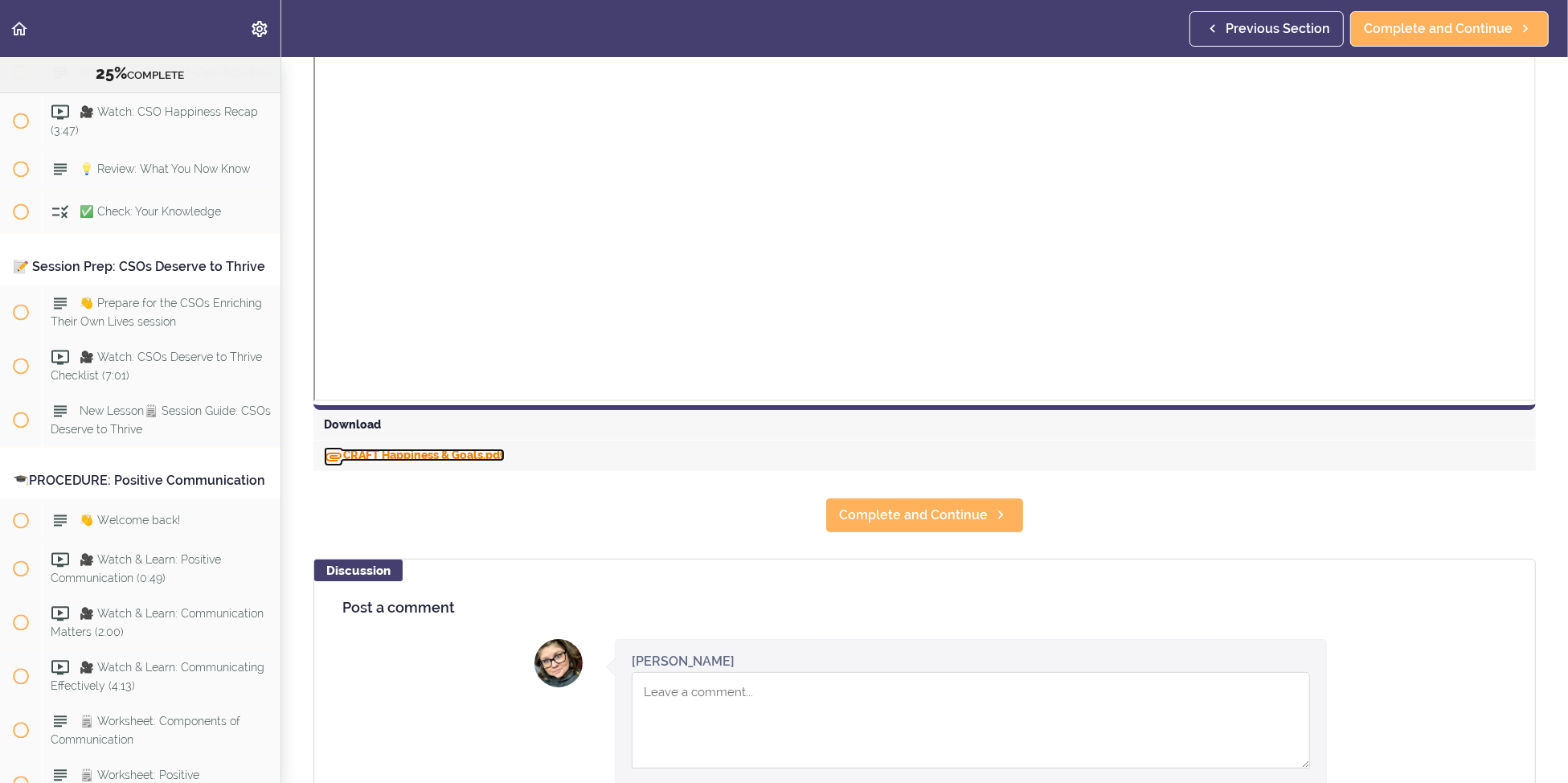 drag, startPoint x: 477, startPoint y: 461, endPoint x: 440, endPoint y: 454, distance: 37.65634 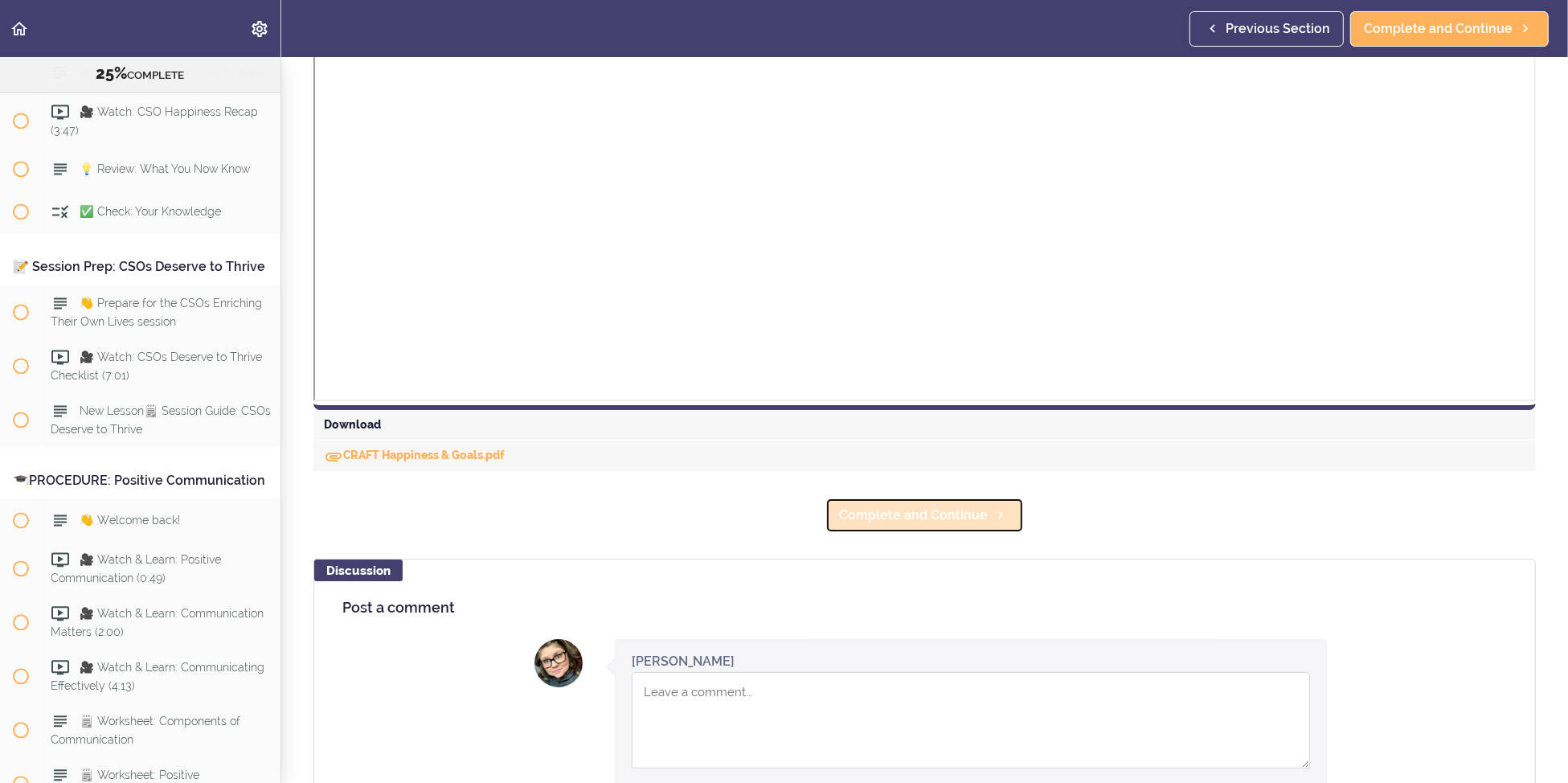 click on "Complete and Continue" at bounding box center (913, 515) 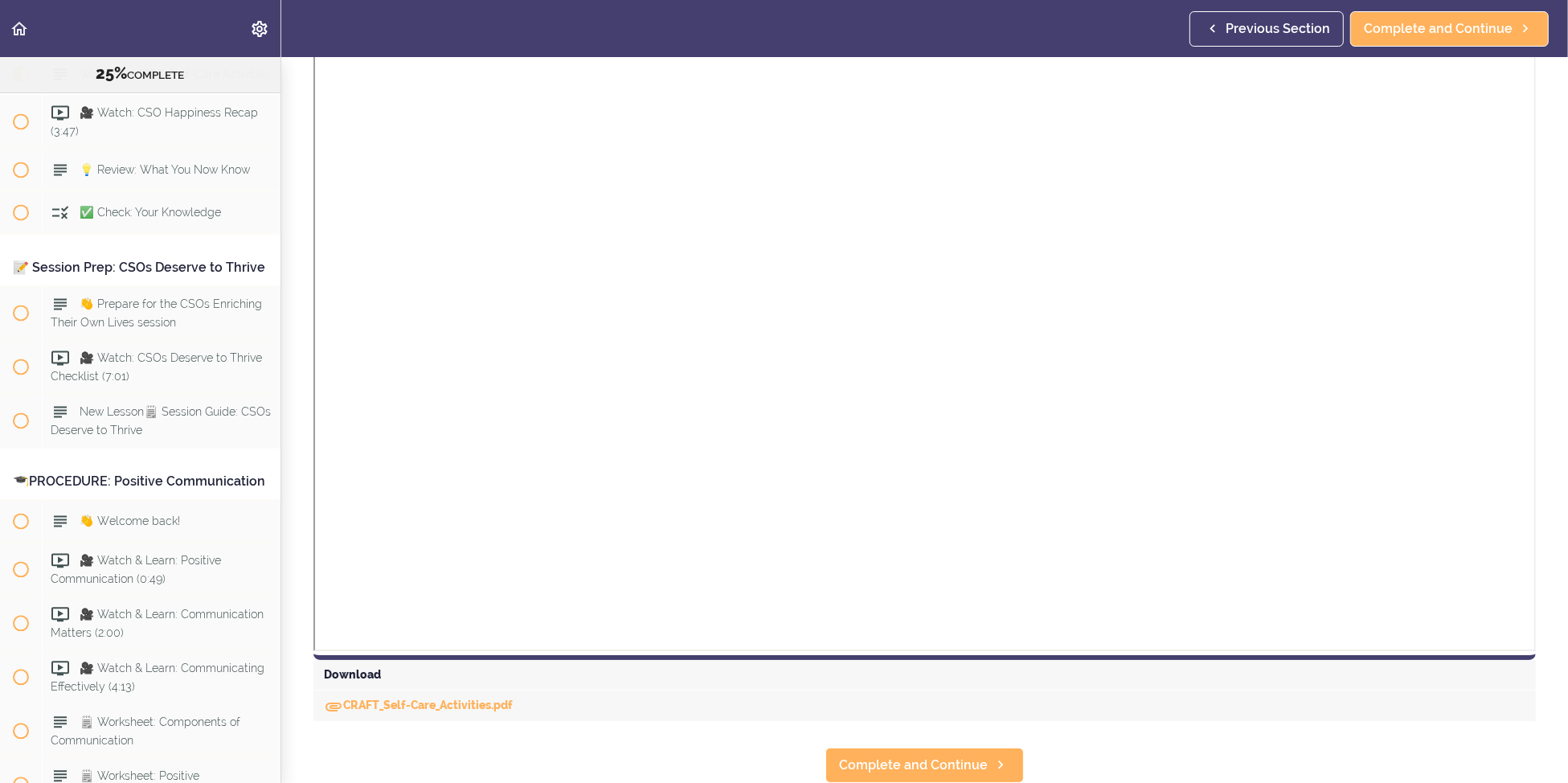 scroll, scrollTop: 0, scrollLeft: 0, axis: both 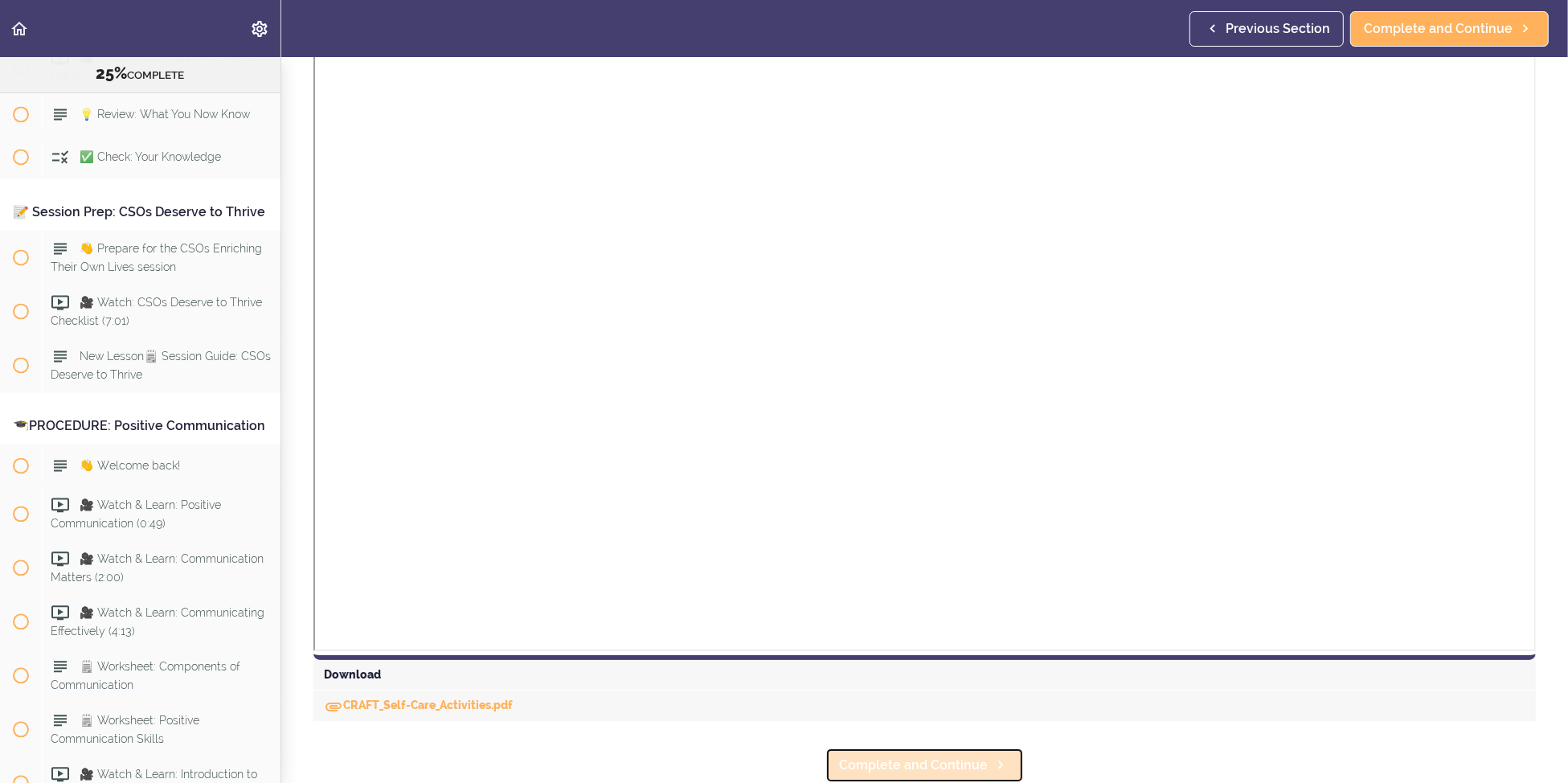 drag, startPoint x: 907, startPoint y: 737, endPoint x: 918, endPoint y: 743, distance: 12.529964 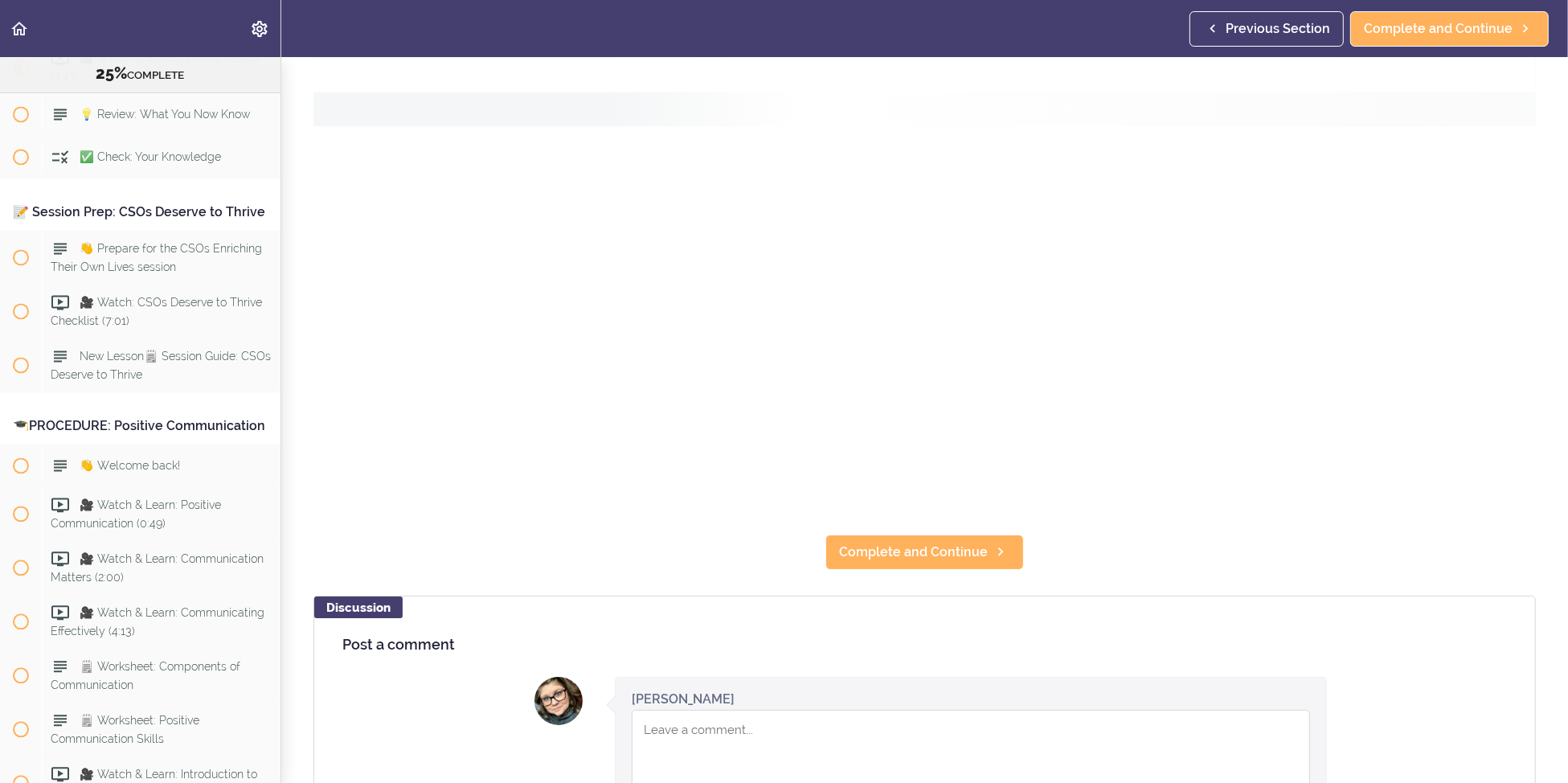 scroll, scrollTop: 0, scrollLeft: 0, axis: both 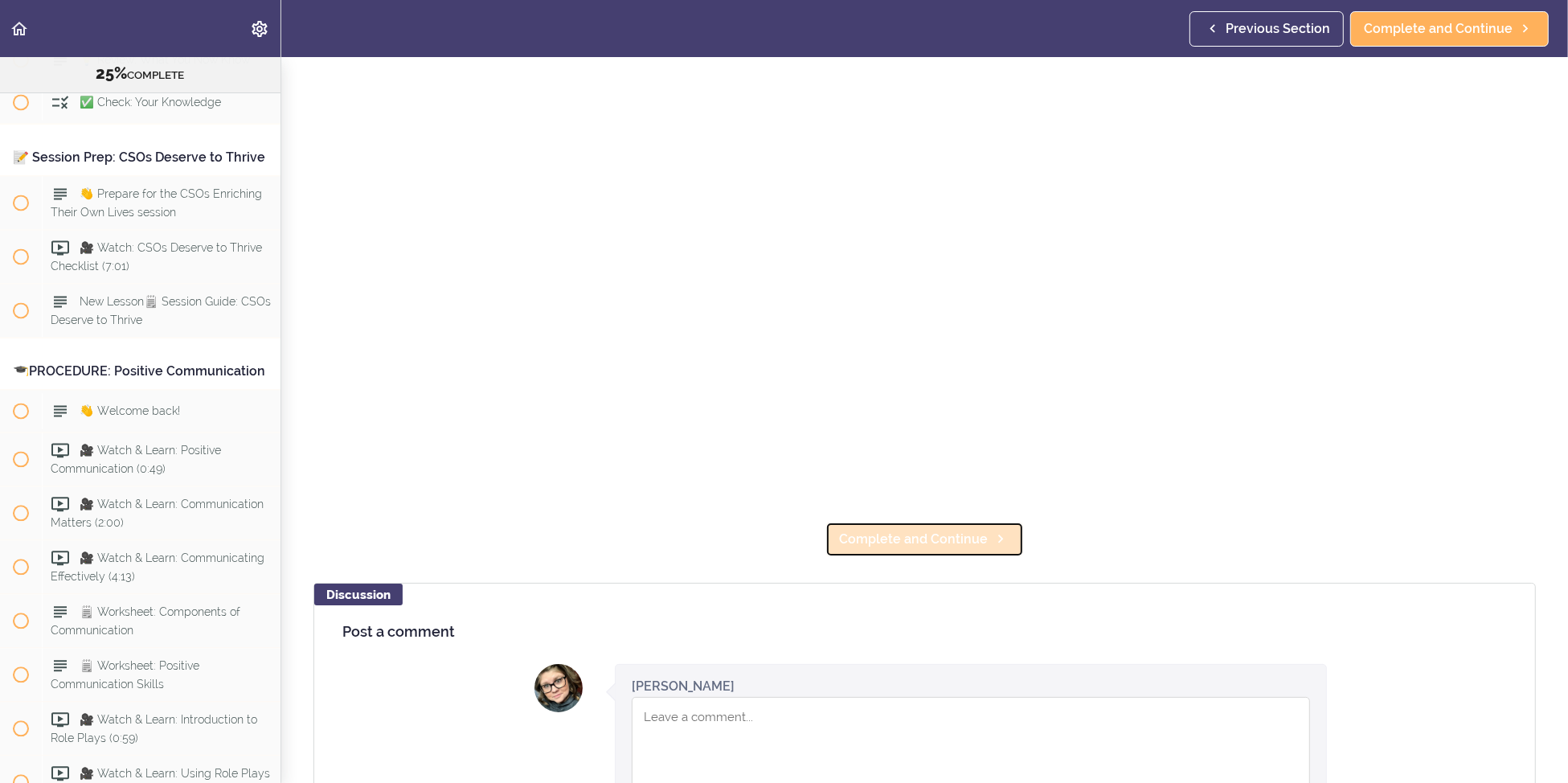 click on "Complete and Continue" at bounding box center (913, 539) 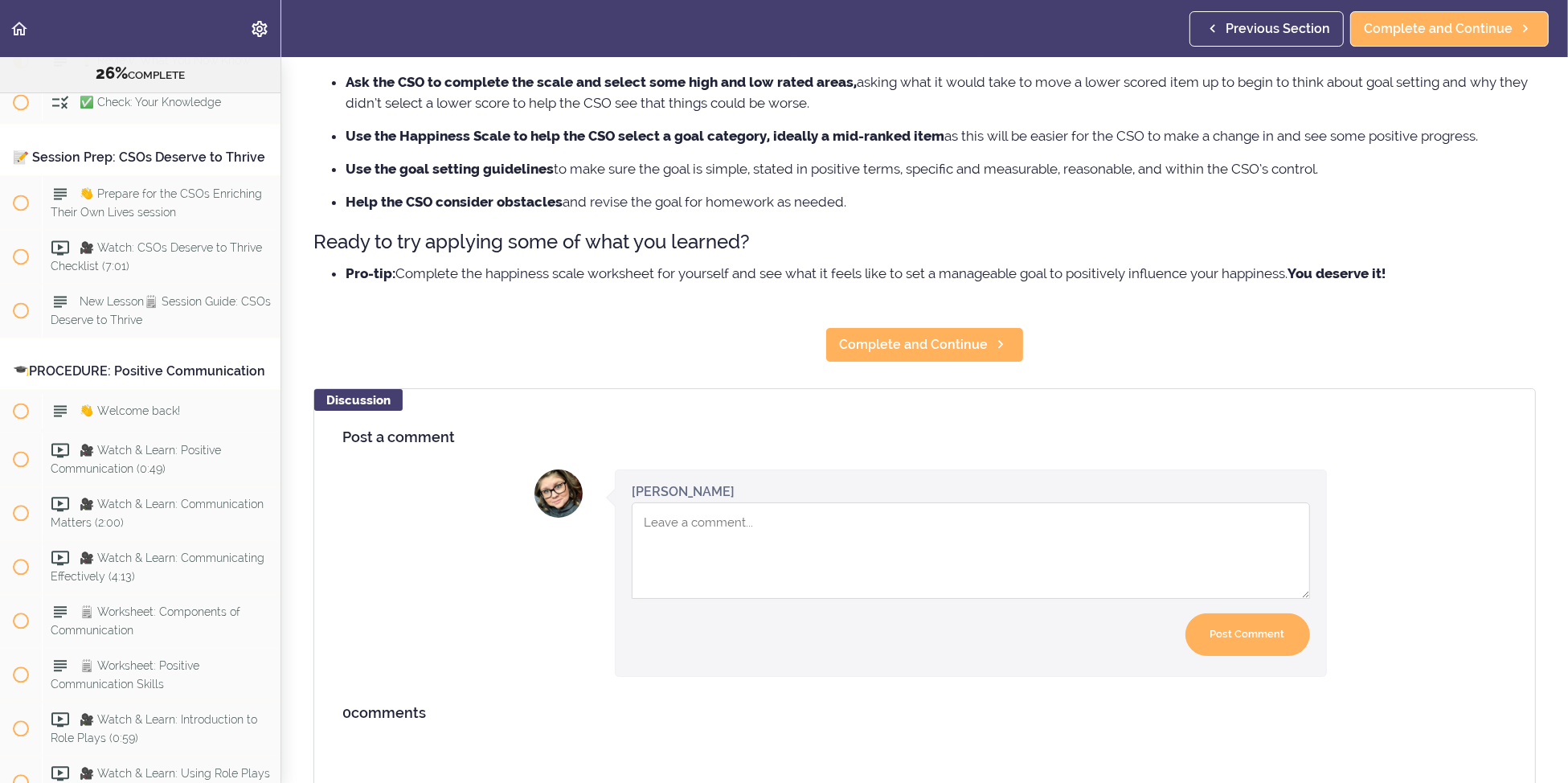 scroll, scrollTop: 0, scrollLeft: 0, axis: both 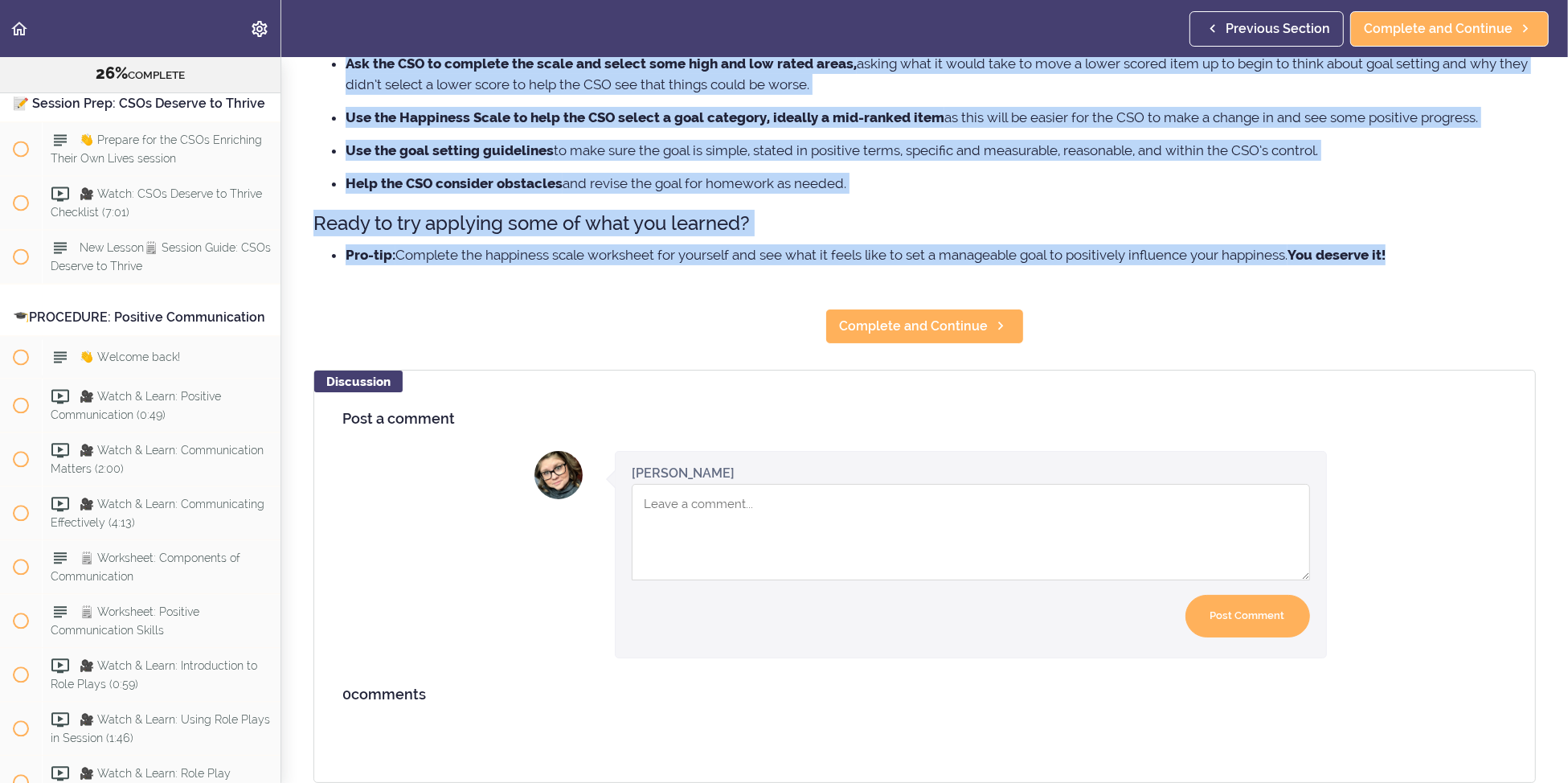 drag, startPoint x: 310, startPoint y: 235, endPoint x: 1481, endPoint y: 252, distance: 1171.1234 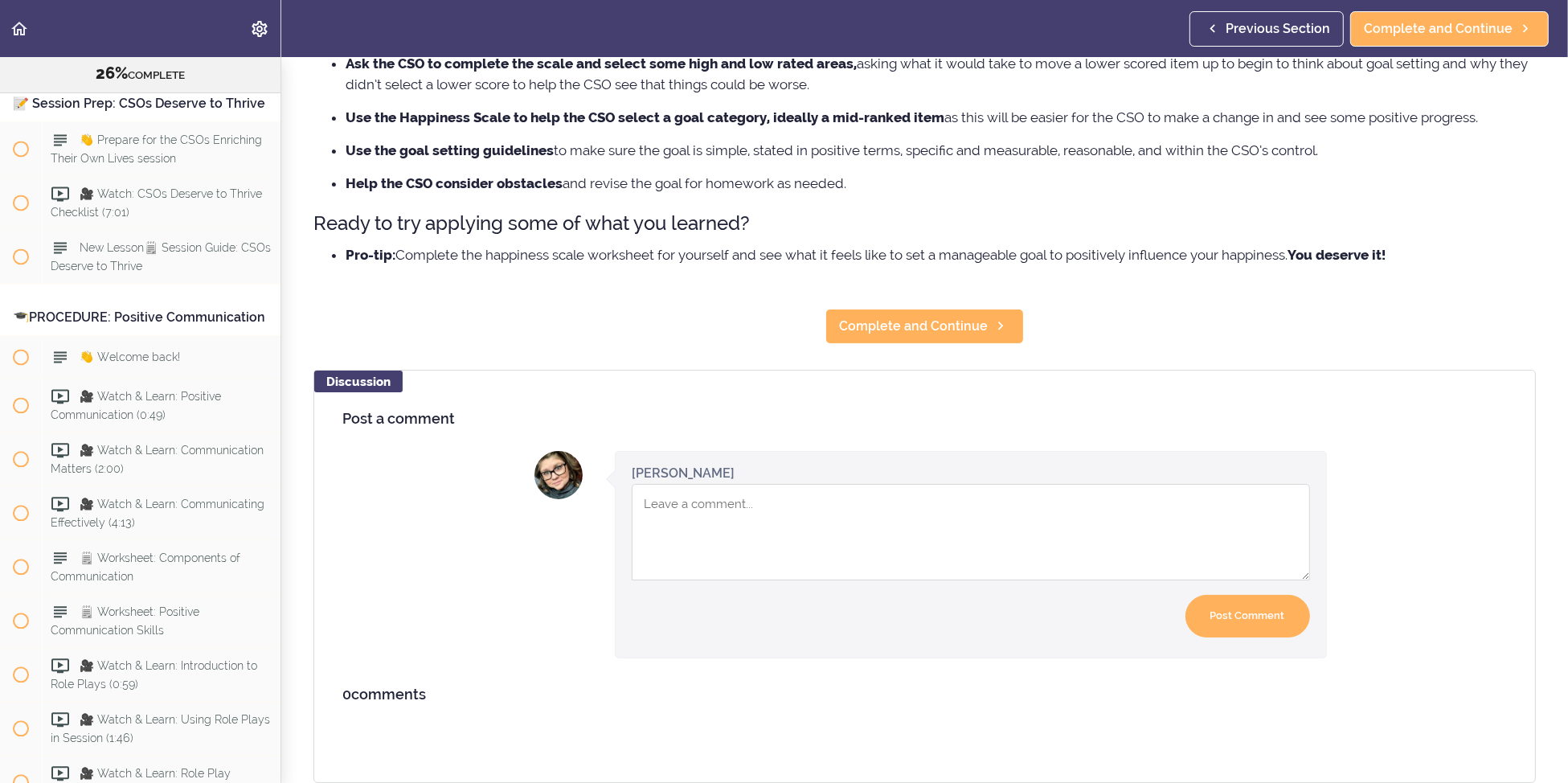 click on "💡 Review: What You Now Know
Here are some key takeaways. Remember important parts of this procedure: CSOs Deserve to Thrive CSOs tend to isolate.  You can help the CSO reconnect with social connections and hobbies. Provide rationale for the happiness scale:  1. CSOs deserve to thrive, 2. CSOs can get burned out, 3. CSOs can positively model a meaningful life without substances. Give the instructions for the Happiness Scale,  1 in an area means they’re not happy at all in that area, and a 10 indicates they’re completely happy. Coach the CSO to view each line item as distinct from others,  this helps the CSO see that there are positive areas in their life. Ask the CSO to complete the scale and select some high and low rated areas, Use the Happiness Scale to help the CSO select a goal category, ideally a mid-ranked item Use the goal setting guidelines Help the CSO consider obstacles Pro-tip:" at bounding box center (924, 80) 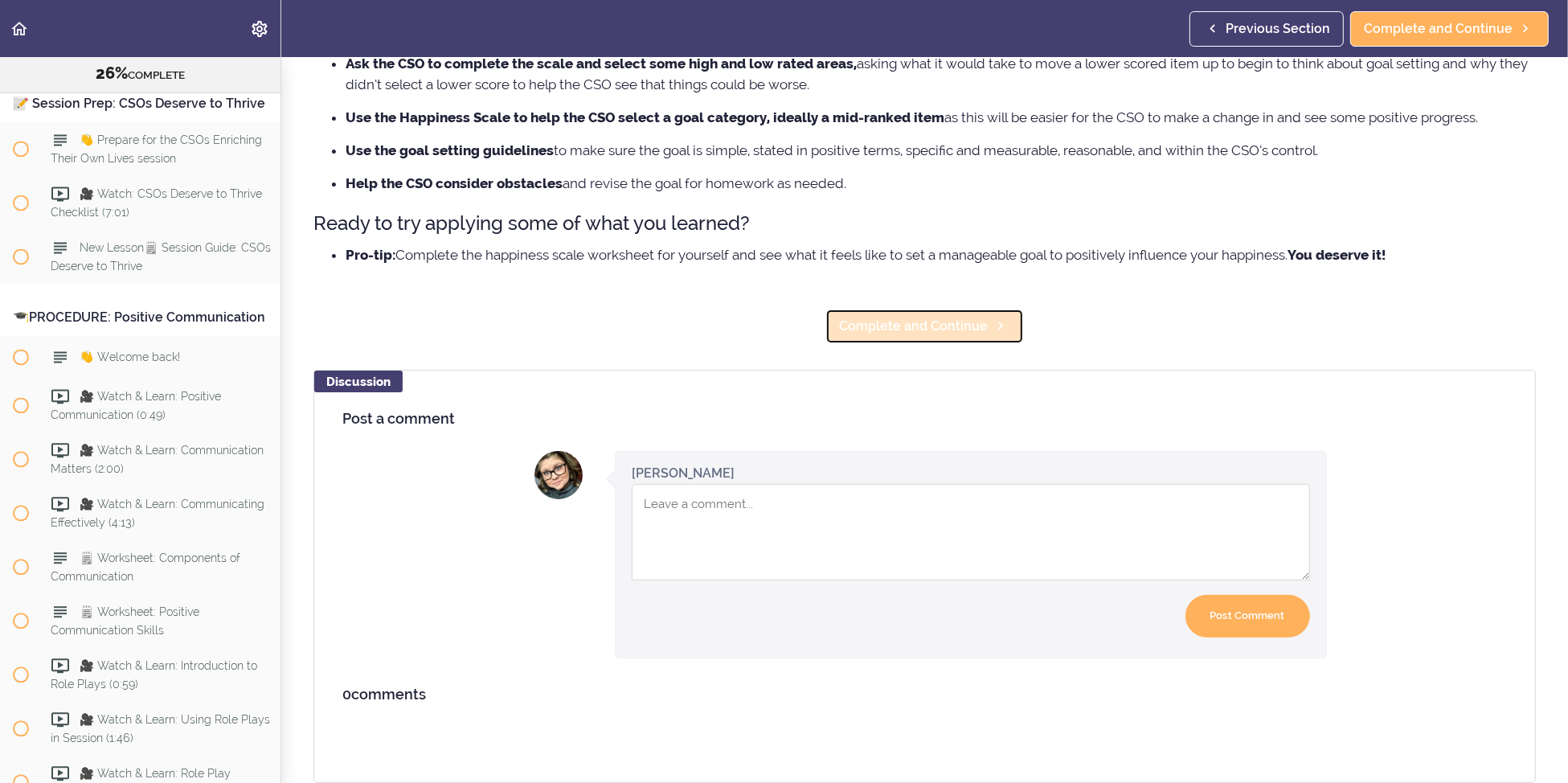 click 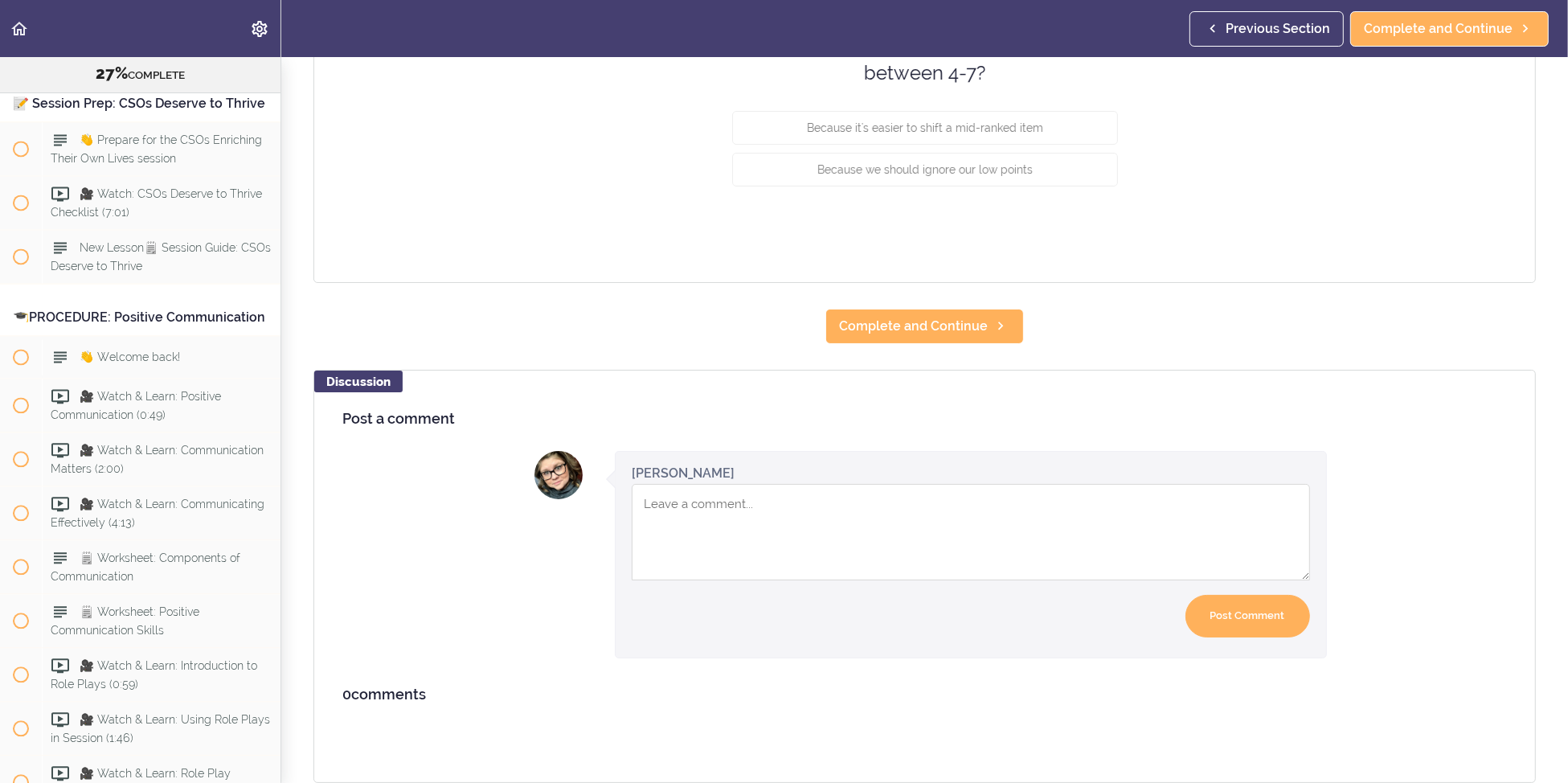 scroll, scrollTop: 0, scrollLeft: 0, axis: both 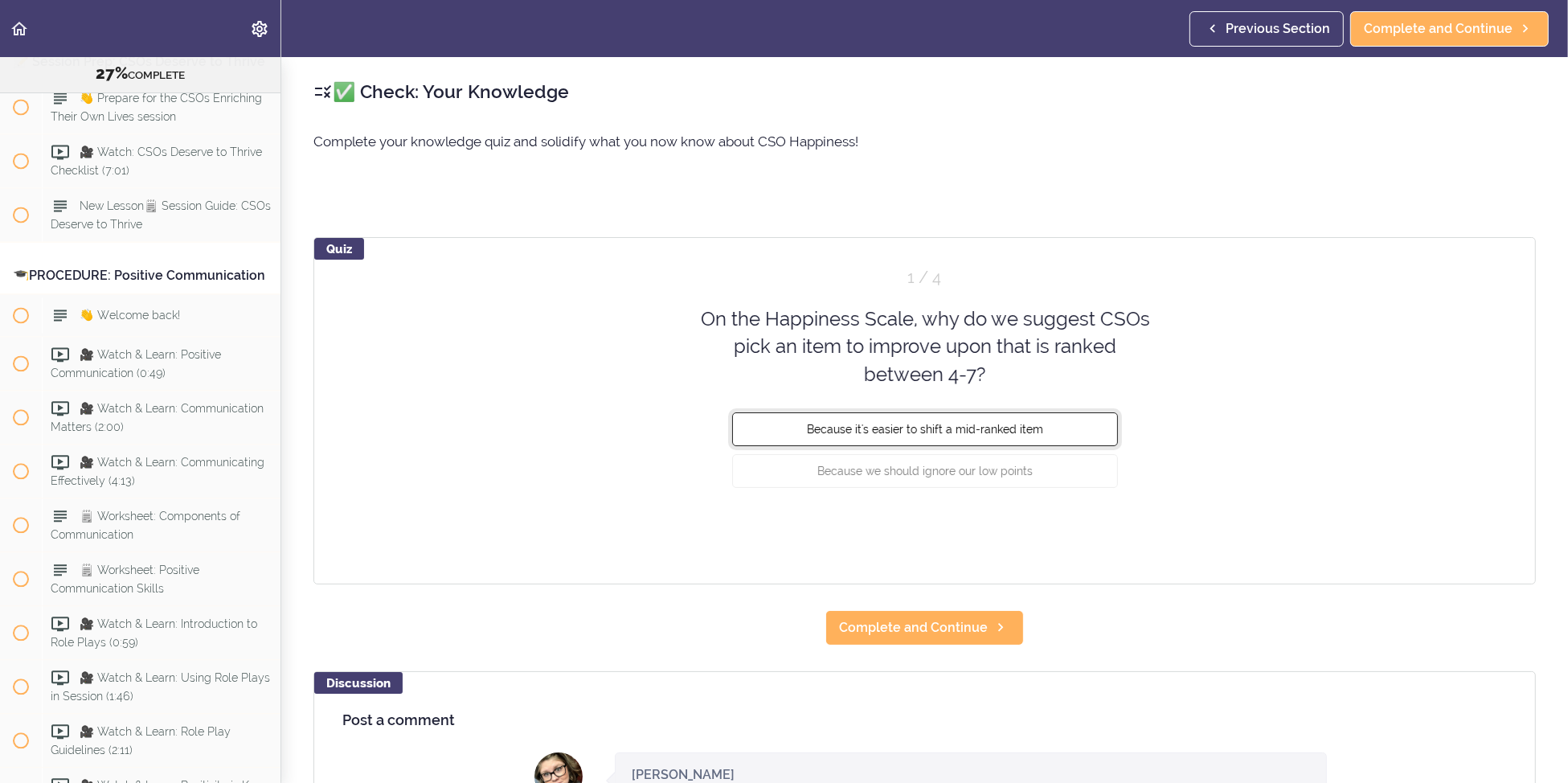 click on "Because it's easier to shift a mid-ranked item" at bounding box center [925, 429] 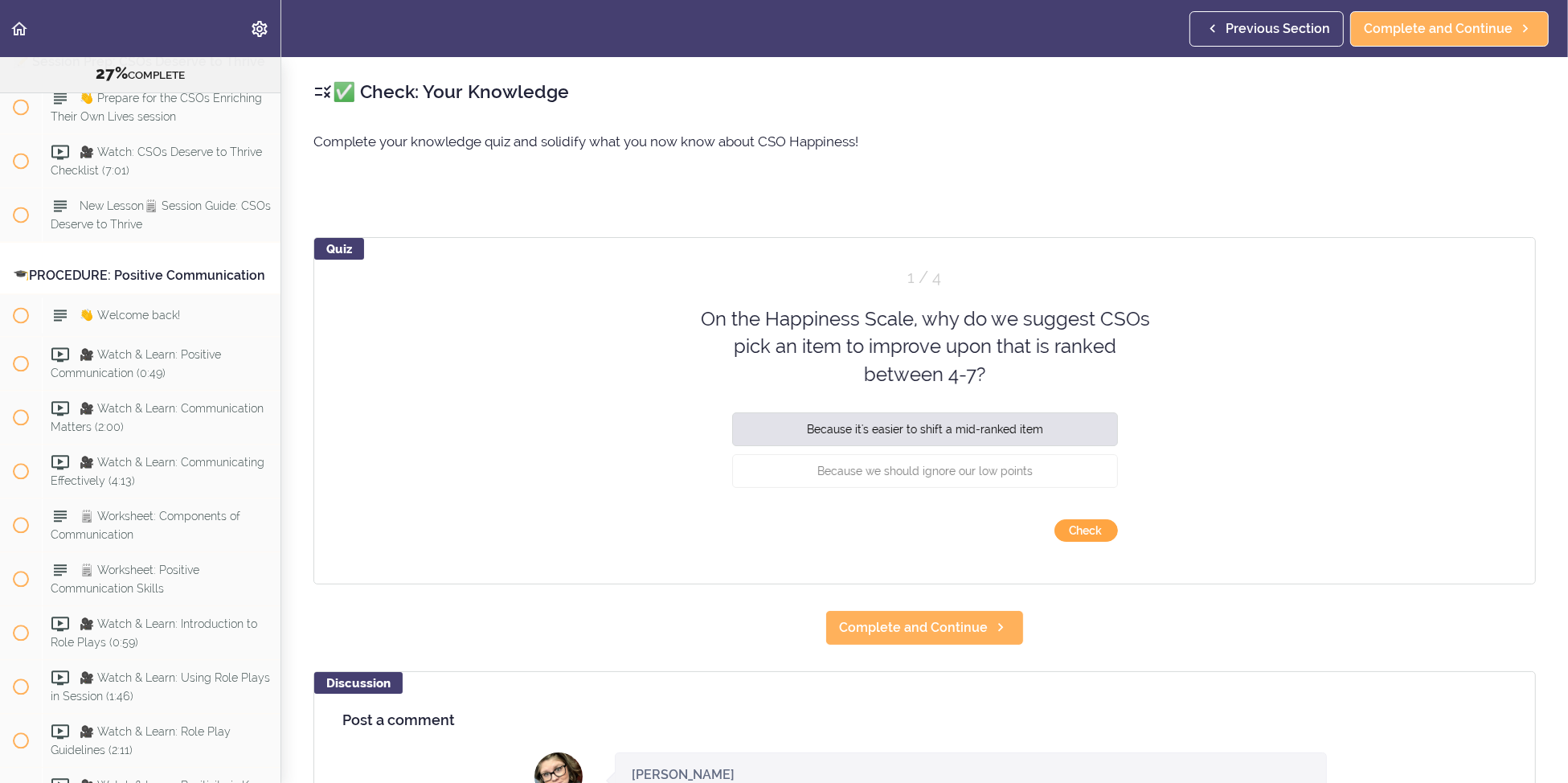 click on "Check" at bounding box center (1086, 531) 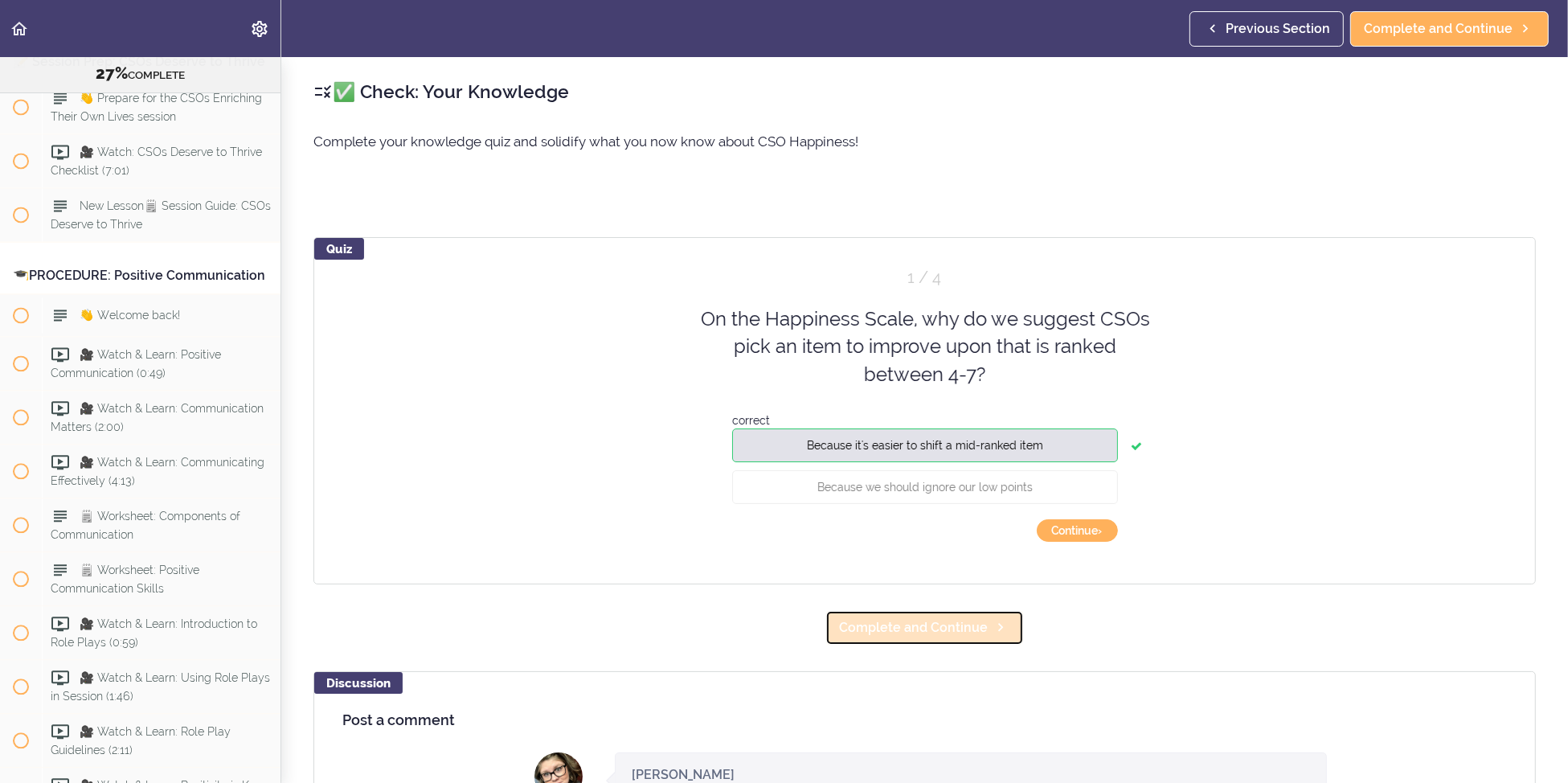 click on "Complete and Continue" at bounding box center (913, 628) 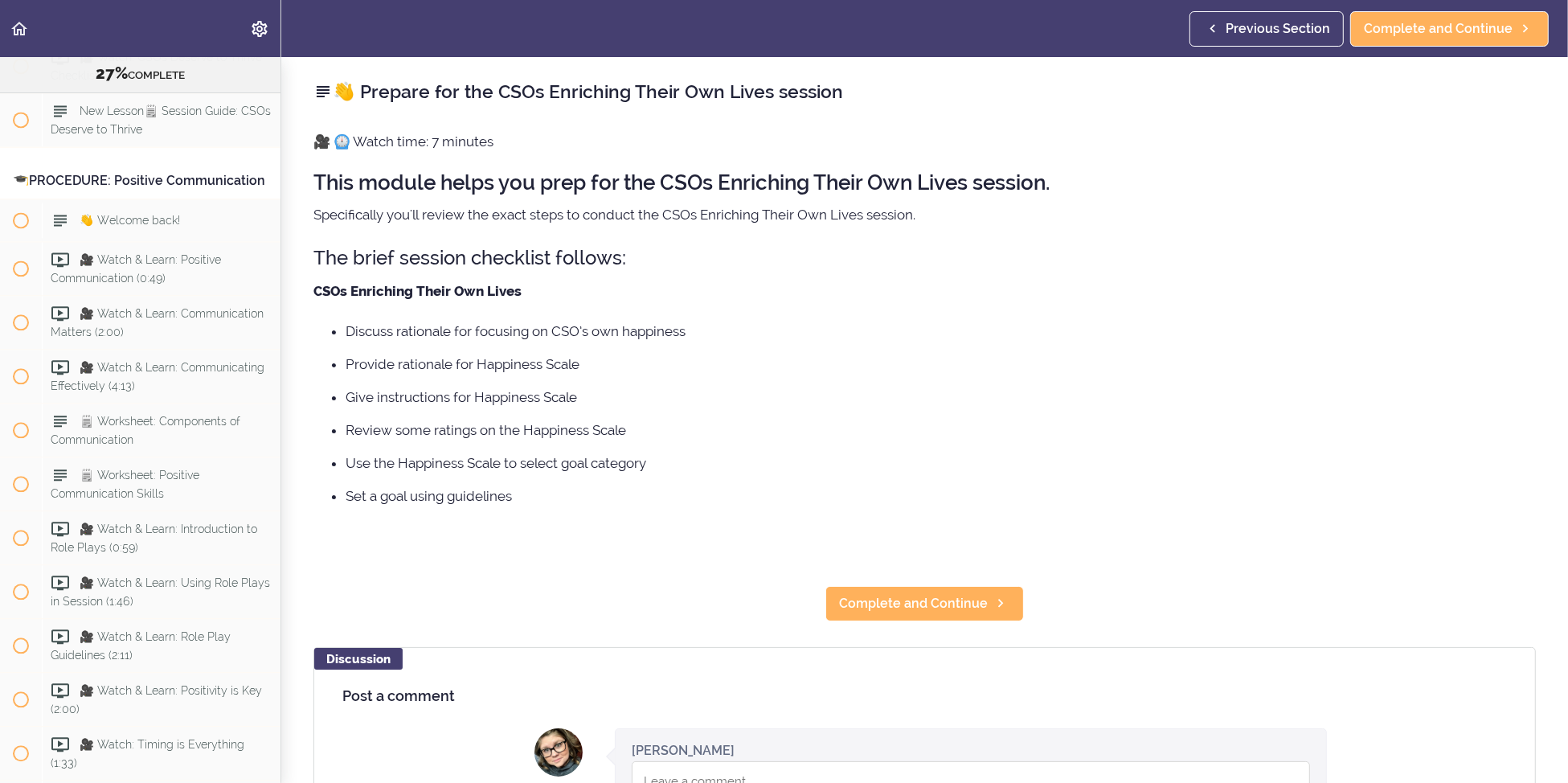 scroll, scrollTop: 3933, scrollLeft: 0, axis: vertical 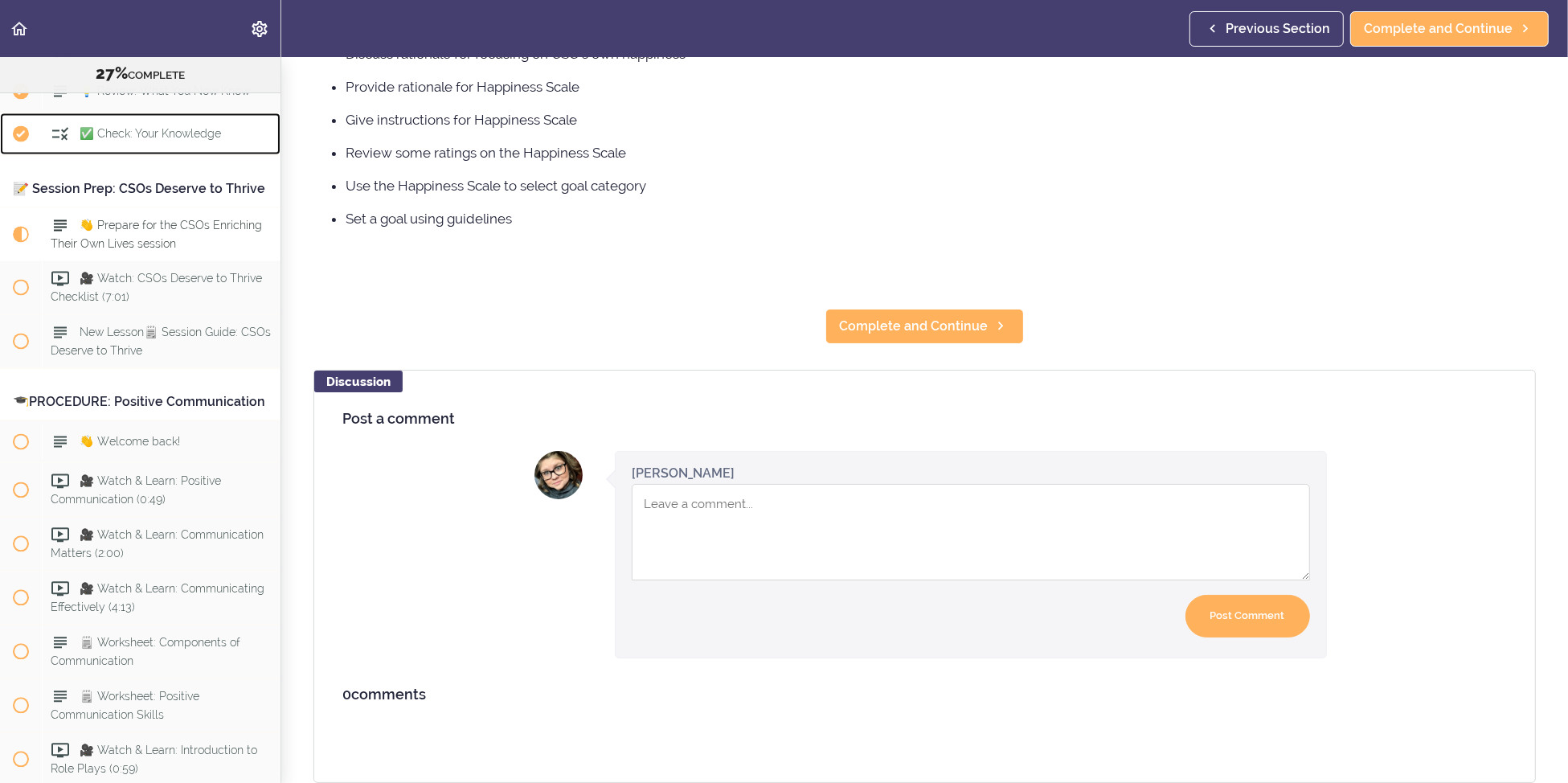 click on "✅ Check: Your Knowledge" at bounding box center (150, 133) 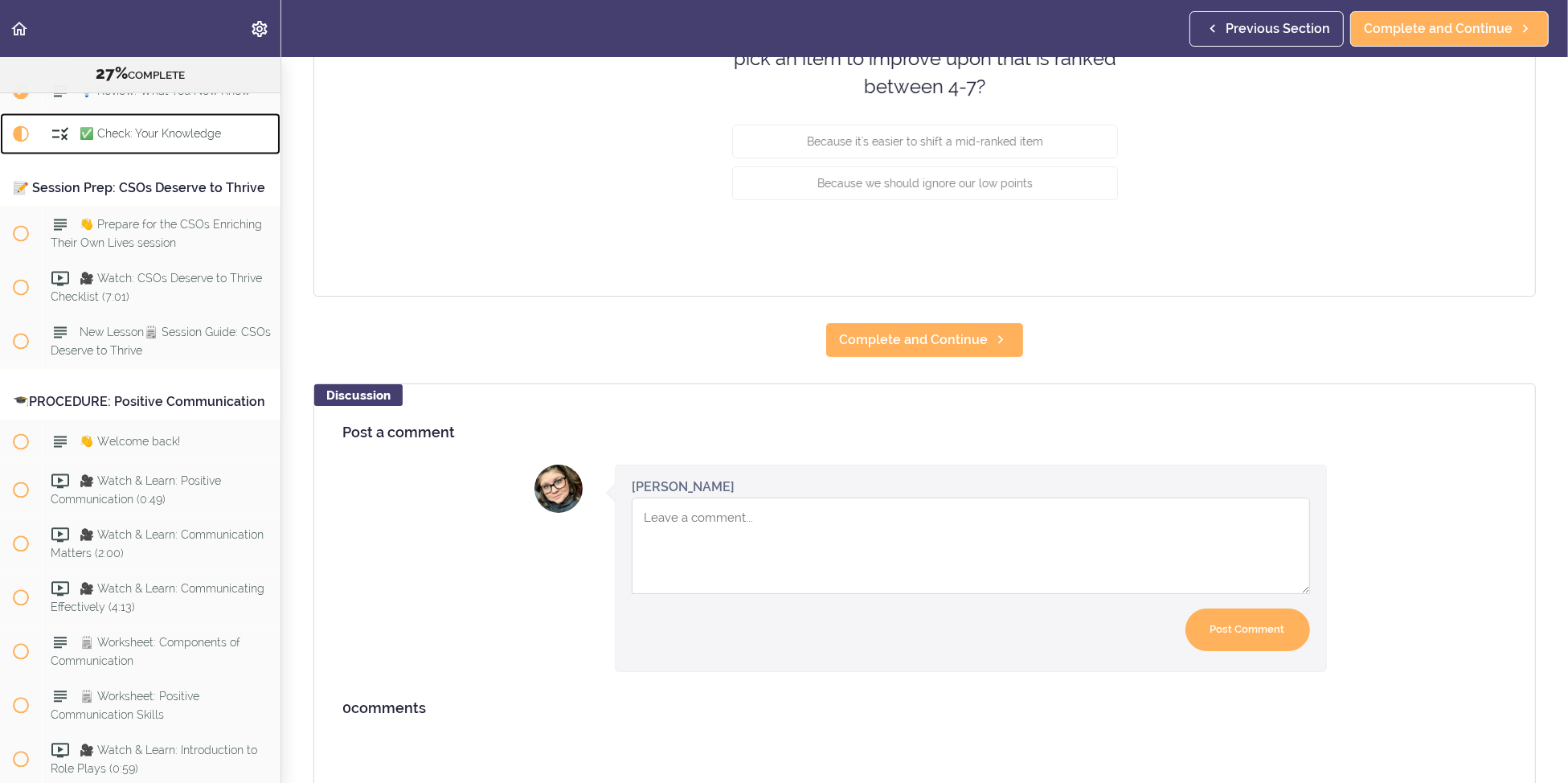 scroll, scrollTop: 0, scrollLeft: 0, axis: both 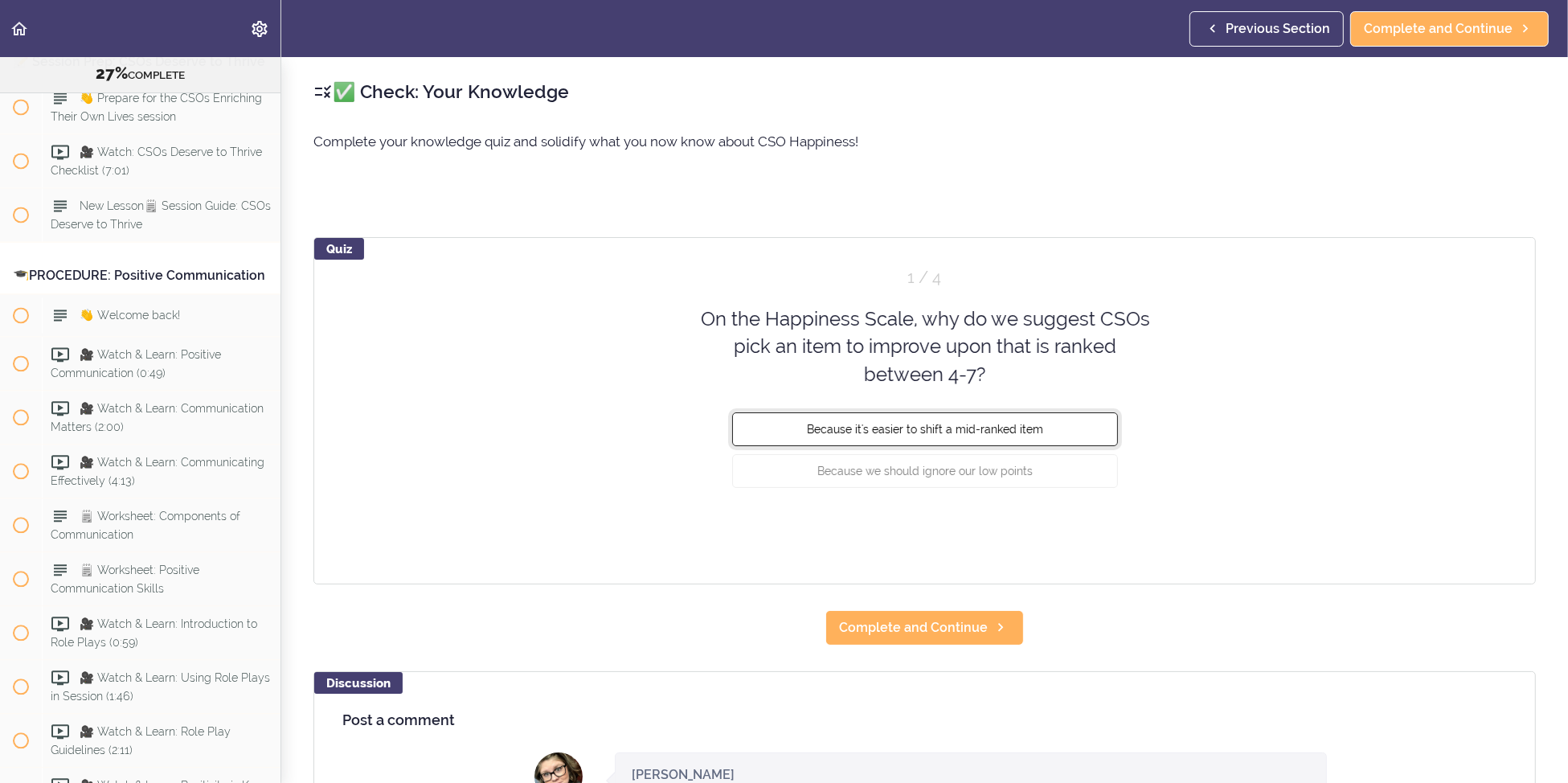 click on "Because it's easier to shift a mid-ranked item" at bounding box center (925, 429) 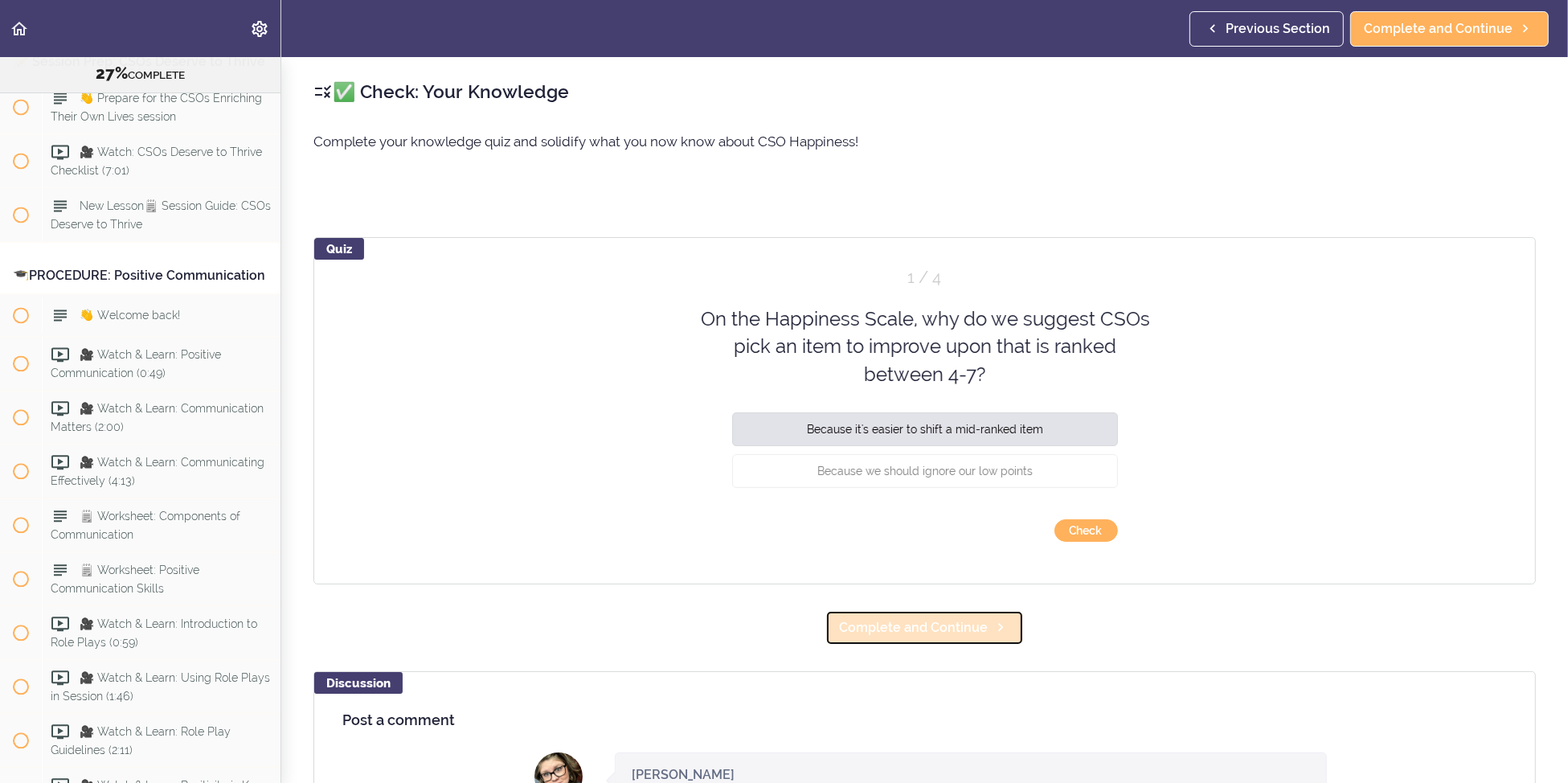 click on "Complete and Continue" at bounding box center [913, 628] 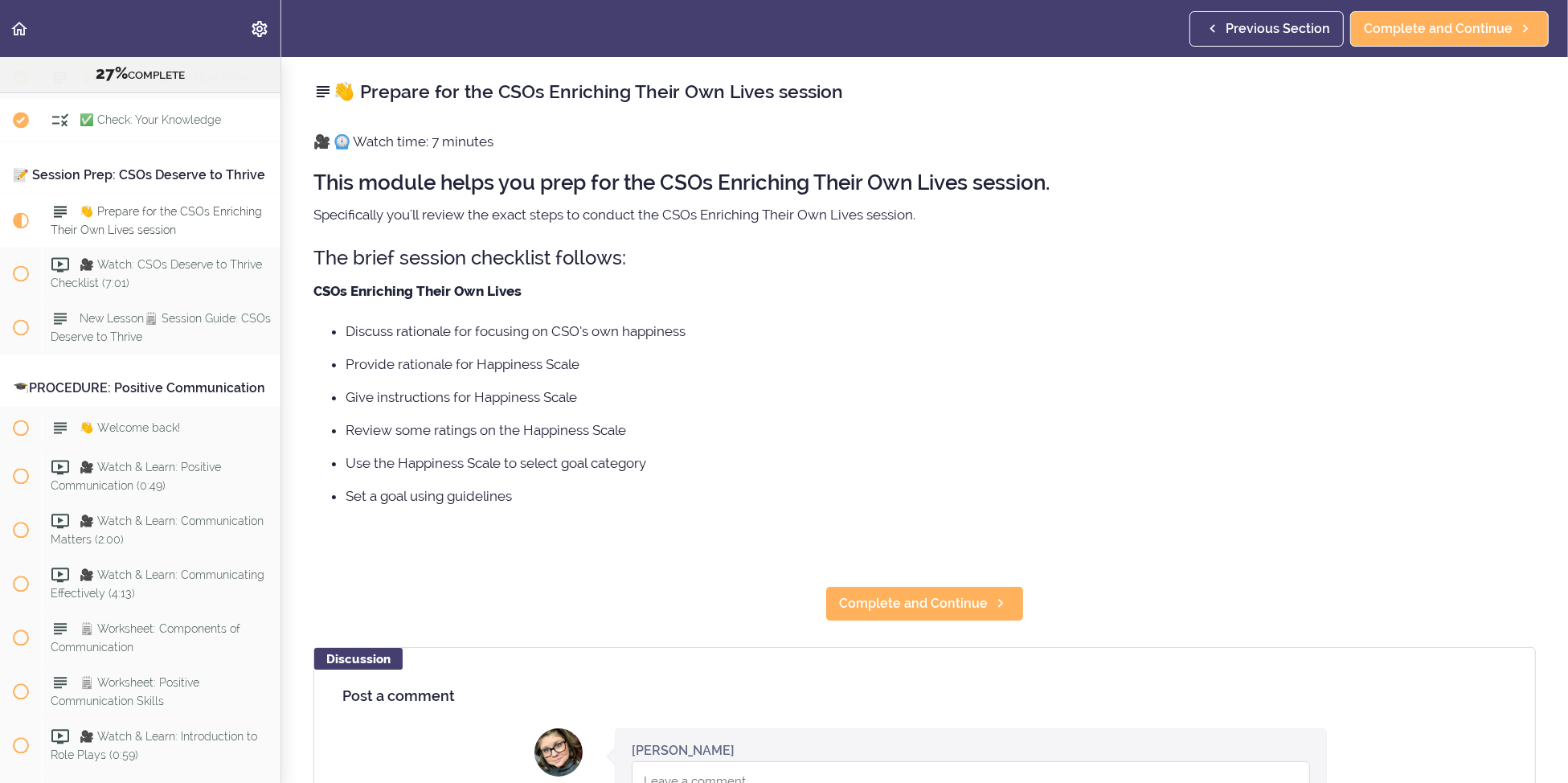 scroll, scrollTop: 3692, scrollLeft: 0, axis: vertical 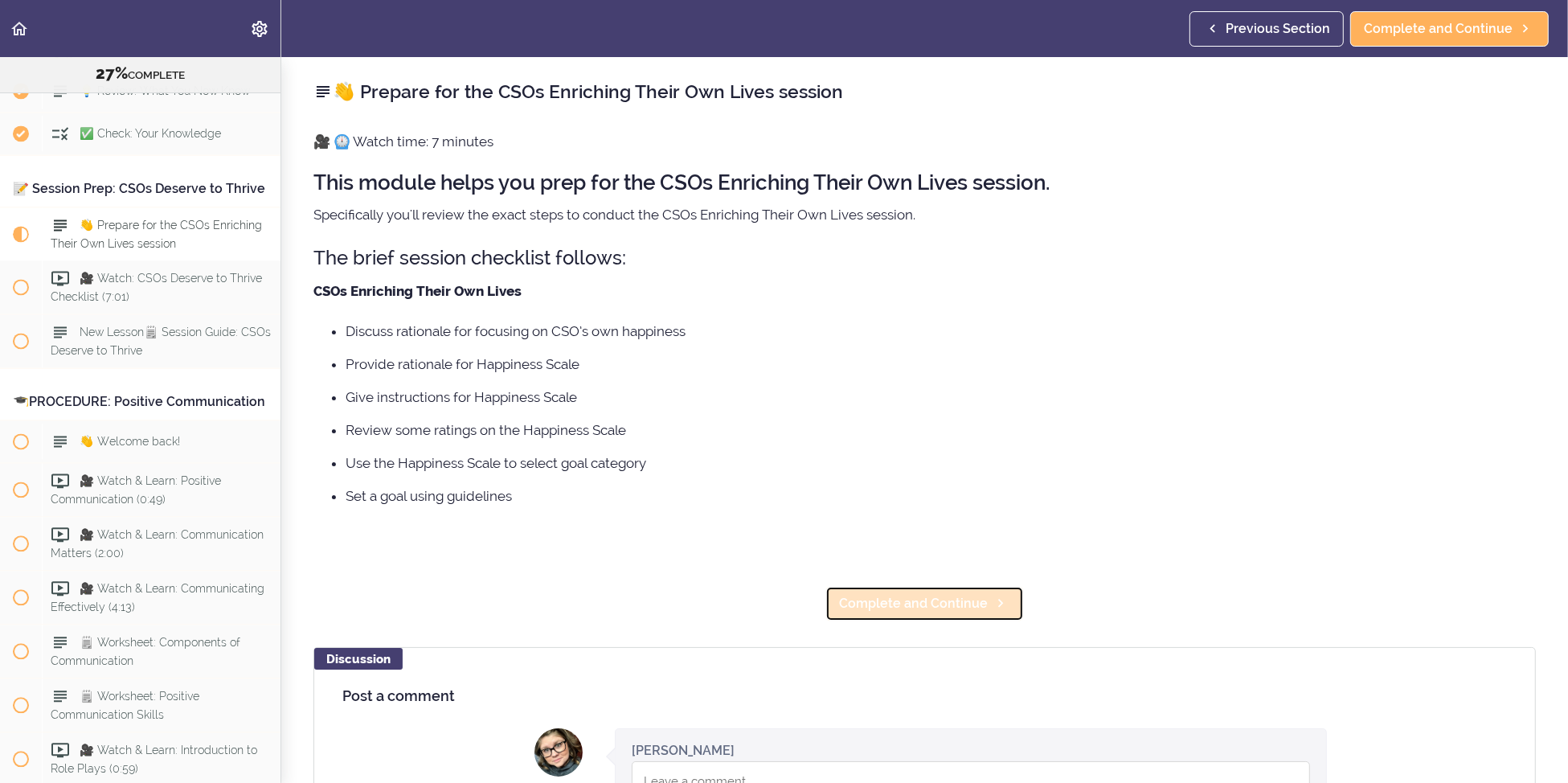 click on "Complete and Continue" at bounding box center (913, 604) 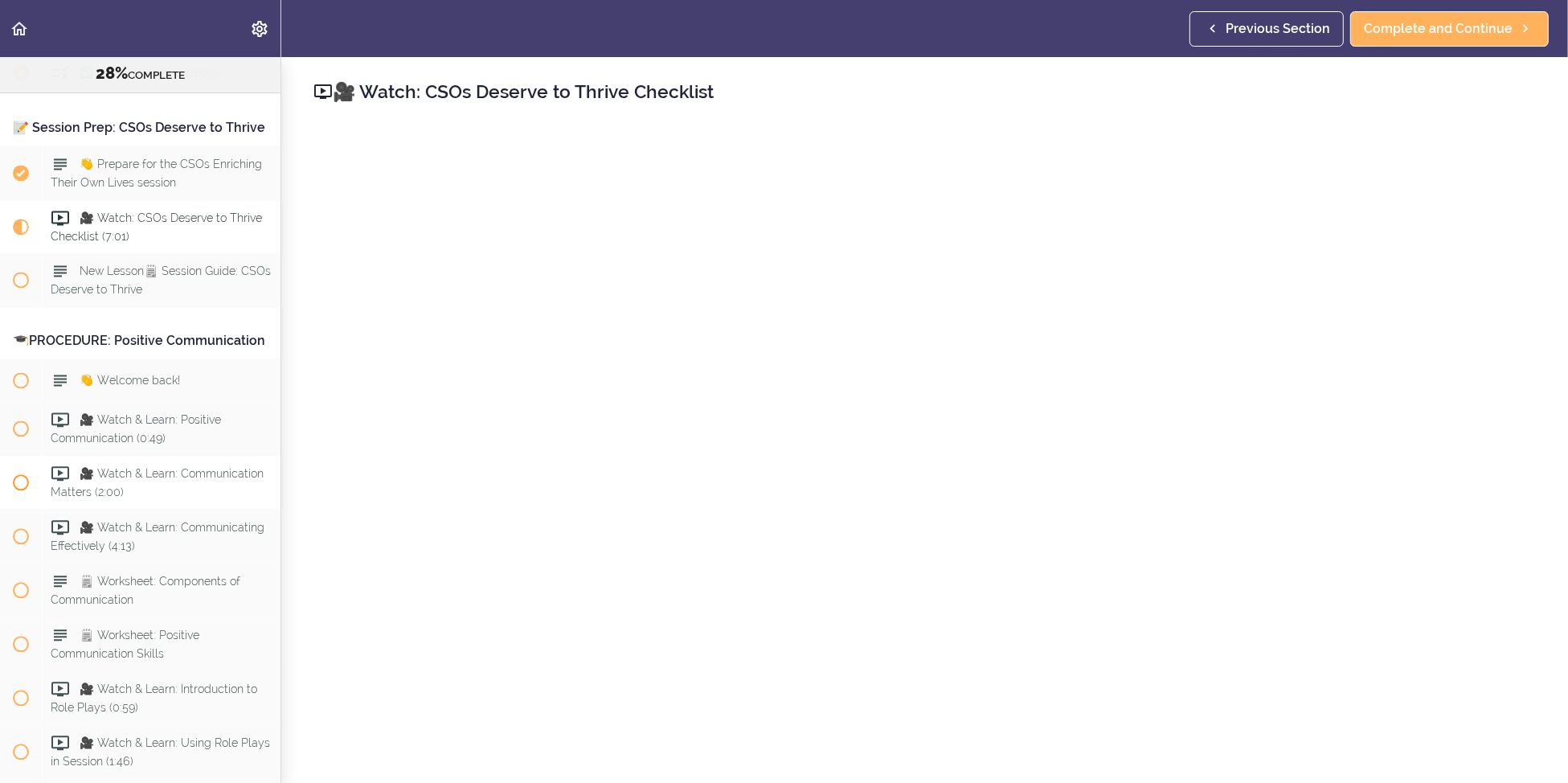 scroll, scrollTop: 3745, scrollLeft: 0, axis: vertical 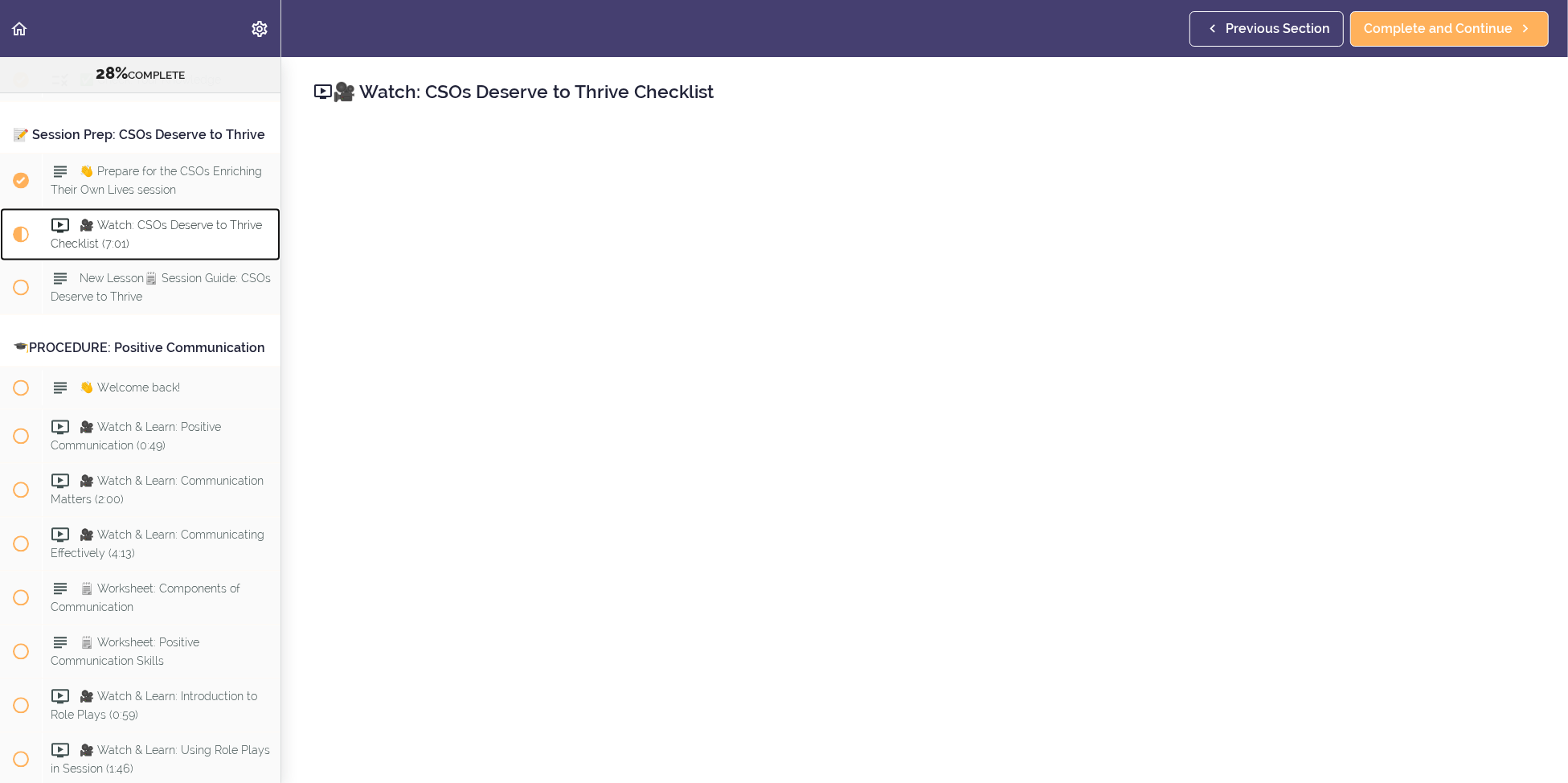 click on "🎥 Watch: CSOs Deserve to Thrive Checklist
(7:01)" at bounding box center (156, 234) 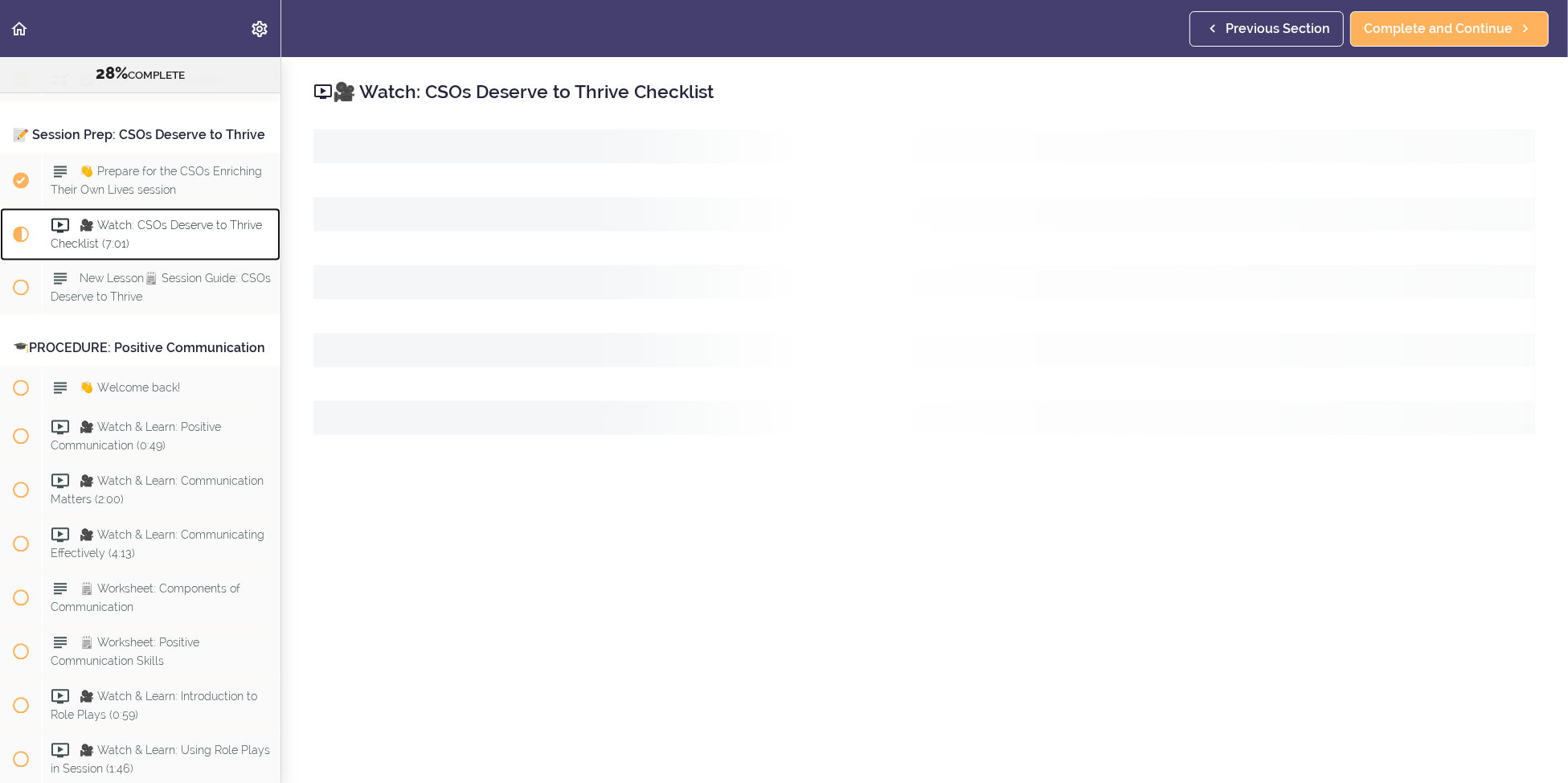 scroll, scrollTop: 3935, scrollLeft: 0, axis: vertical 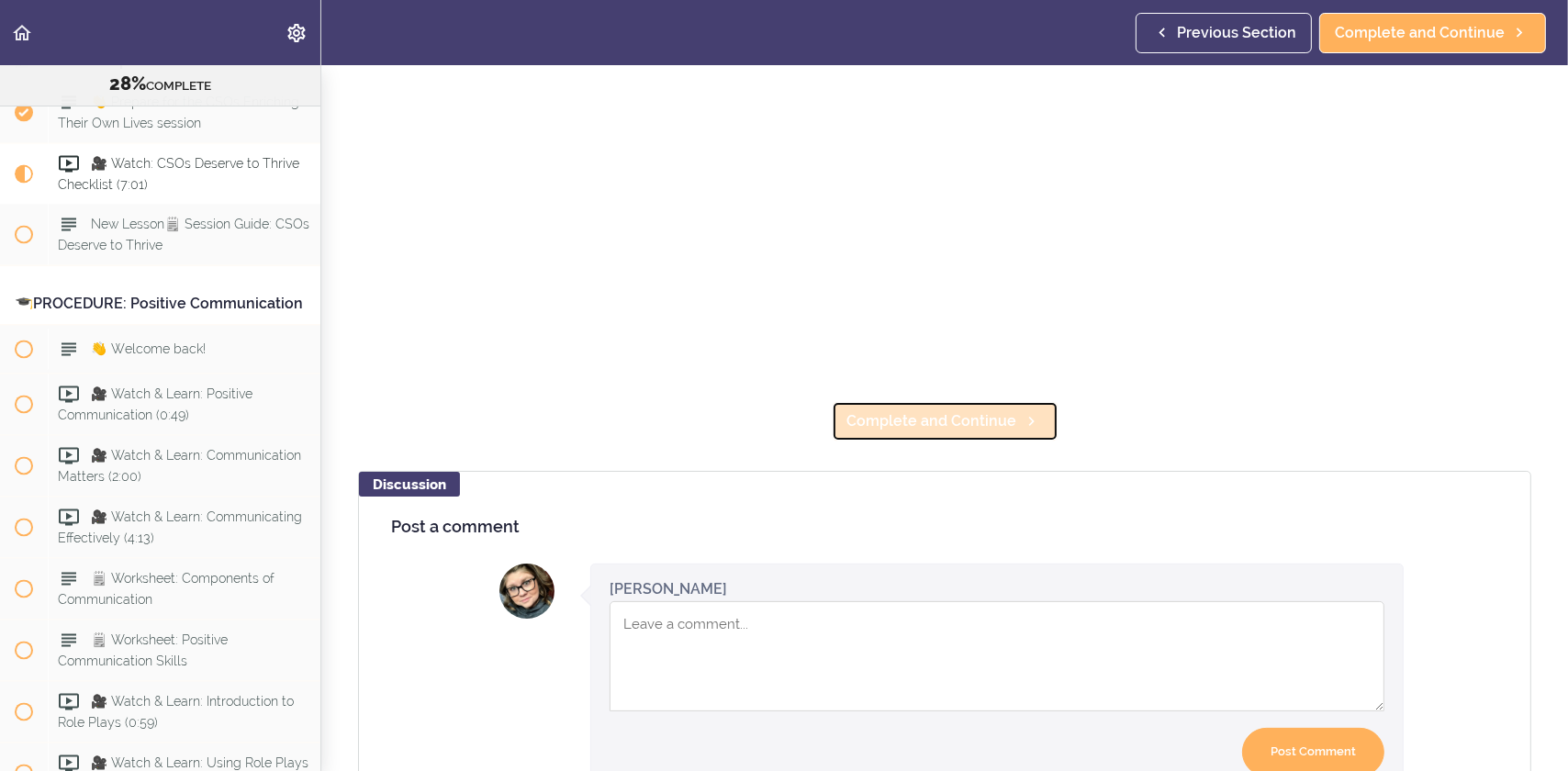 click 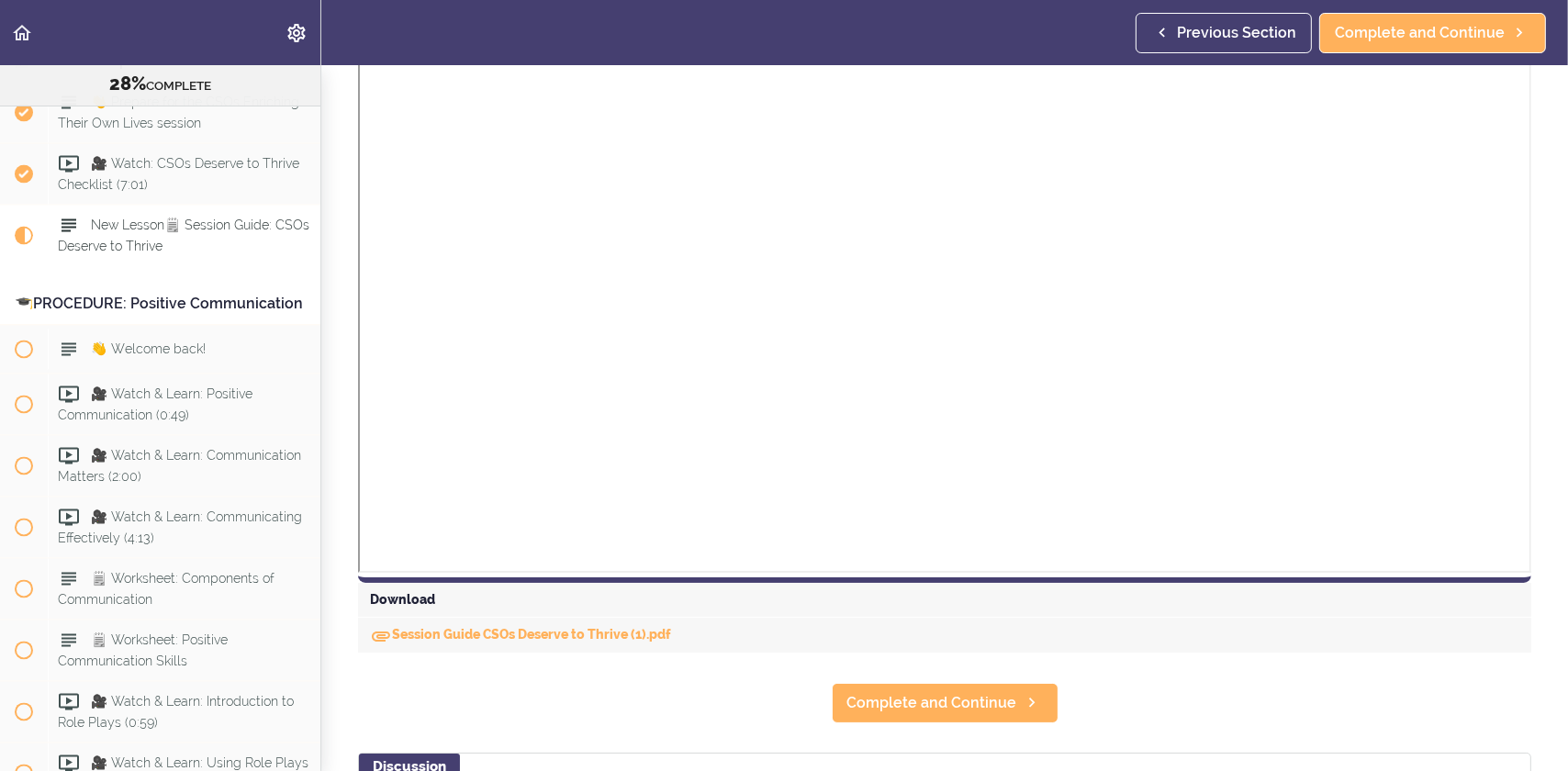 scroll, scrollTop: 0, scrollLeft: 0, axis: both 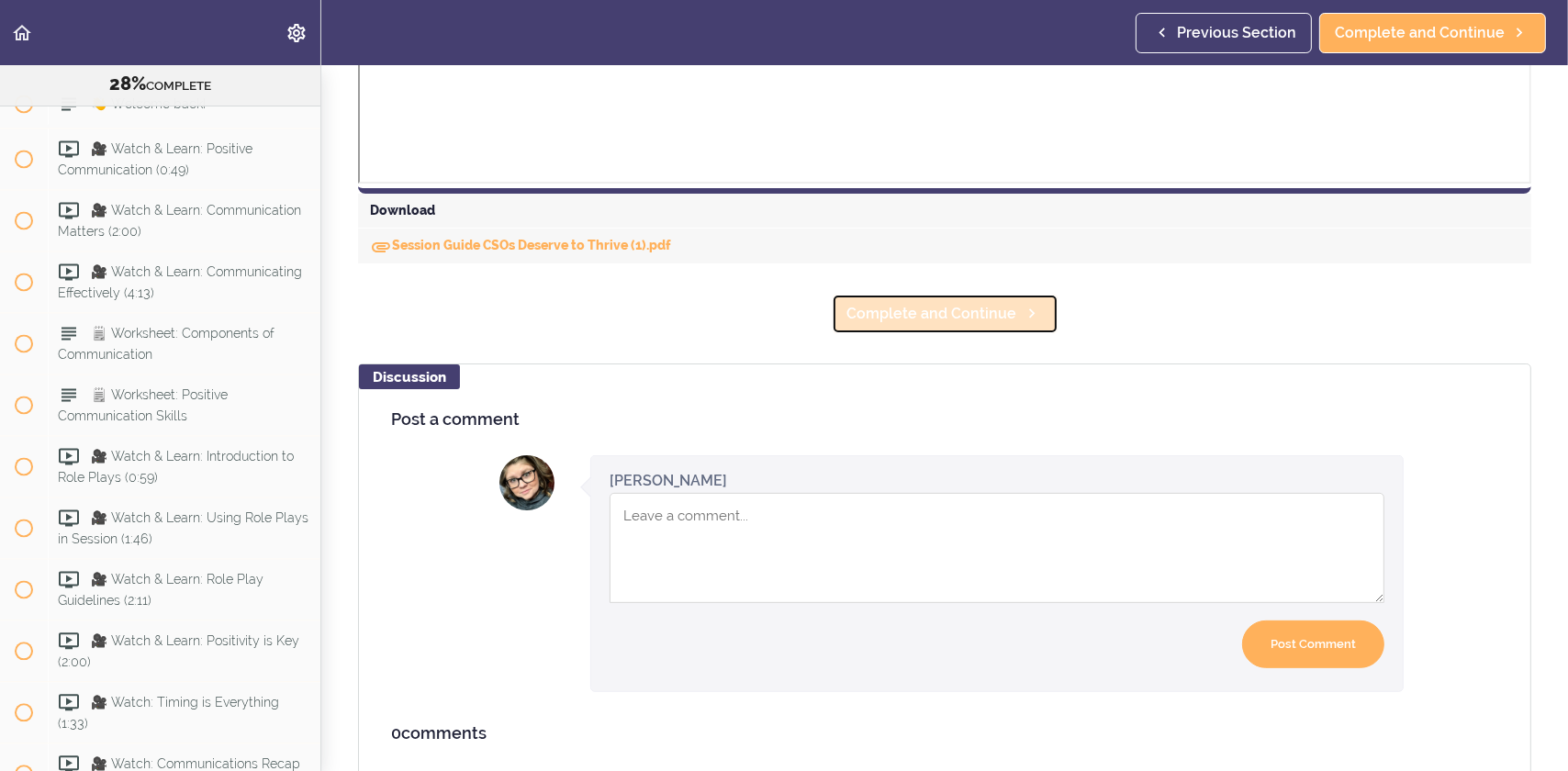 click on "Complete and Continue" at bounding box center [932, 314] 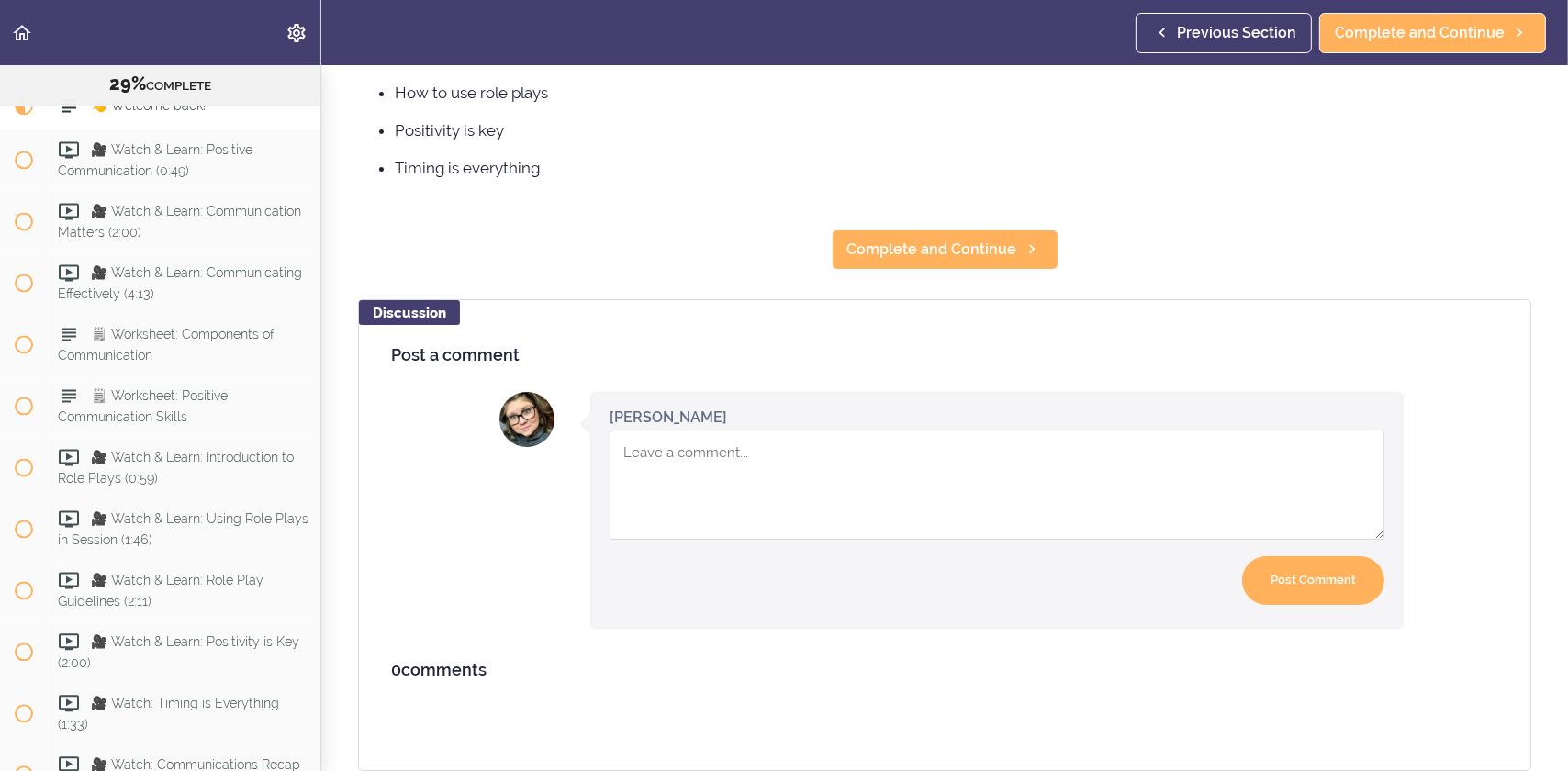 scroll, scrollTop: 0, scrollLeft: 0, axis: both 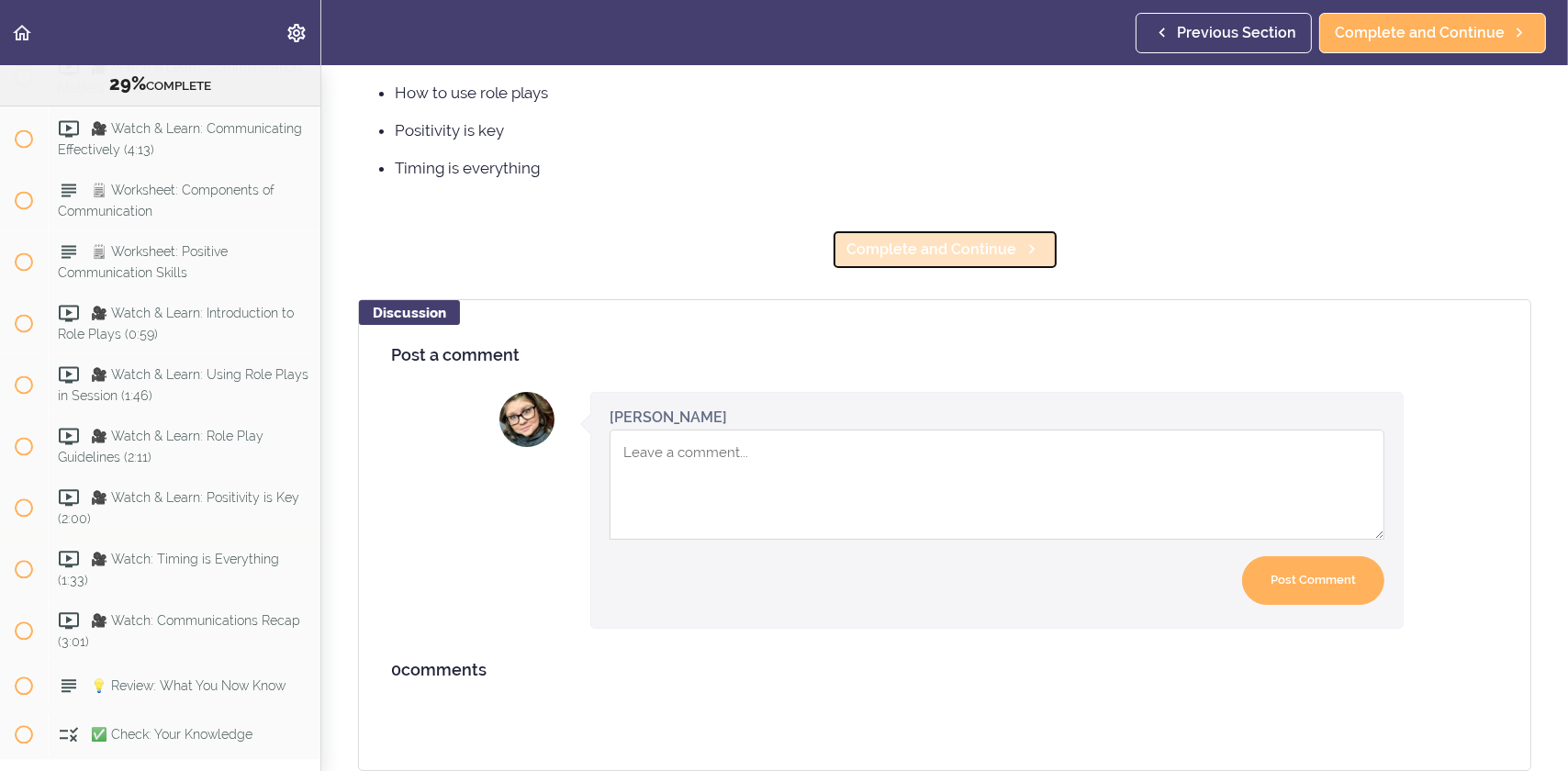 click on "Complete and Continue" at bounding box center (932, 250) 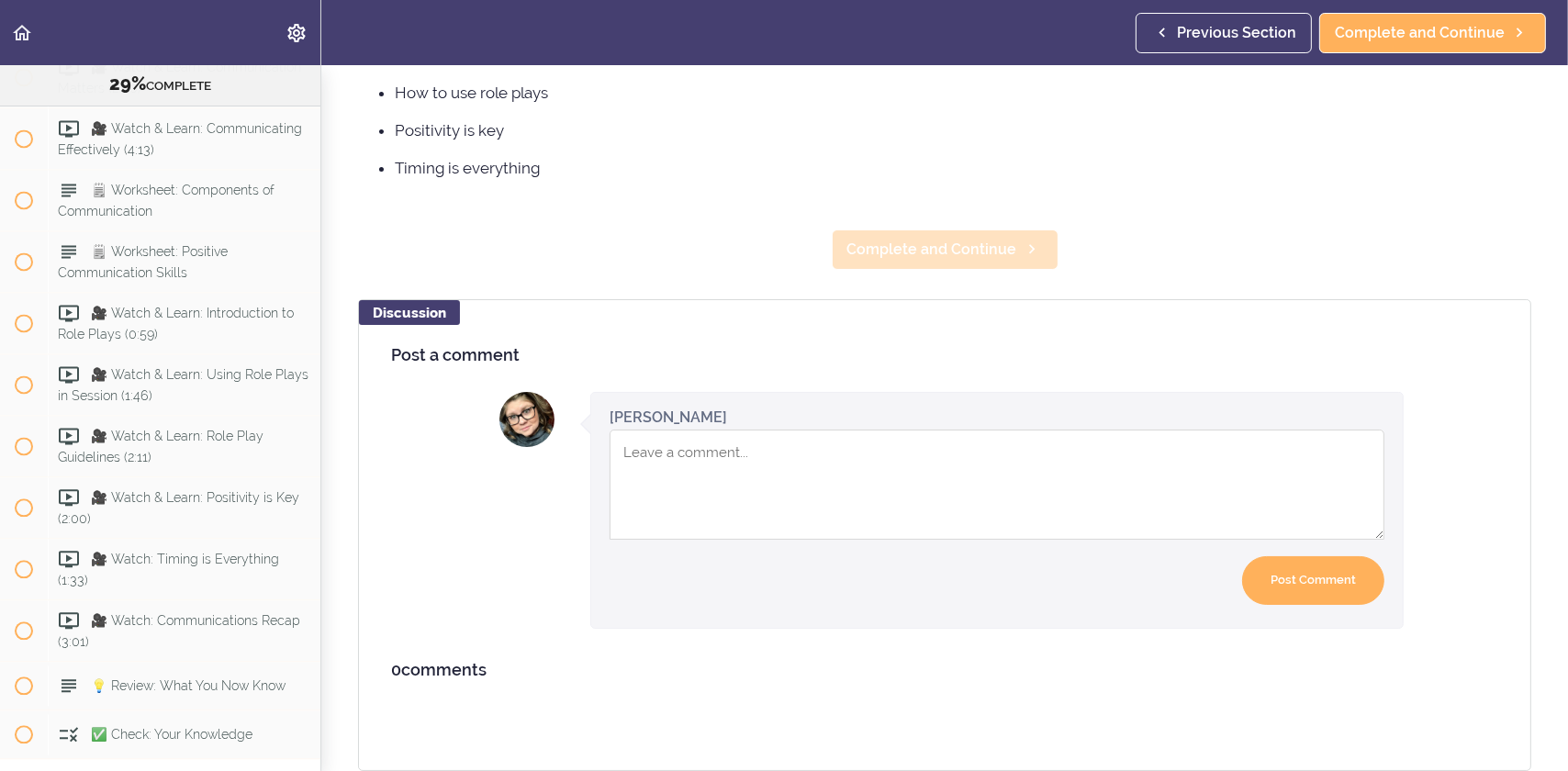 scroll, scrollTop: 17, scrollLeft: 0, axis: vertical 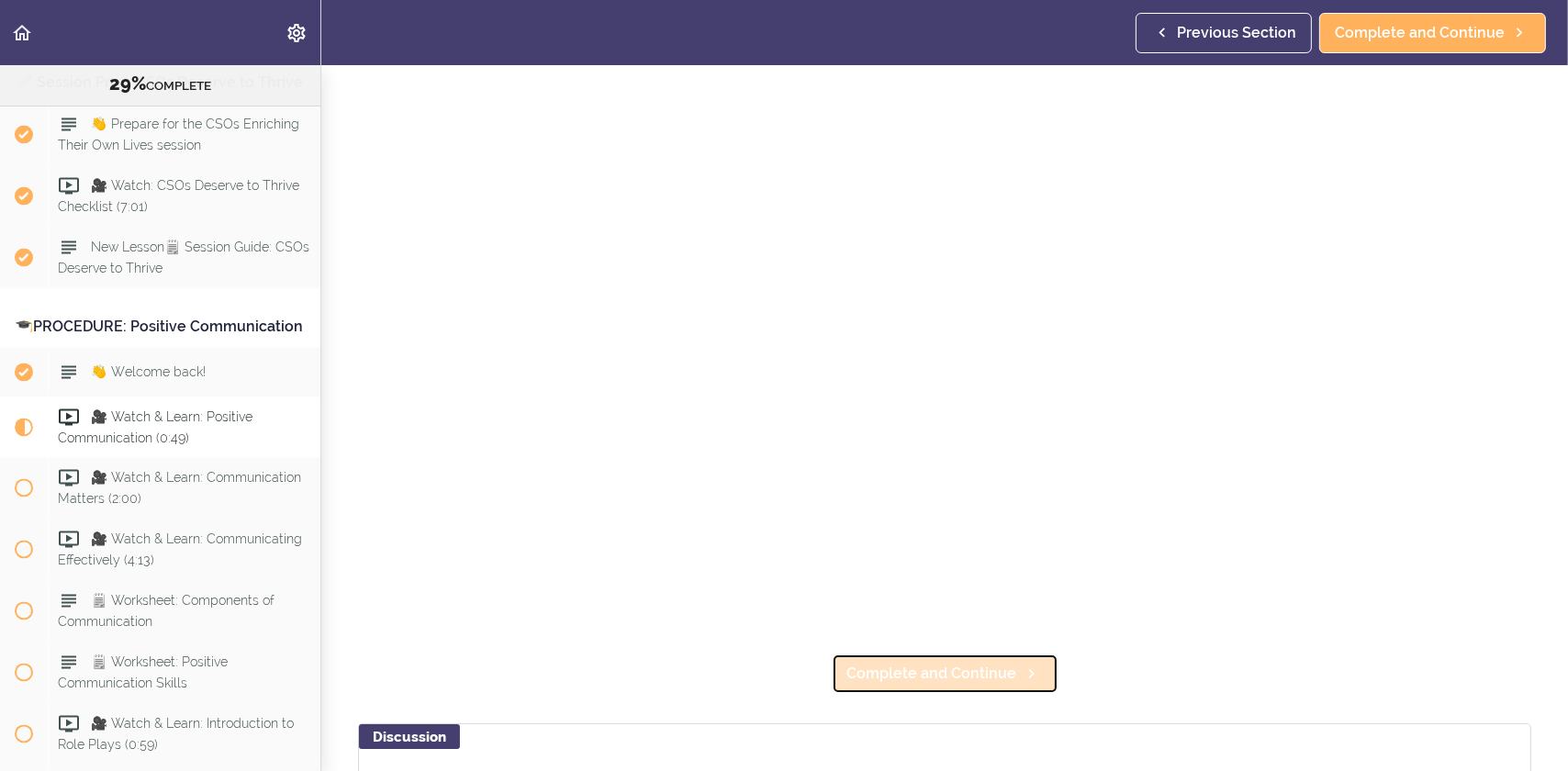 click on "Complete and Continue" at bounding box center (945, 674) 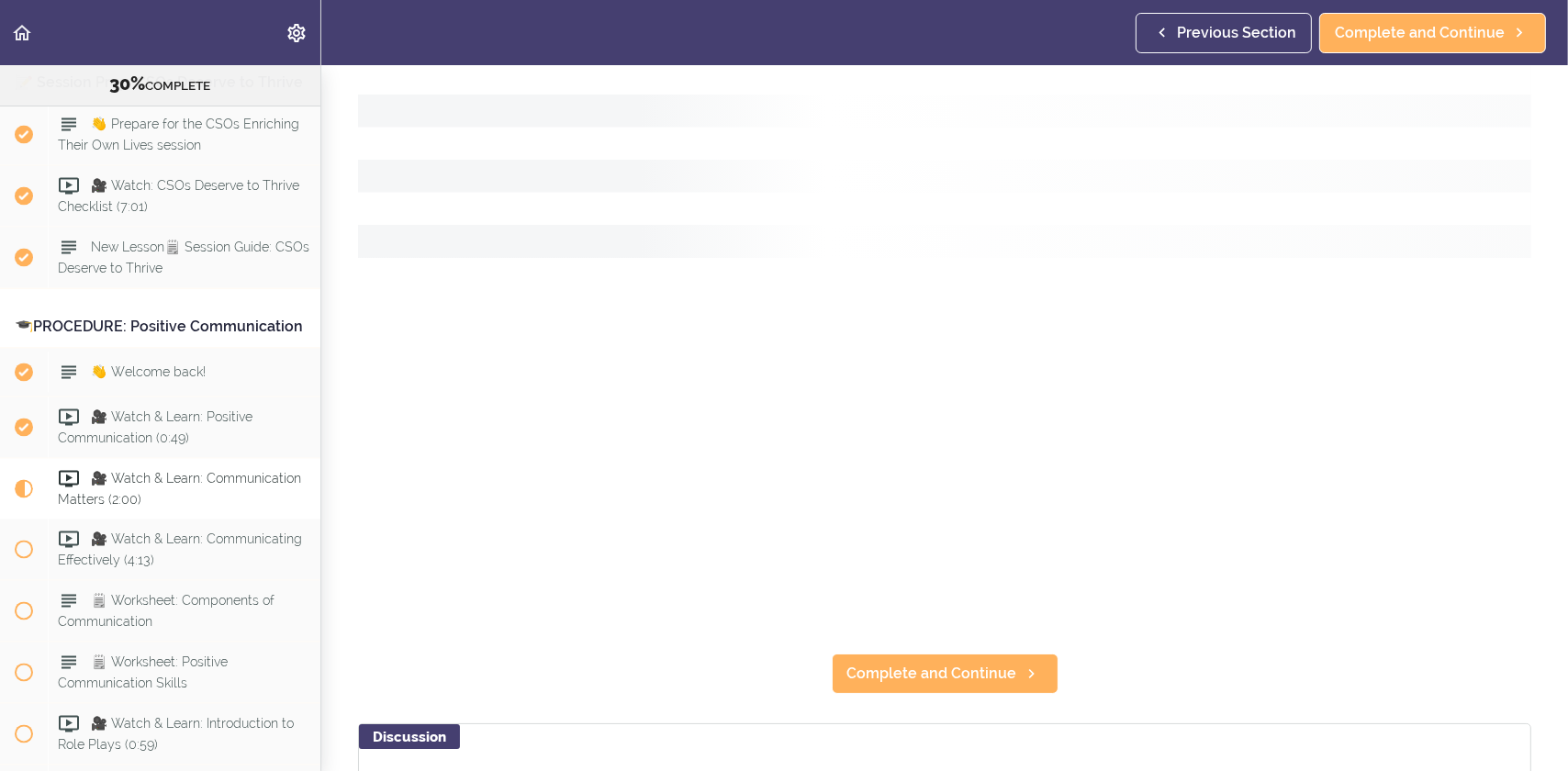 scroll, scrollTop: 4633, scrollLeft: 0, axis: vertical 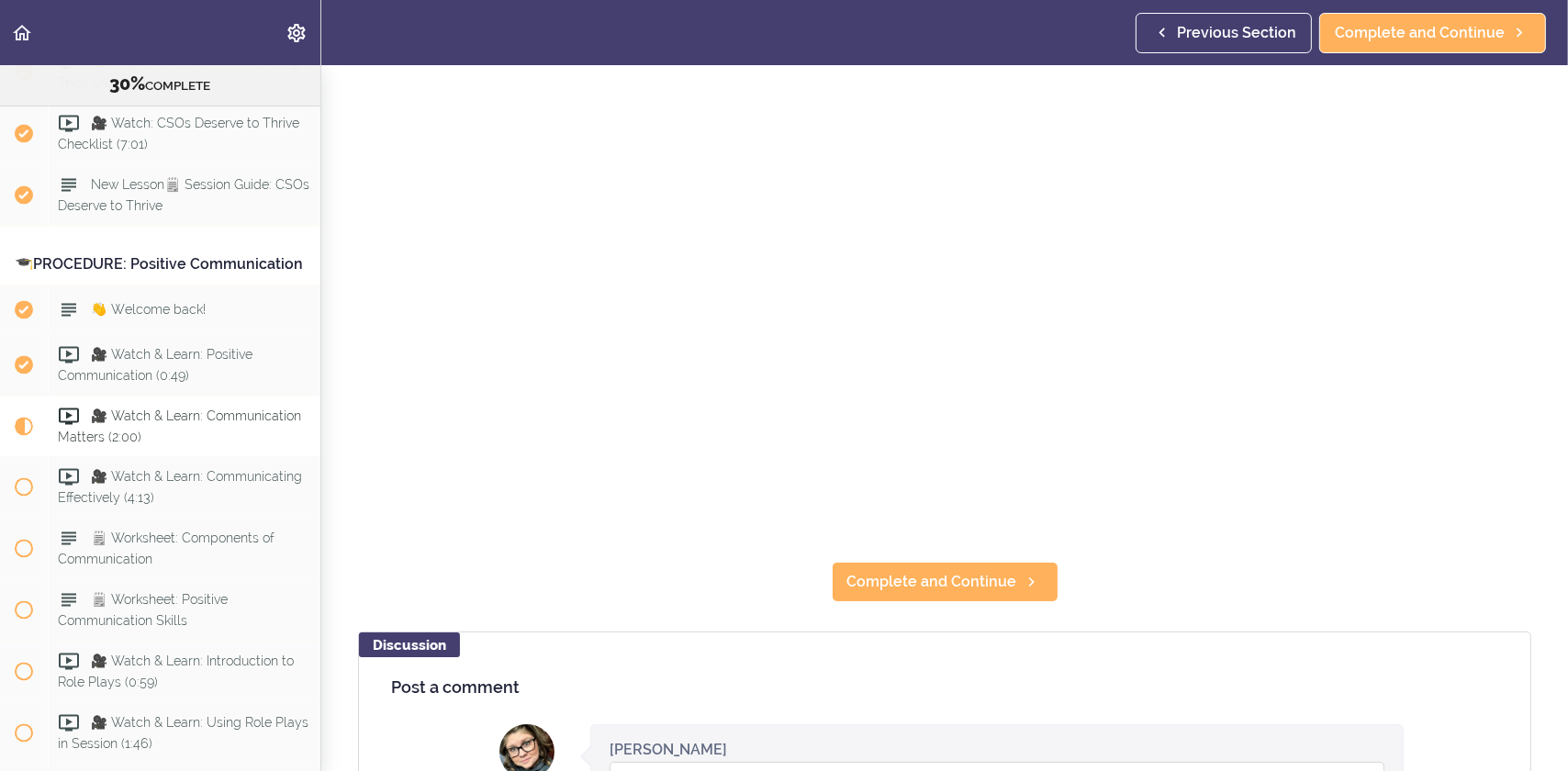 click on "Online Program: CRAFT Training for Professionals (Trainer-Led)
30%
COMPLETE
📜Introduction to this Training
👋 Welcome to this training!" at bounding box center [784, 418] 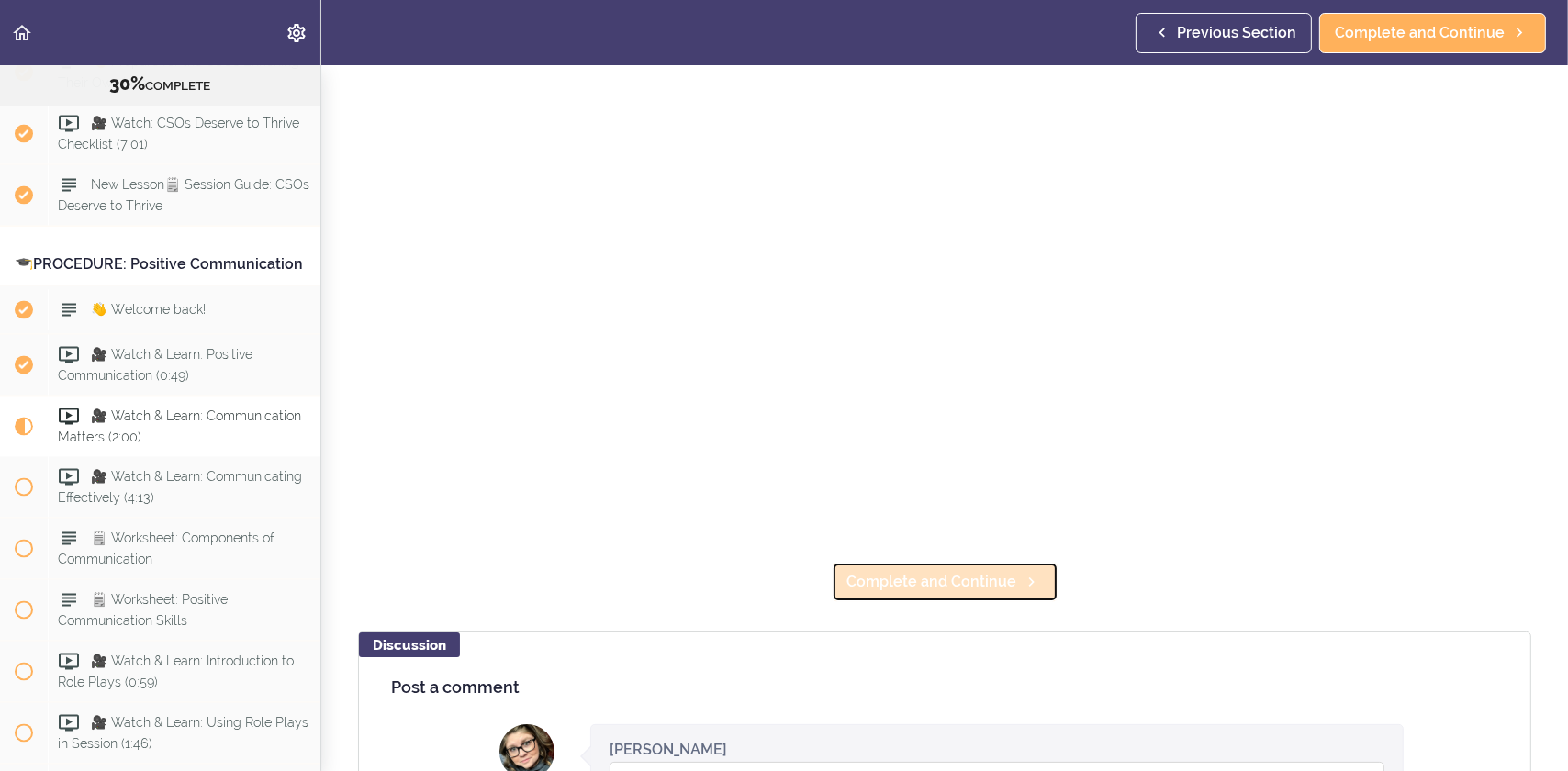 click 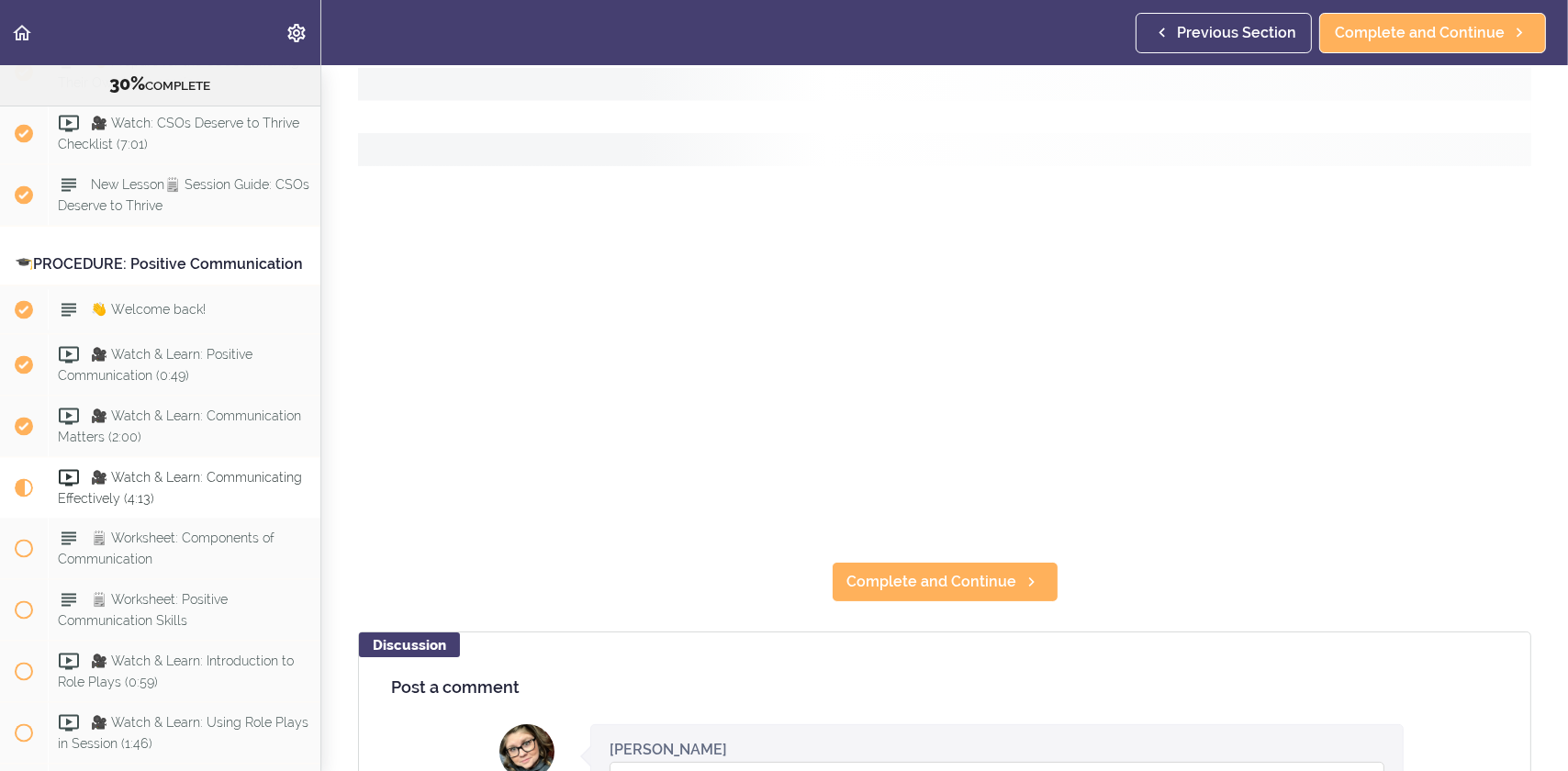 scroll, scrollTop: 0, scrollLeft: 0, axis: both 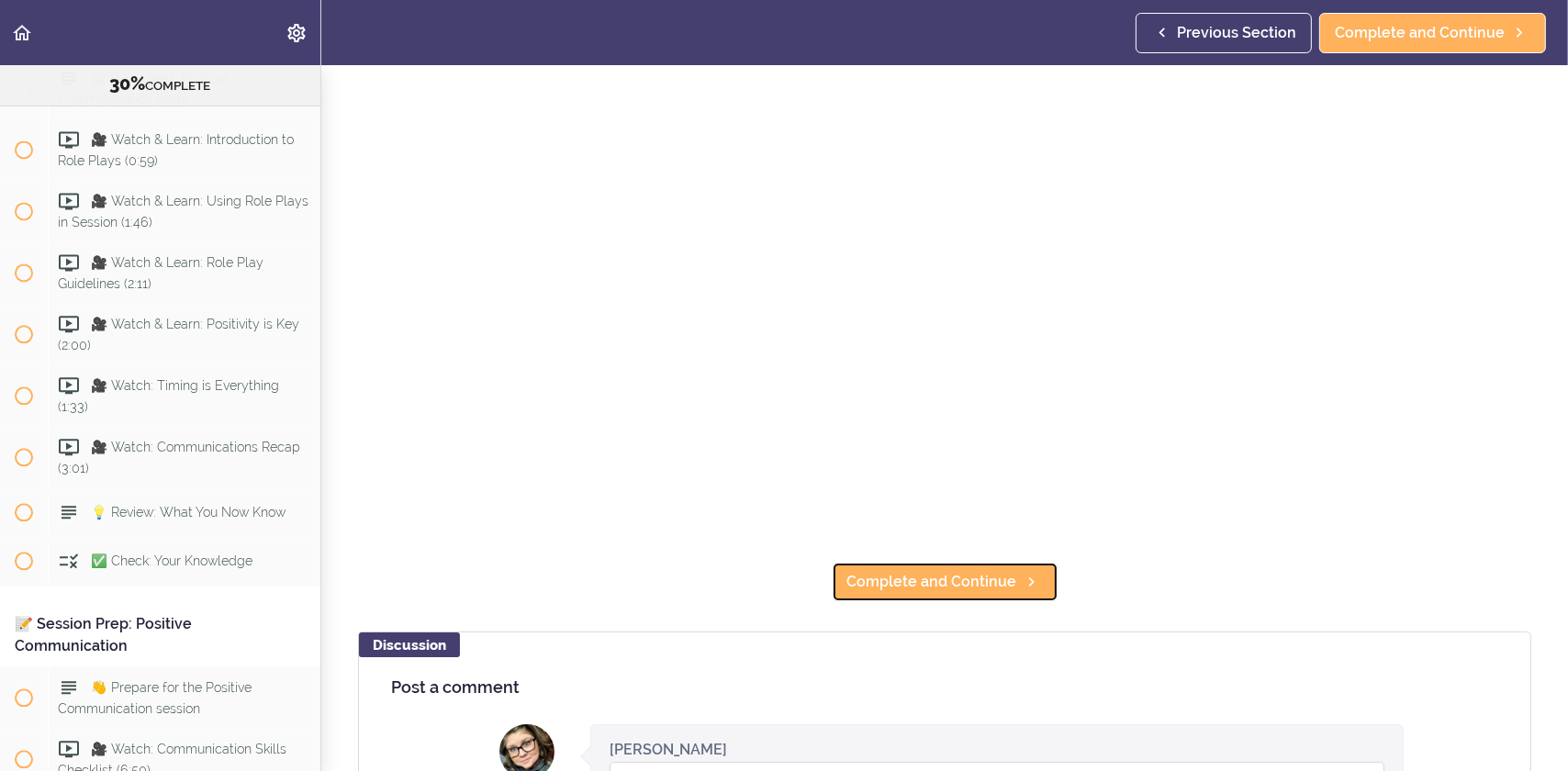 drag, startPoint x: 962, startPoint y: 581, endPoint x: 929, endPoint y: 594, distance: 35.468296 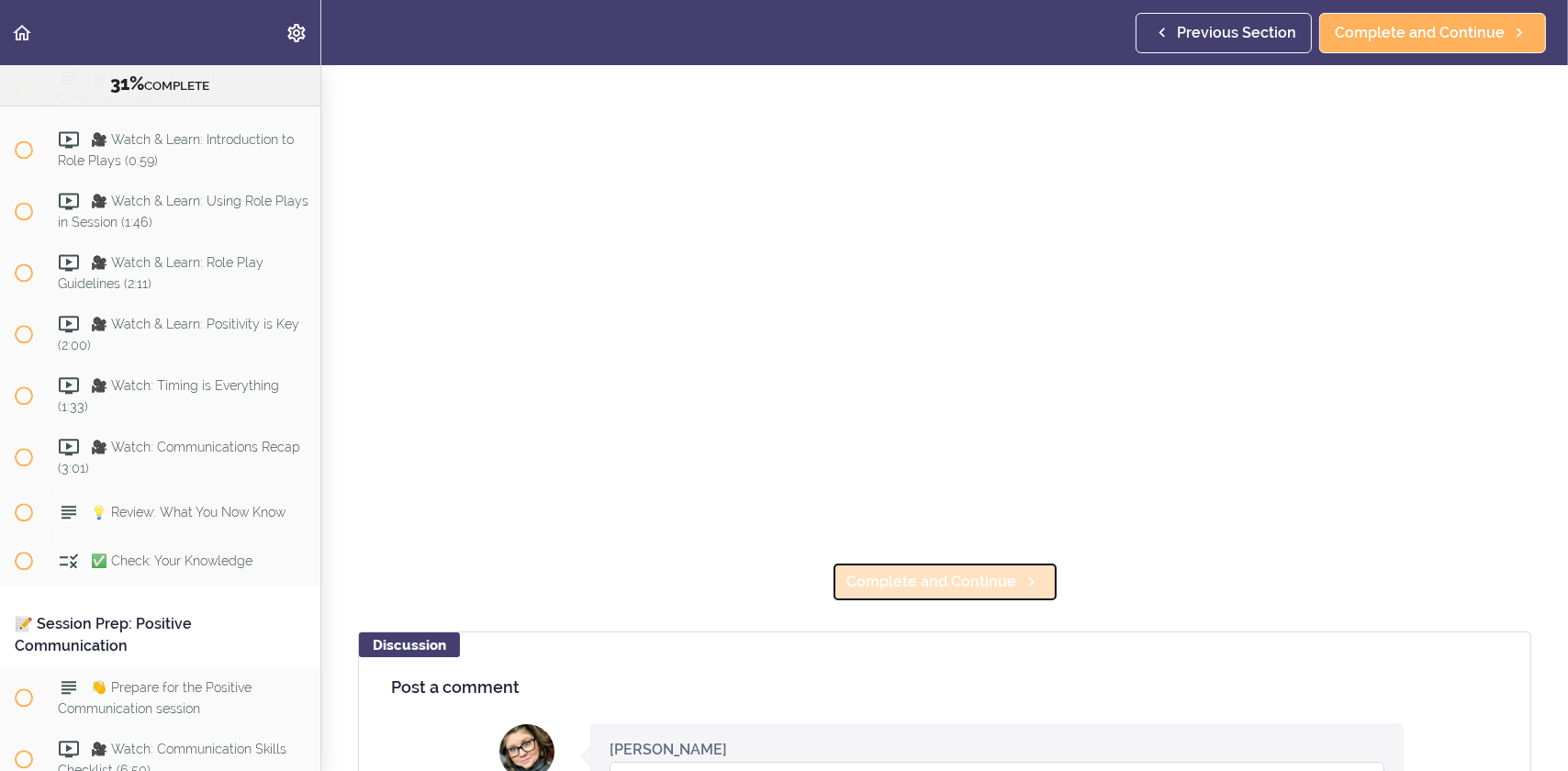 click on "Complete and Continue" at bounding box center [945, 582] 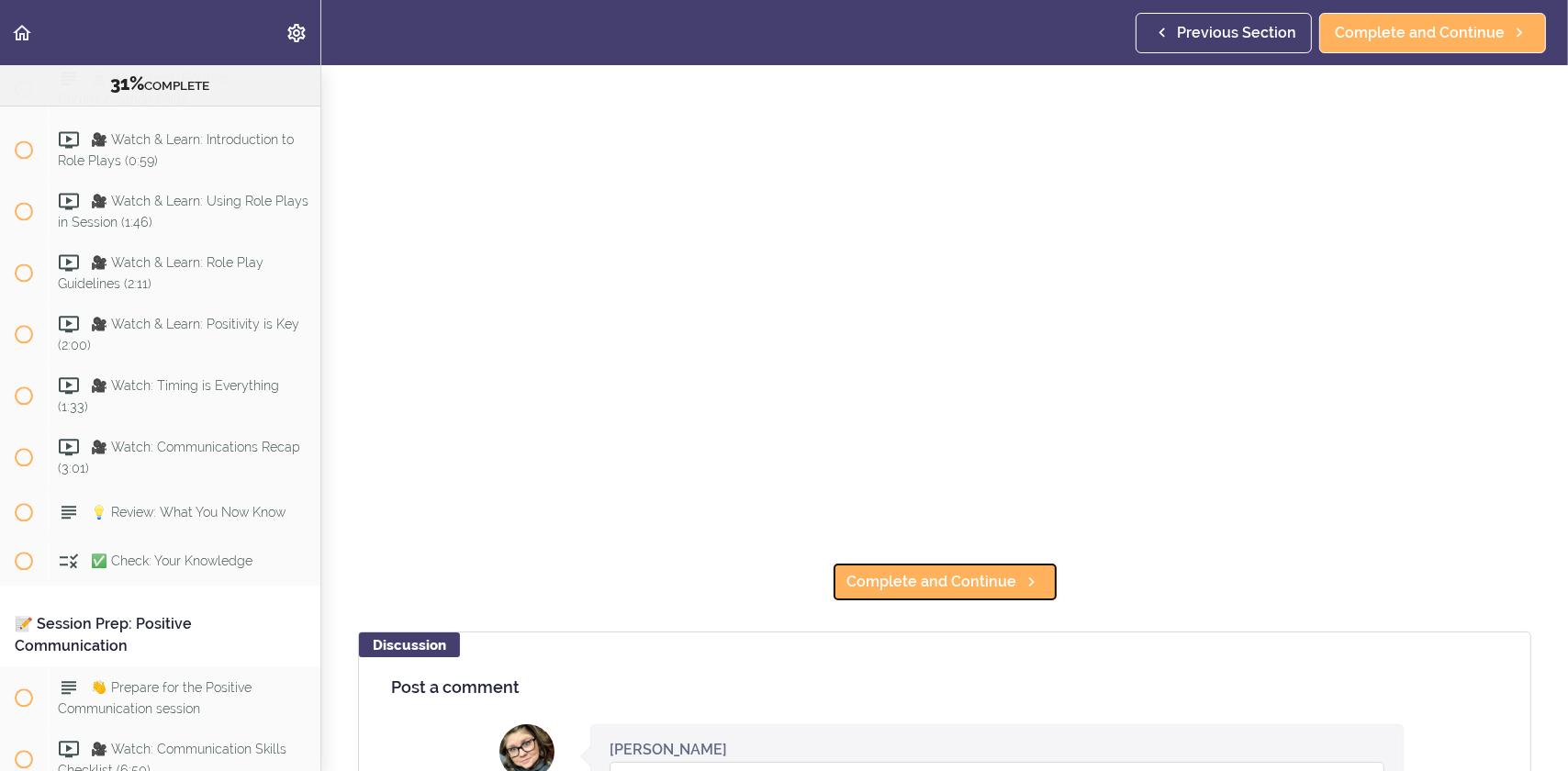 drag, startPoint x: 894, startPoint y: 572, endPoint x: 941, endPoint y: 640, distance: 82.66196 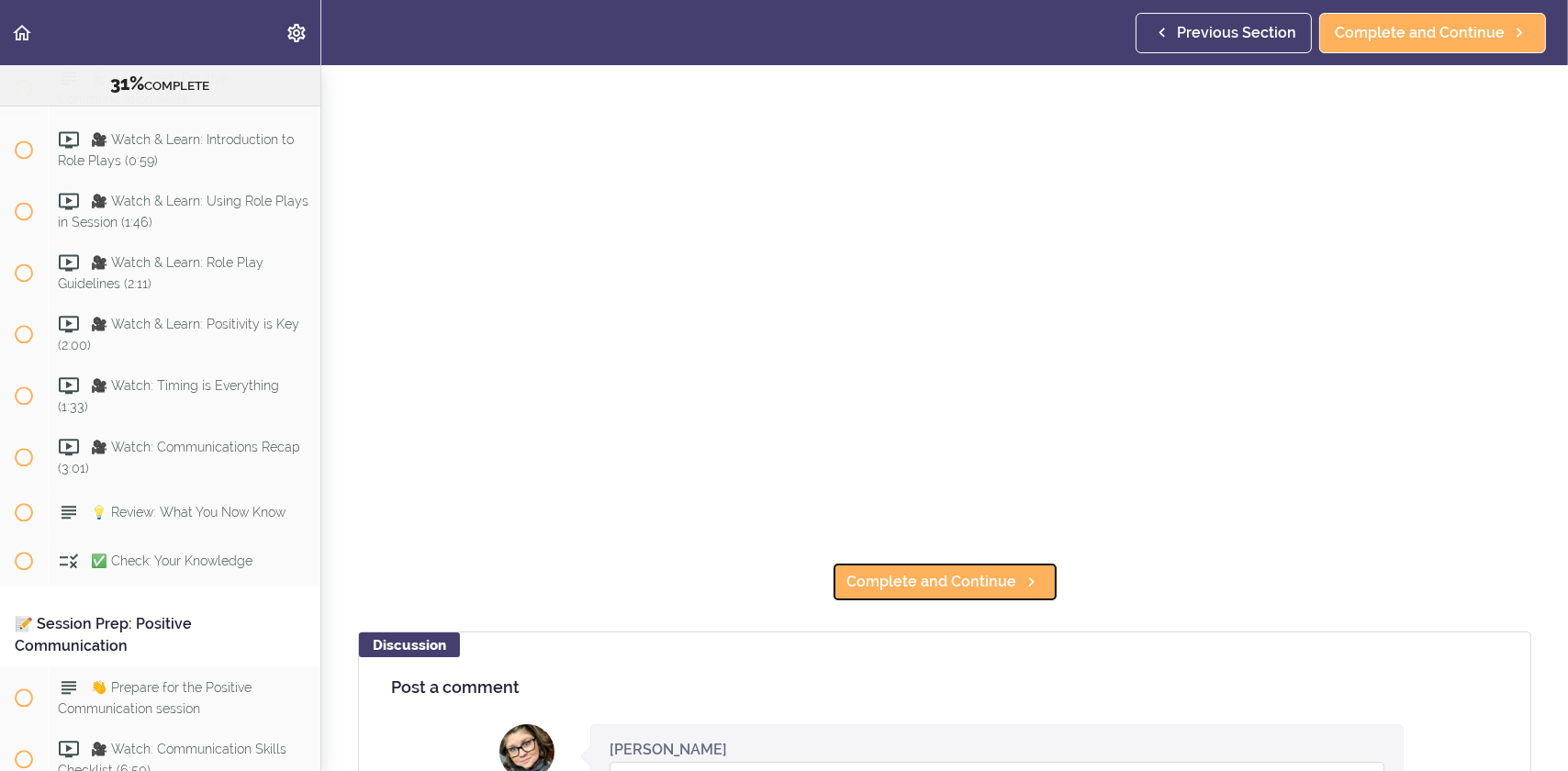 click on "Complete and Continue" at bounding box center (932, 582) 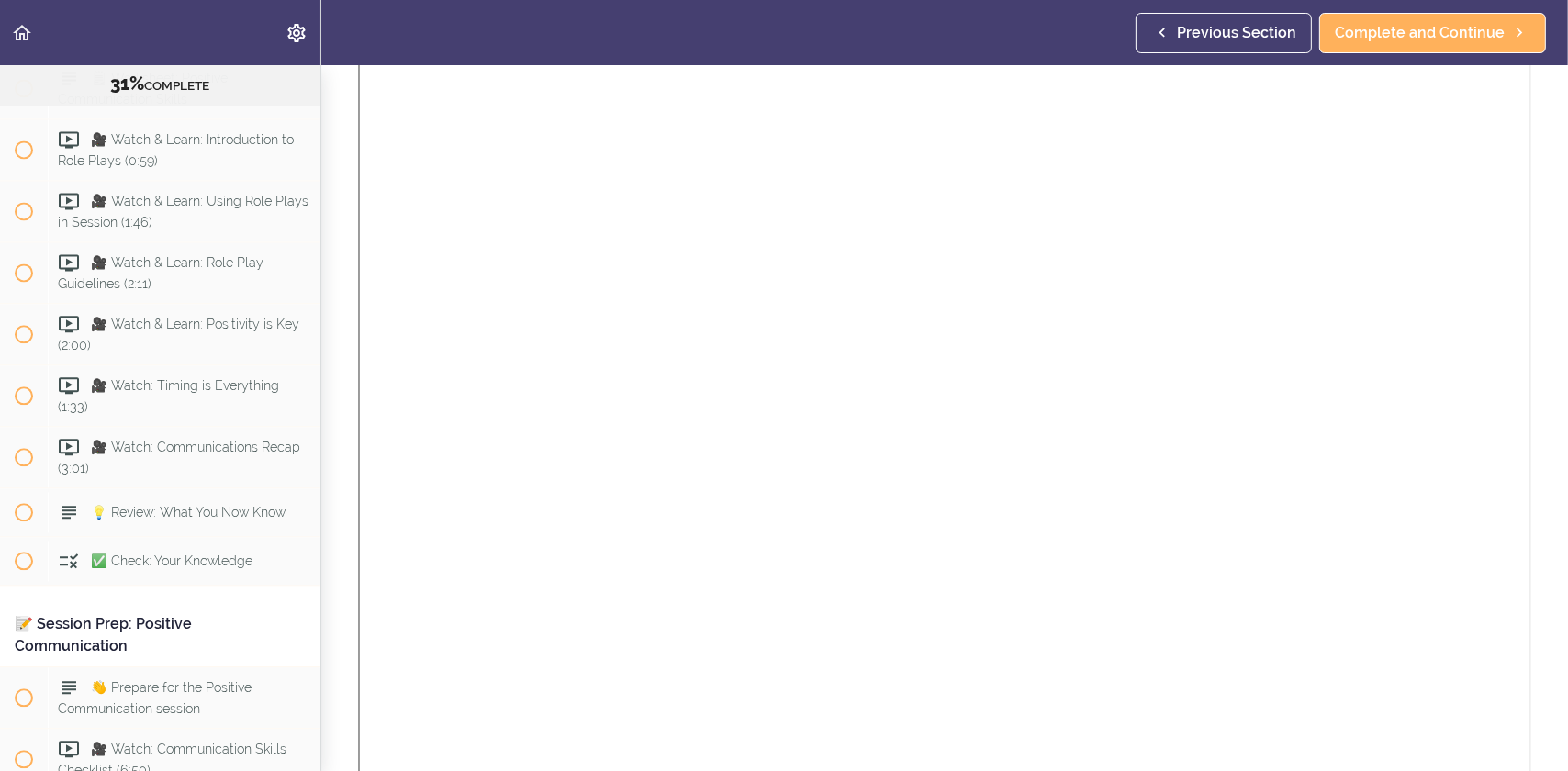 scroll, scrollTop: 0, scrollLeft: 0, axis: both 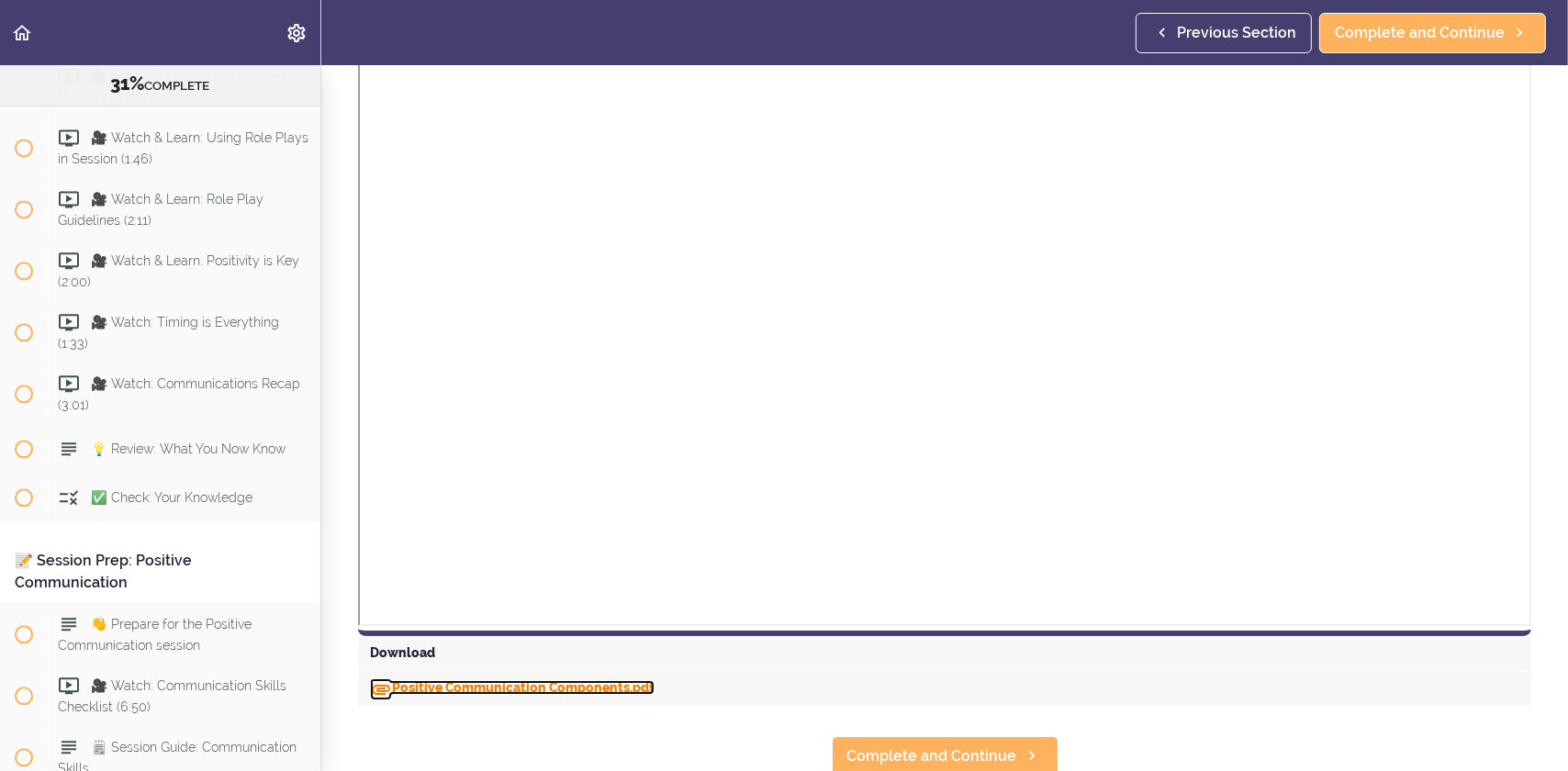 drag, startPoint x: 453, startPoint y: 694, endPoint x: 412, endPoint y: 685, distance: 41.976184 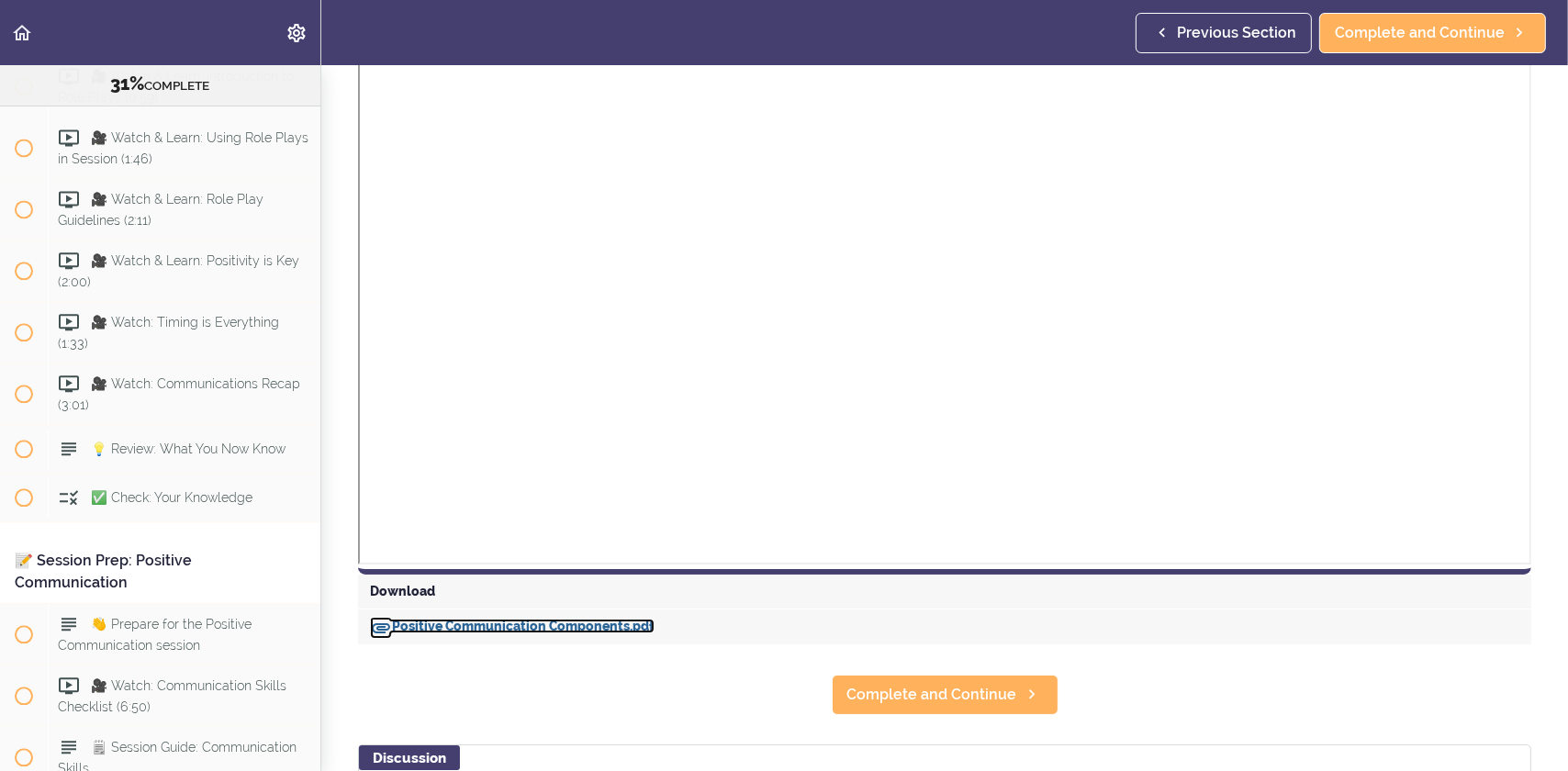 scroll, scrollTop: 551, scrollLeft: 0, axis: vertical 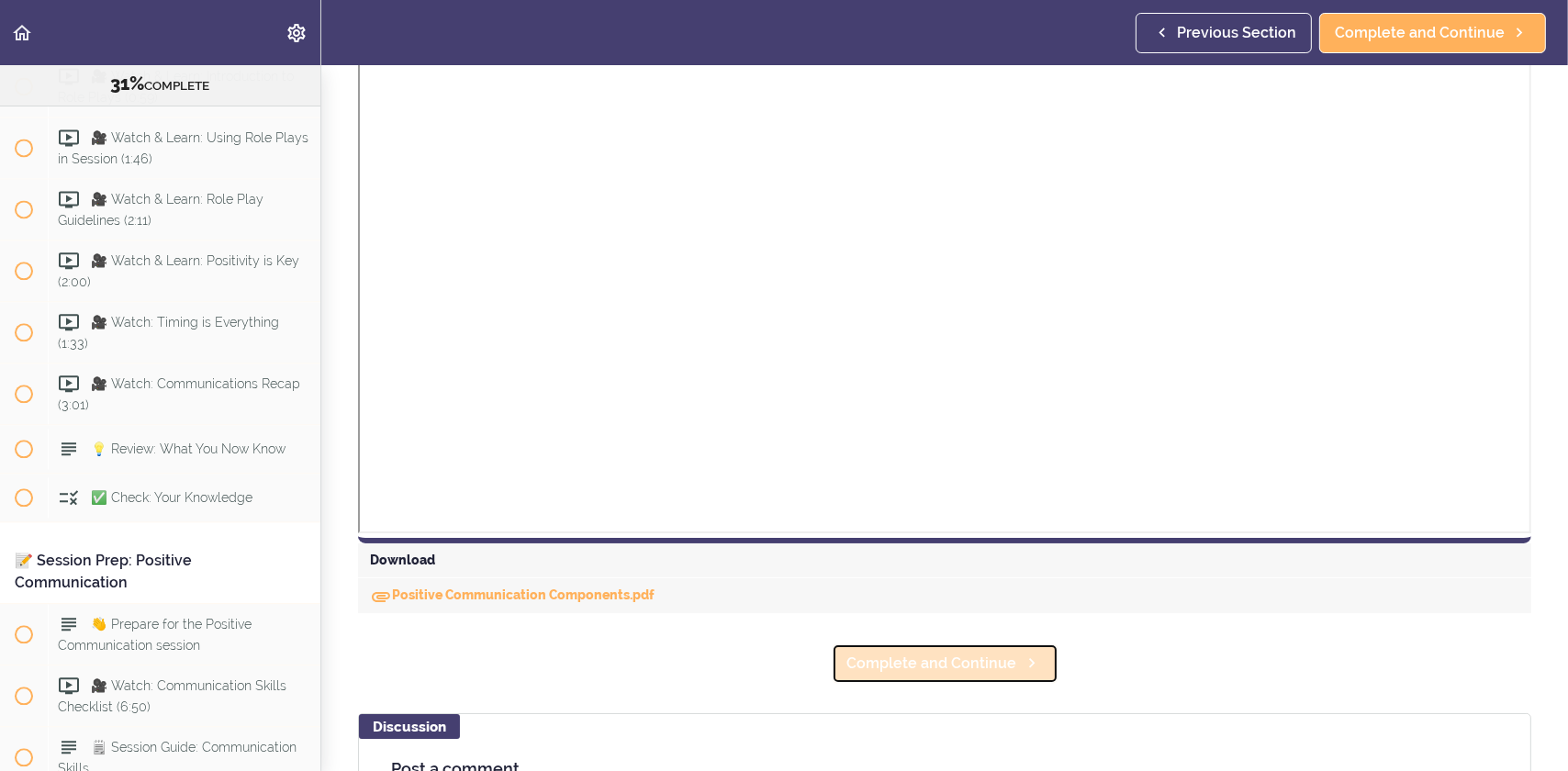 click on "Complete and Continue" at bounding box center [932, 664] 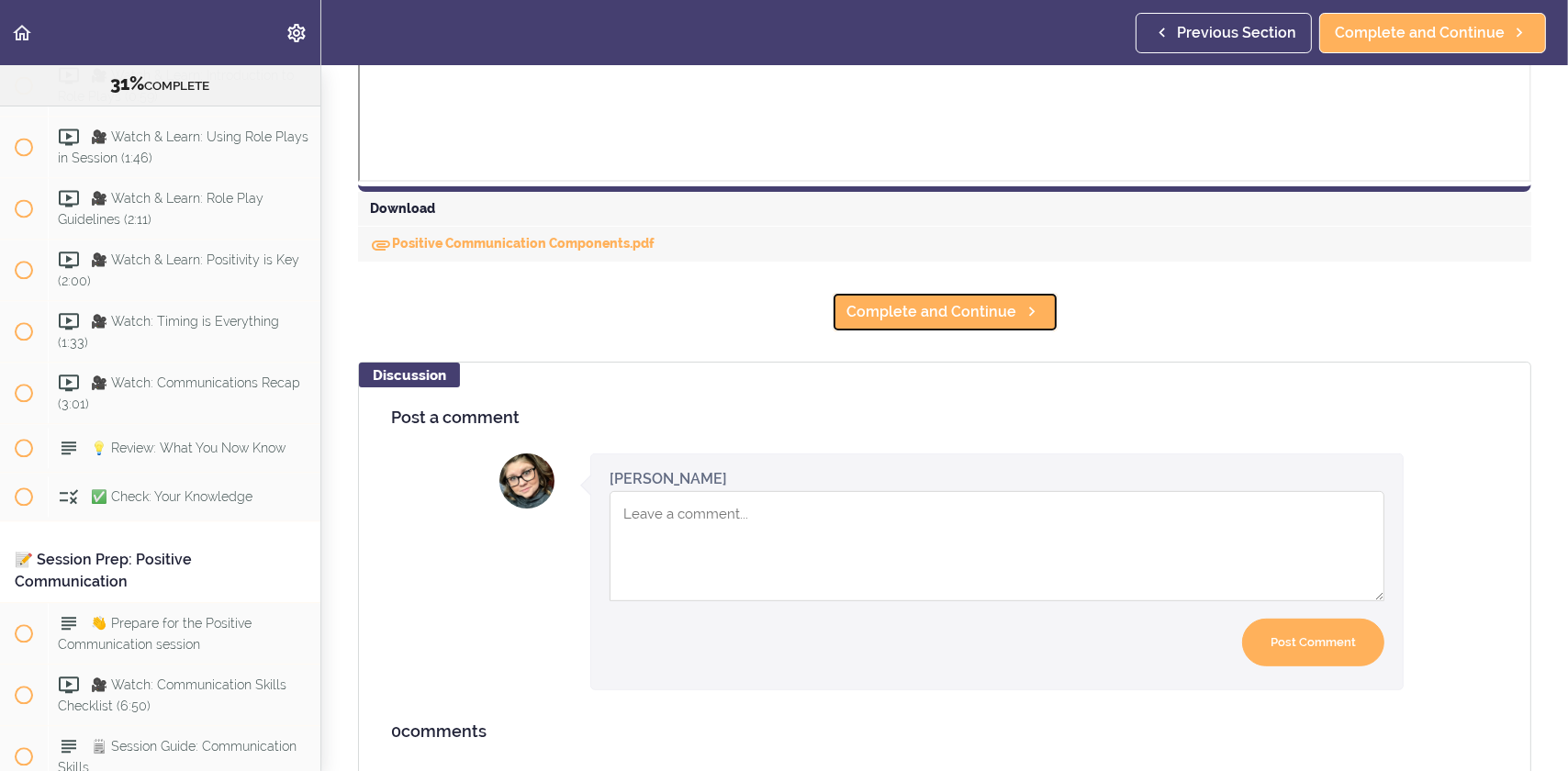 scroll, scrollTop: 918, scrollLeft: 0, axis: vertical 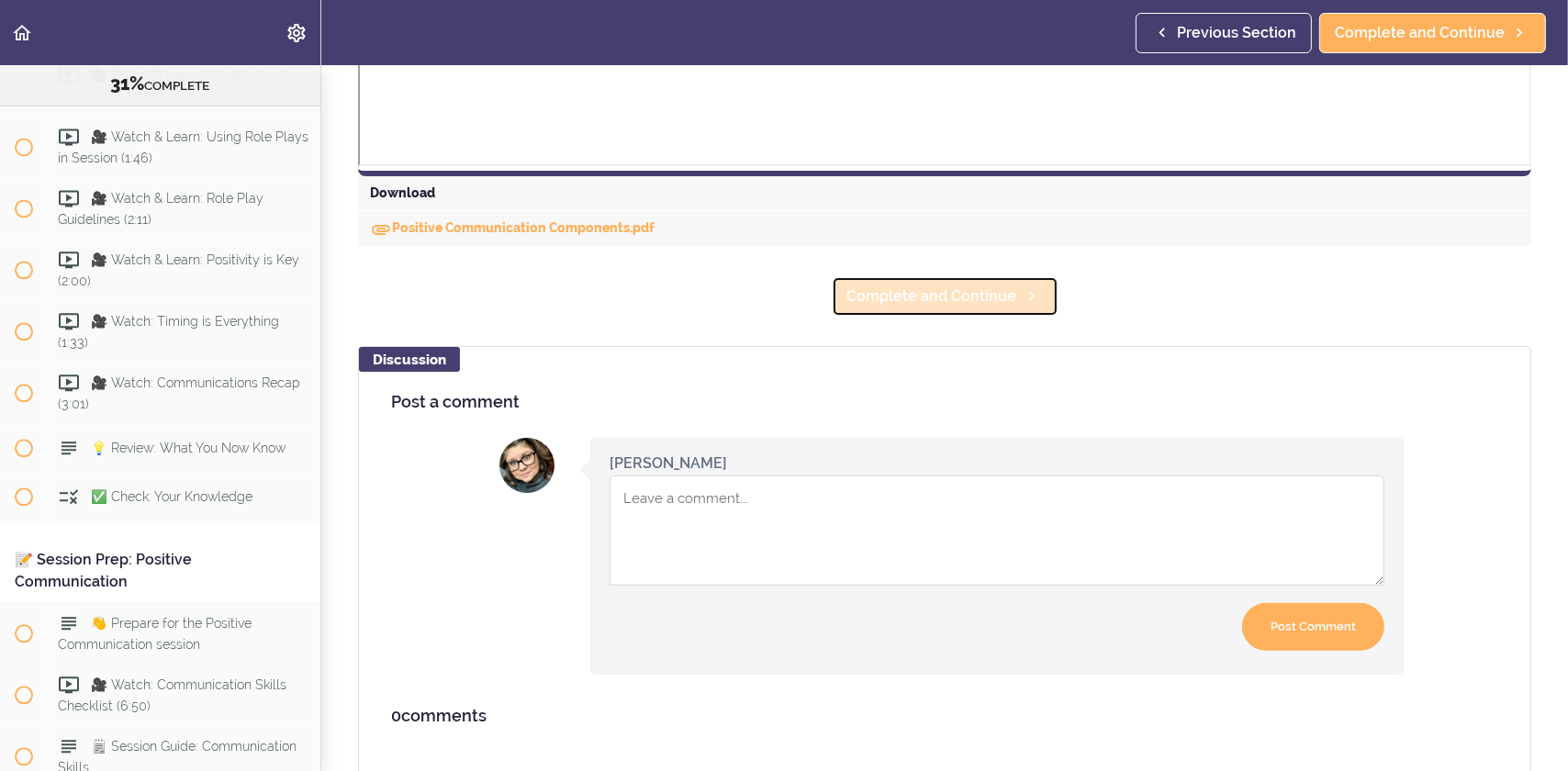 click 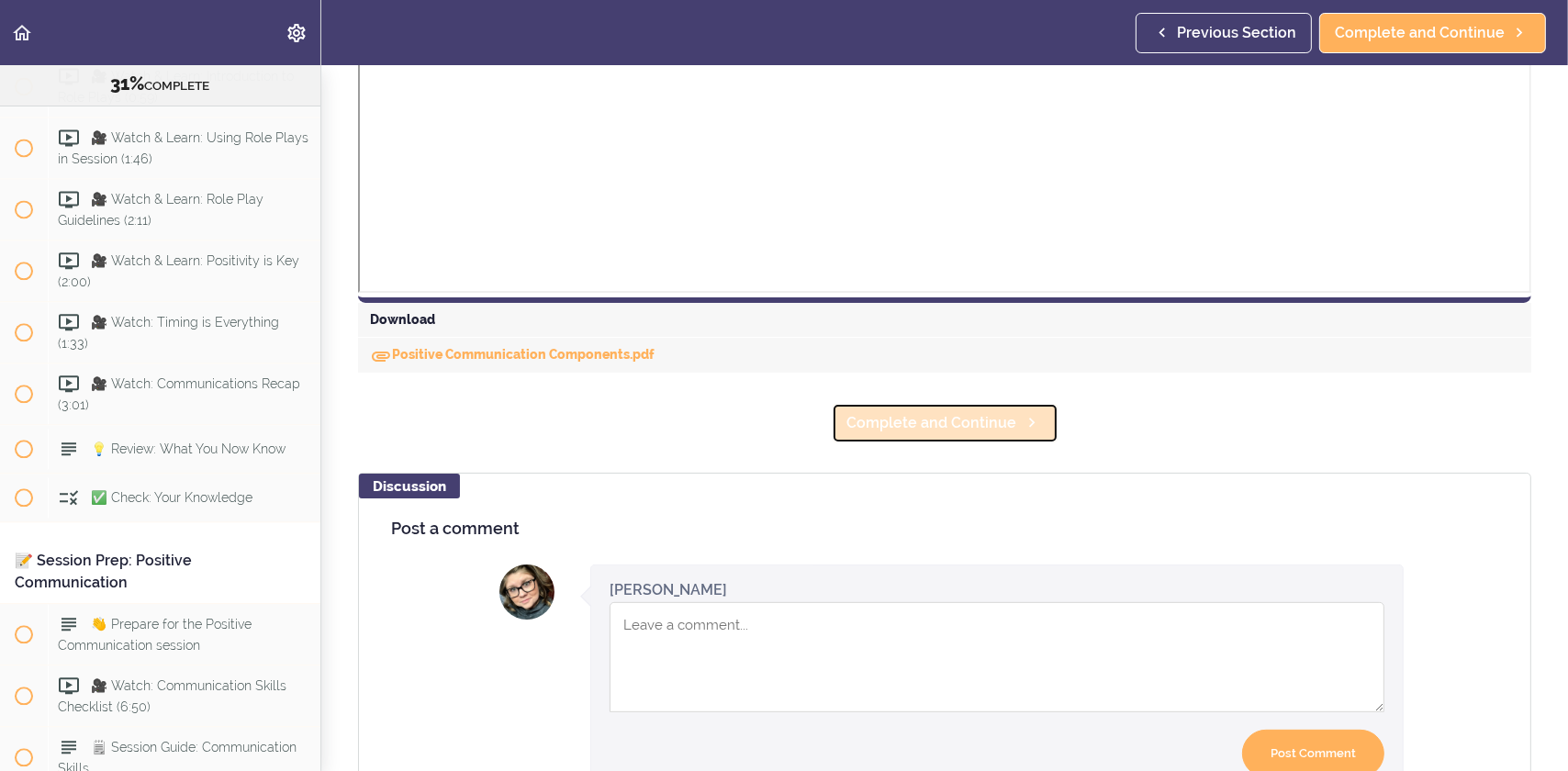scroll, scrollTop: 551, scrollLeft: 0, axis: vertical 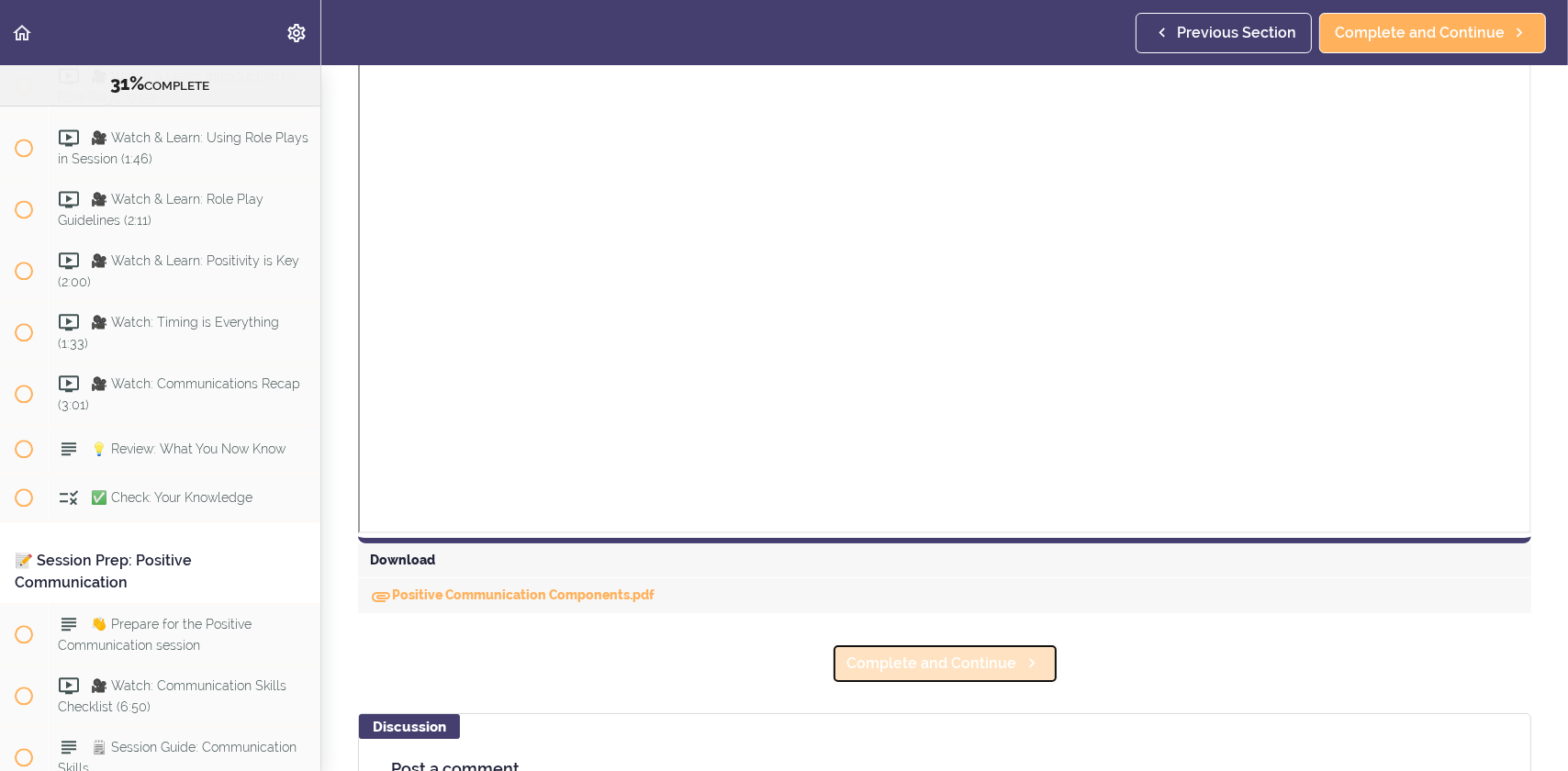 click on "Complete and Continue" at bounding box center (945, 664) 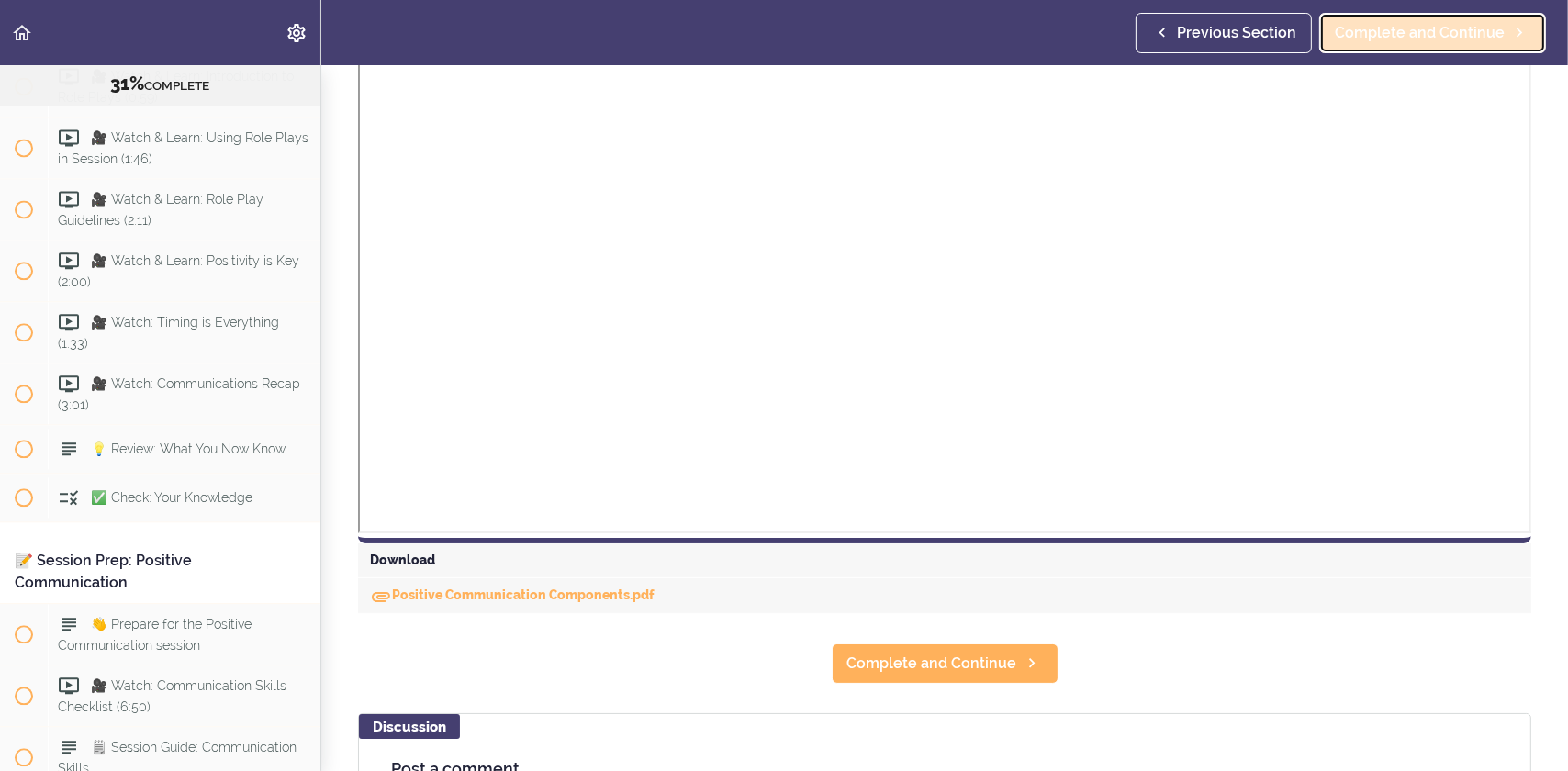 click on "Complete and Continue" at bounding box center [1419, 33] 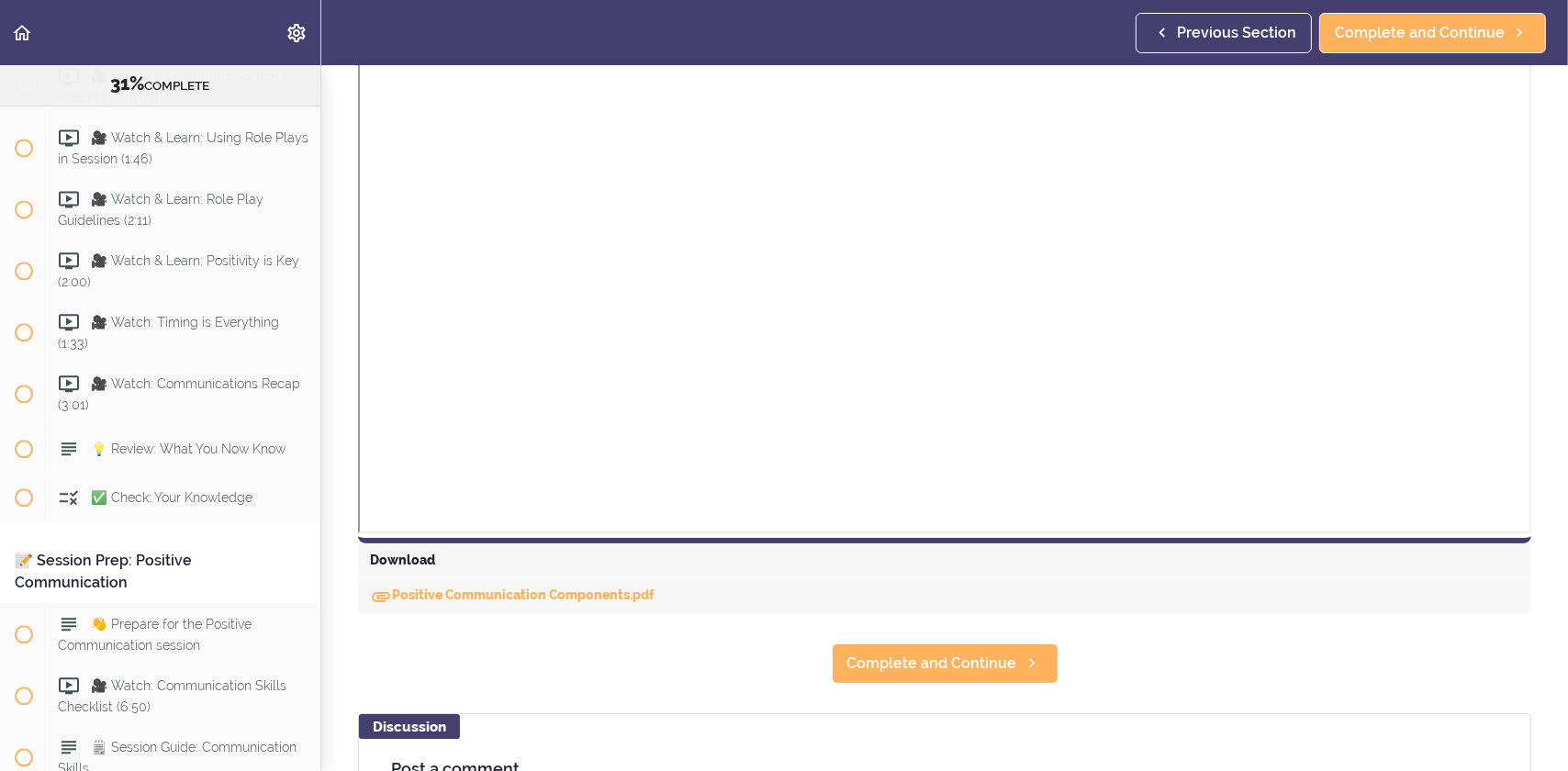 click on "🗒️ Worksheet: Positive Communication Skills" at bounding box center (184, 25) 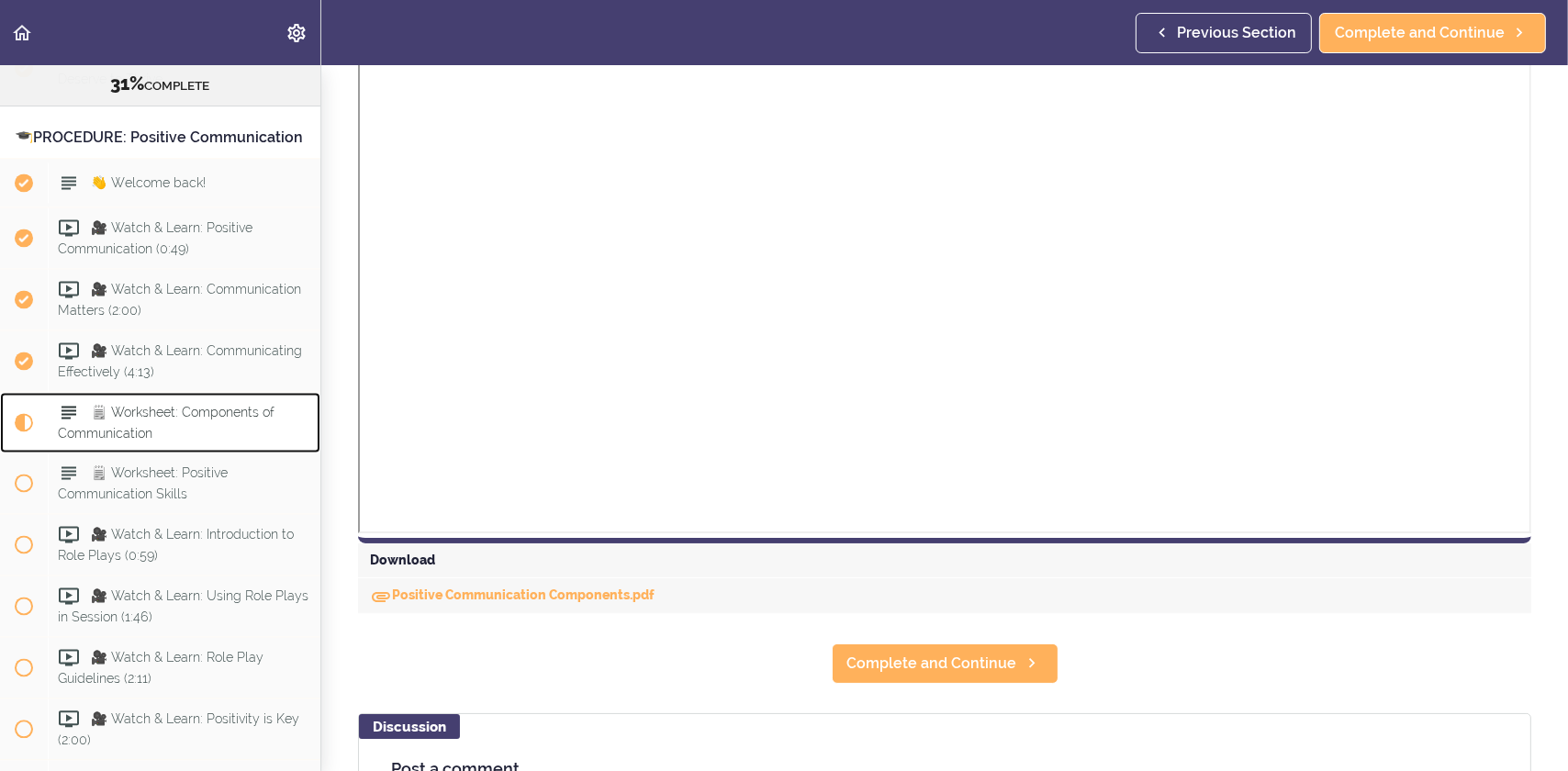 scroll, scrollTop: 4681, scrollLeft: 0, axis: vertical 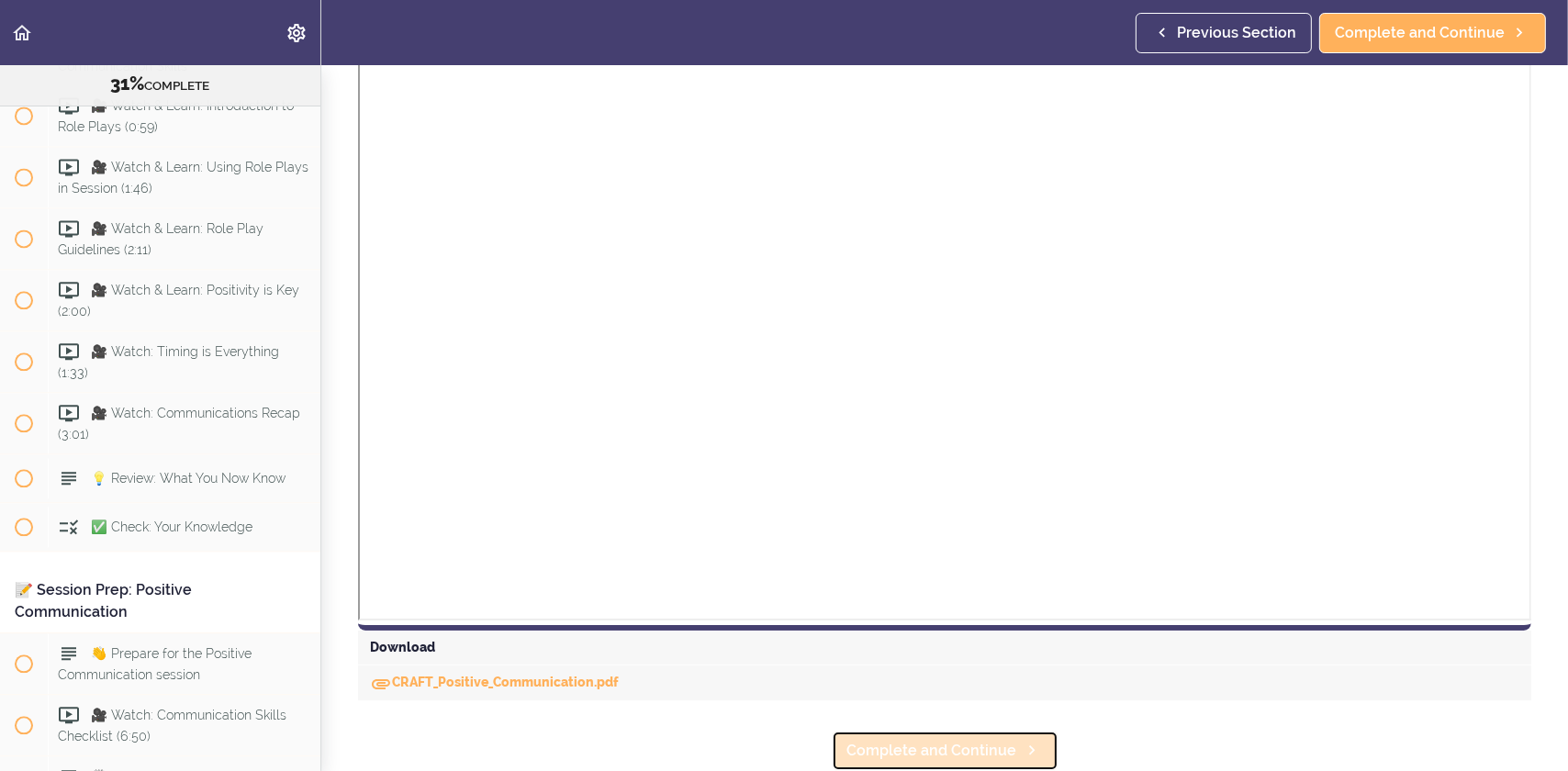 click on "Complete and Continue" at bounding box center (932, 751) 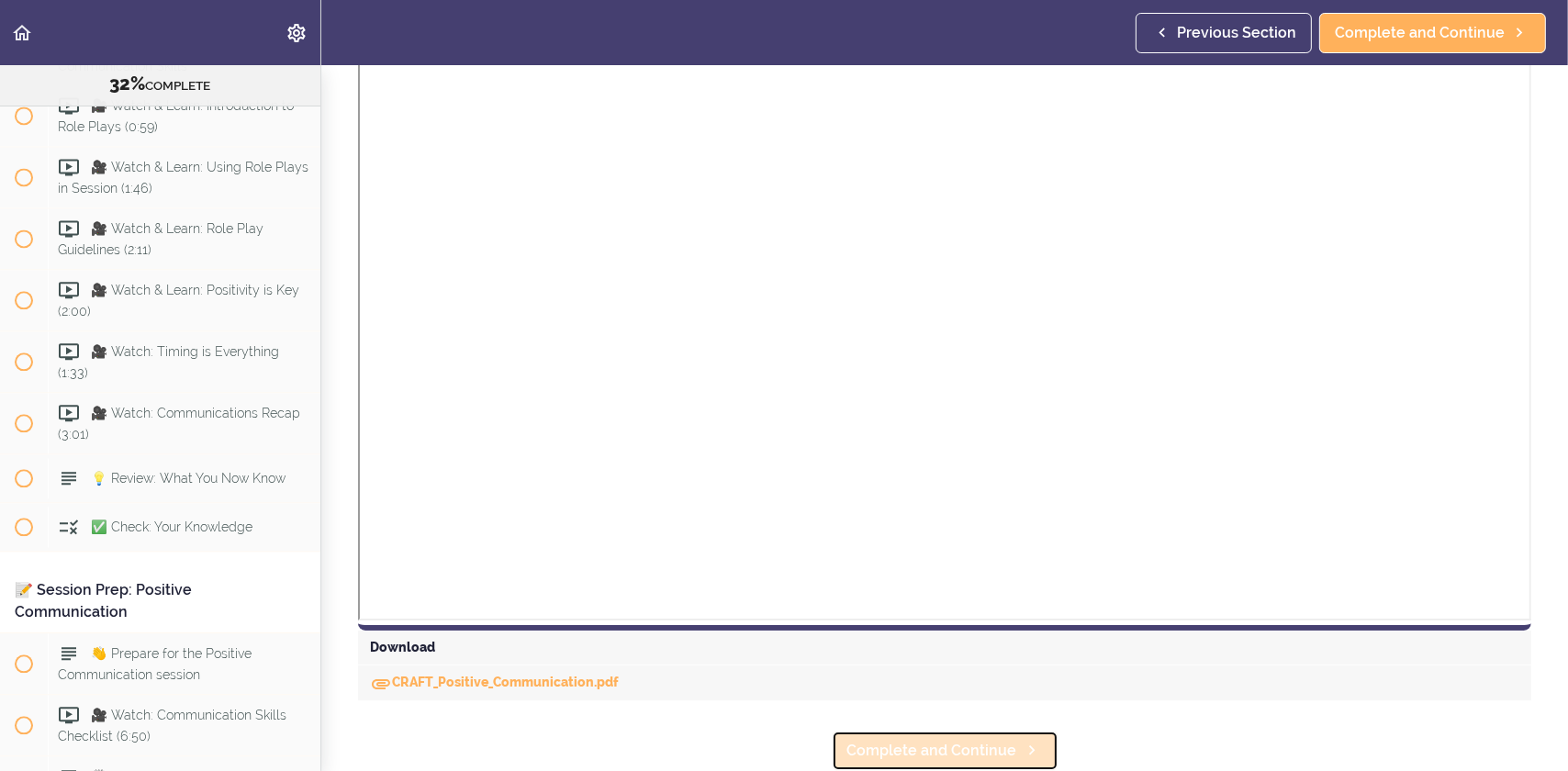 click 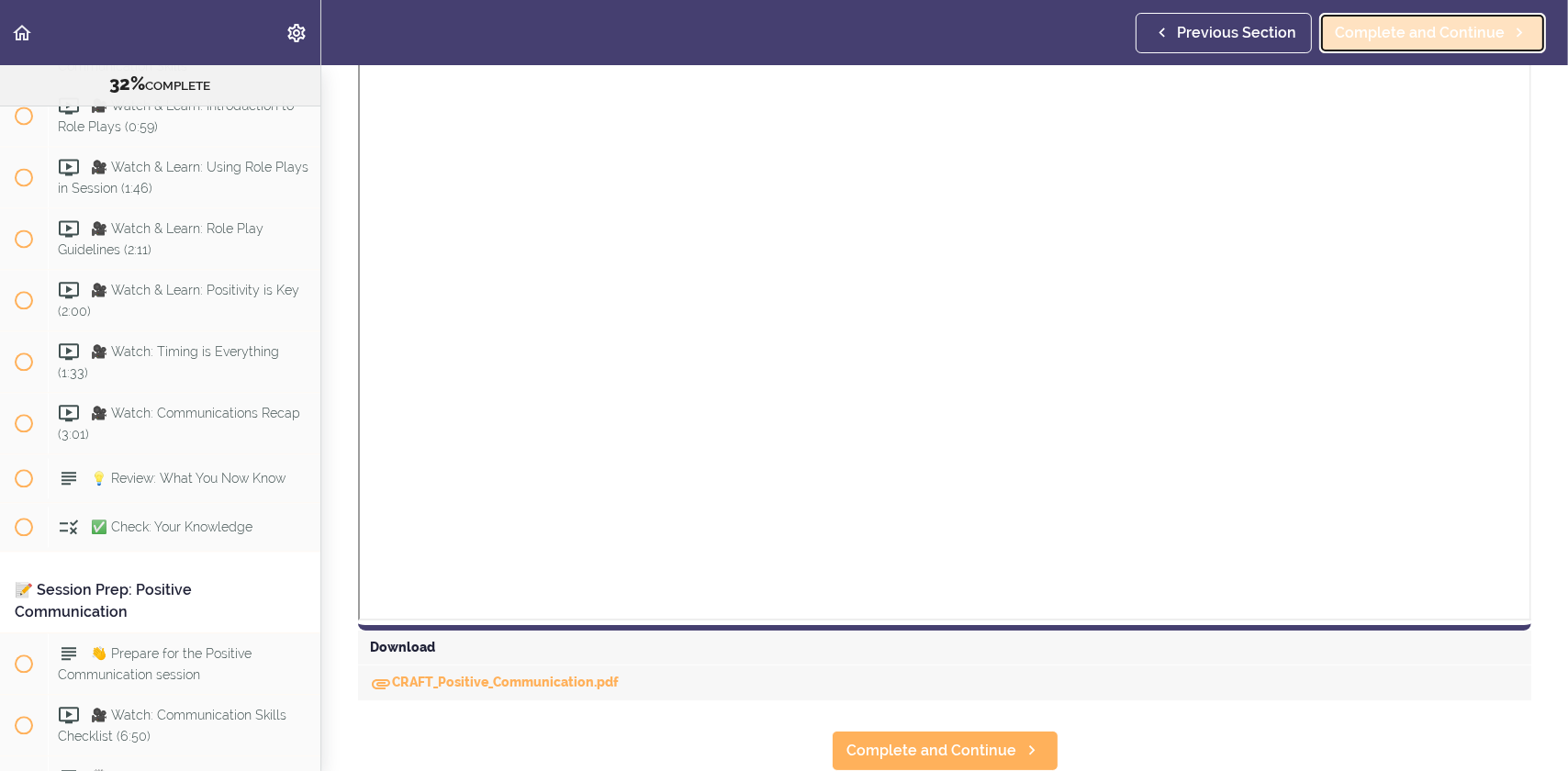 click on "Complete and Continue" at bounding box center [1432, 33] 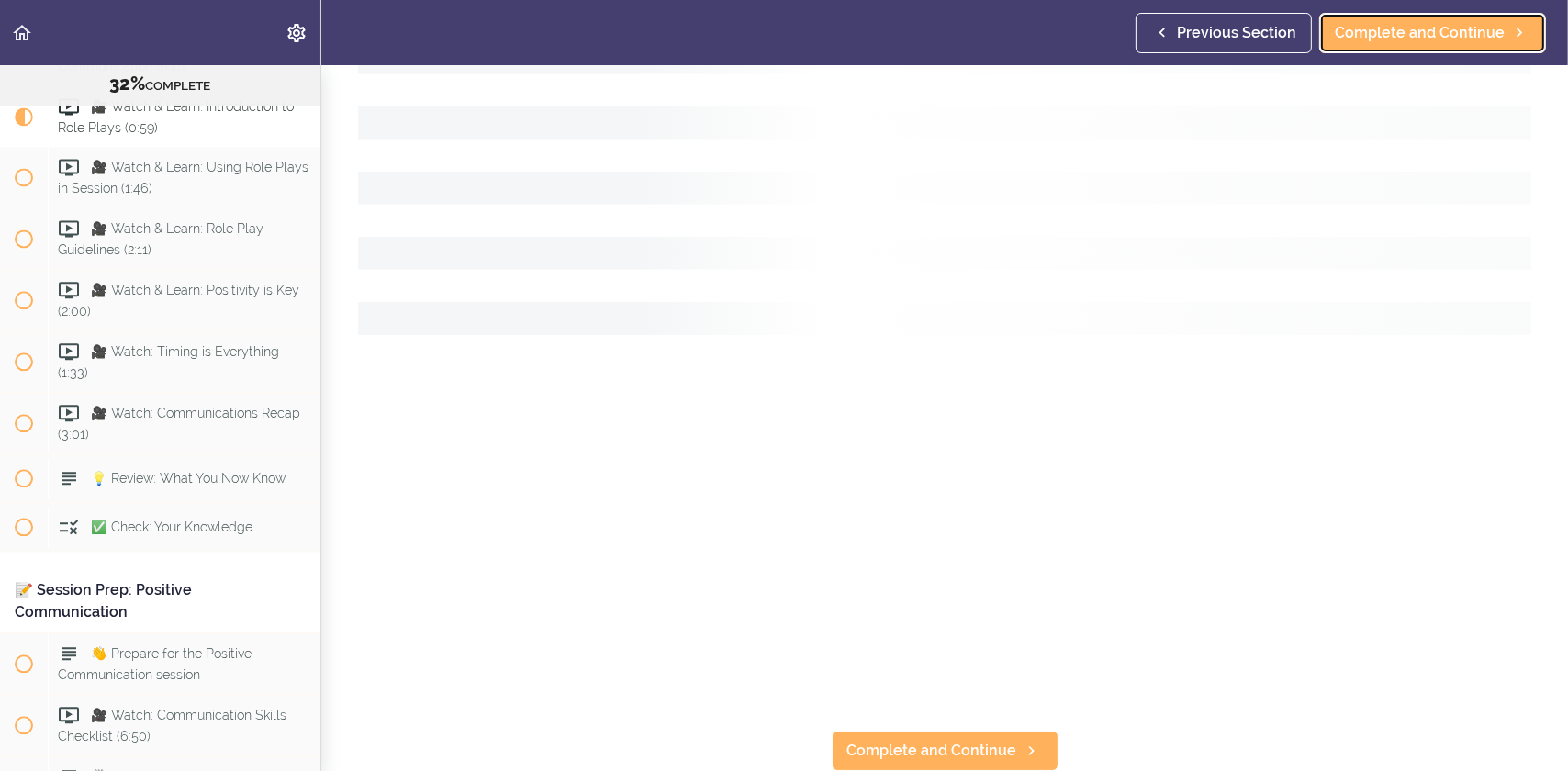 scroll, scrollTop: 0, scrollLeft: 0, axis: both 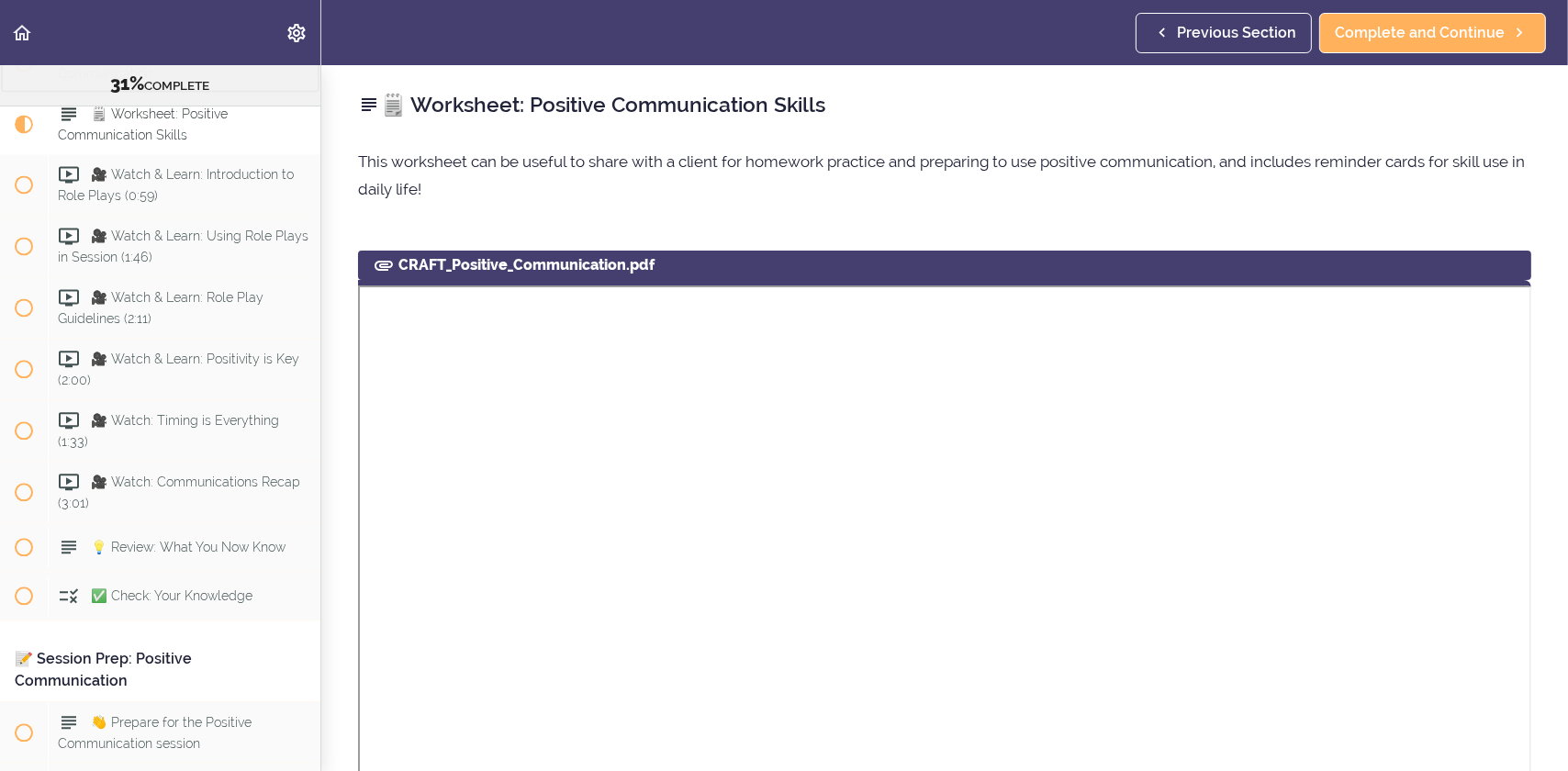 click on "🗒️ Worksheet: Components of Communication" at bounding box center [184, 62] 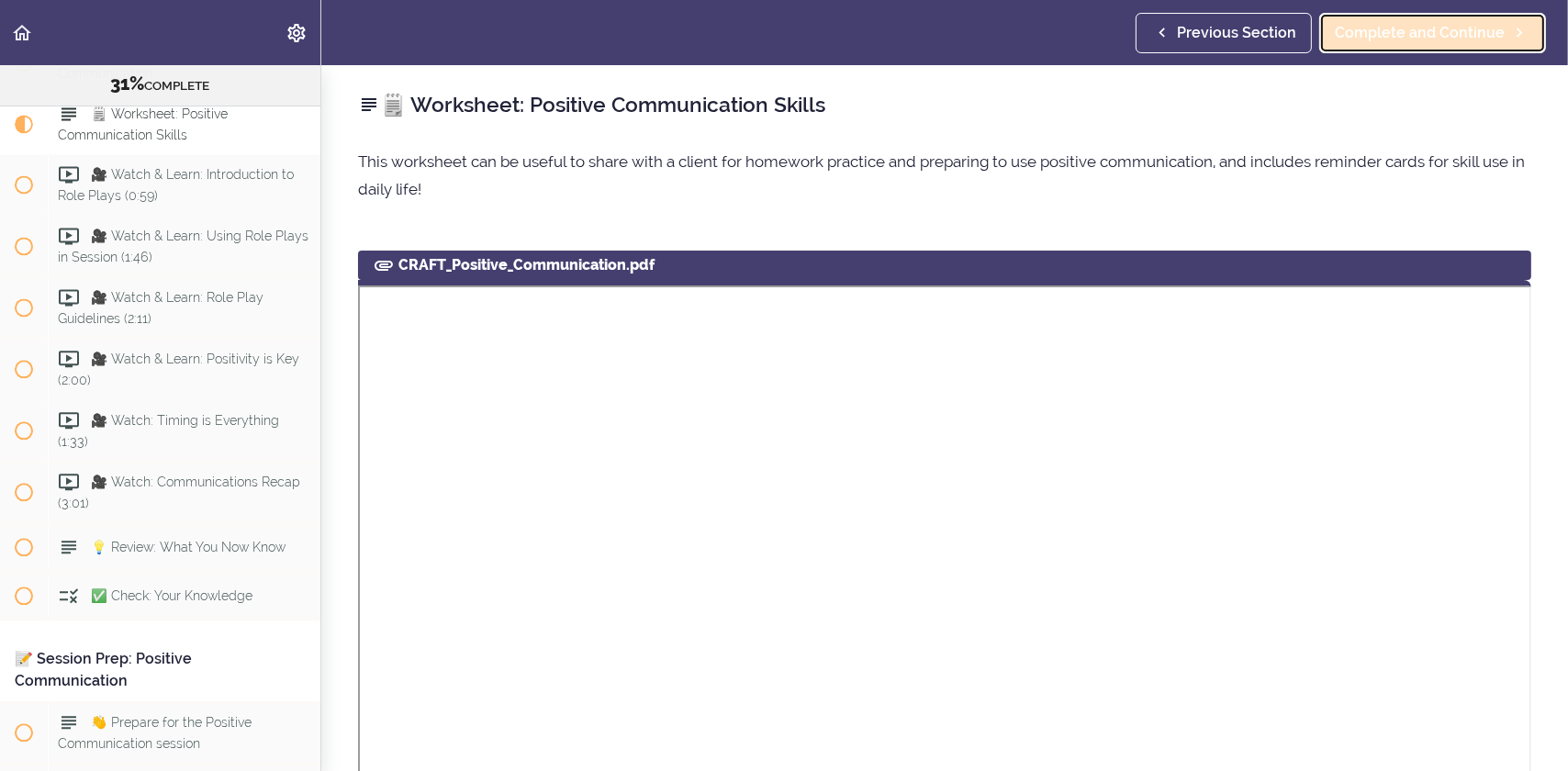 click on "Complete and Continue" at bounding box center (1432, 33) 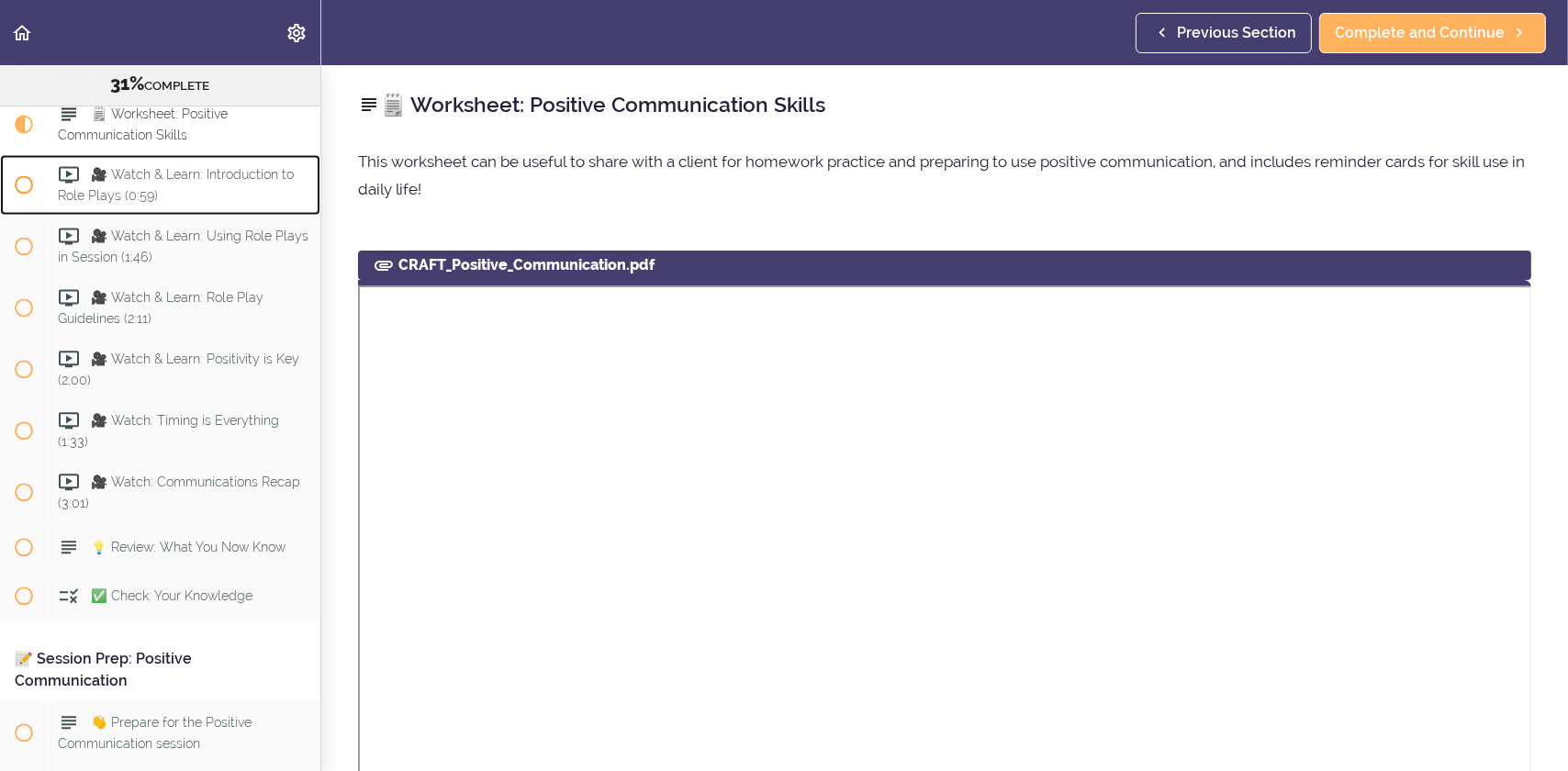 click on "🎥 Watch & Learn: Introduction to Role Plays
(0:59)" at bounding box center [184, 184] 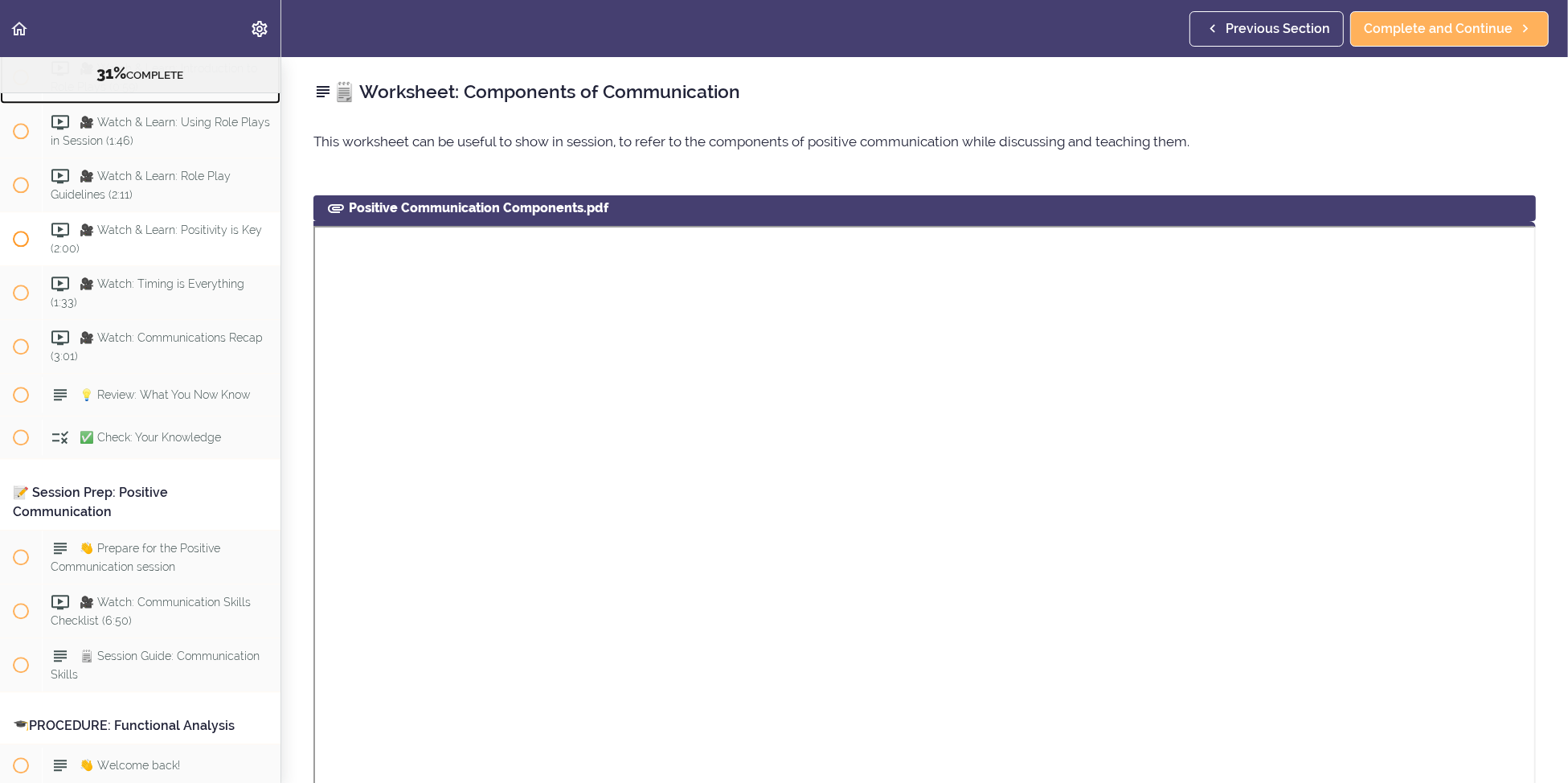 scroll, scrollTop: 4375, scrollLeft: 0, axis: vertical 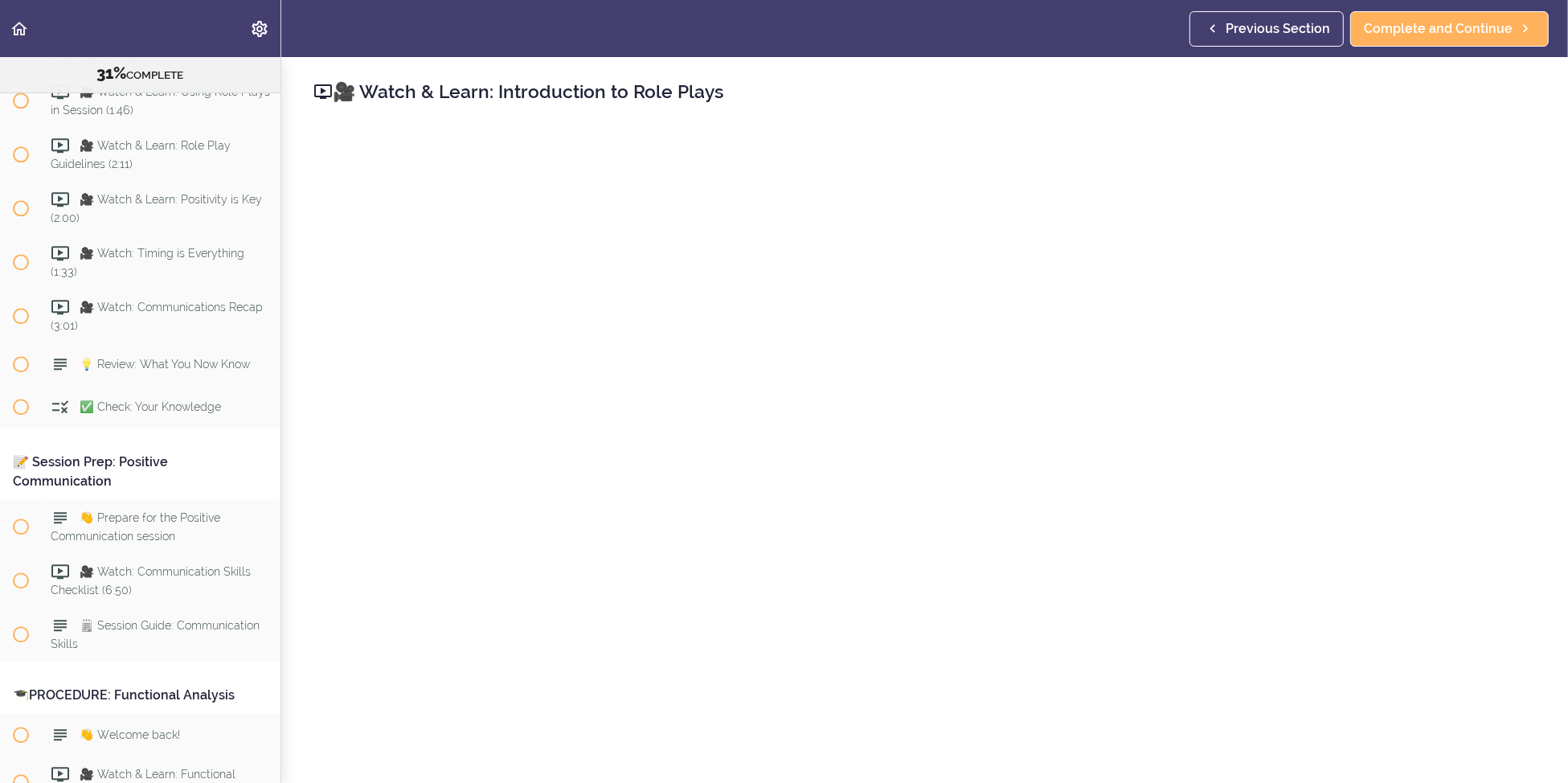 click on "🗒️ Worksheet: Components of Communication" at bounding box center (145, -61) 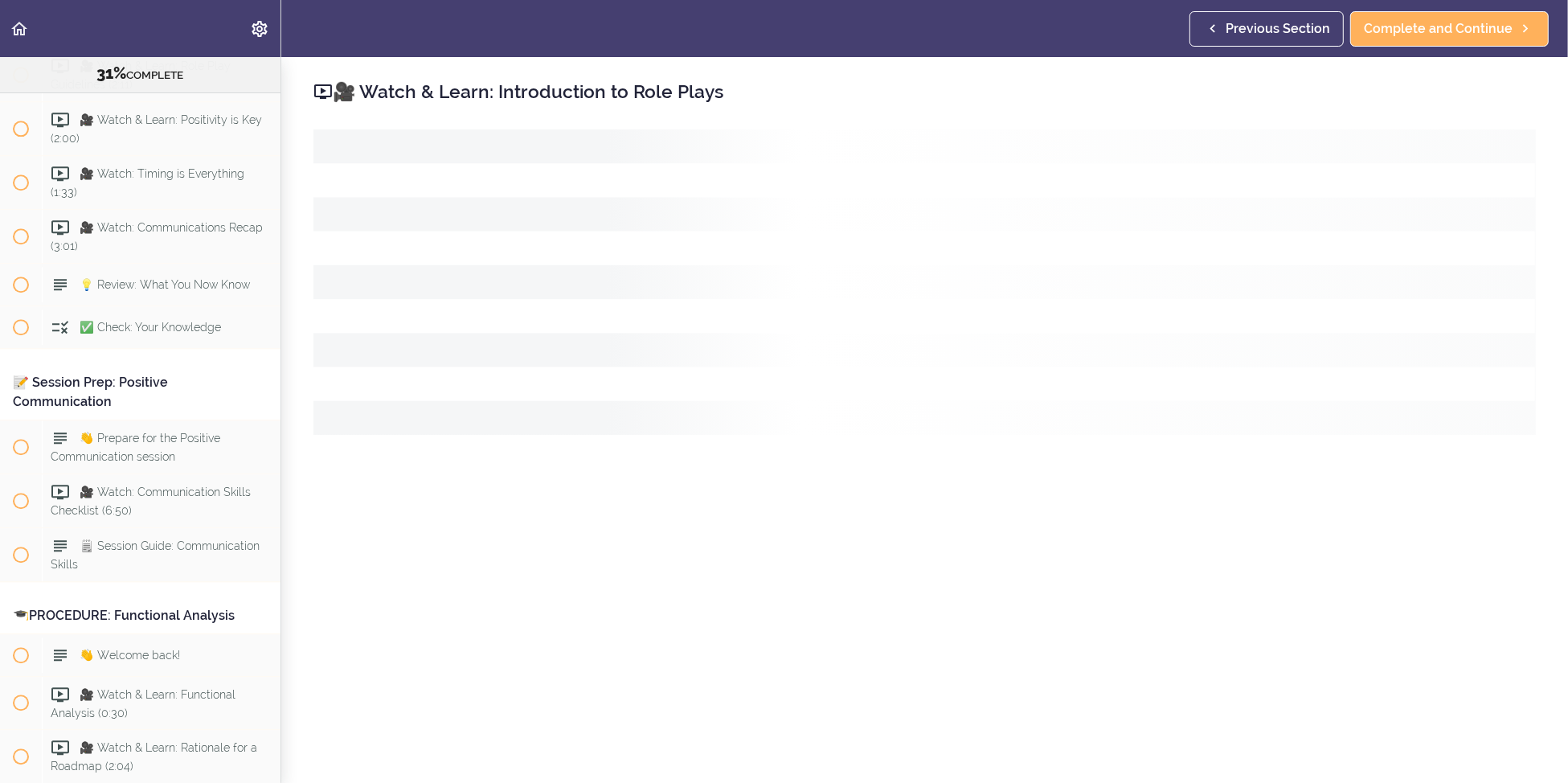 scroll, scrollTop: 4483, scrollLeft: 0, axis: vertical 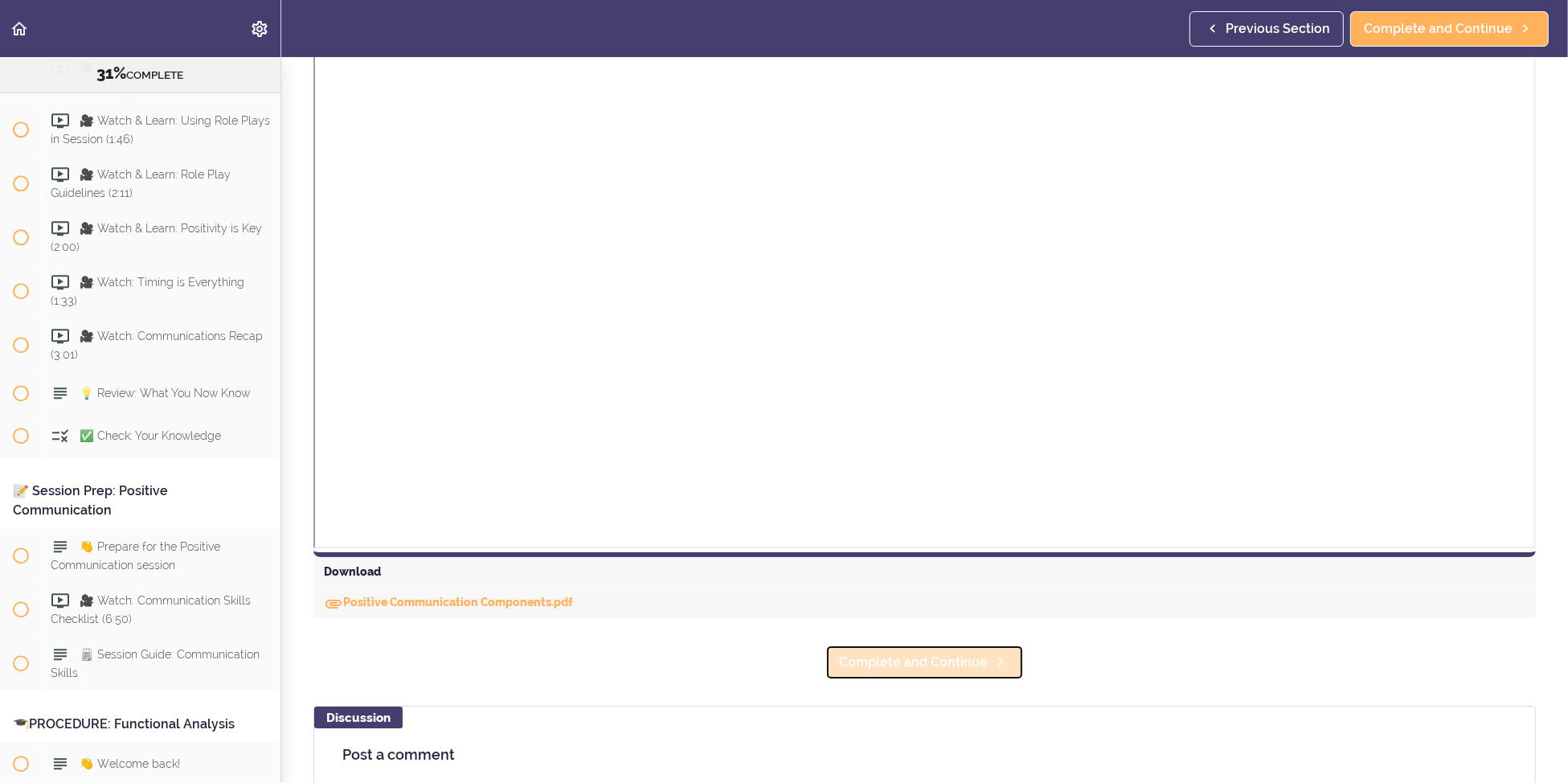 click on "Complete and Continue" at bounding box center [913, 662] 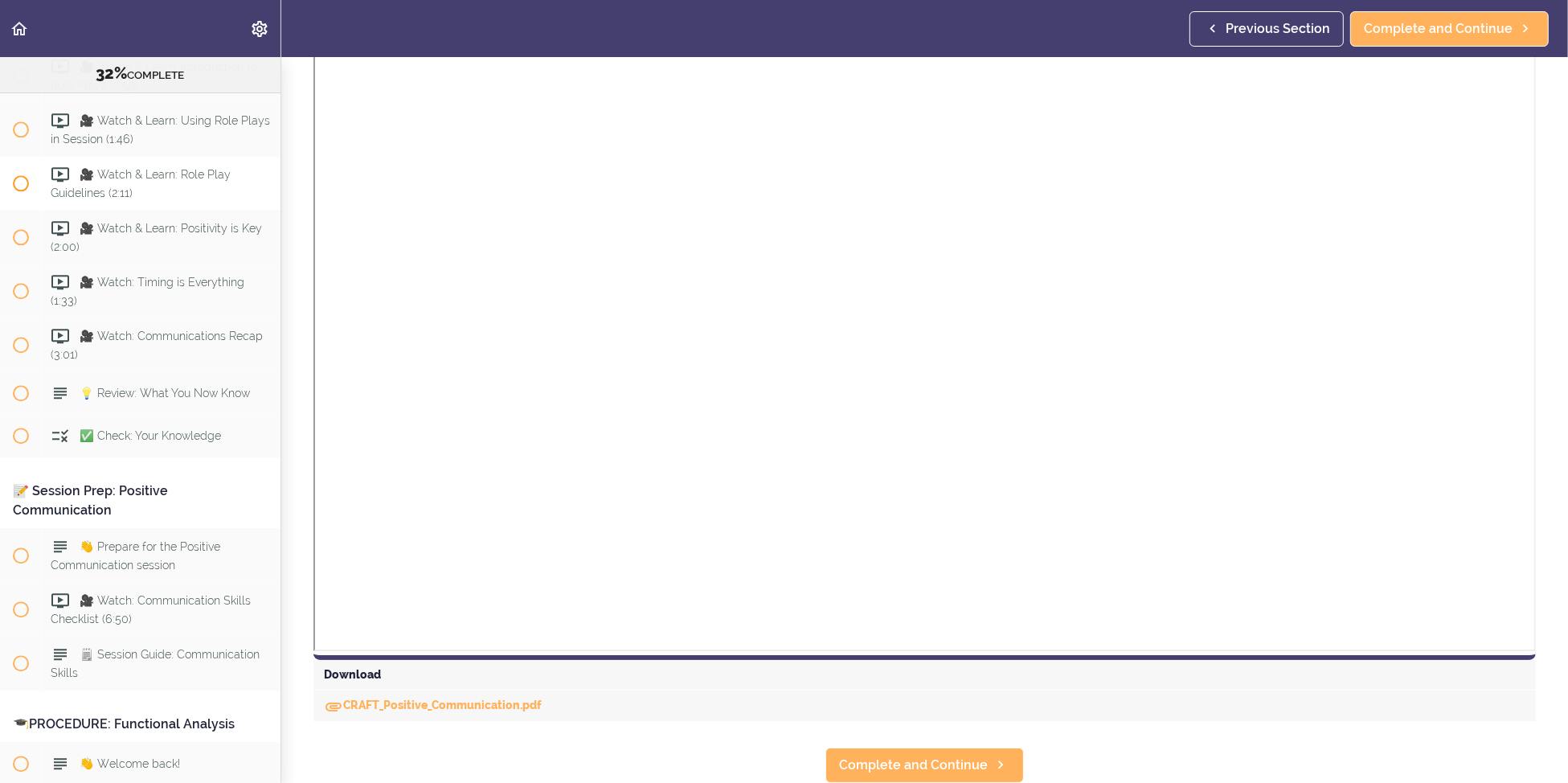 scroll, scrollTop: 0, scrollLeft: 0, axis: both 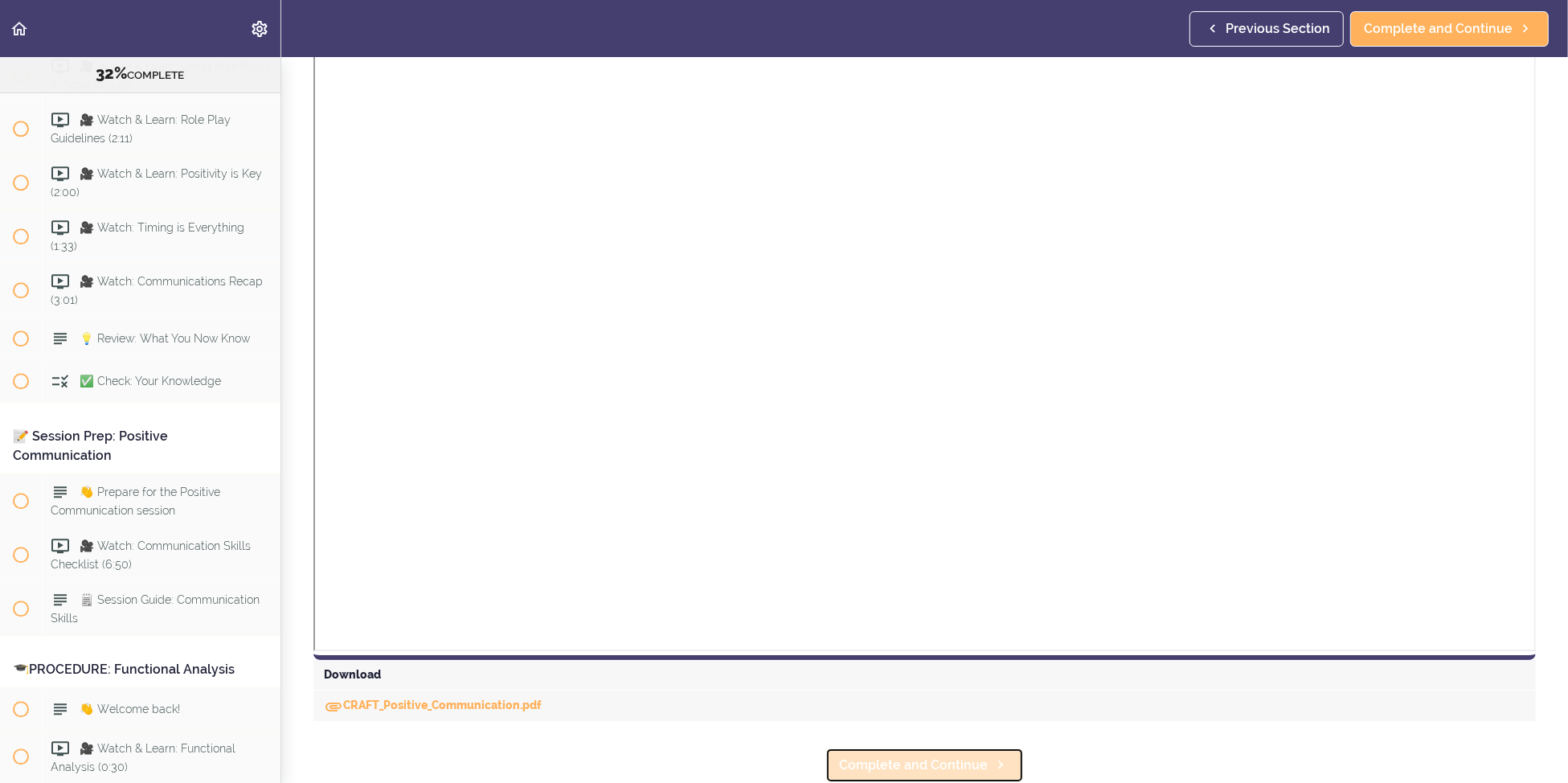 click on "Complete and Continue" at bounding box center [913, 765] 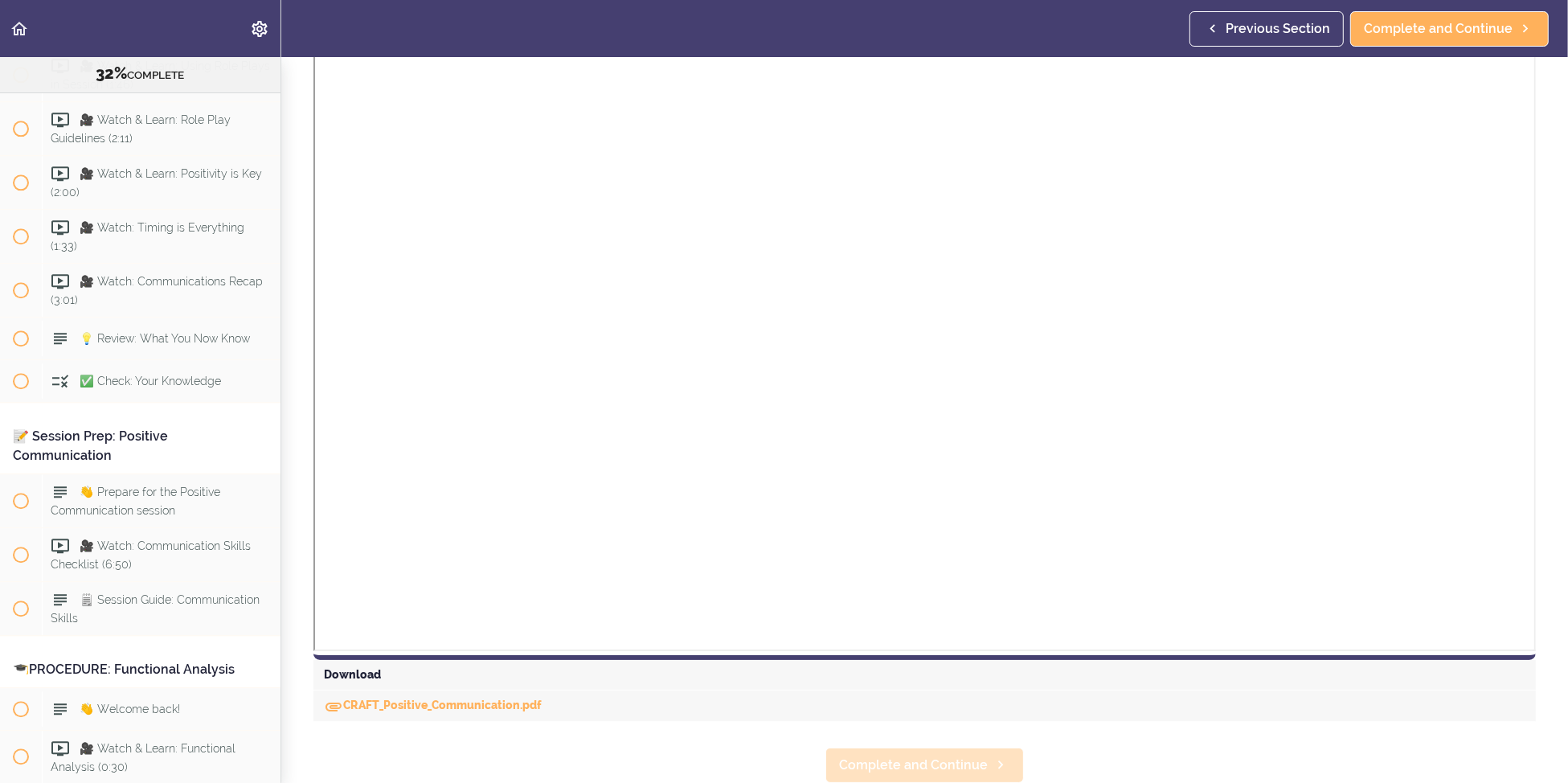 scroll, scrollTop: 18, scrollLeft: 0, axis: vertical 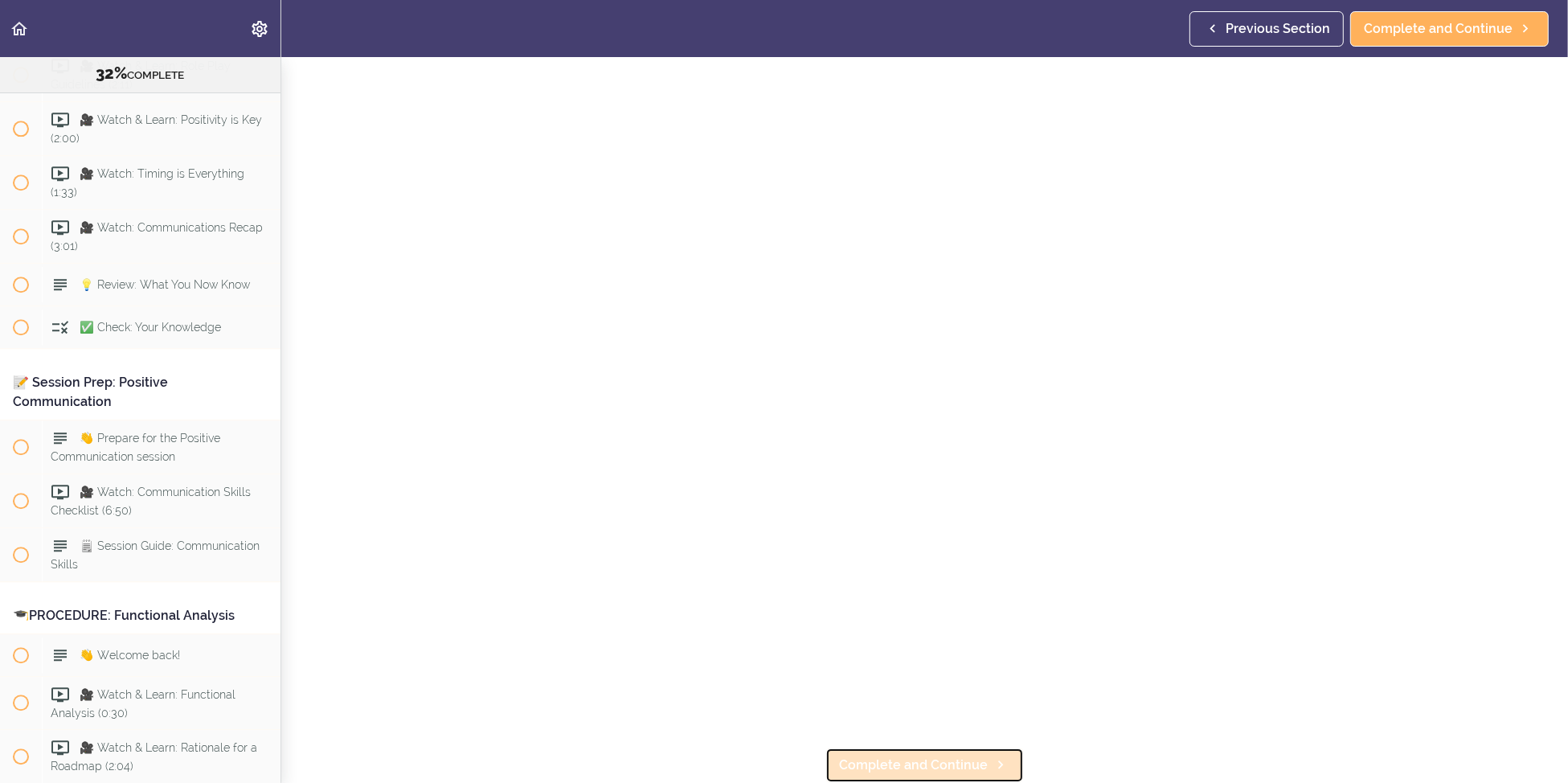click on "Complete and Continue" at bounding box center (913, 765) 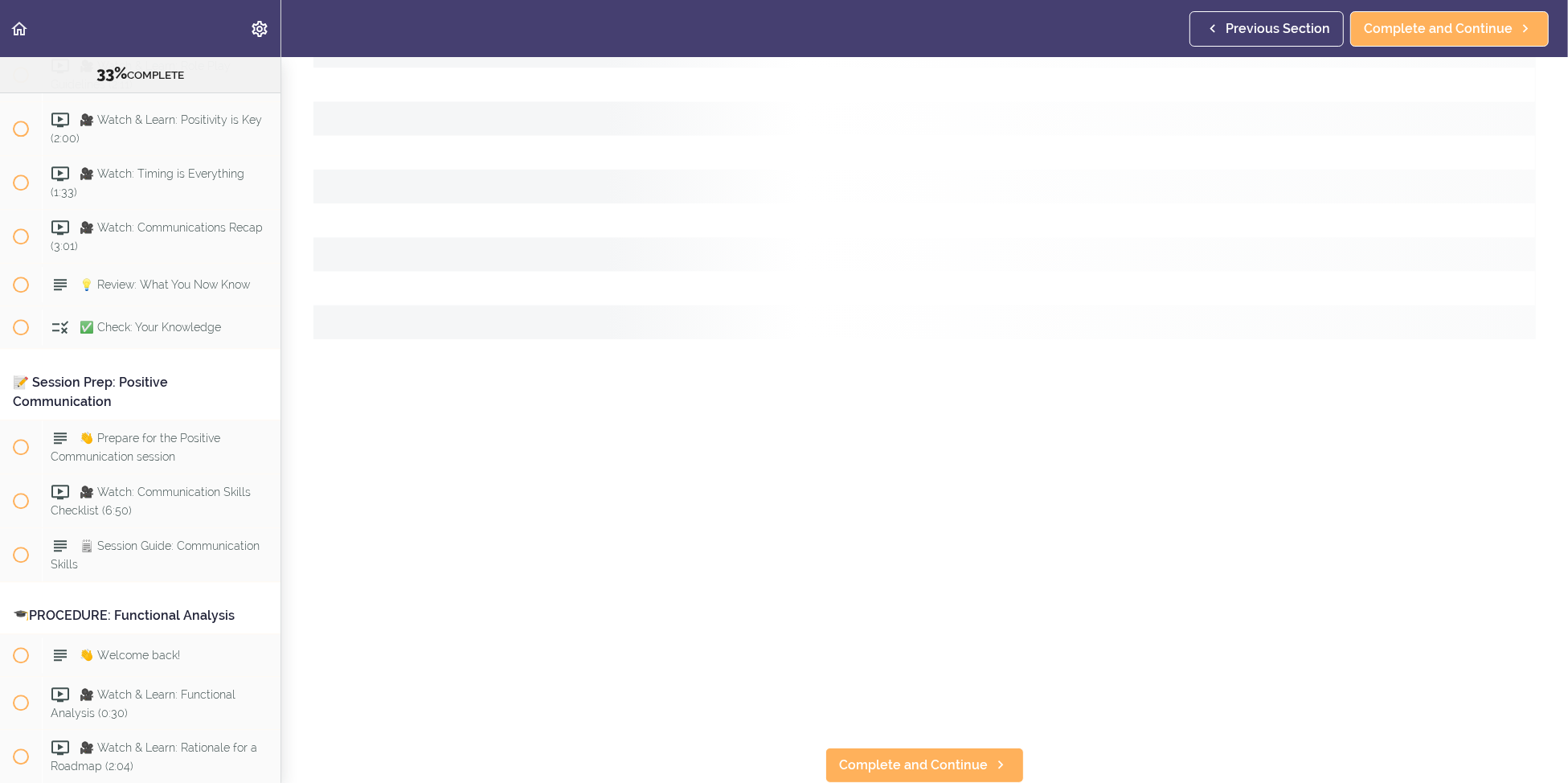 scroll, scrollTop: 0, scrollLeft: 0, axis: both 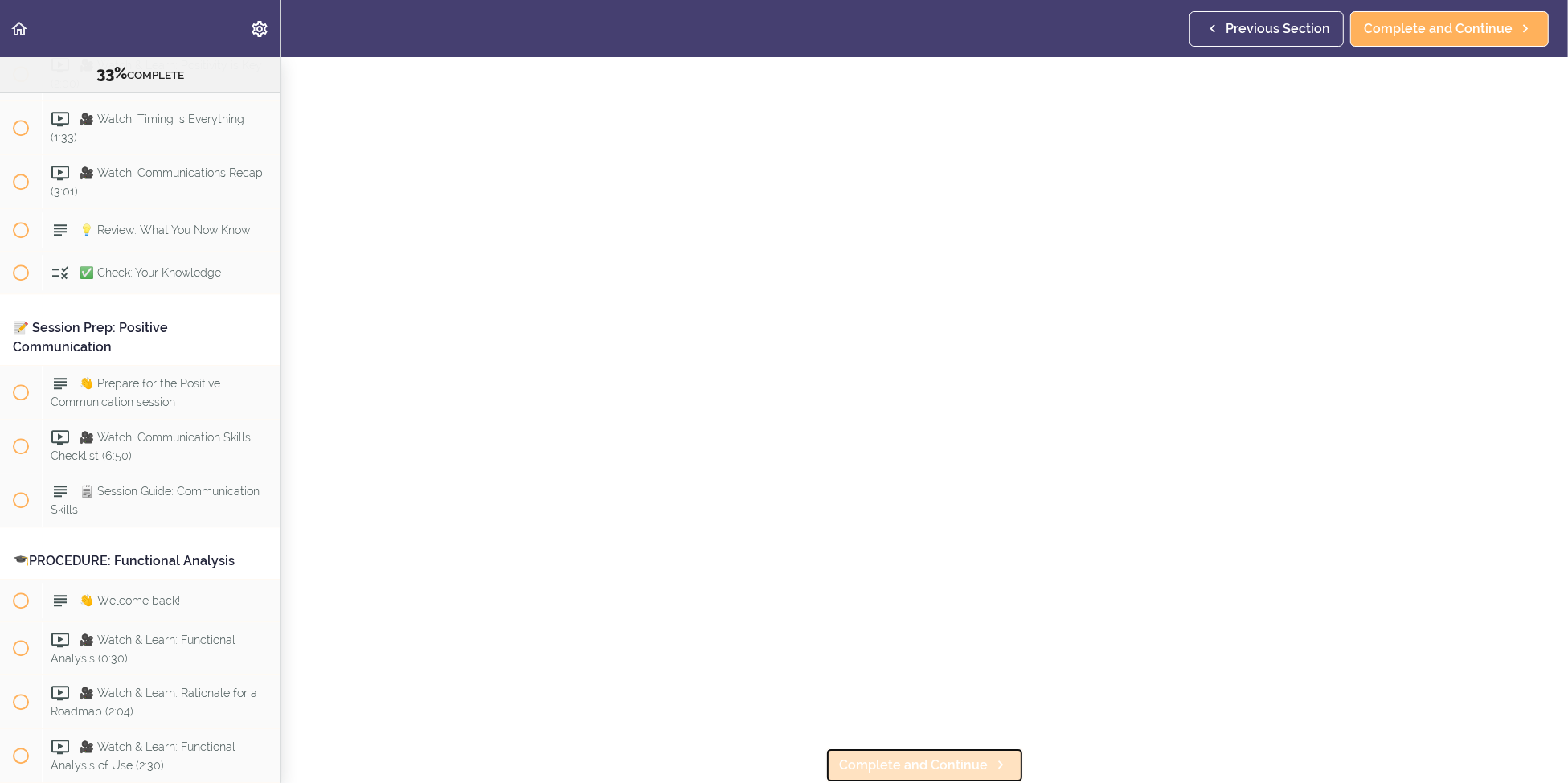 click on "Complete and Continue" at bounding box center (913, 765) 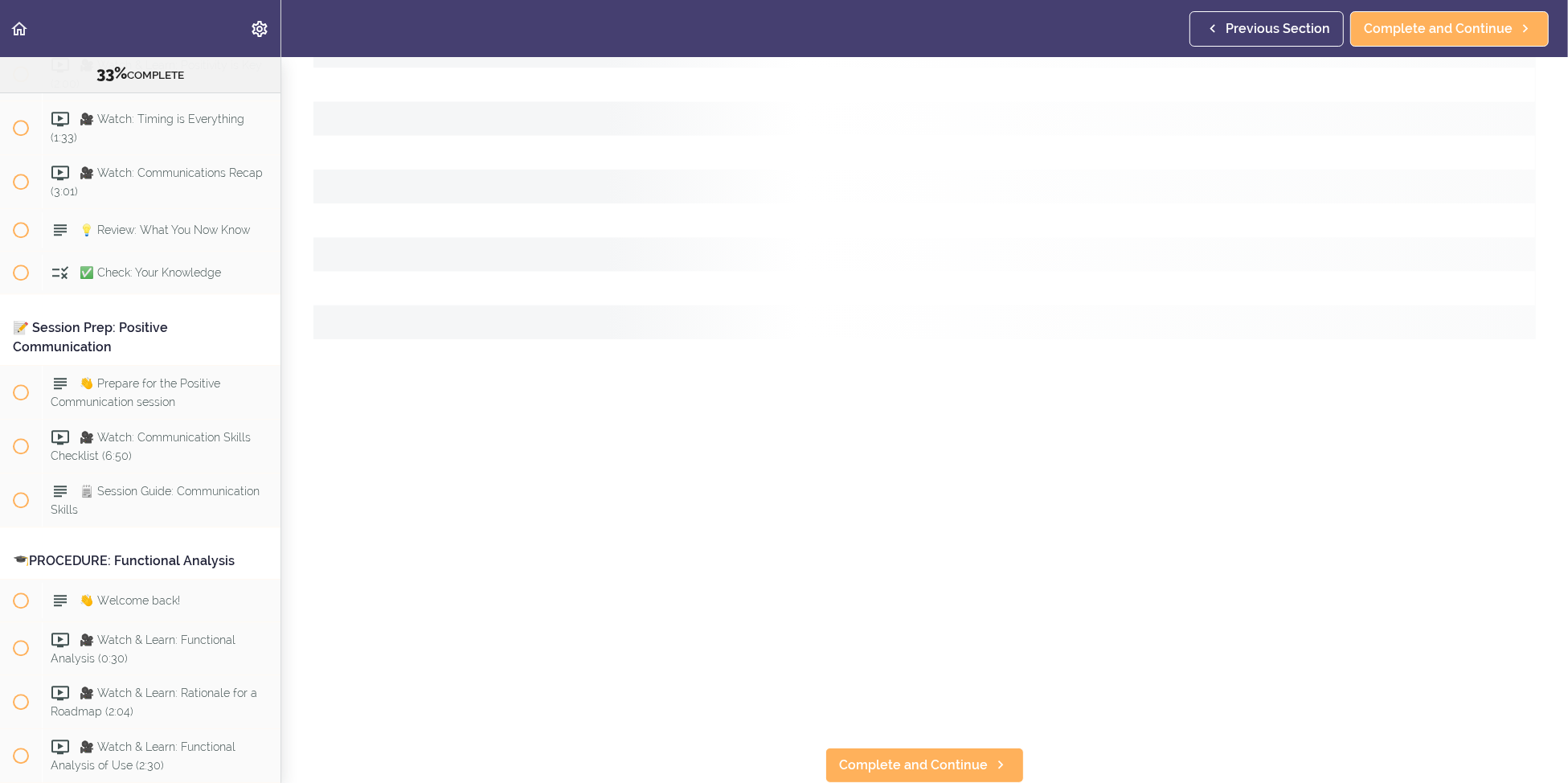 scroll, scrollTop: 7, scrollLeft: 0, axis: vertical 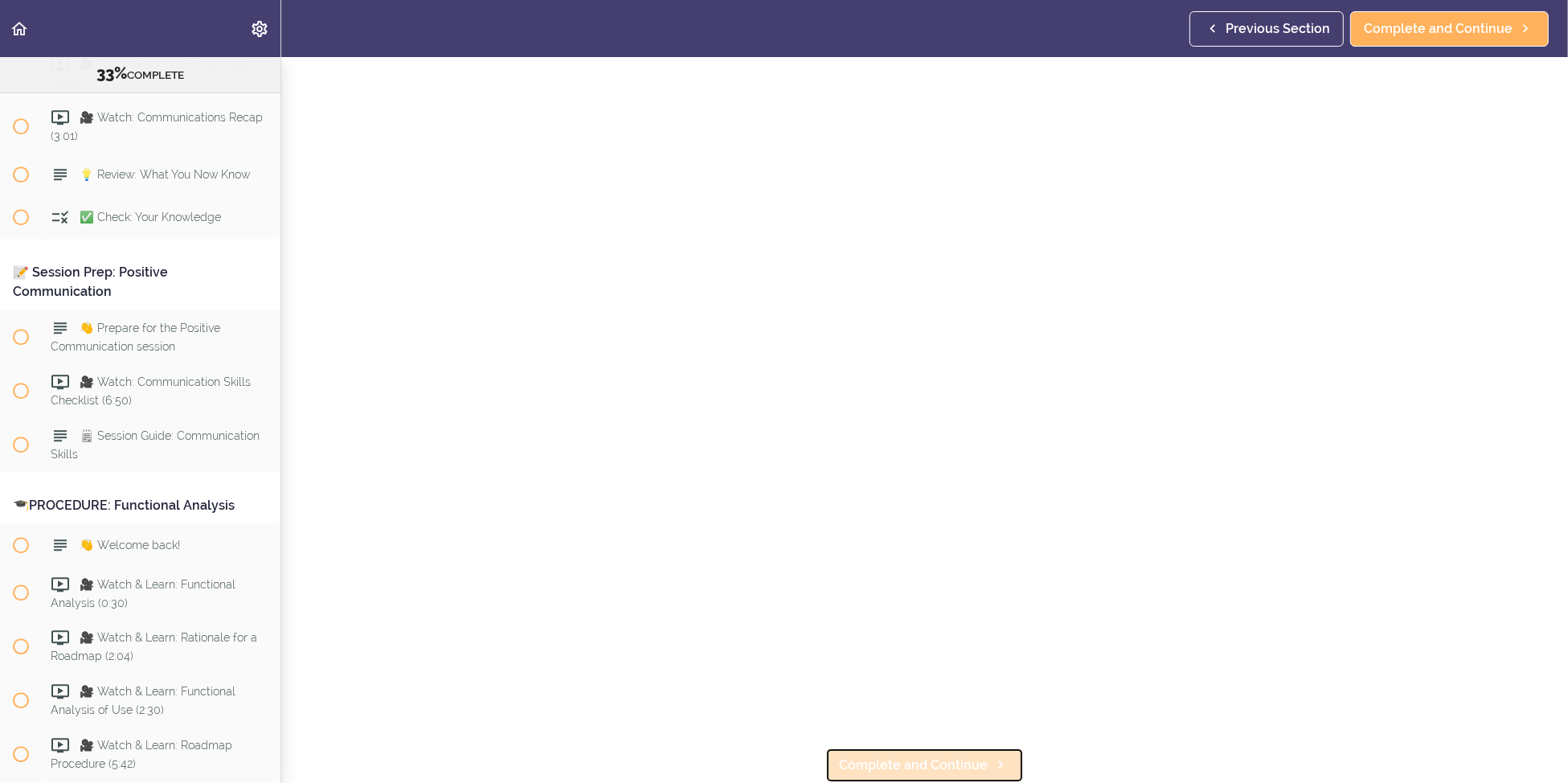 click on "Complete and Continue" at bounding box center [913, 765] 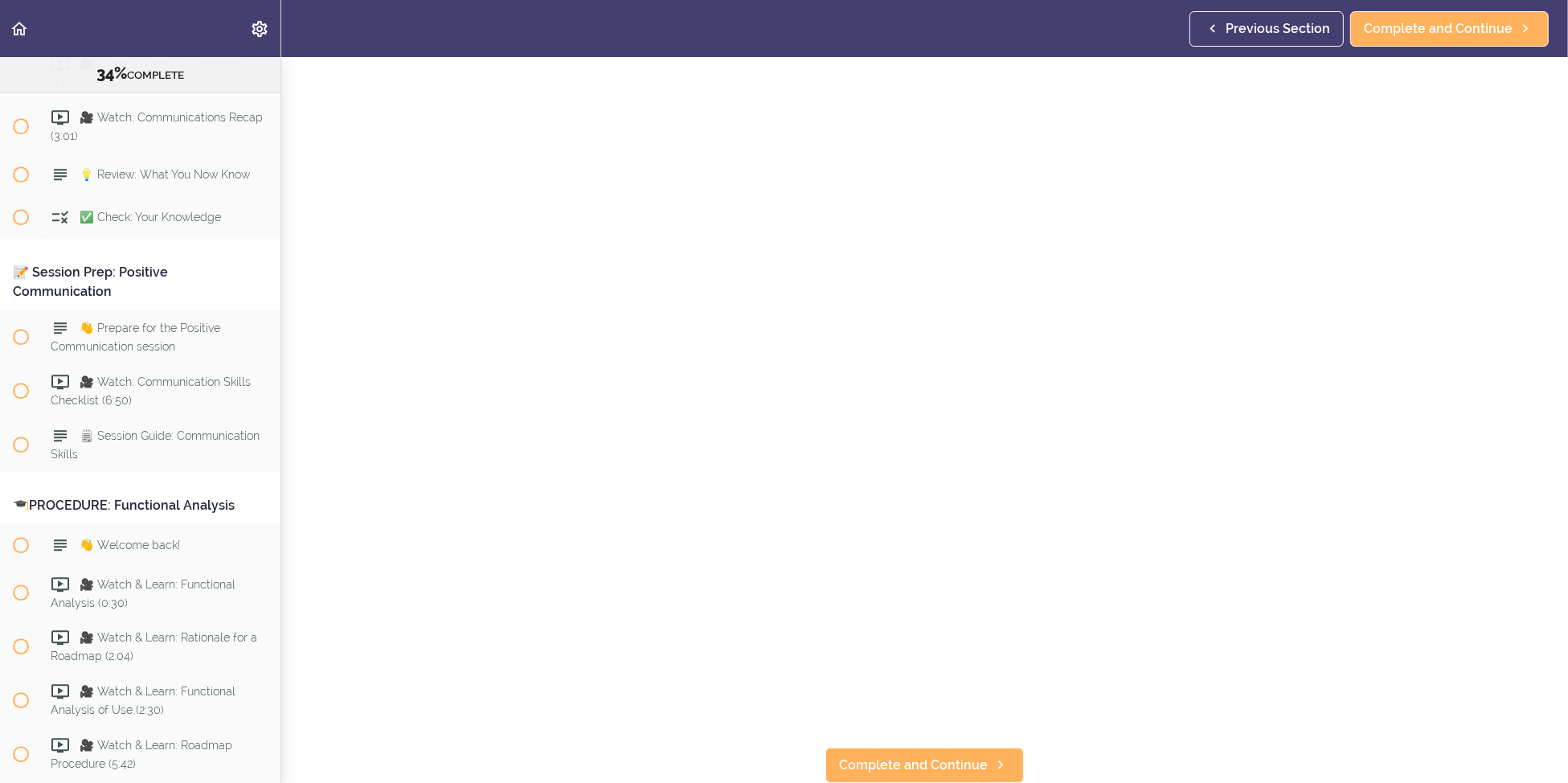 scroll, scrollTop: 0, scrollLeft: 0, axis: both 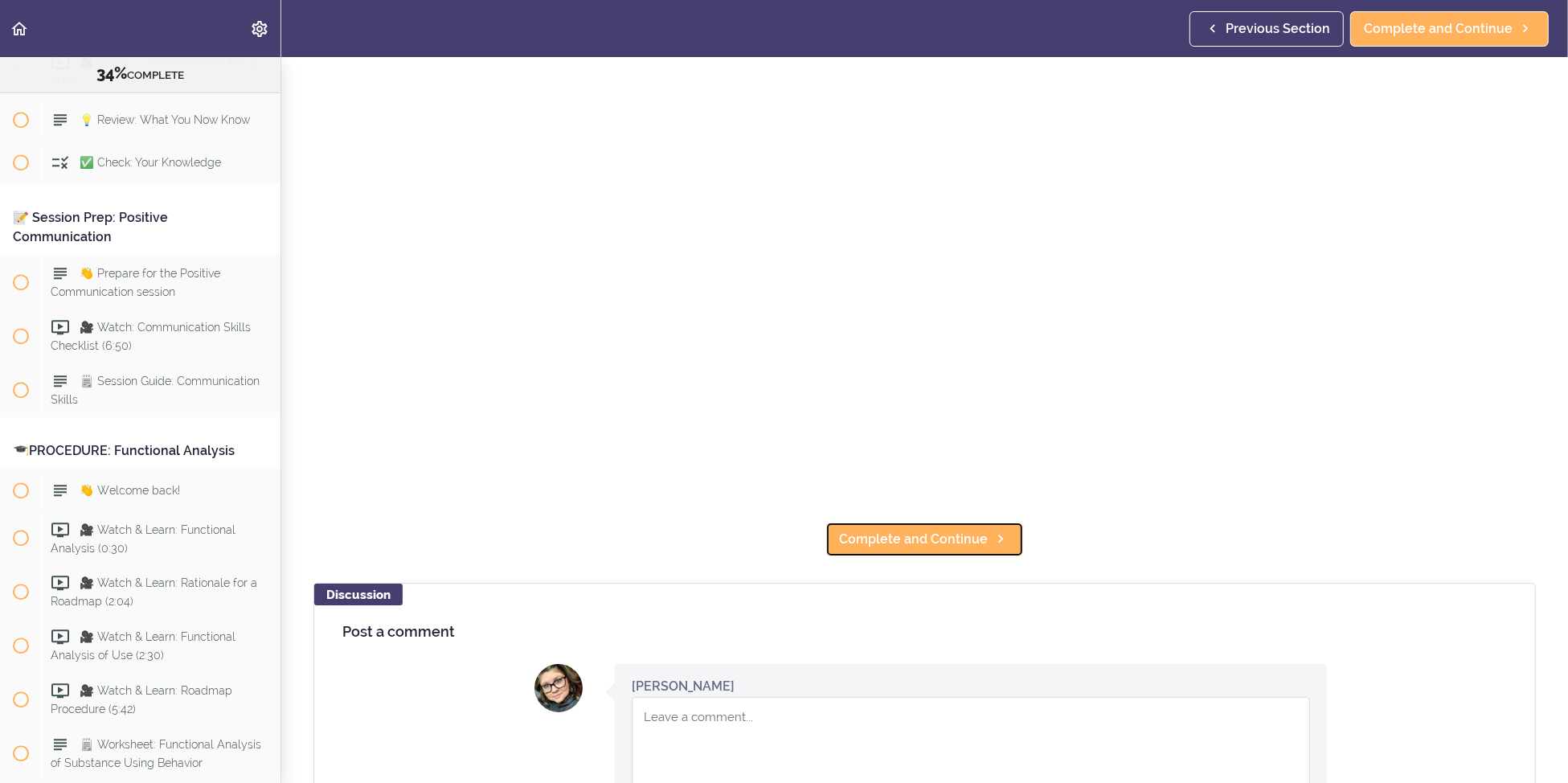 drag, startPoint x: 913, startPoint y: 527, endPoint x: 579, endPoint y: 622, distance: 347.2478 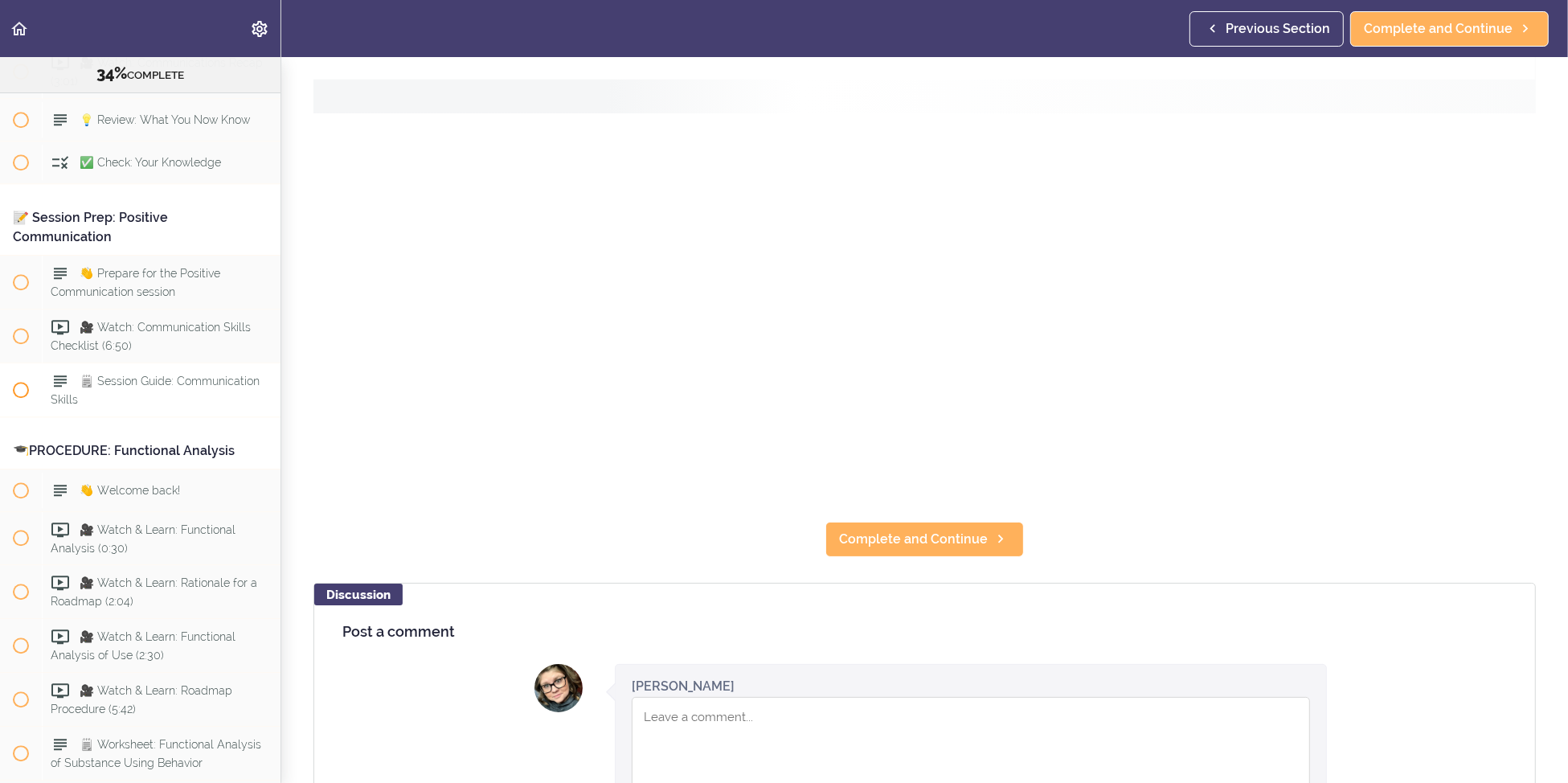 scroll, scrollTop: 0, scrollLeft: 0, axis: both 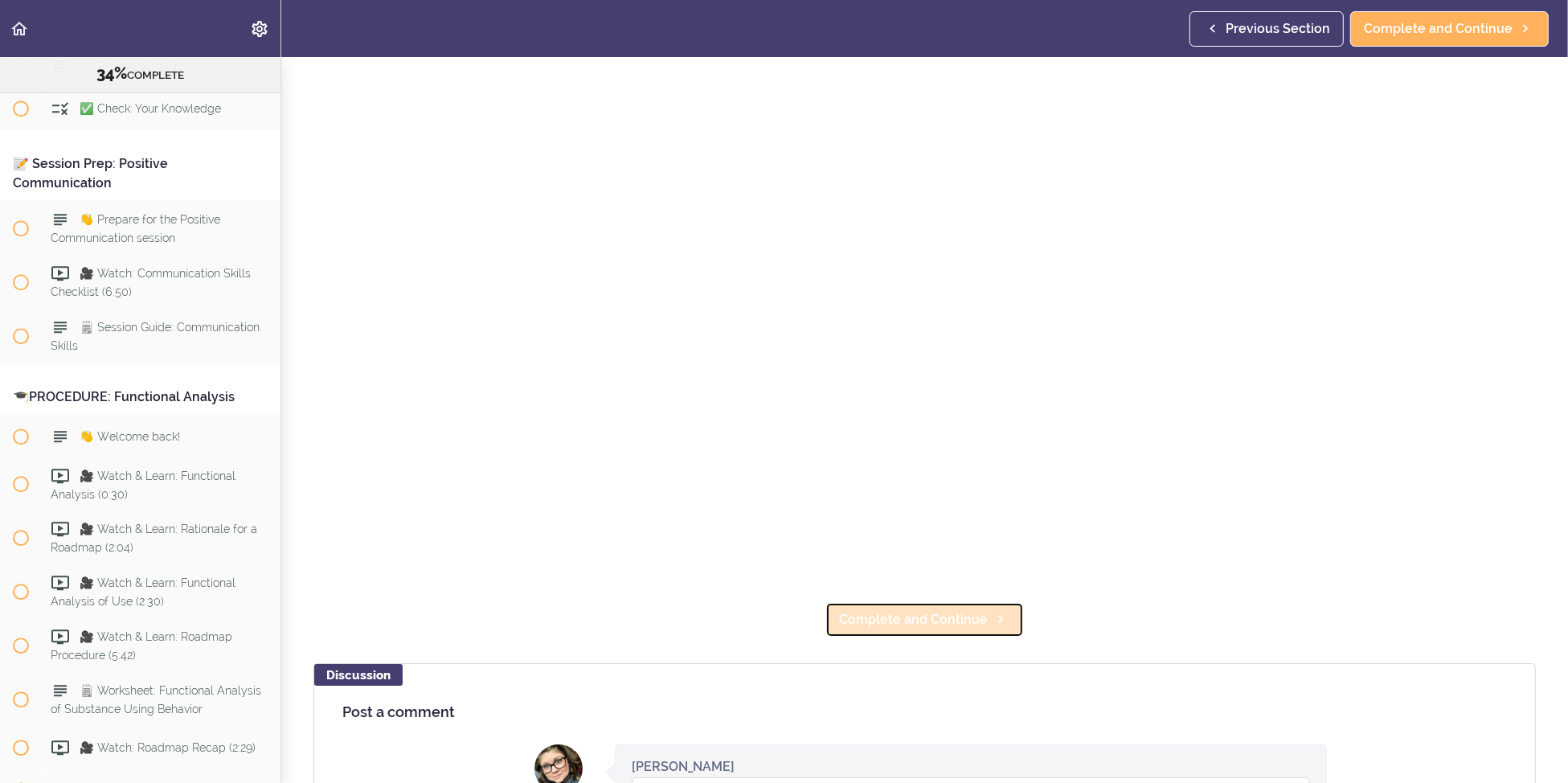 click on "Complete and Continue" at bounding box center (913, 620) 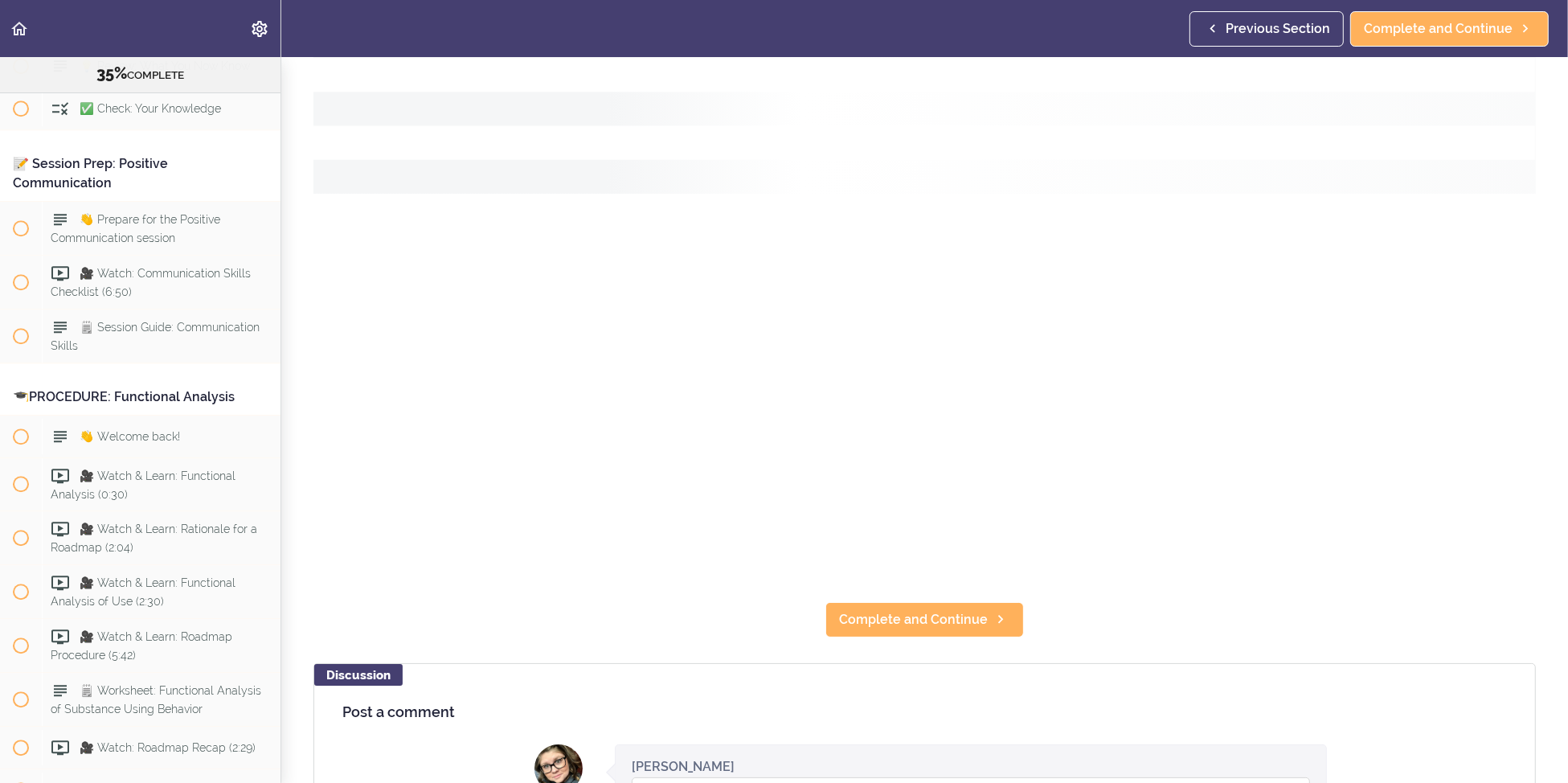 scroll, scrollTop: 0, scrollLeft: 0, axis: both 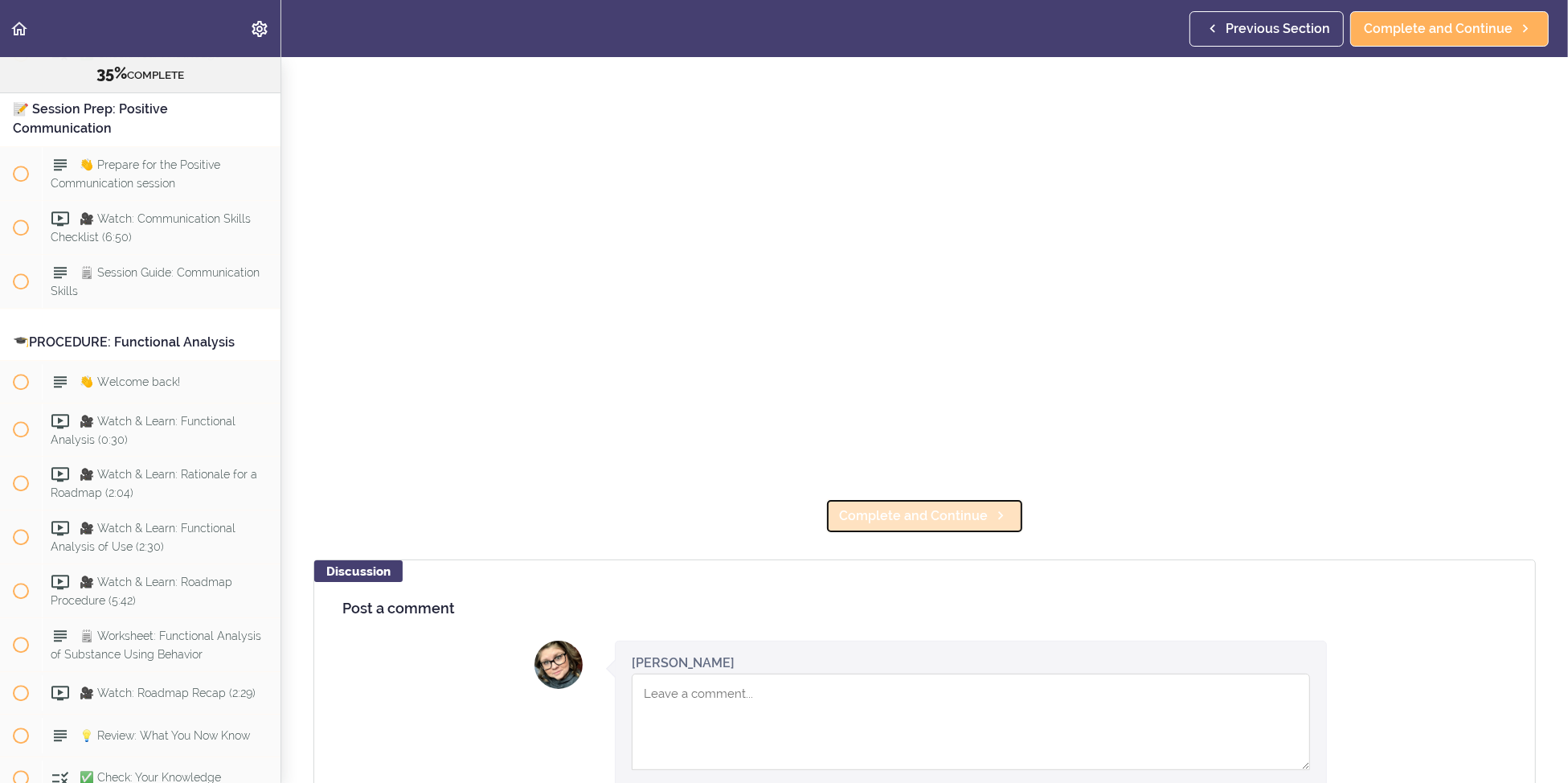 click on "Complete and Continue" at bounding box center (913, 516) 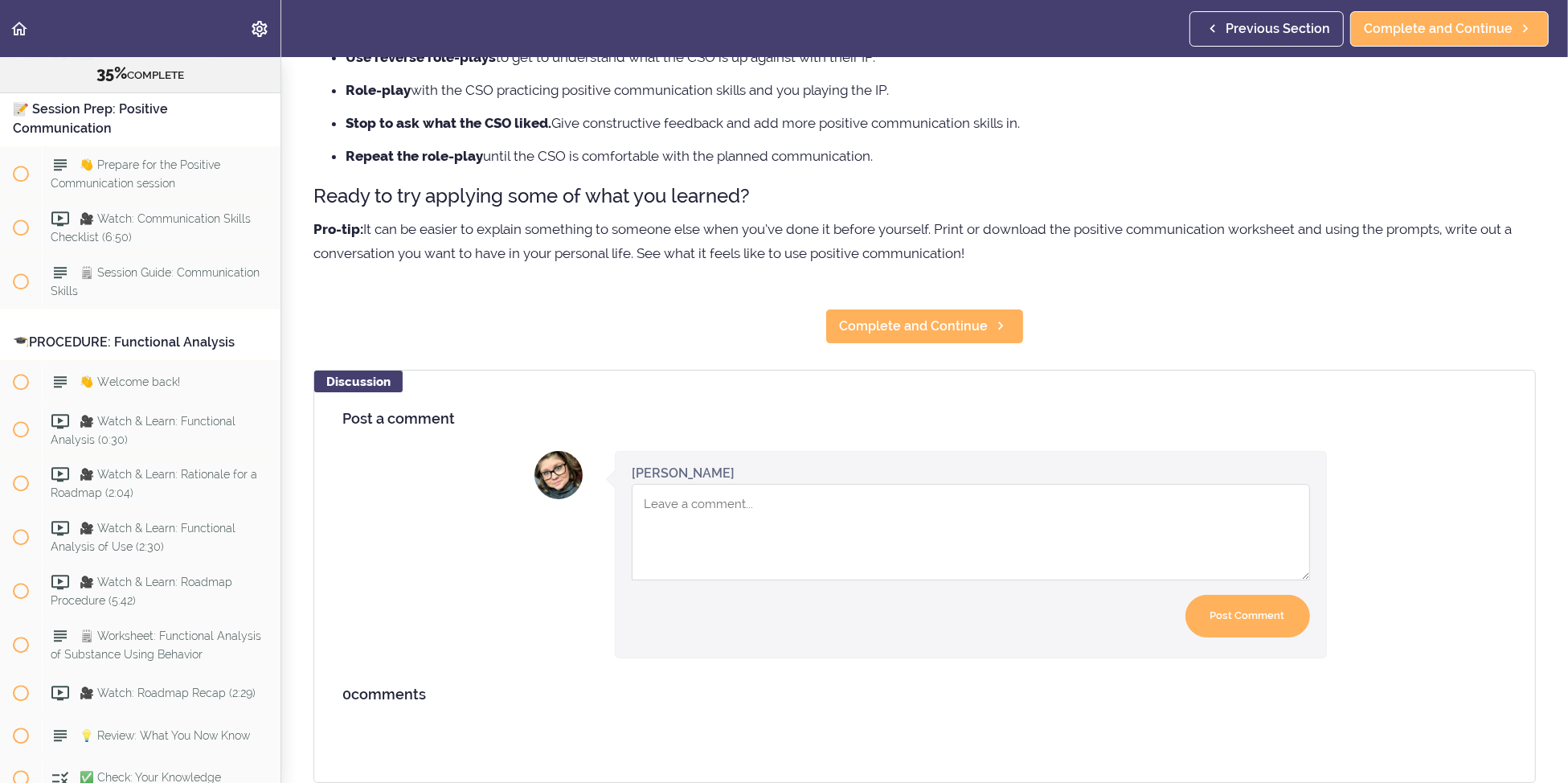 scroll, scrollTop: 36, scrollLeft: 0, axis: vertical 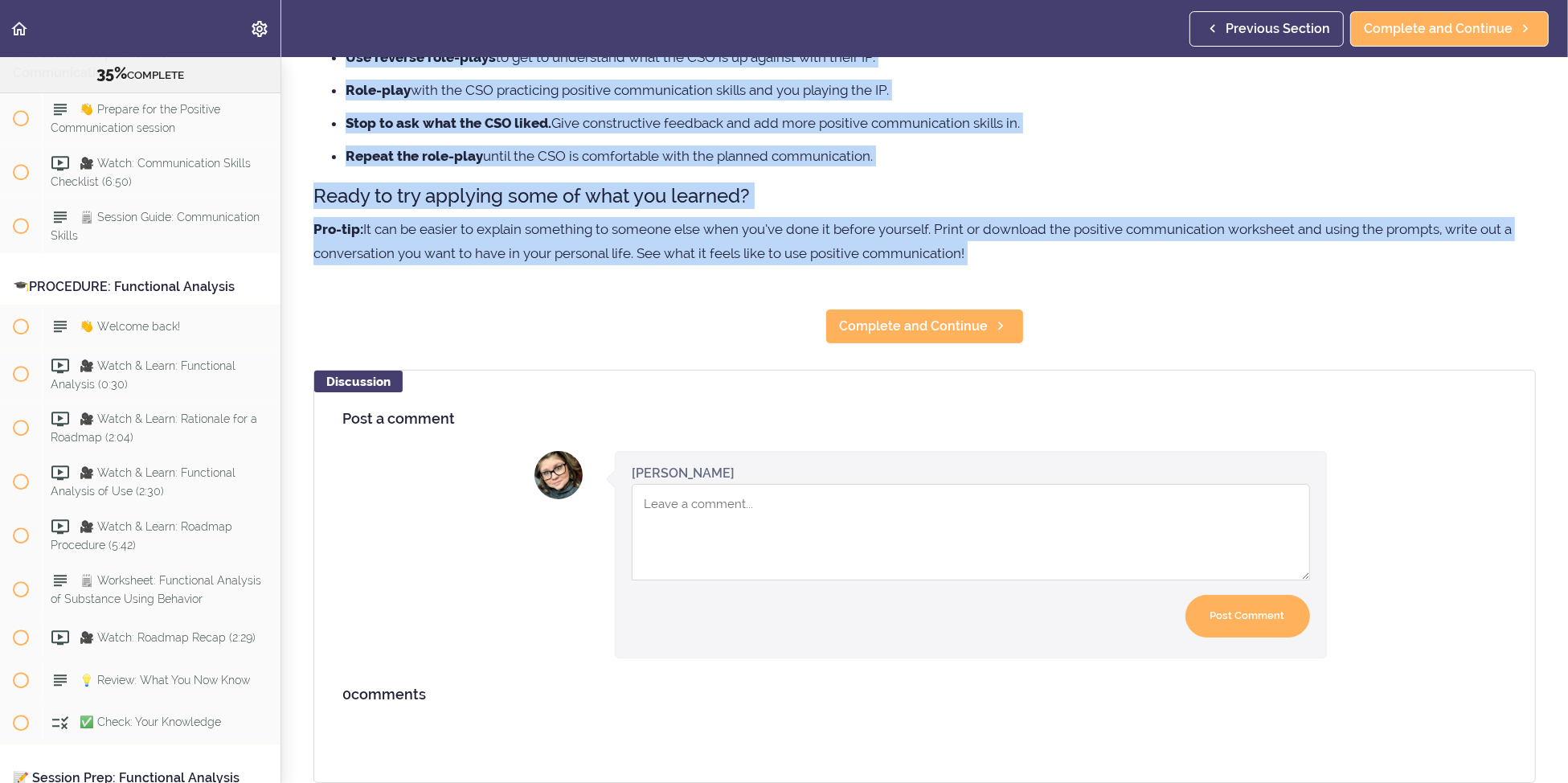 drag, startPoint x: 313, startPoint y: 231, endPoint x: 1054, endPoint y: 255, distance: 741.38856 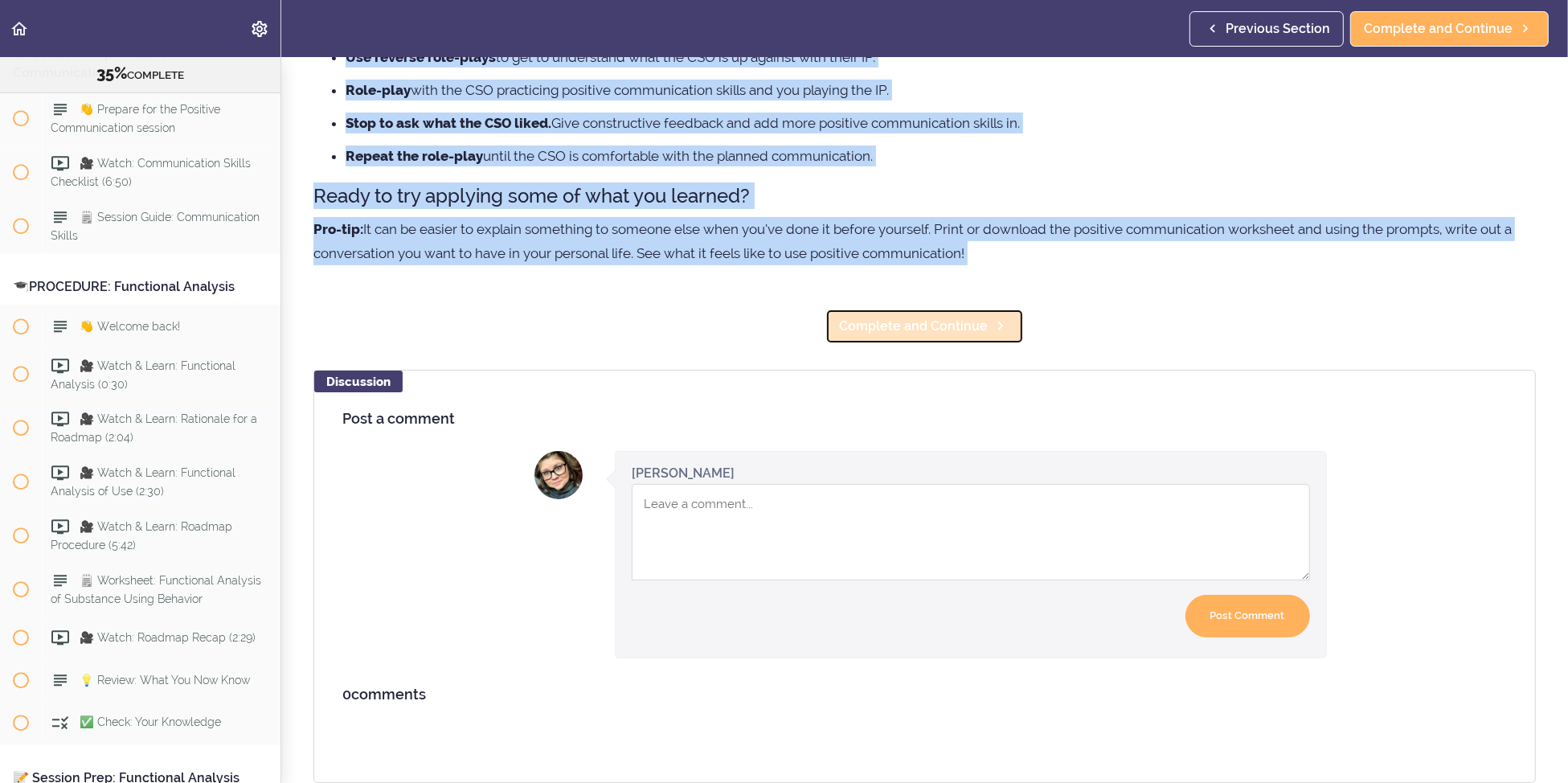 click on "Complete and Continue" at bounding box center [913, 326] 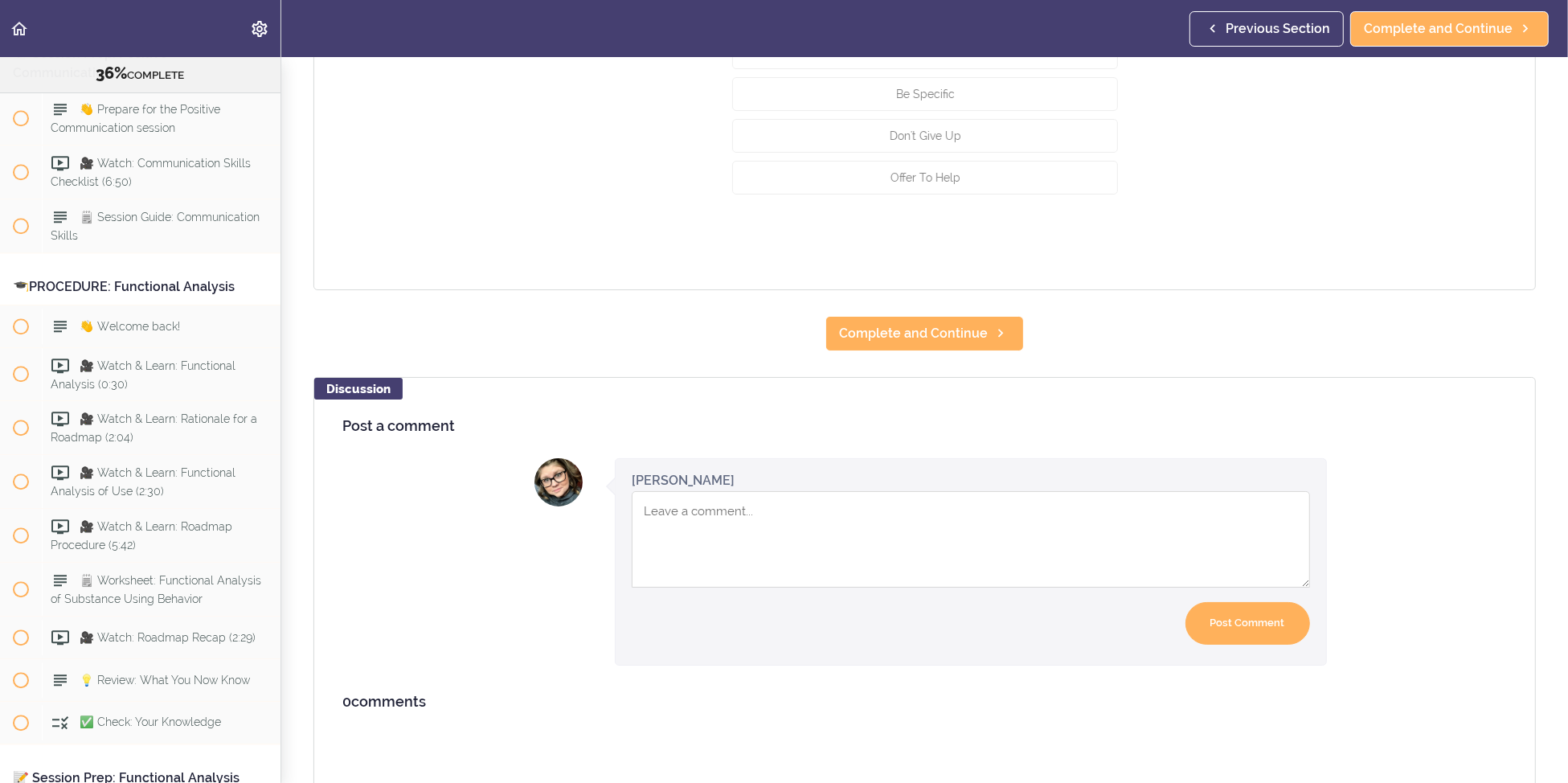 scroll, scrollTop: 0, scrollLeft: 0, axis: both 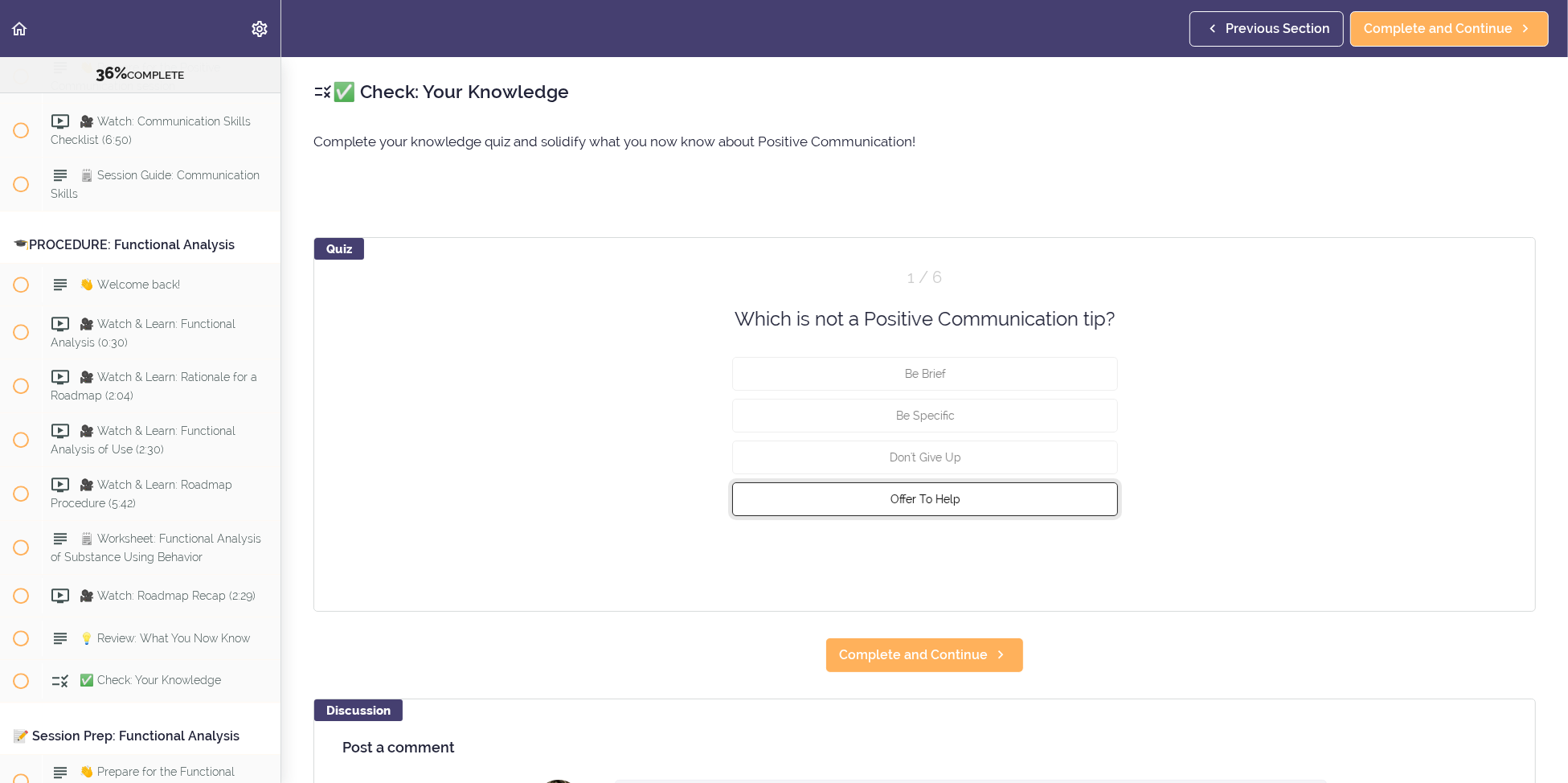 click on "Offer To Help" at bounding box center (924, 499) 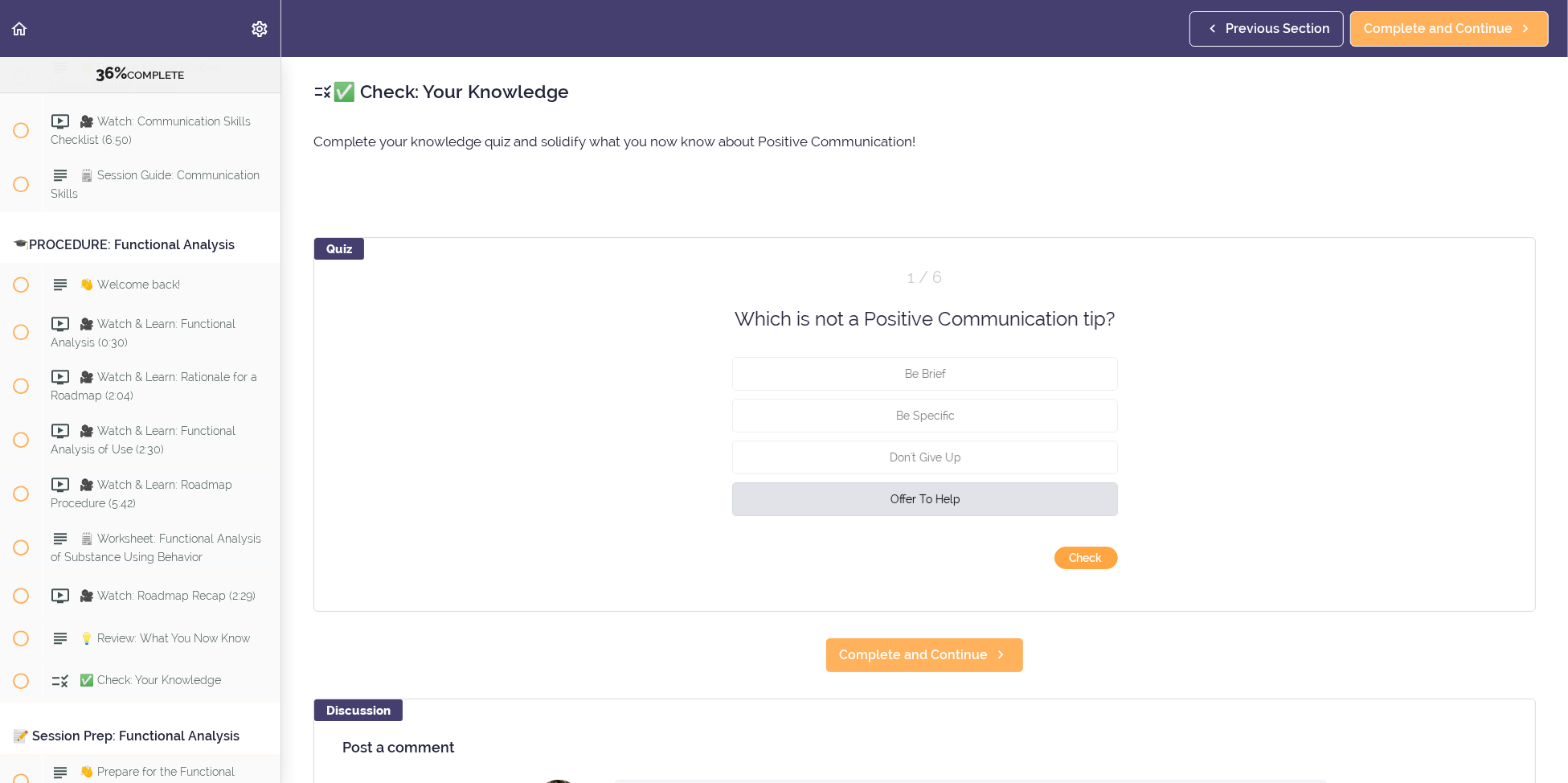 click on "Check" at bounding box center (1086, 558) 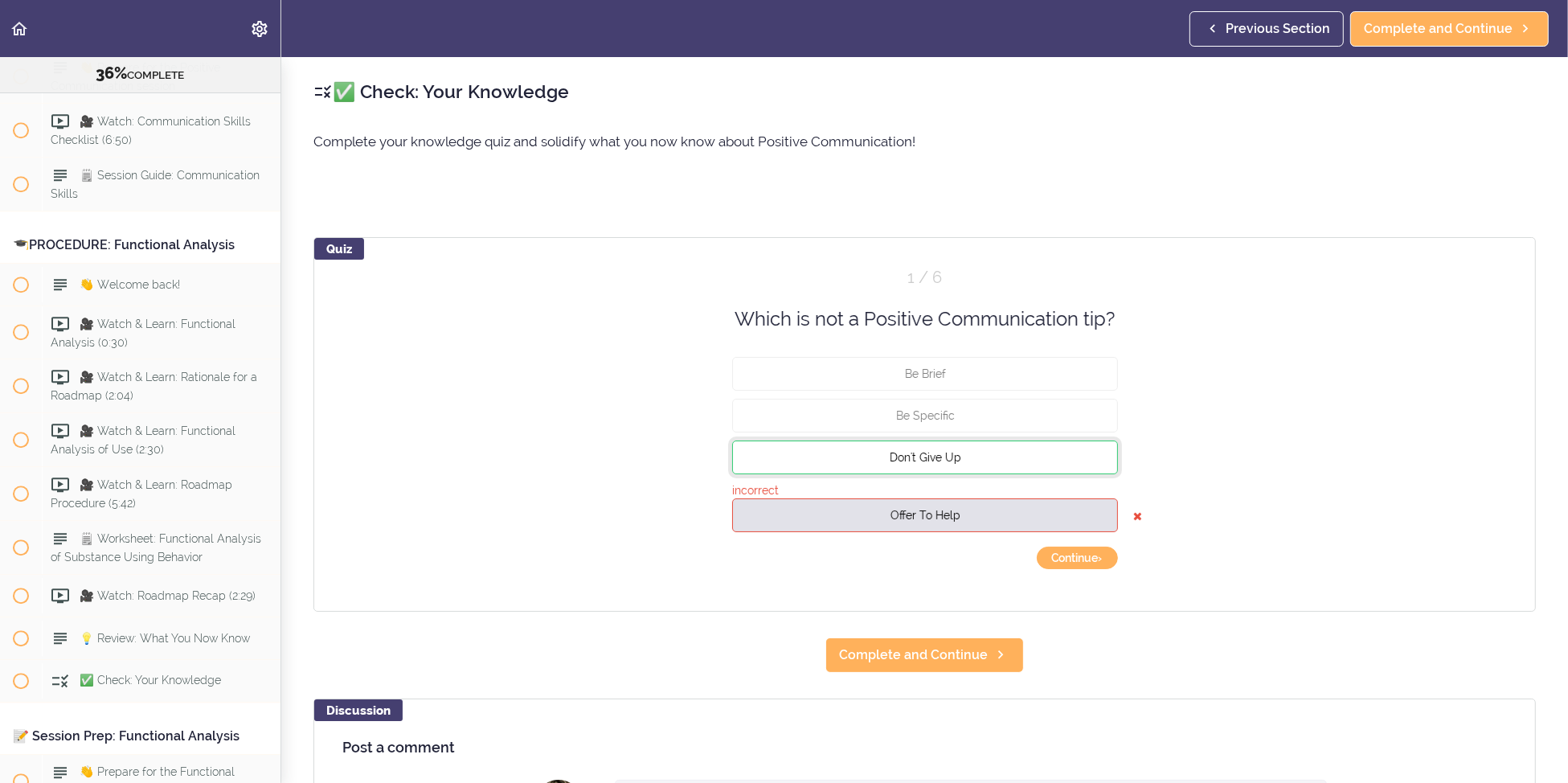 click on "Don't Give Up" at bounding box center [925, 457] 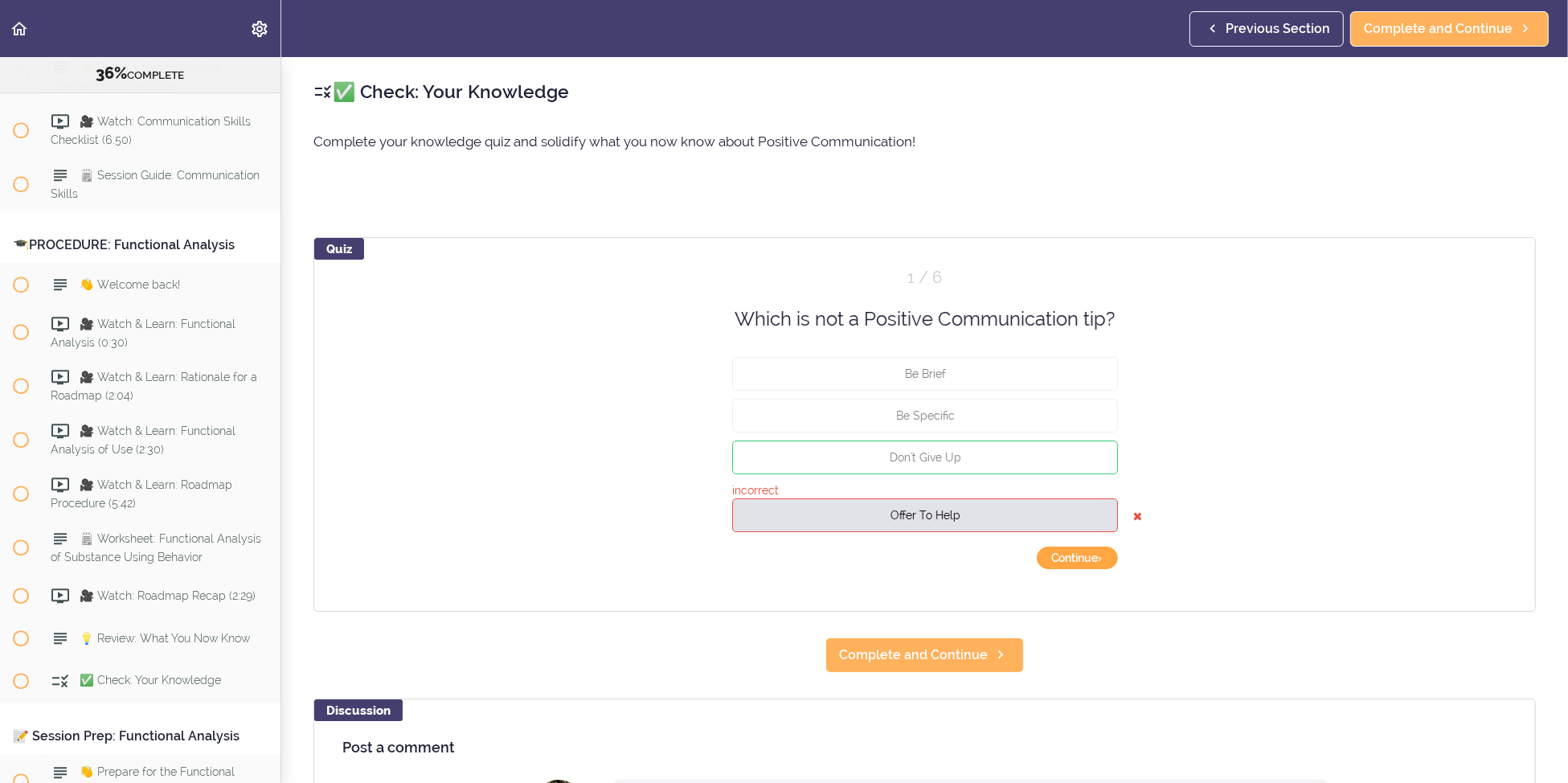 click on "Continue  ›" at bounding box center [1077, 558] 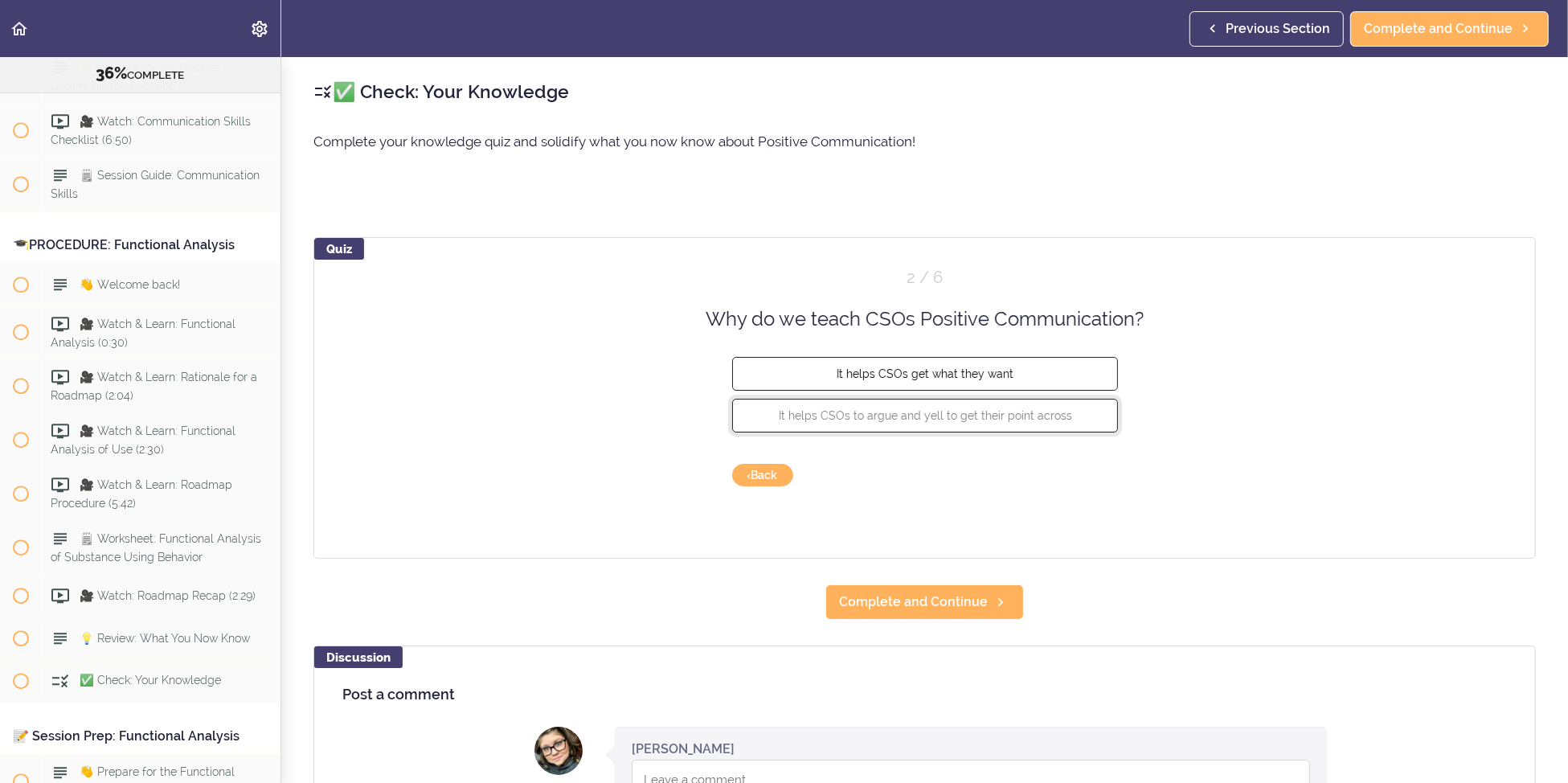 drag, startPoint x: 1030, startPoint y: 406, endPoint x: 1060, endPoint y: 378, distance: 41.036569 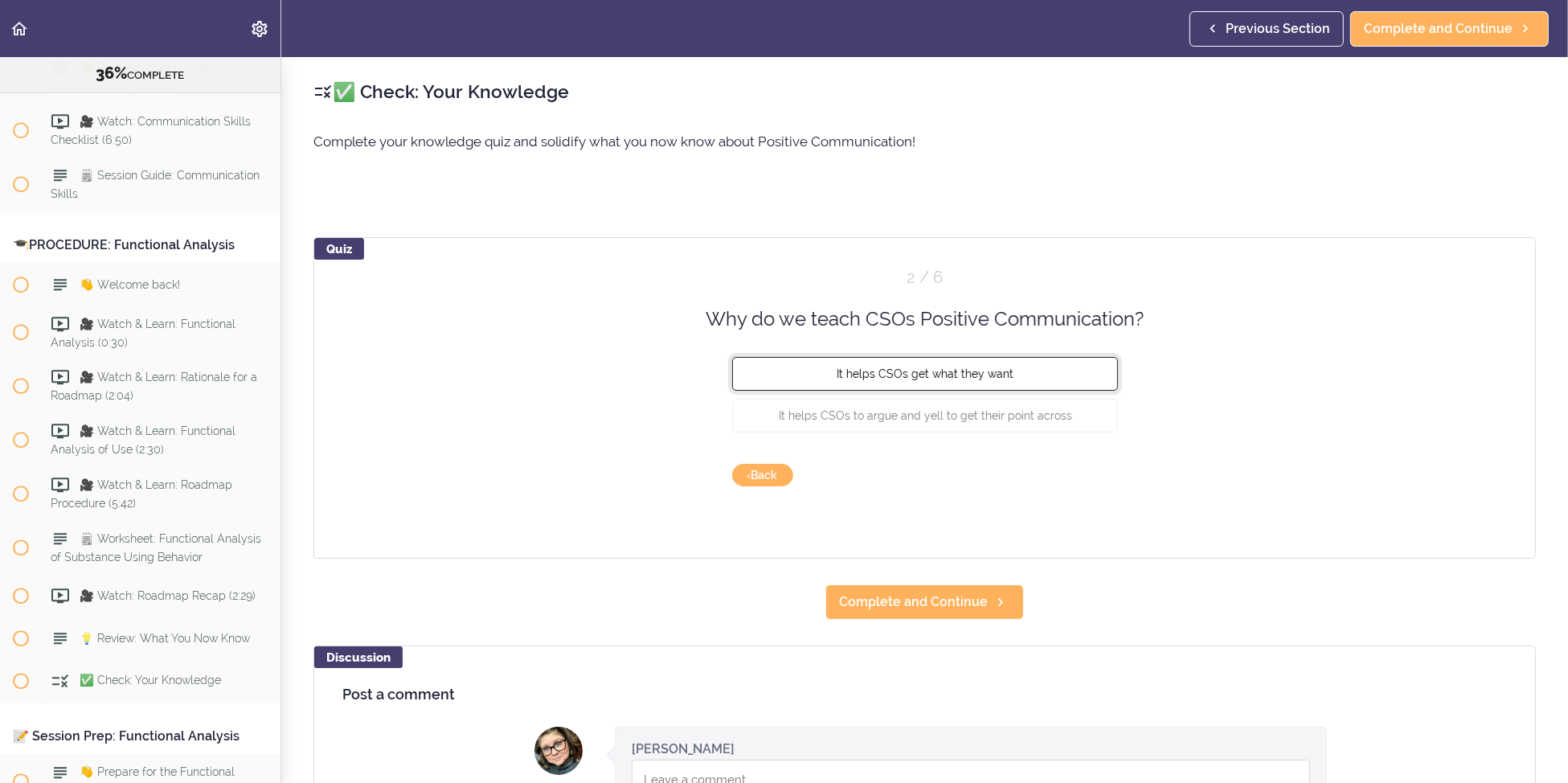 click on "It helps CSOs get what they want" at bounding box center [925, 374] 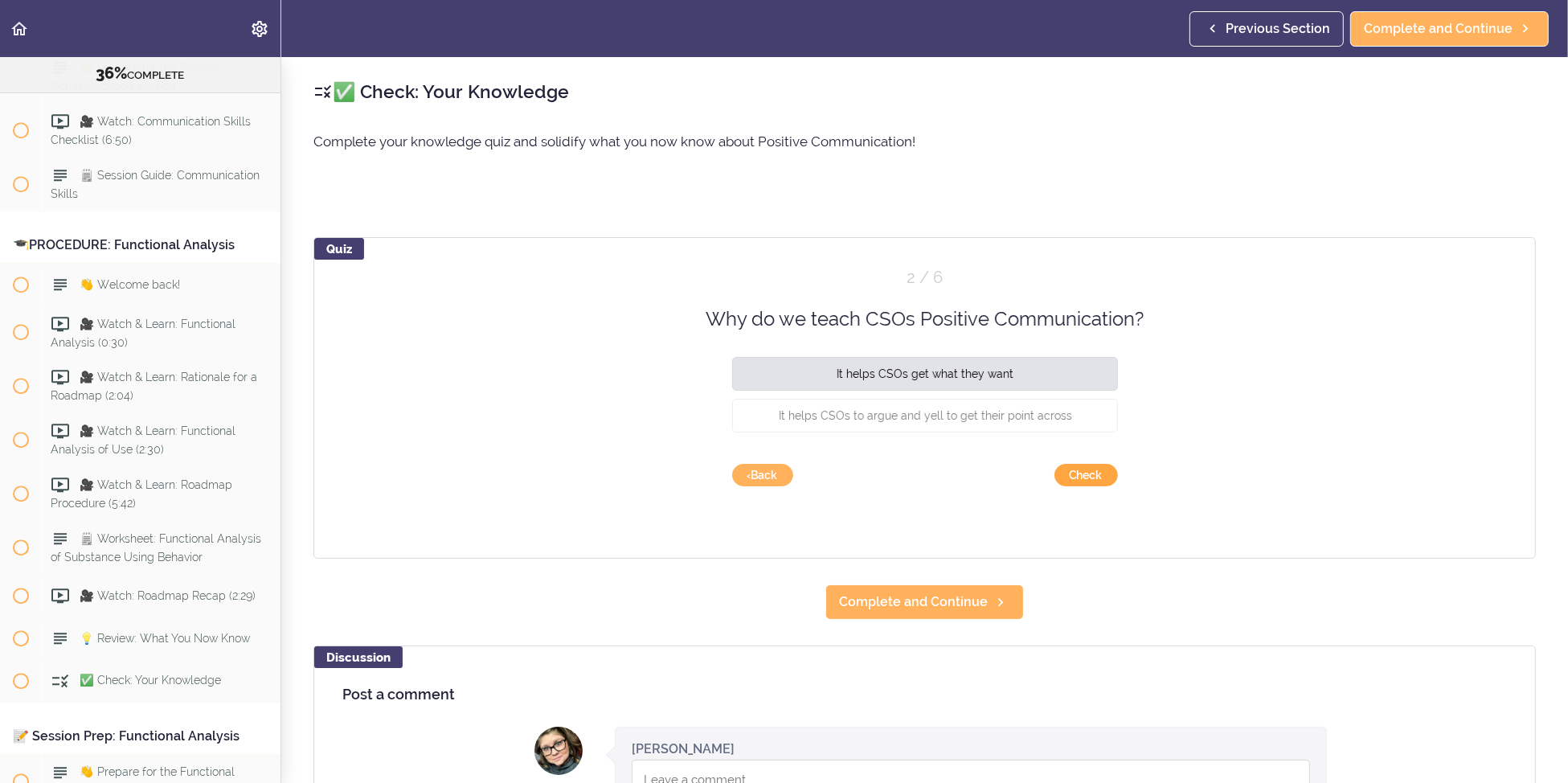 click on "Check" at bounding box center [1086, 475] 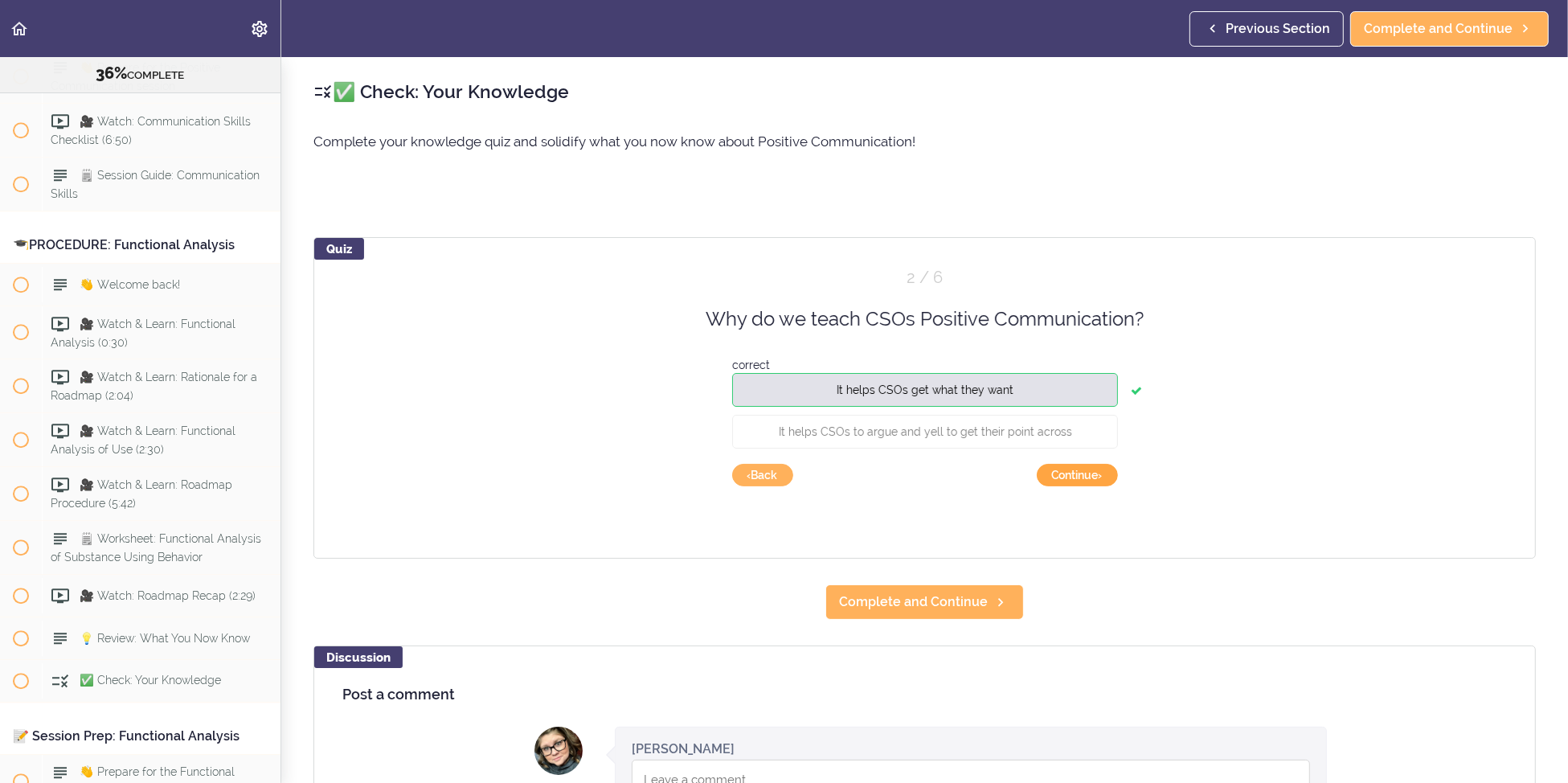 click on "Continue  ›" at bounding box center [1077, 475] 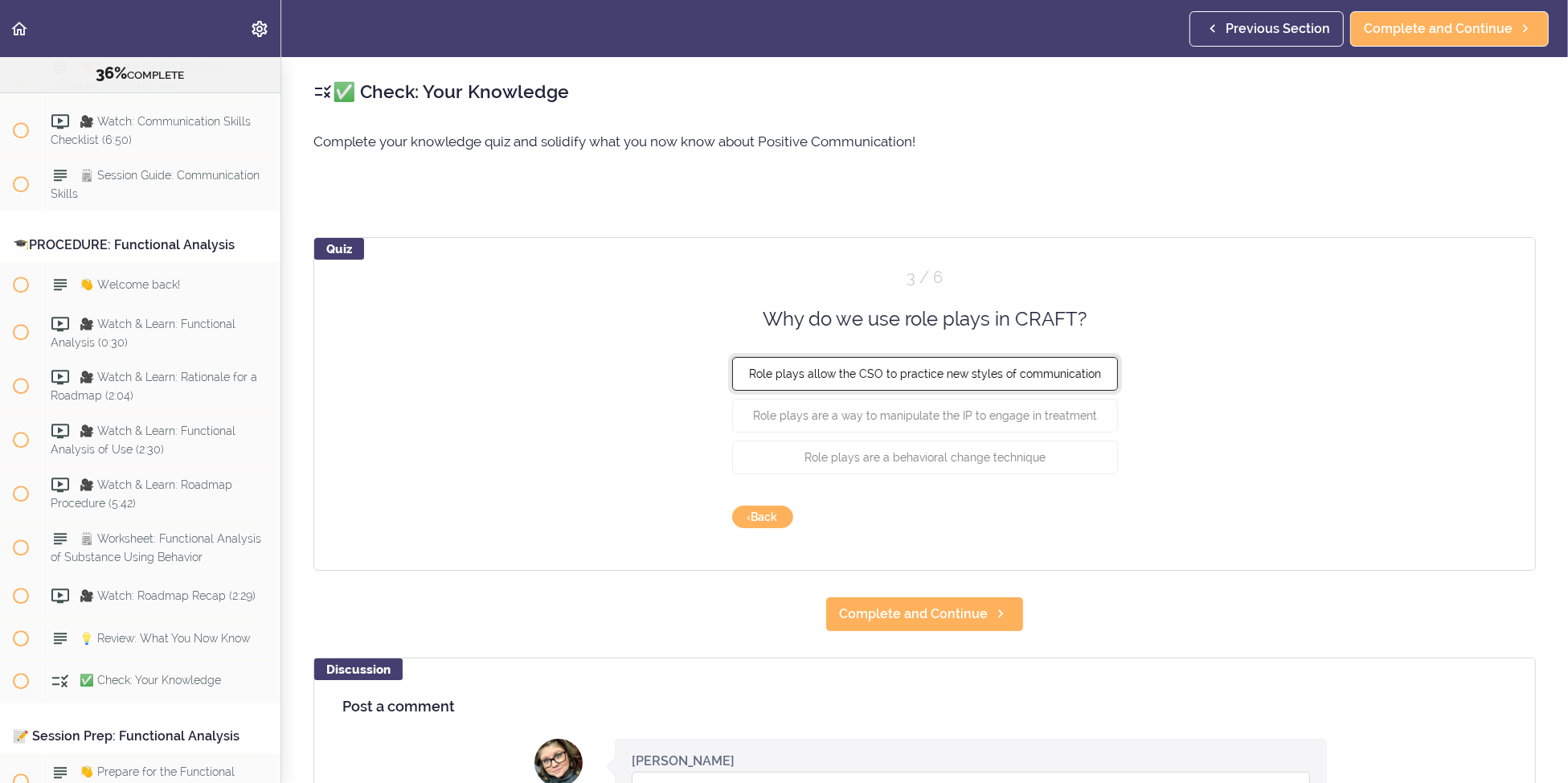 click on "Role plays allow the CSO to practice new styles of communication" at bounding box center [925, 374] 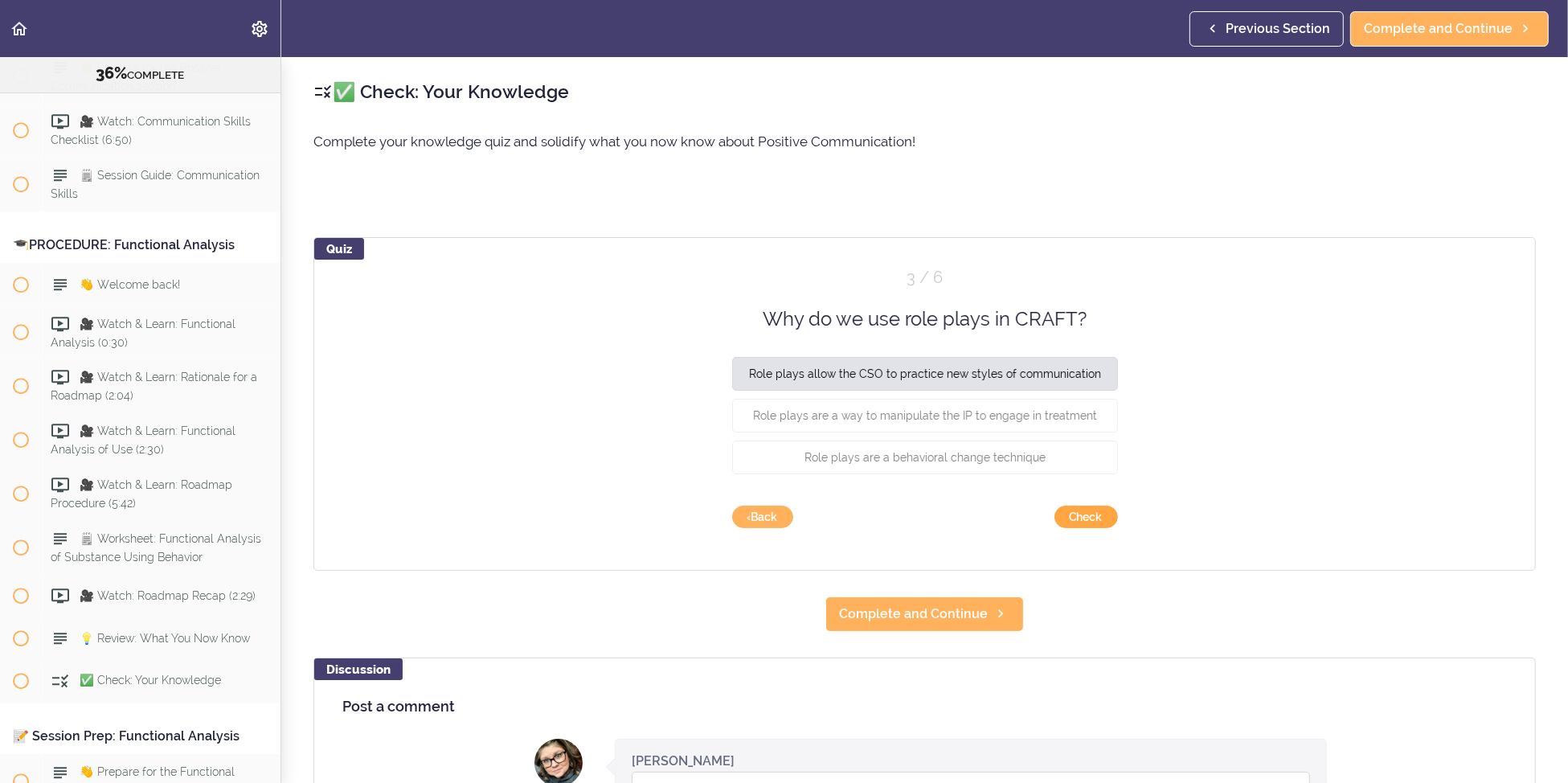 click on "Check" at bounding box center (1086, 517) 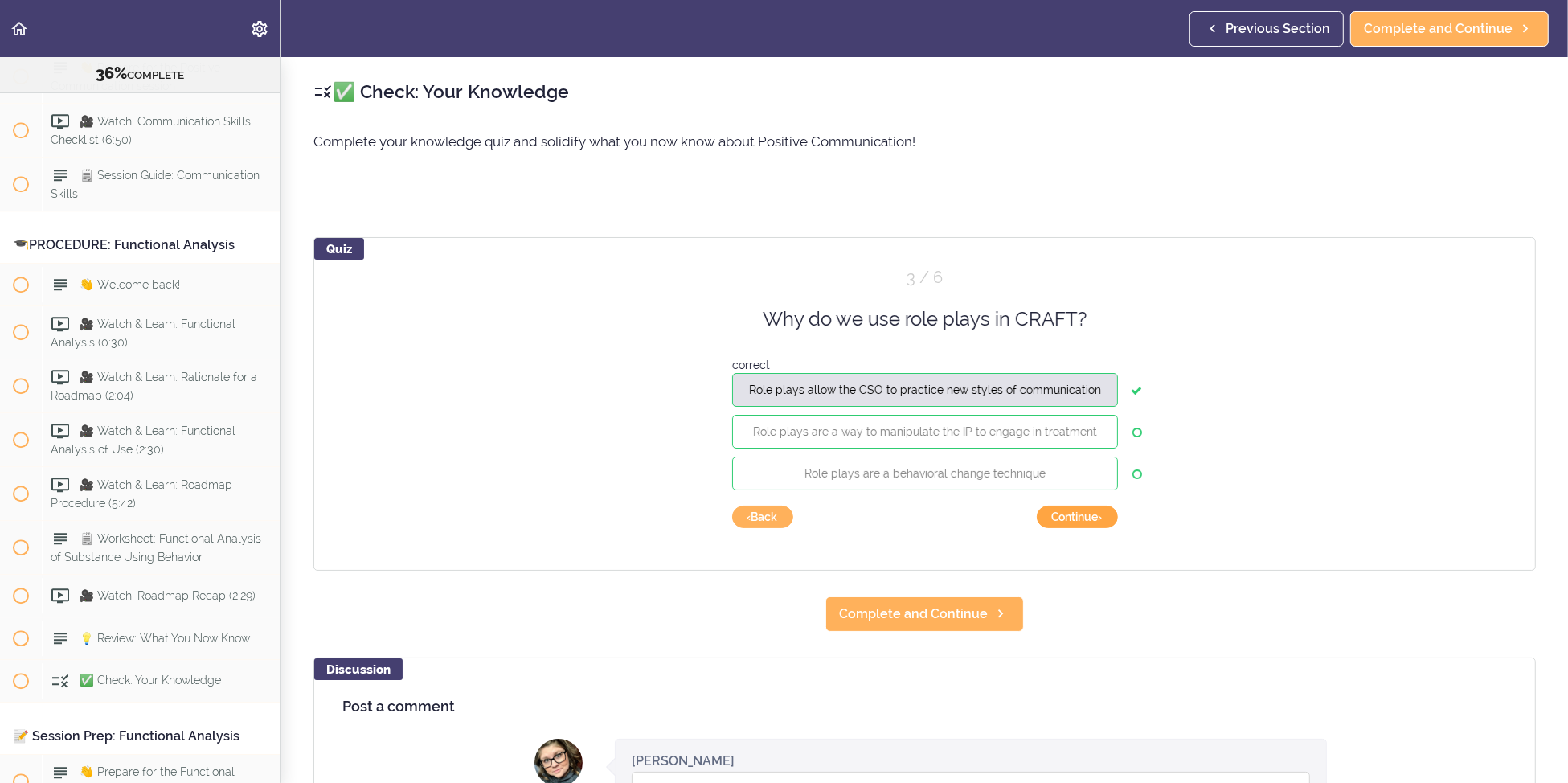 click on "Continue  ›" at bounding box center (1077, 517) 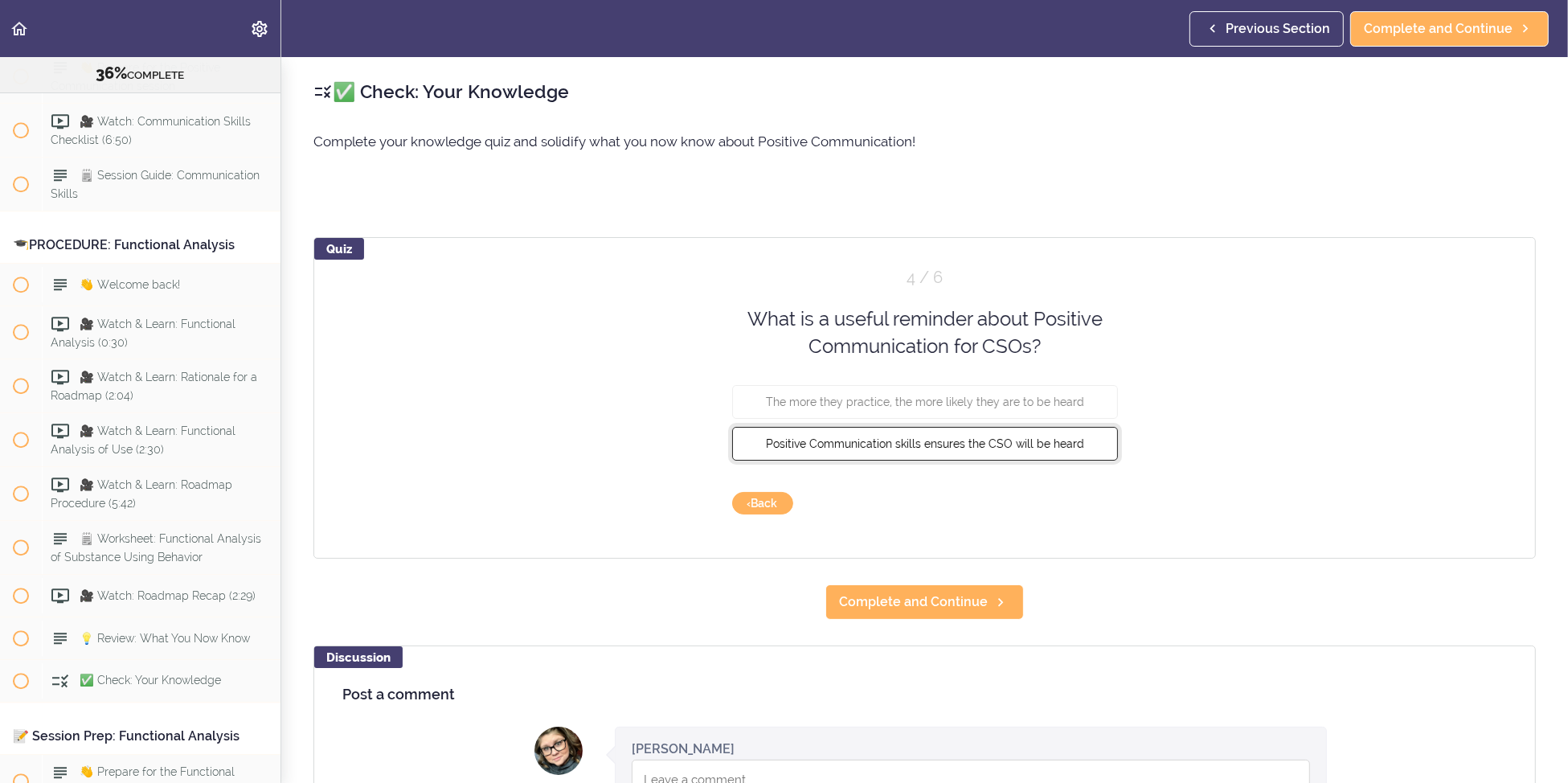 click on "Positive Communication skills ensures the CSO will be heard" at bounding box center [925, 443] 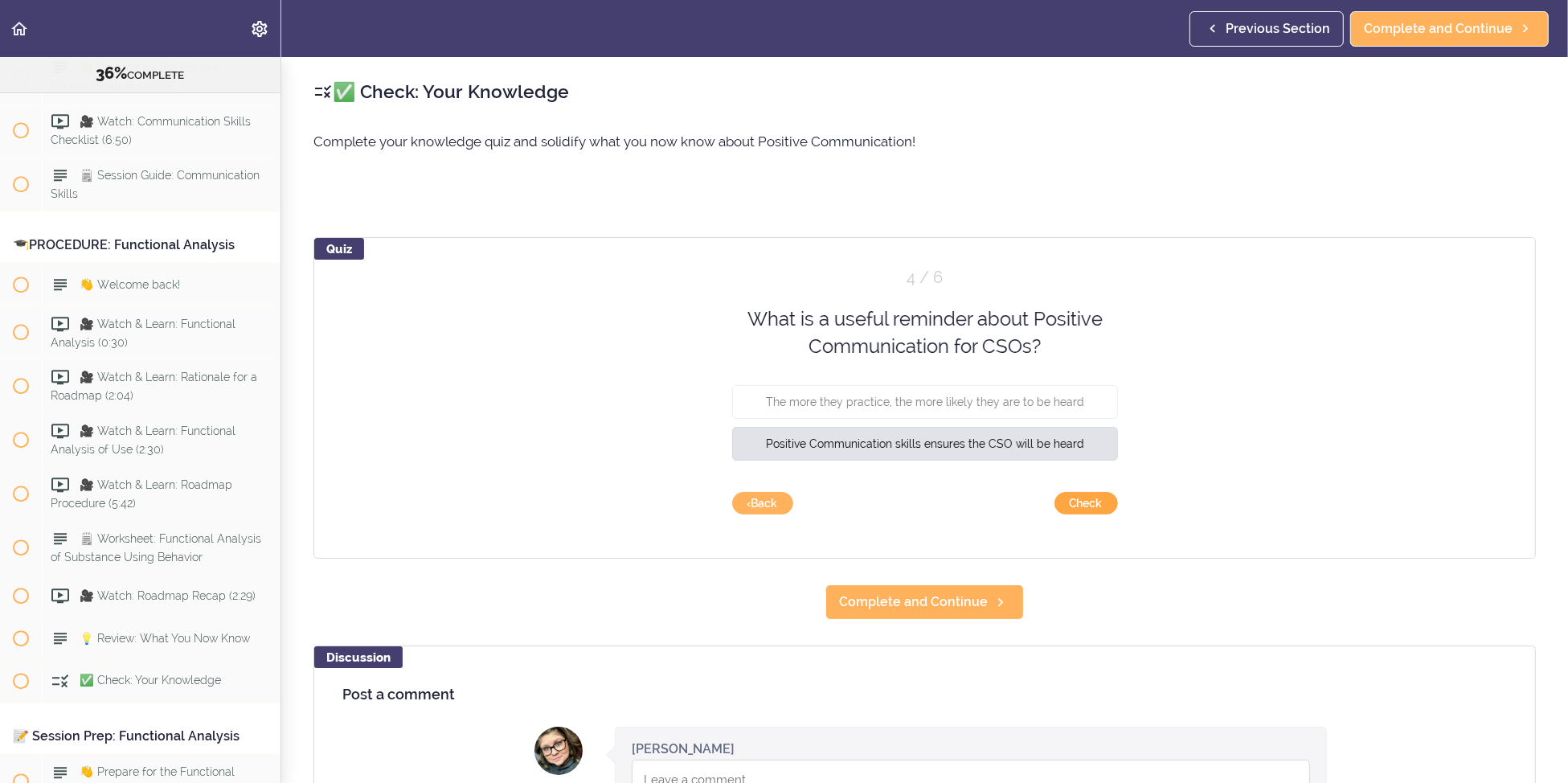 click on "Check" at bounding box center [1086, 503] 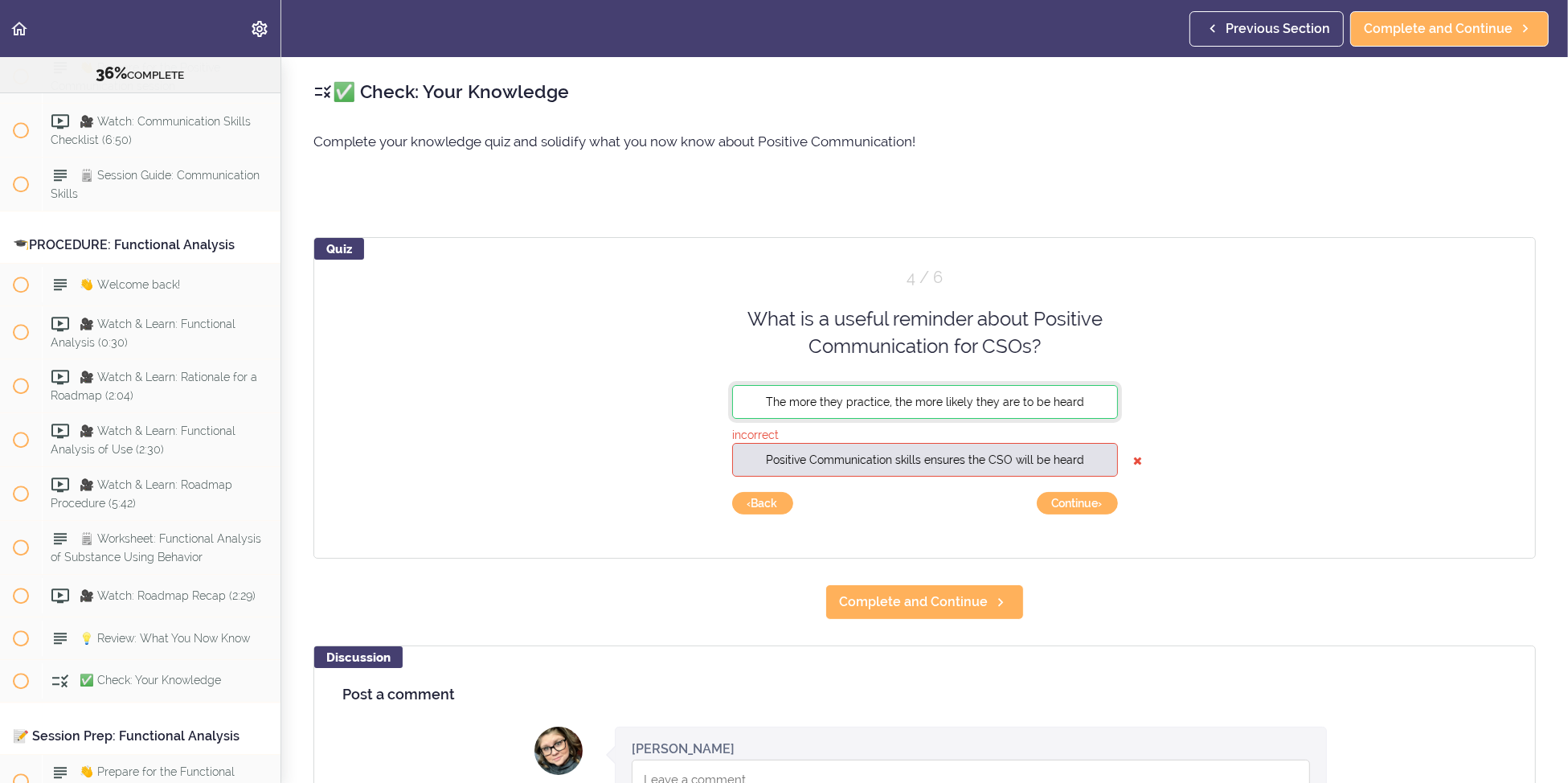 click on "The more they practice, the more likely they are to be heard" at bounding box center (925, 401) 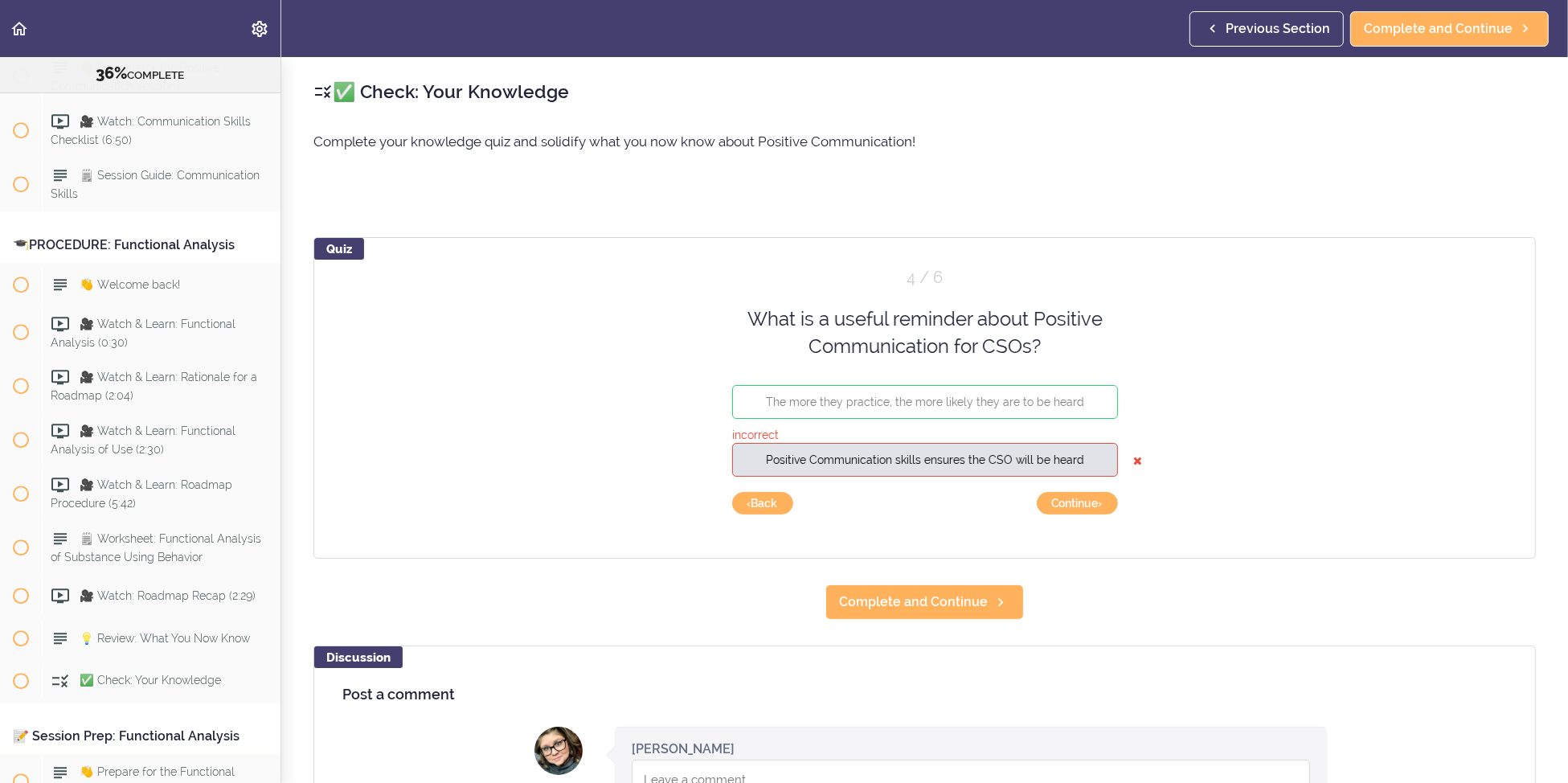 click on "Quiz 4 / 6 What is a useful reminder about Positive Communication for CSOs? The more they practice, the more likely they are to be heard incorrect Positive Communication skills ensures the CSO will be heard Check Continue  › ‹  Back" at bounding box center [924, 398] 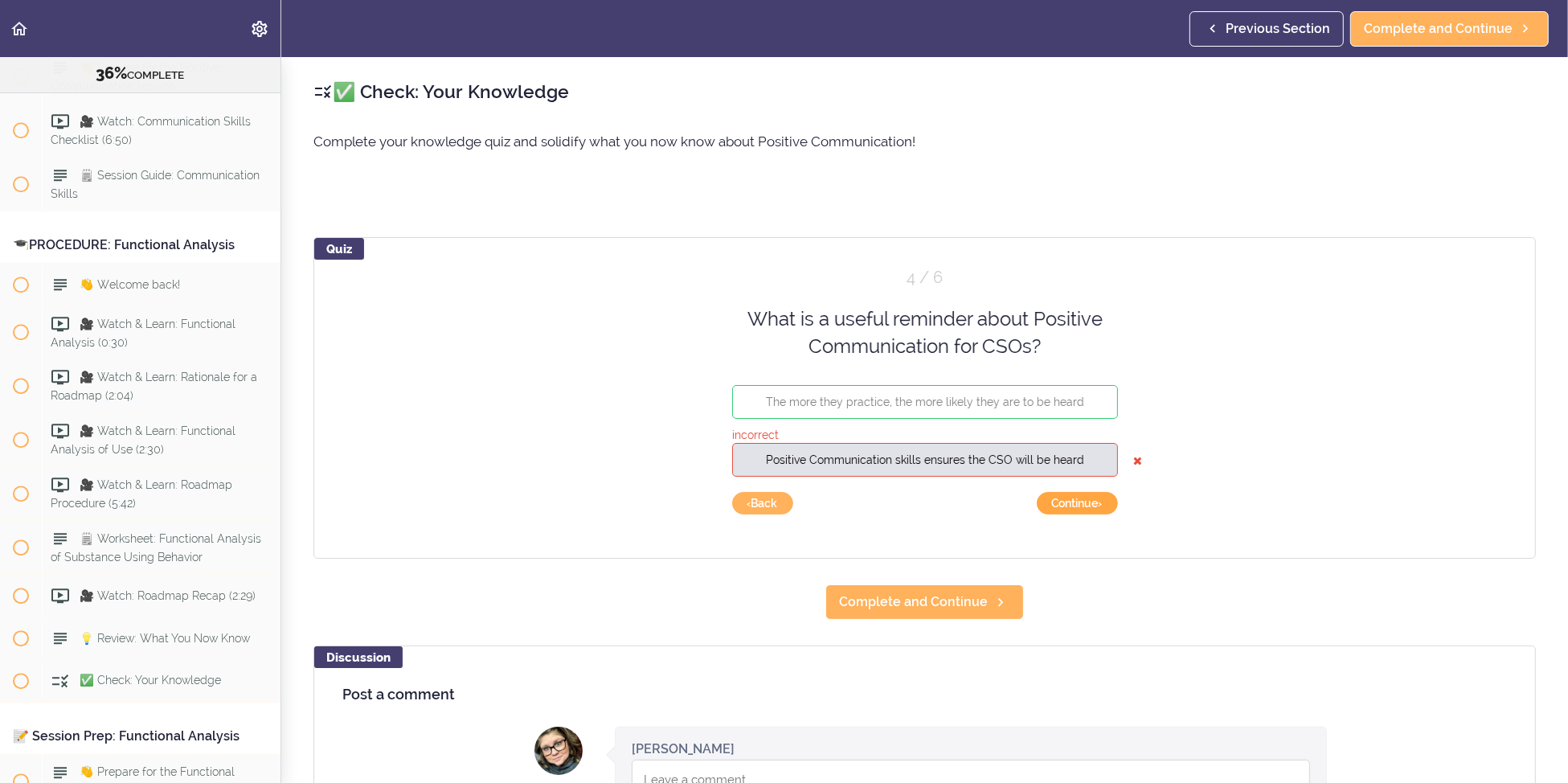 click on "Continue  ›" at bounding box center (1077, 503) 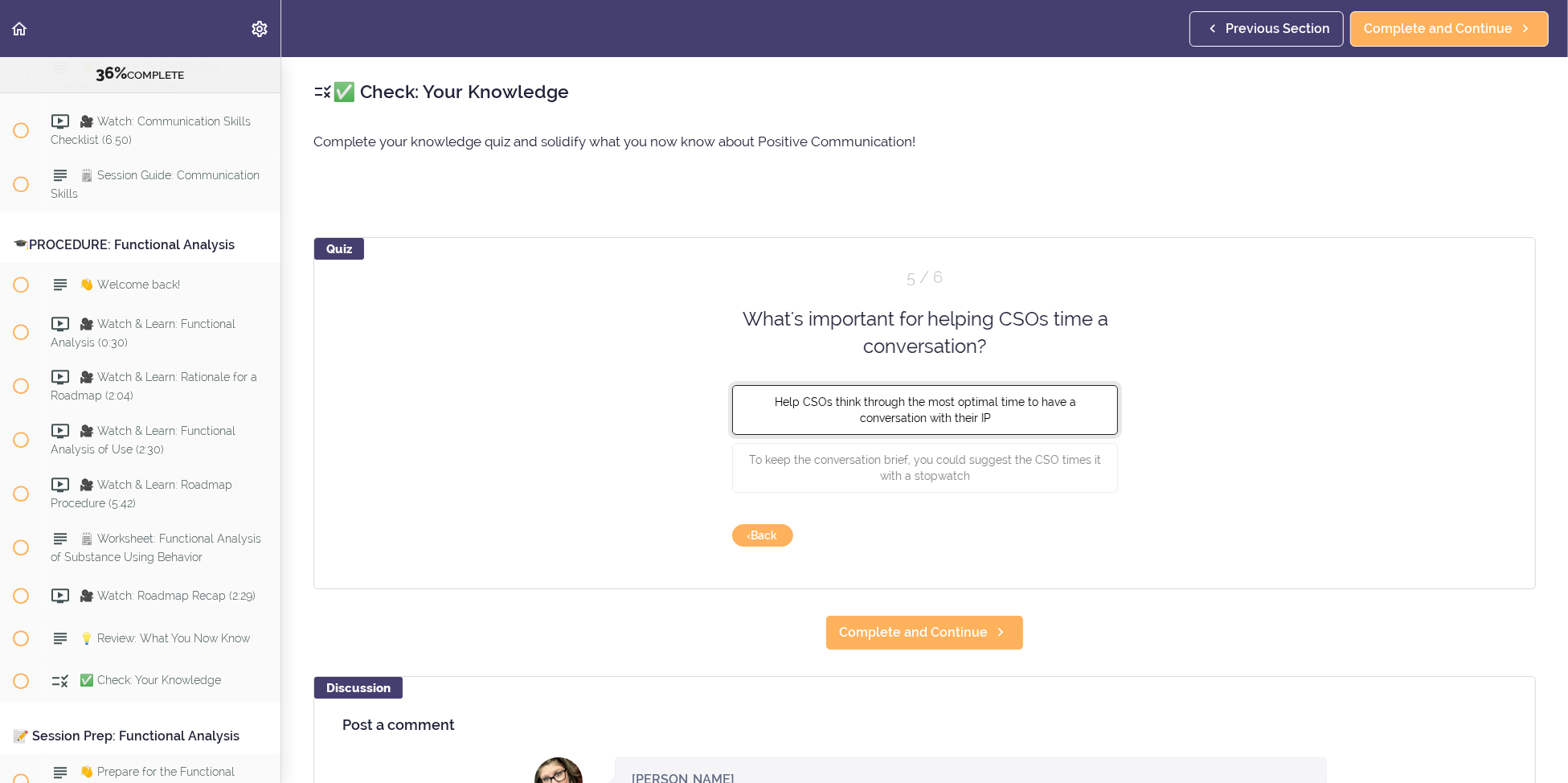 click on "Help CSOs think through the most optimal time to have a conversation with their IP" at bounding box center (924, 409) 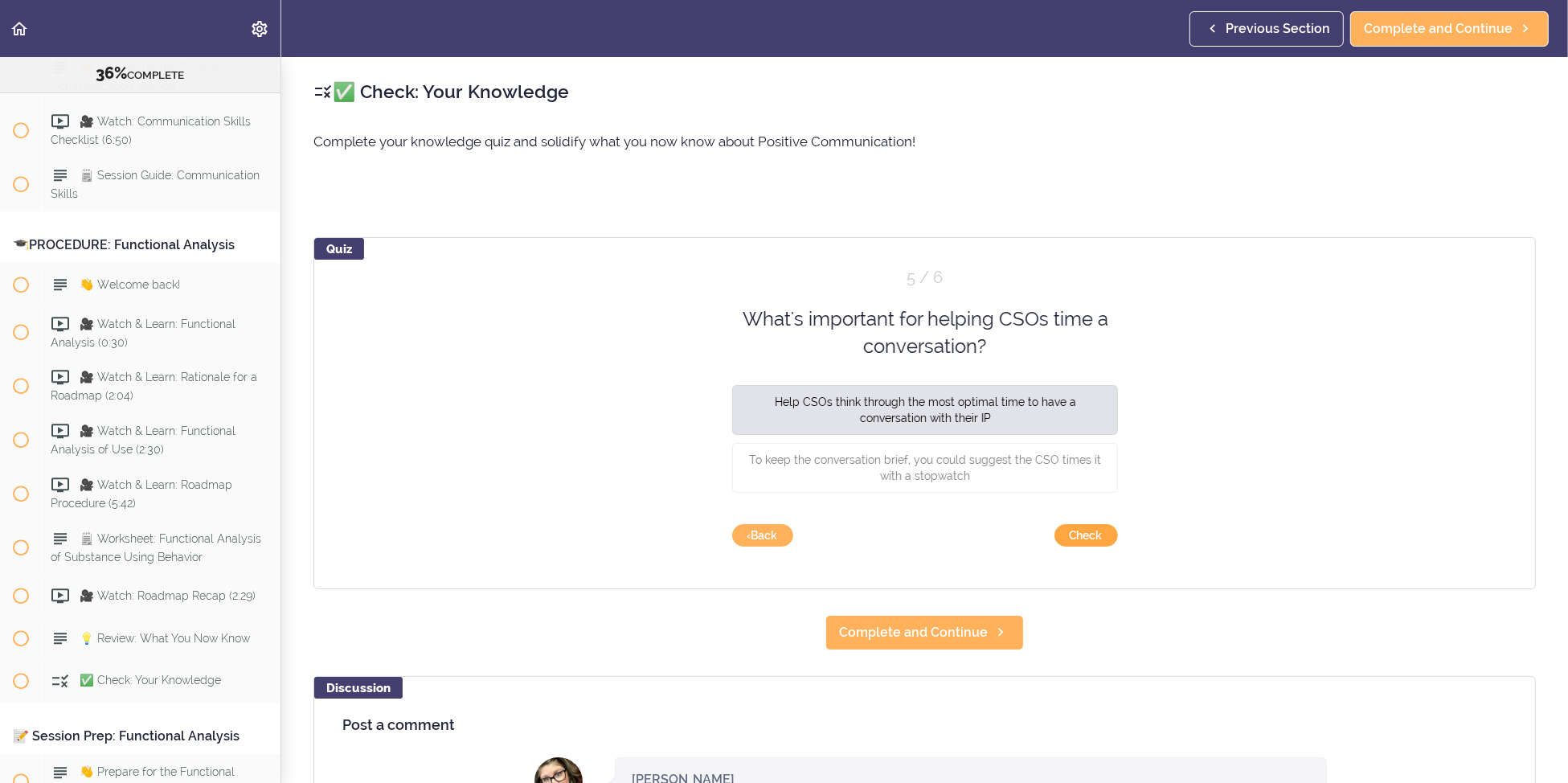 click on "Check" at bounding box center [1086, 535] 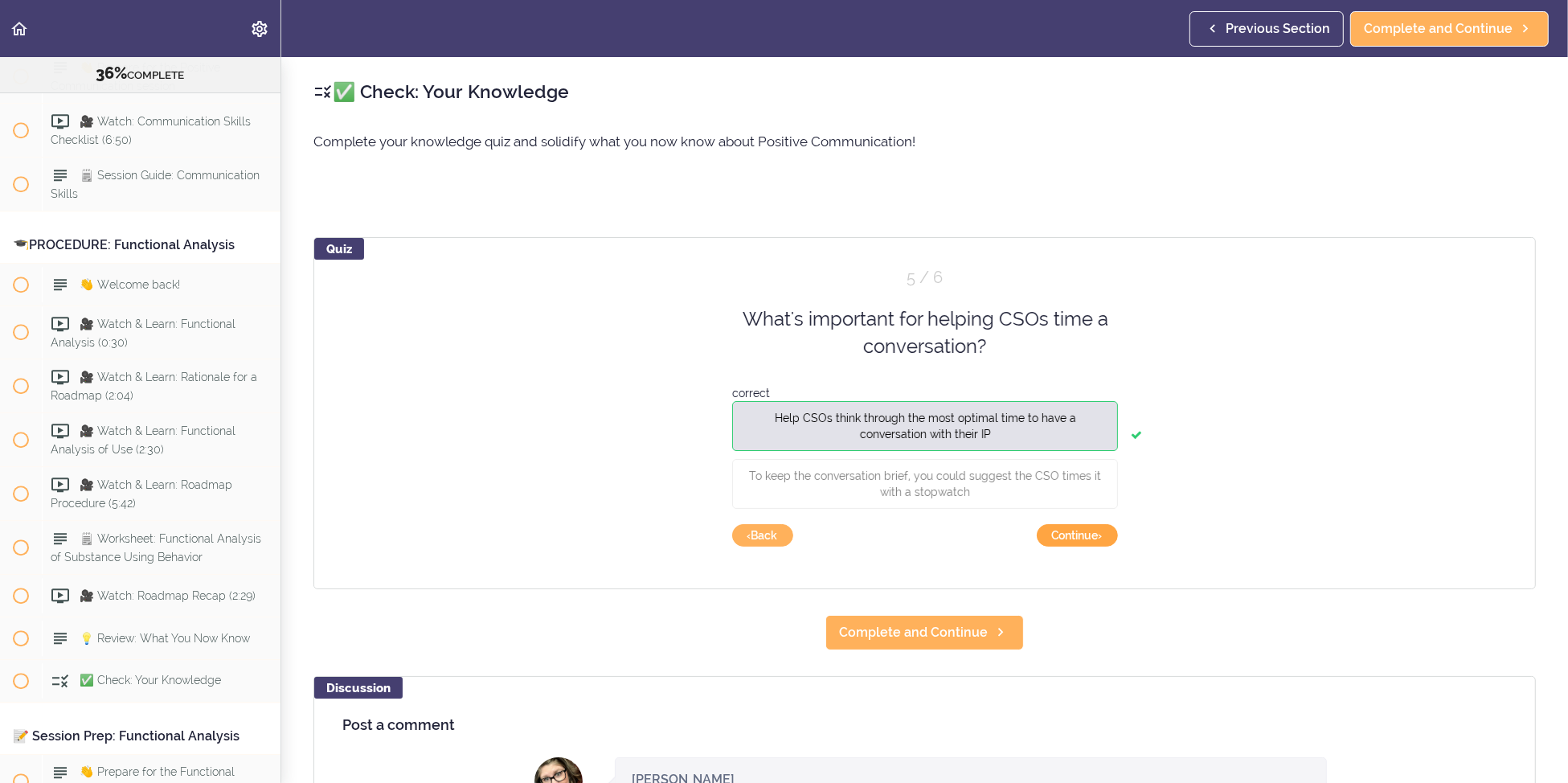 click on "Continue  ›" at bounding box center (1077, 535) 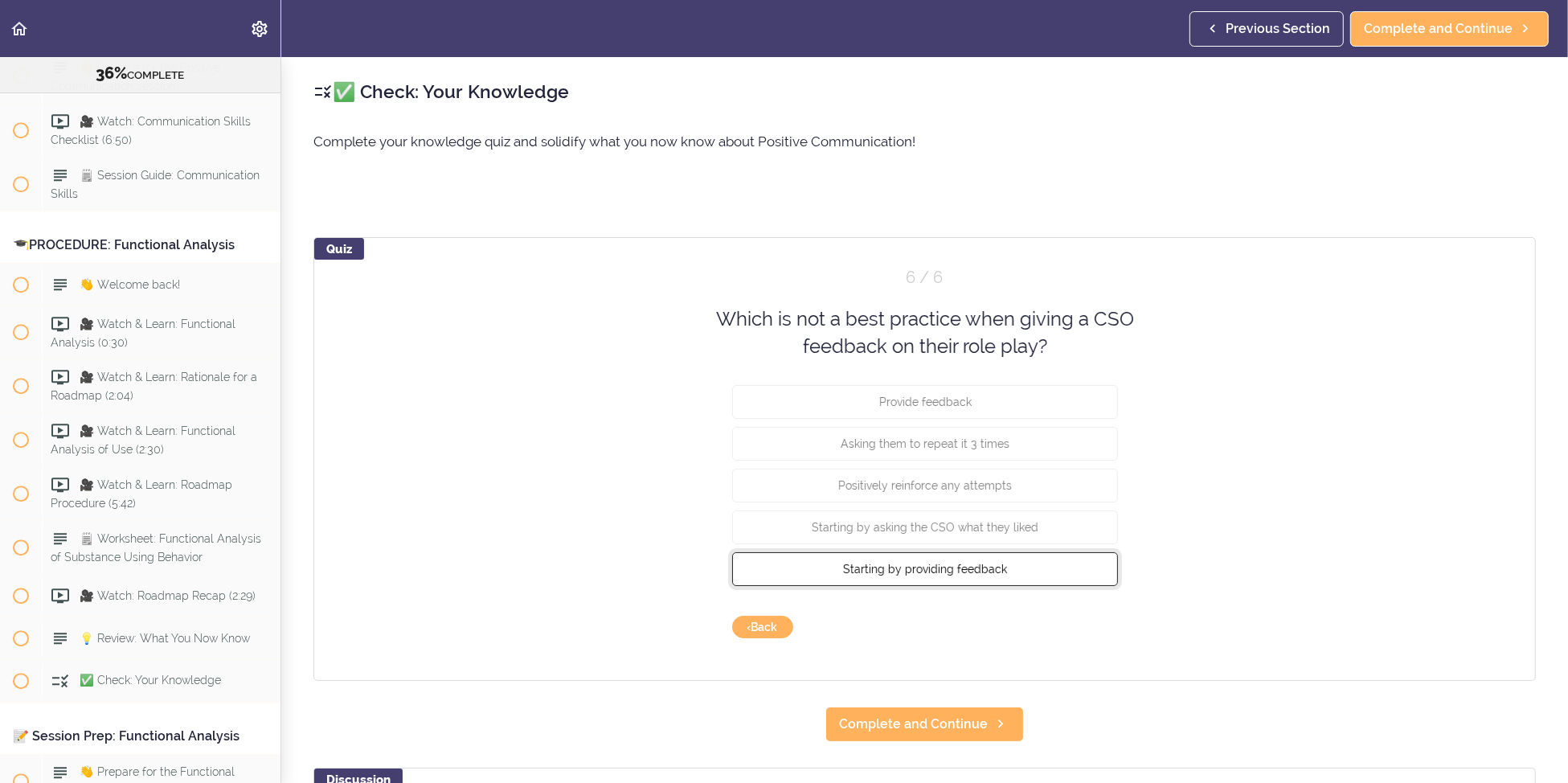 click on "Starting by providing feedback" at bounding box center (925, 568) 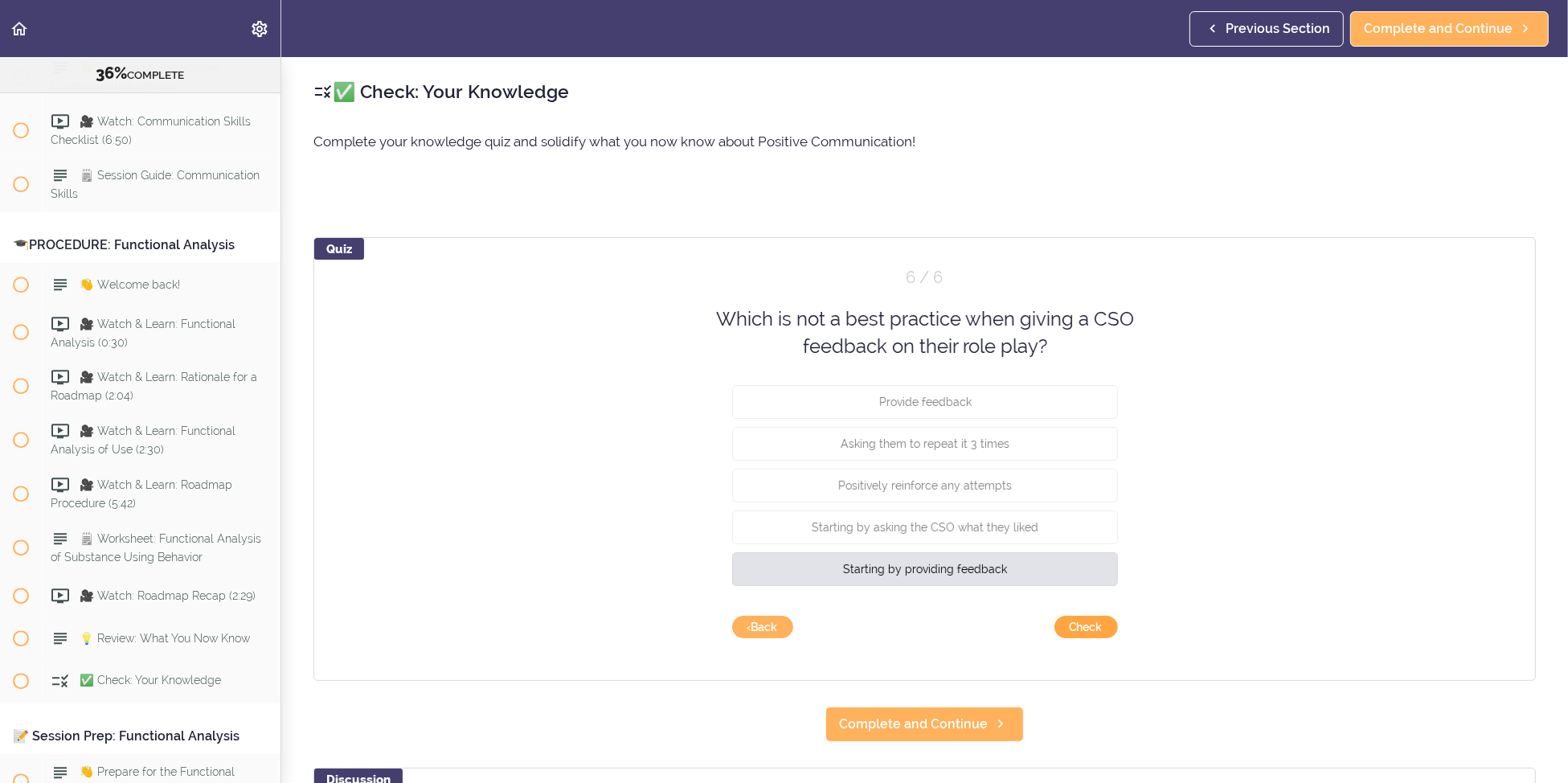 click on "Check" at bounding box center (1086, 627) 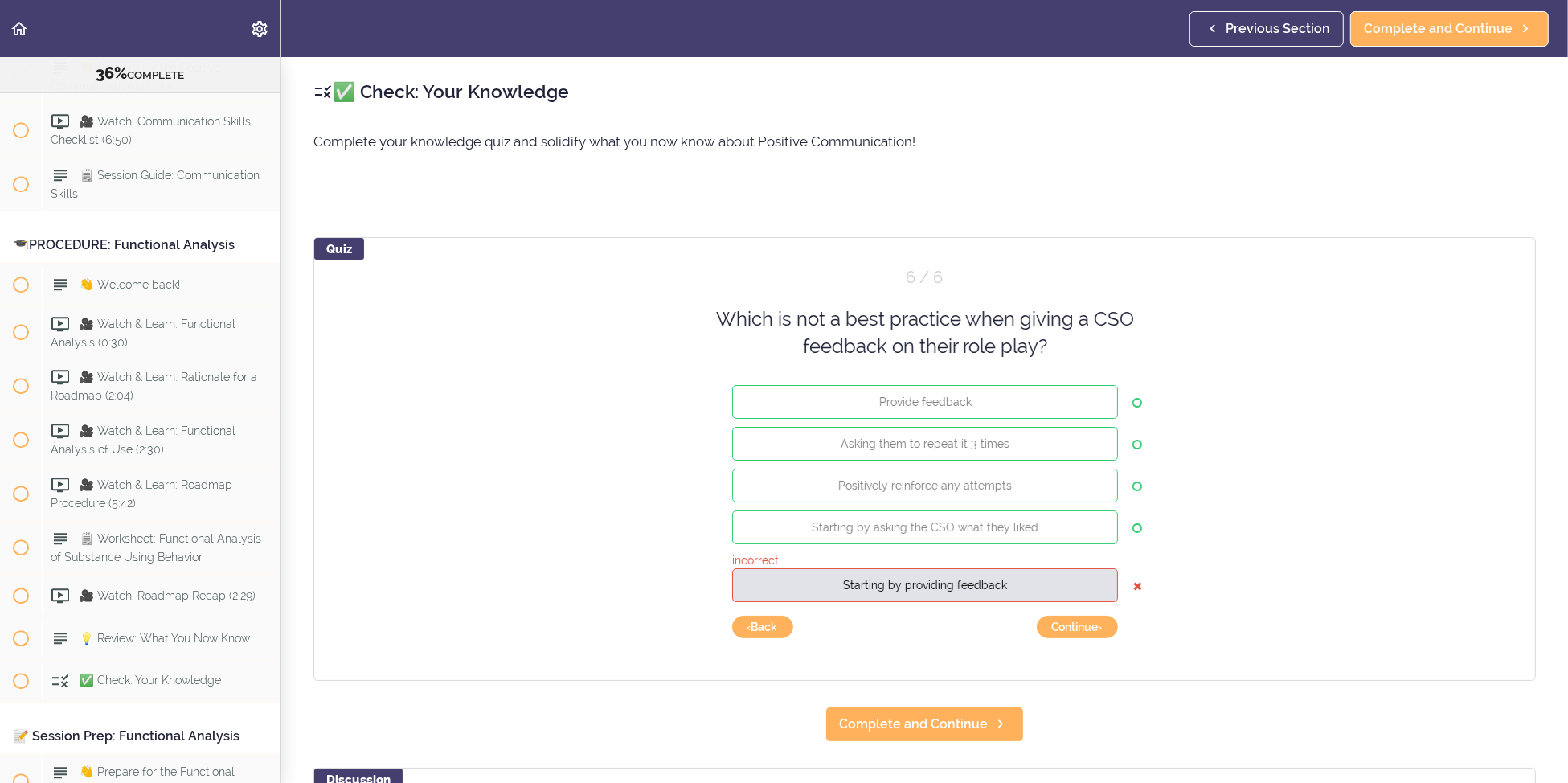 click on "incorrect Starting by providing feedback" at bounding box center [925, 580] 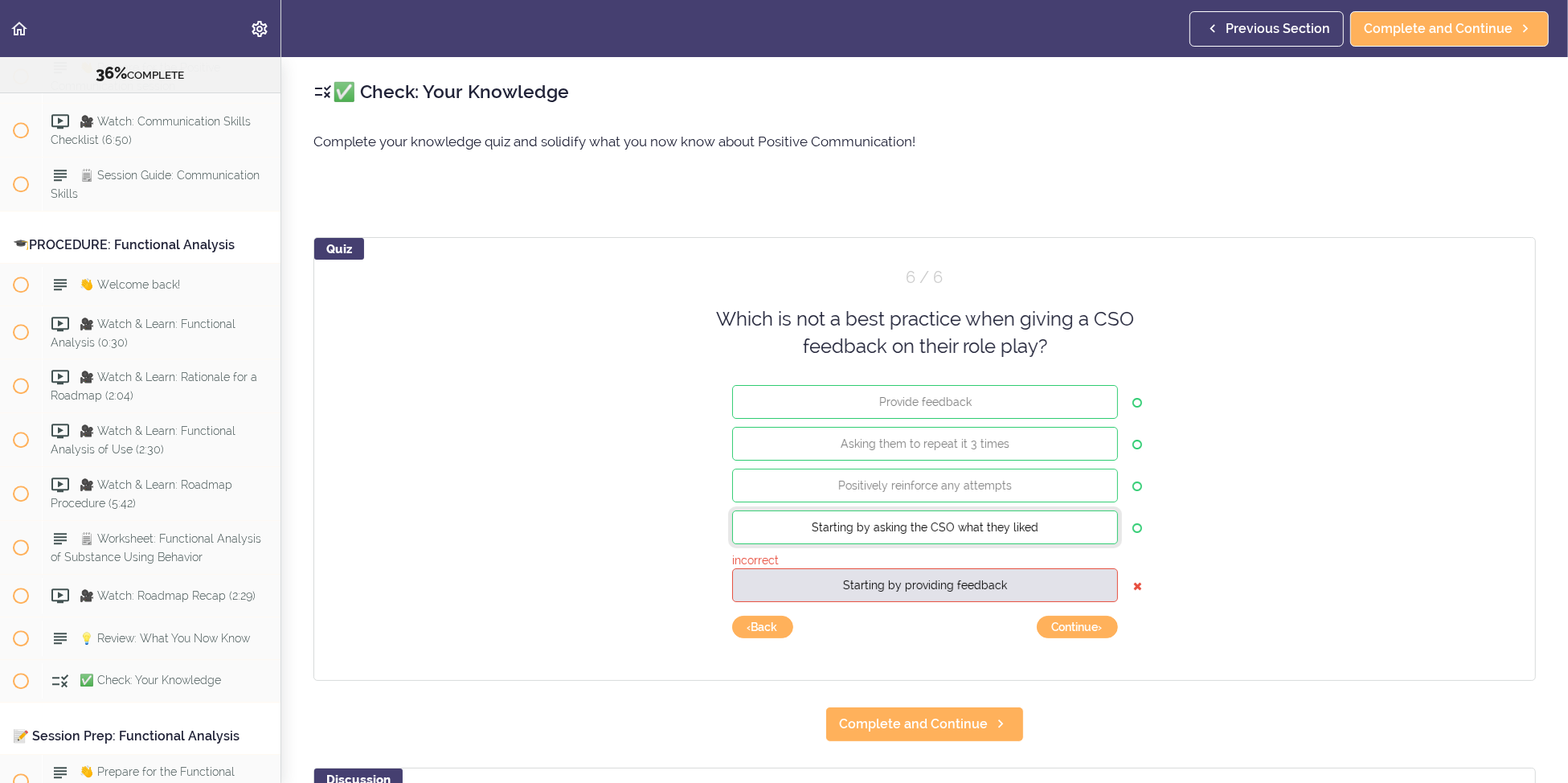 click on "Starting by asking the CSO what they liked" at bounding box center (925, 527) 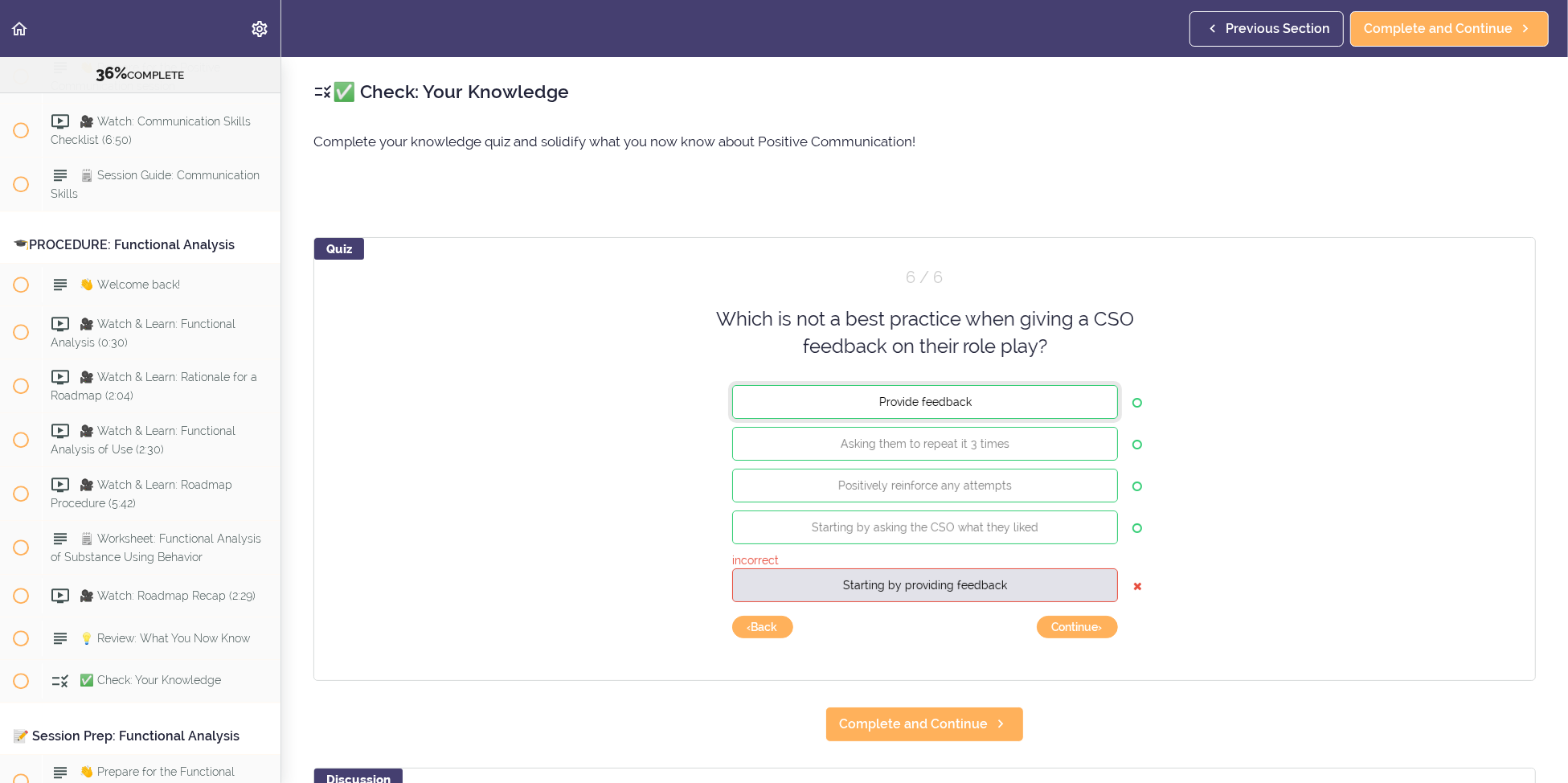 click on "Provide feedback" at bounding box center (925, 401) 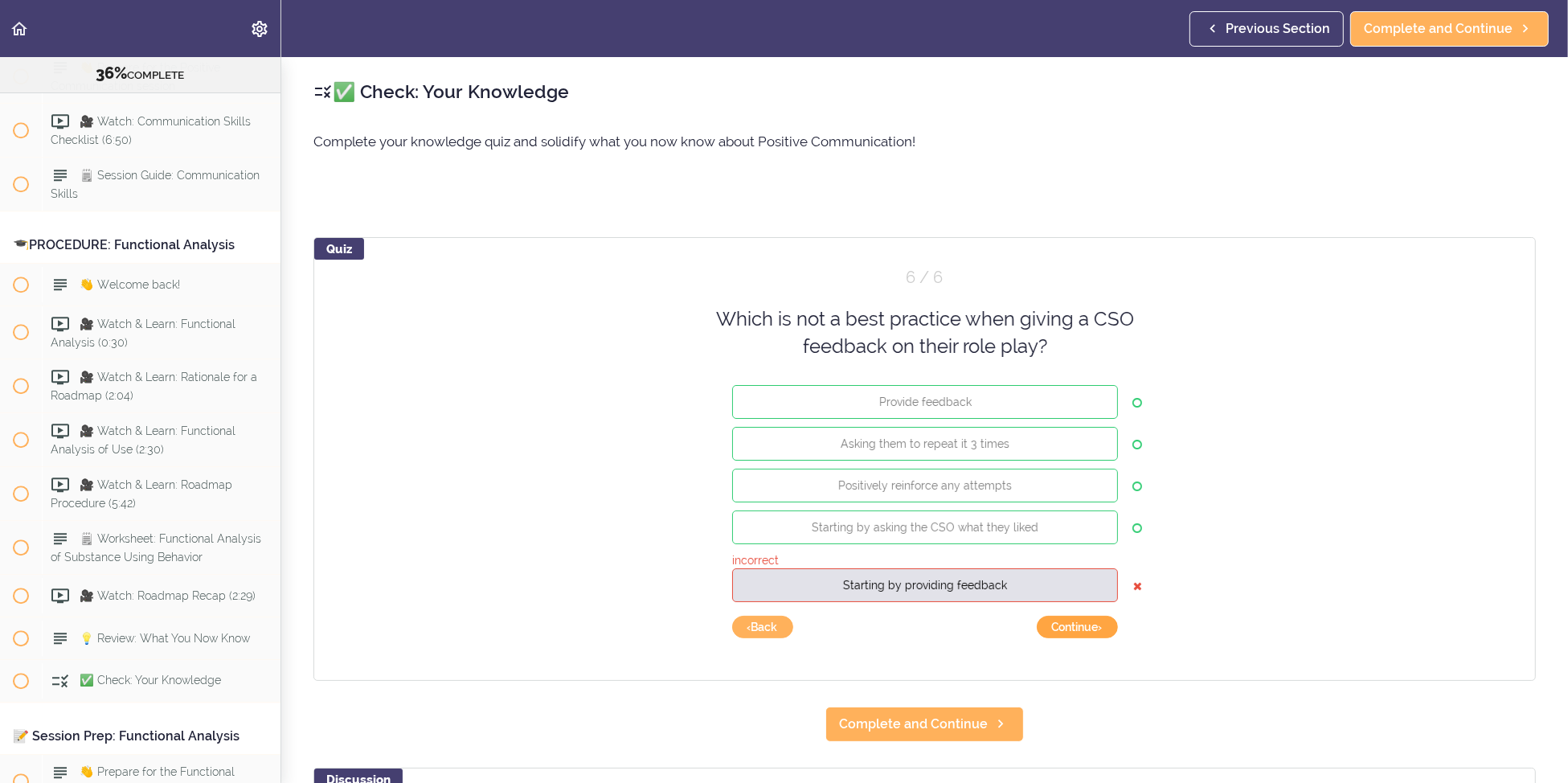 click on "Continue  ›" at bounding box center (1077, 627) 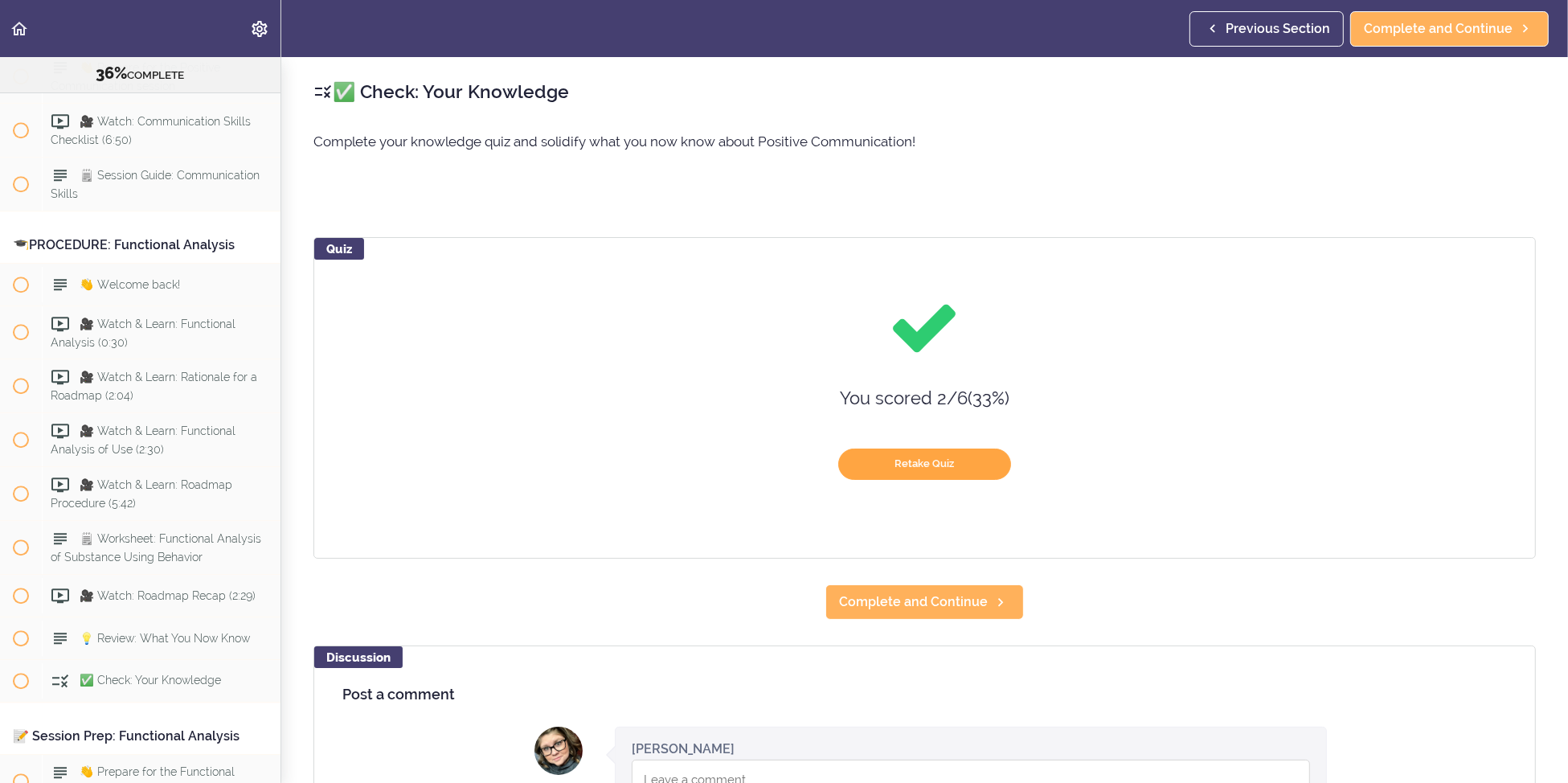 click on "Retake Quiz" at bounding box center [924, 464] 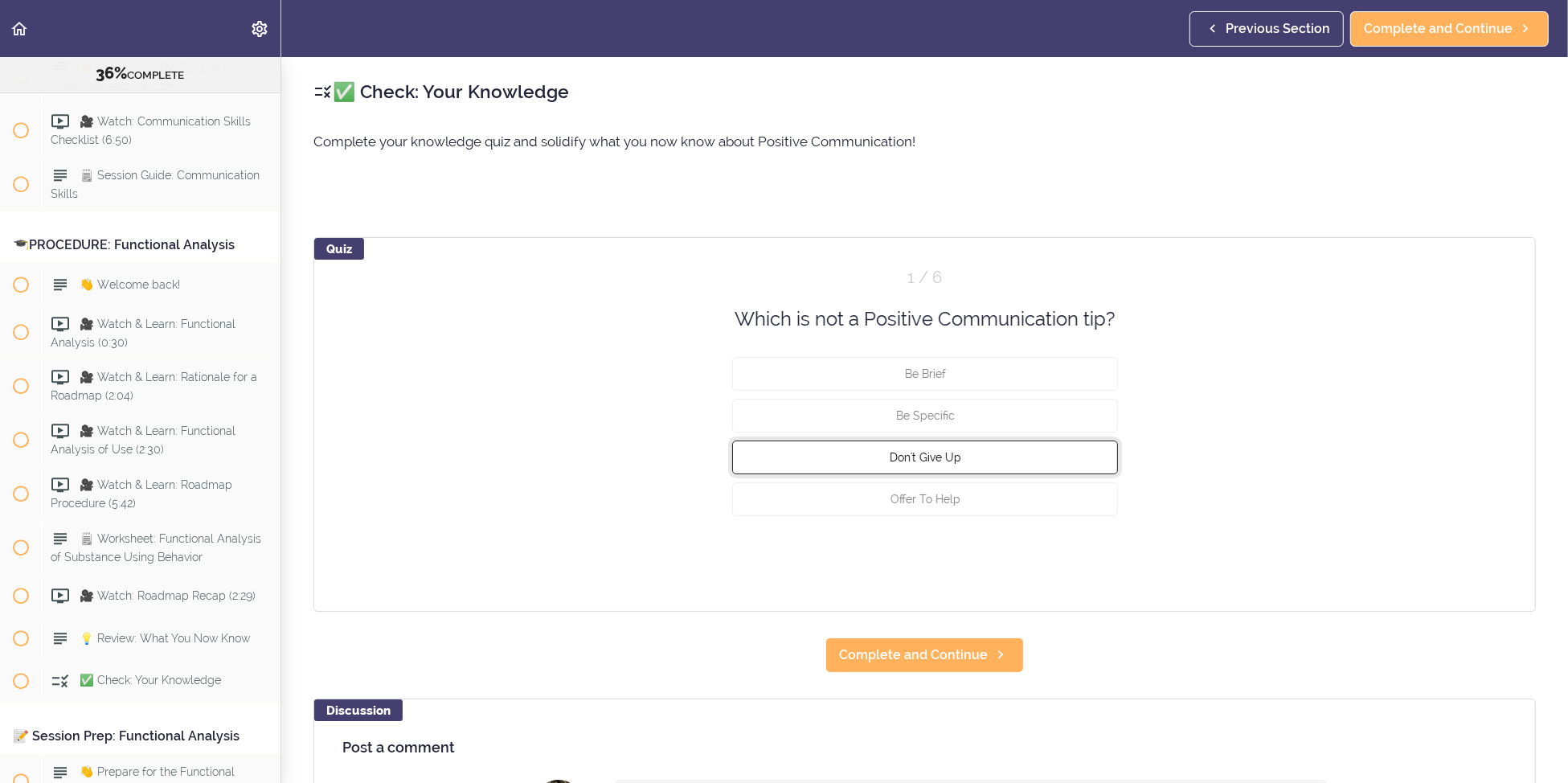 click on "Don't Give Up" at bounding box center (924, 457) 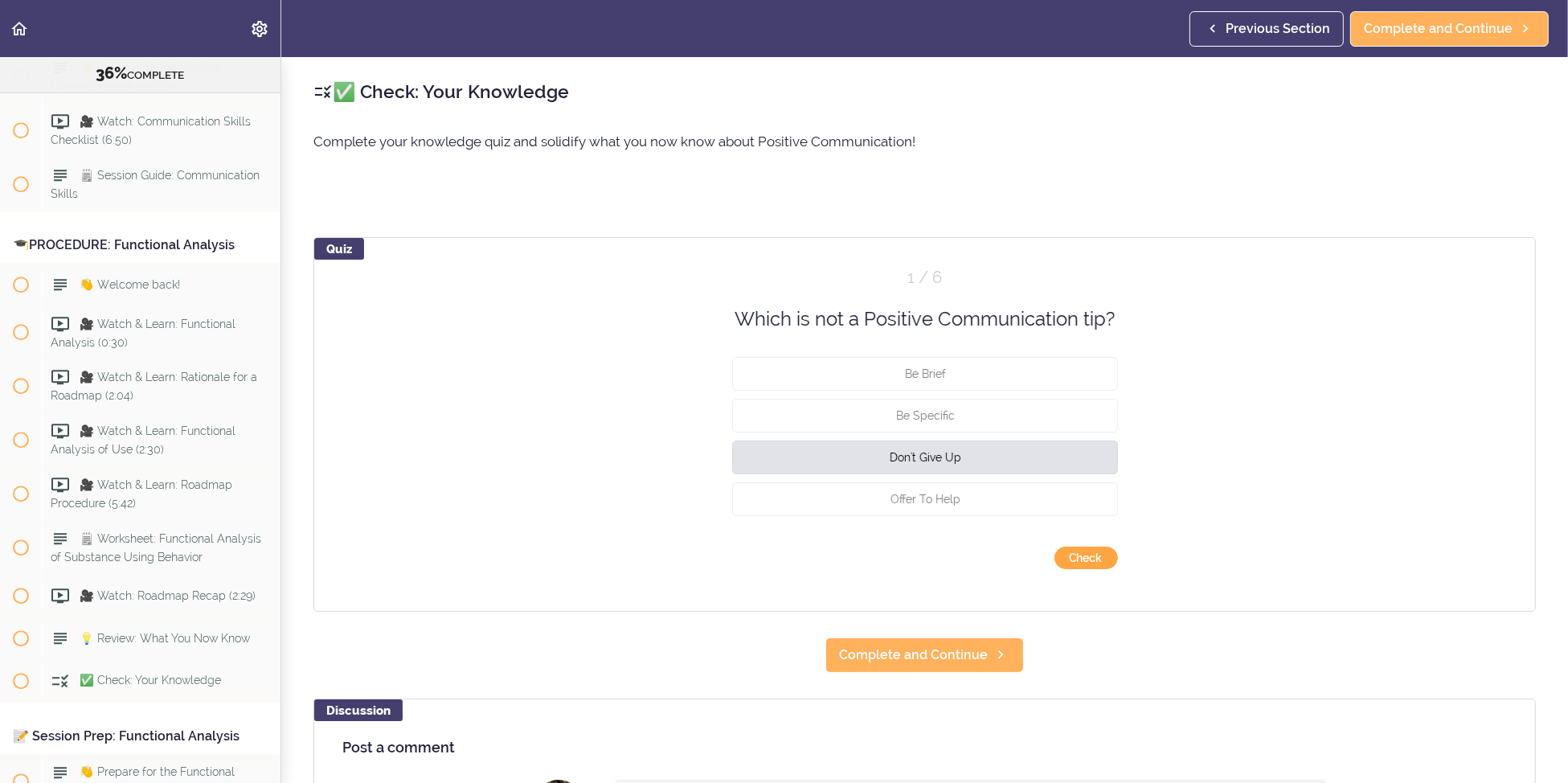 click on "Check" at bounding box center (1086, 558) 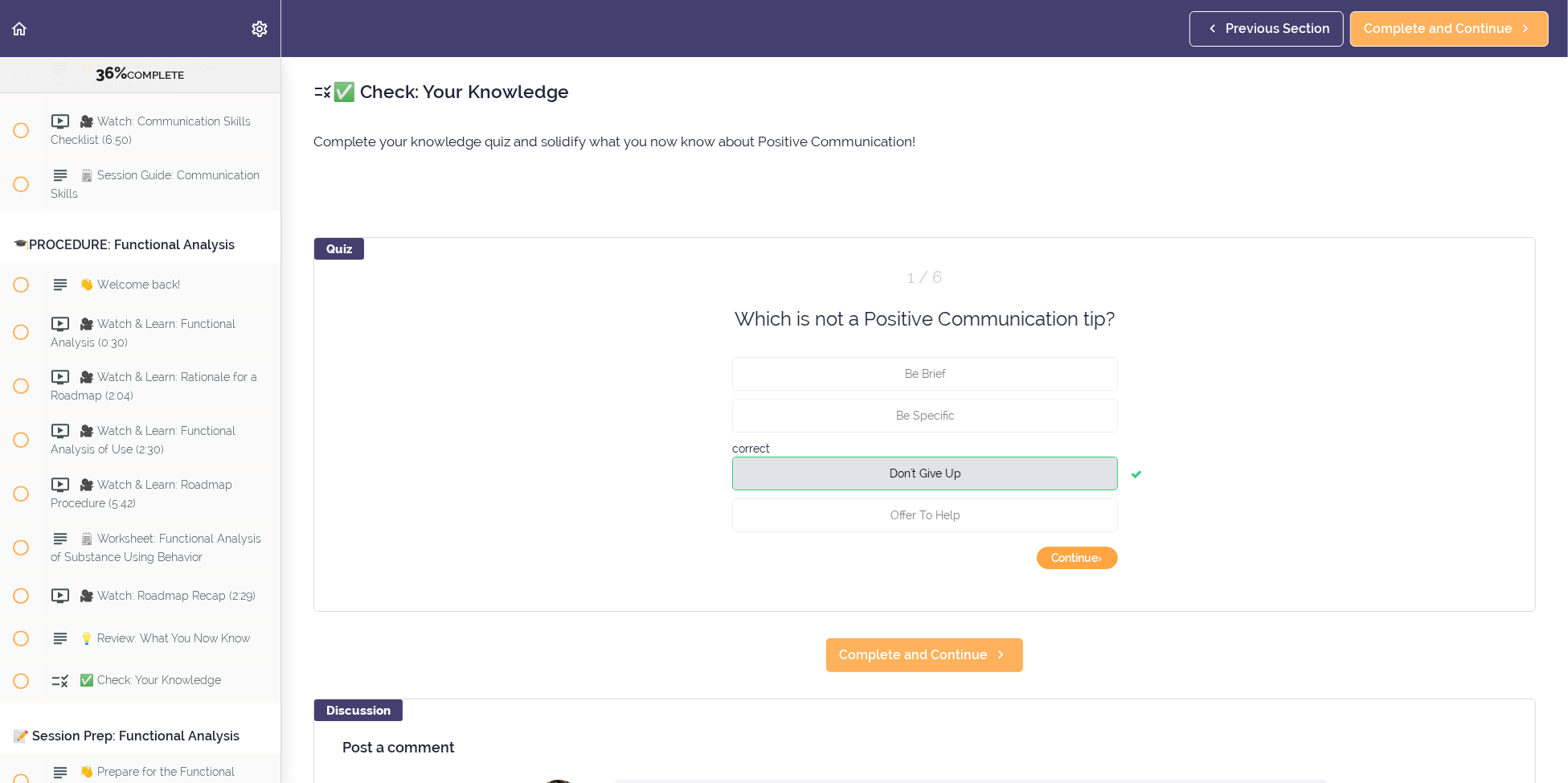 click on "Continue  ›" at bounding box center [1077, 558] 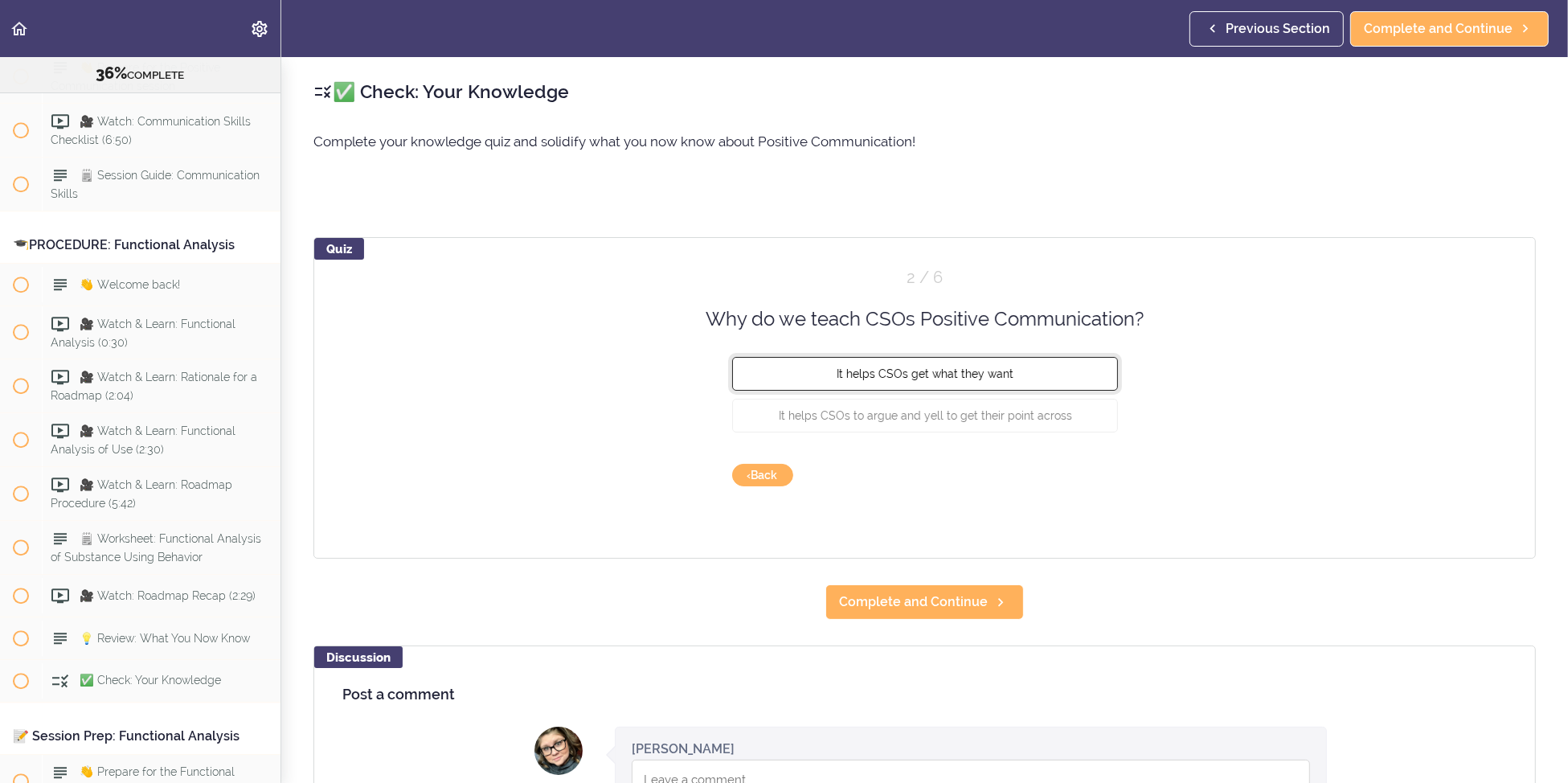 click on "It helps CSOs get what they want" at bounding box center (925, 374) 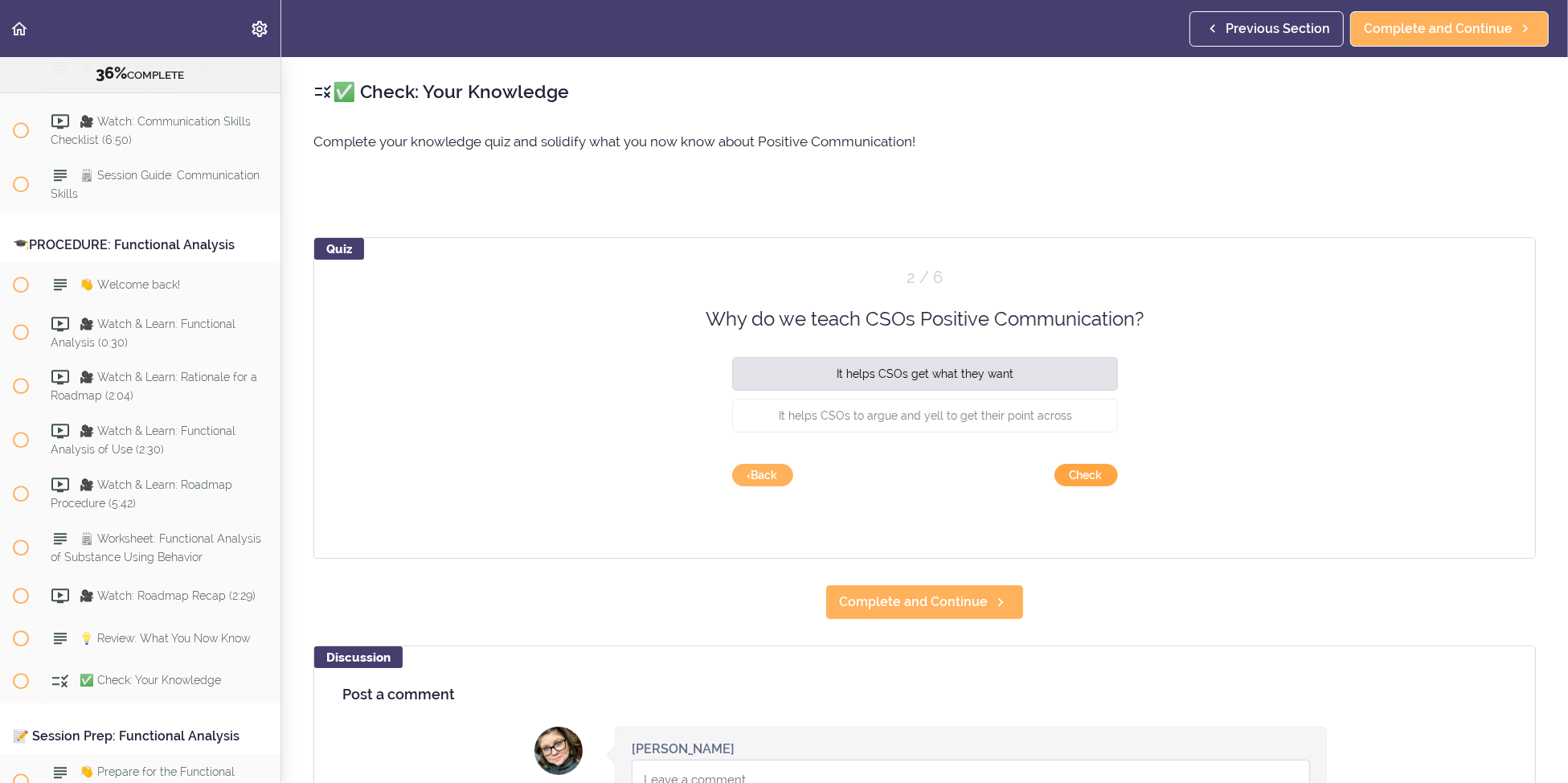 click on "Check" at bounding box center [1086, 475] 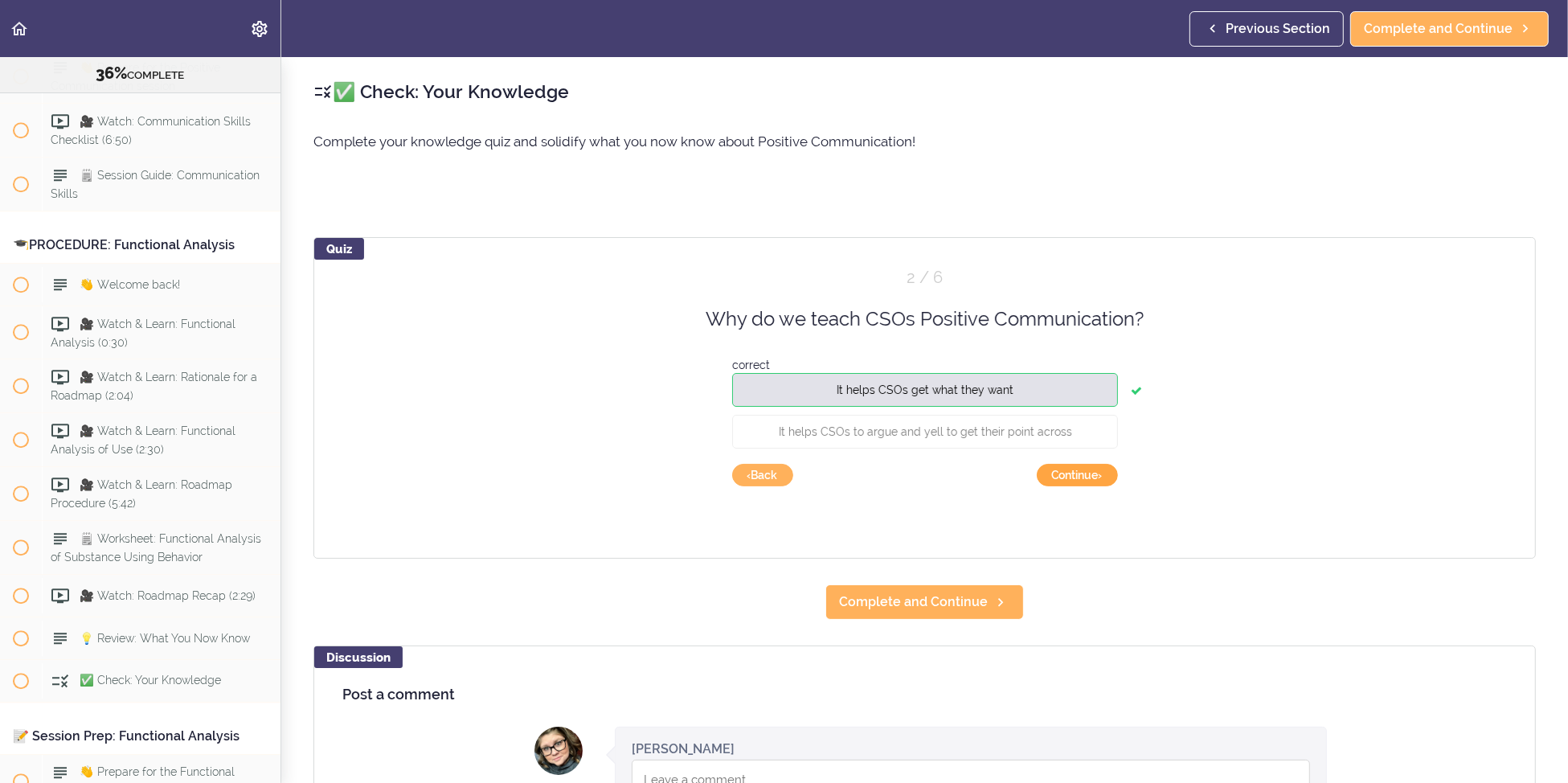 click on "Continue  ›" at bounding box center (1077, 475) 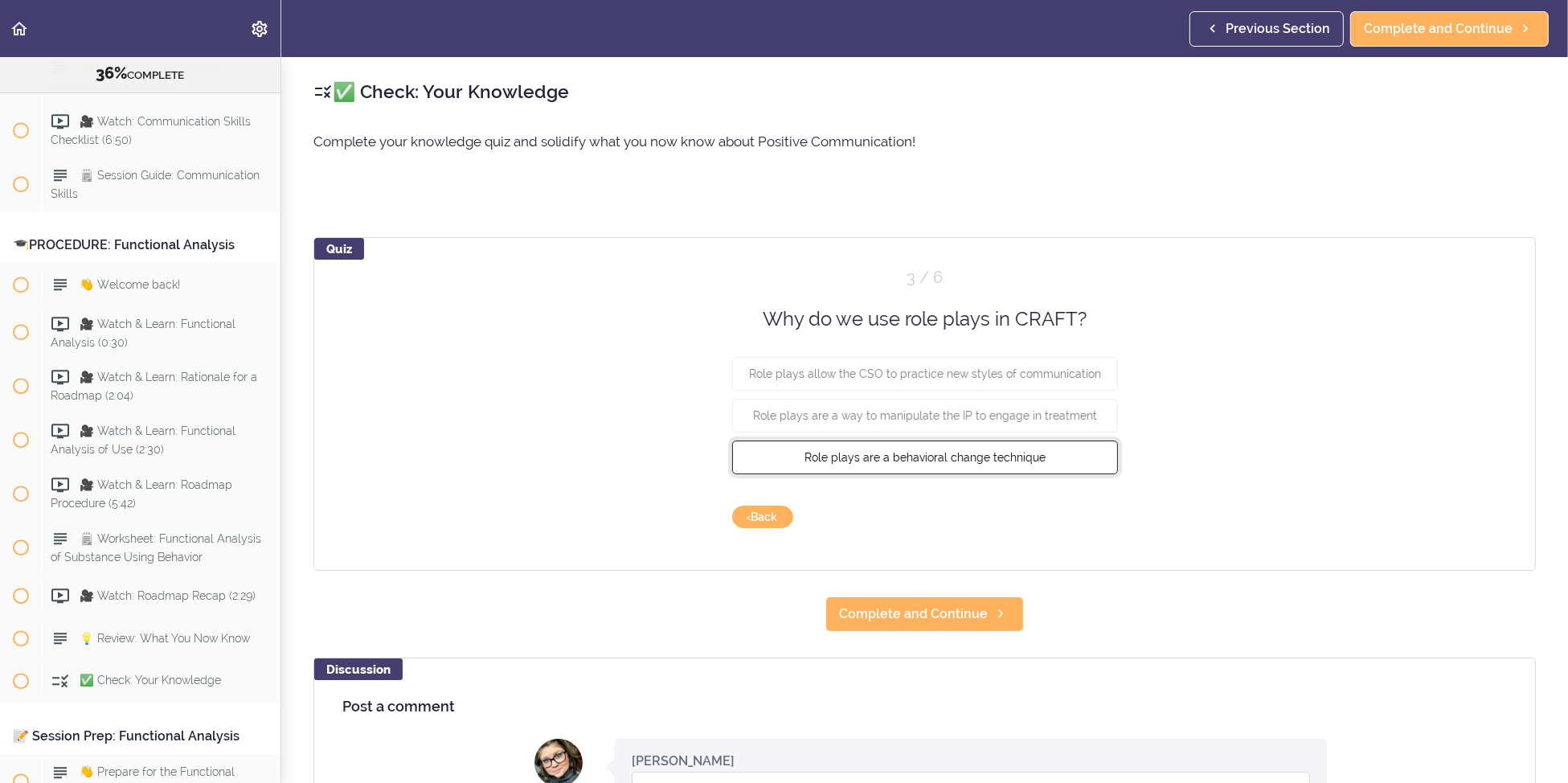 click on "Role plays are a behavioral change technique" at bounding box center (925, 457) 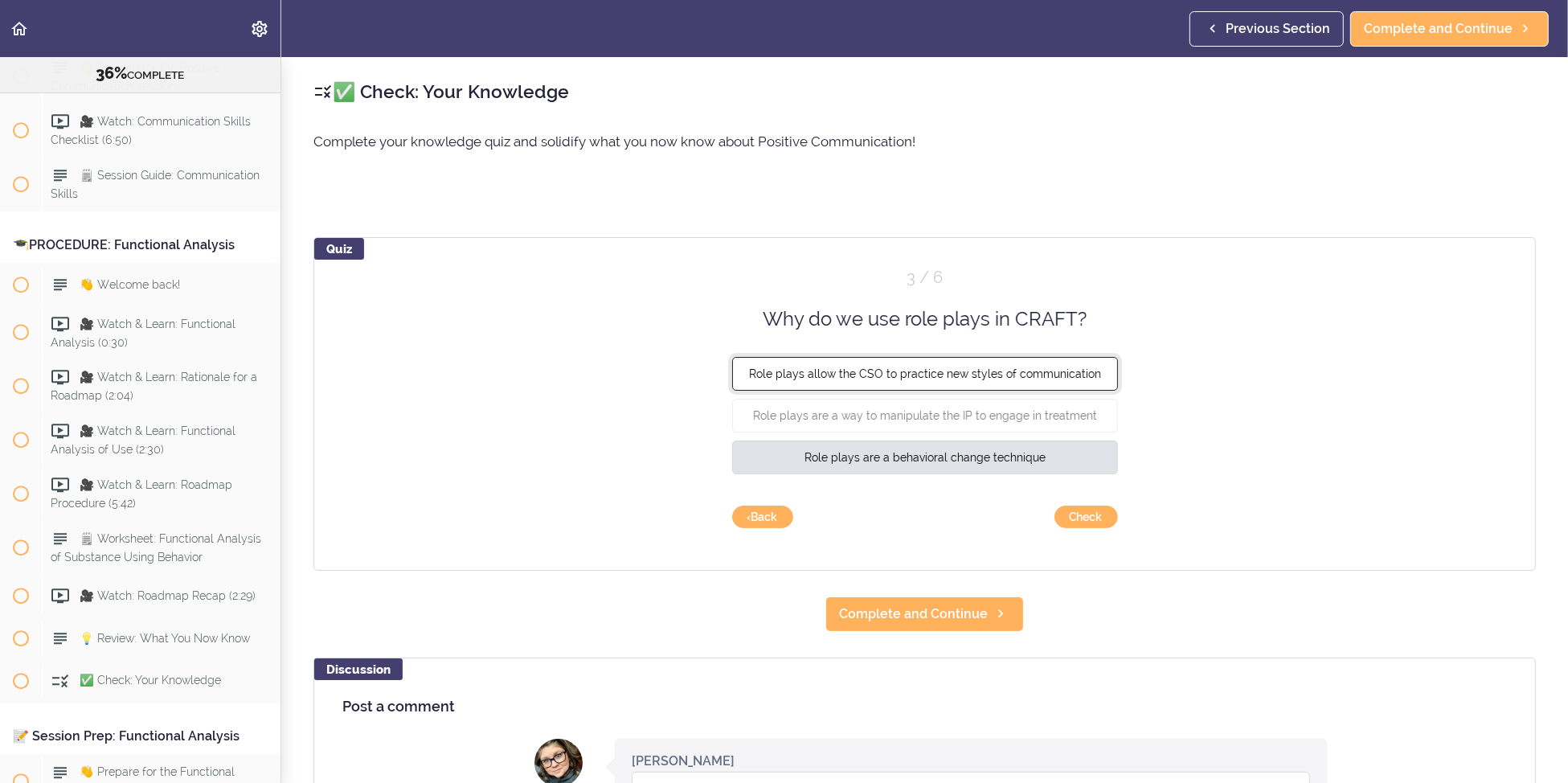 click on "Role plays allow the CSO to practice new styles of communication" at bounding box center [925, 374] 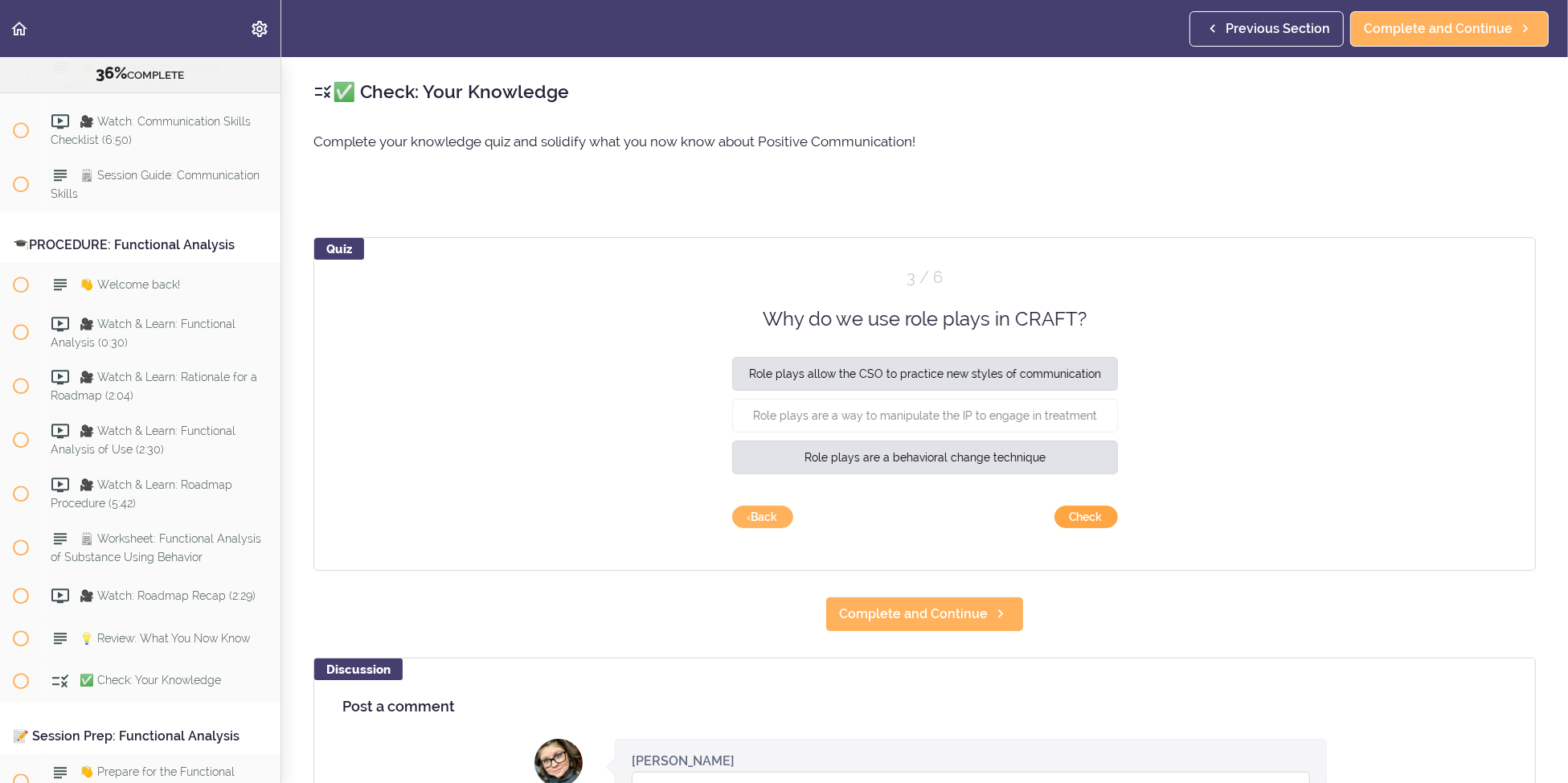 click on "Check" at bounding box center [1086, 517] 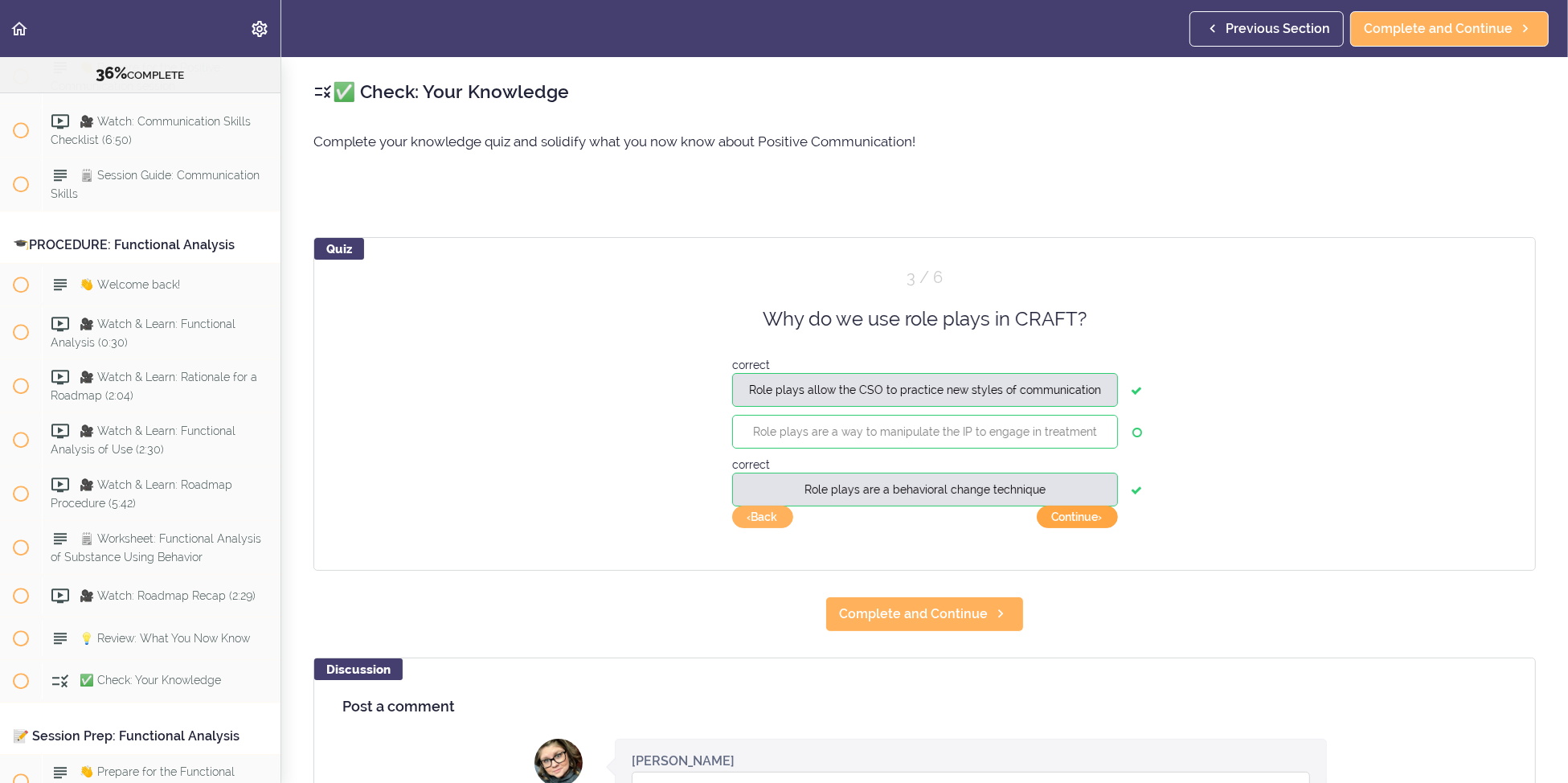 click on "Continue  ›" at bounding box center (1077, 517) 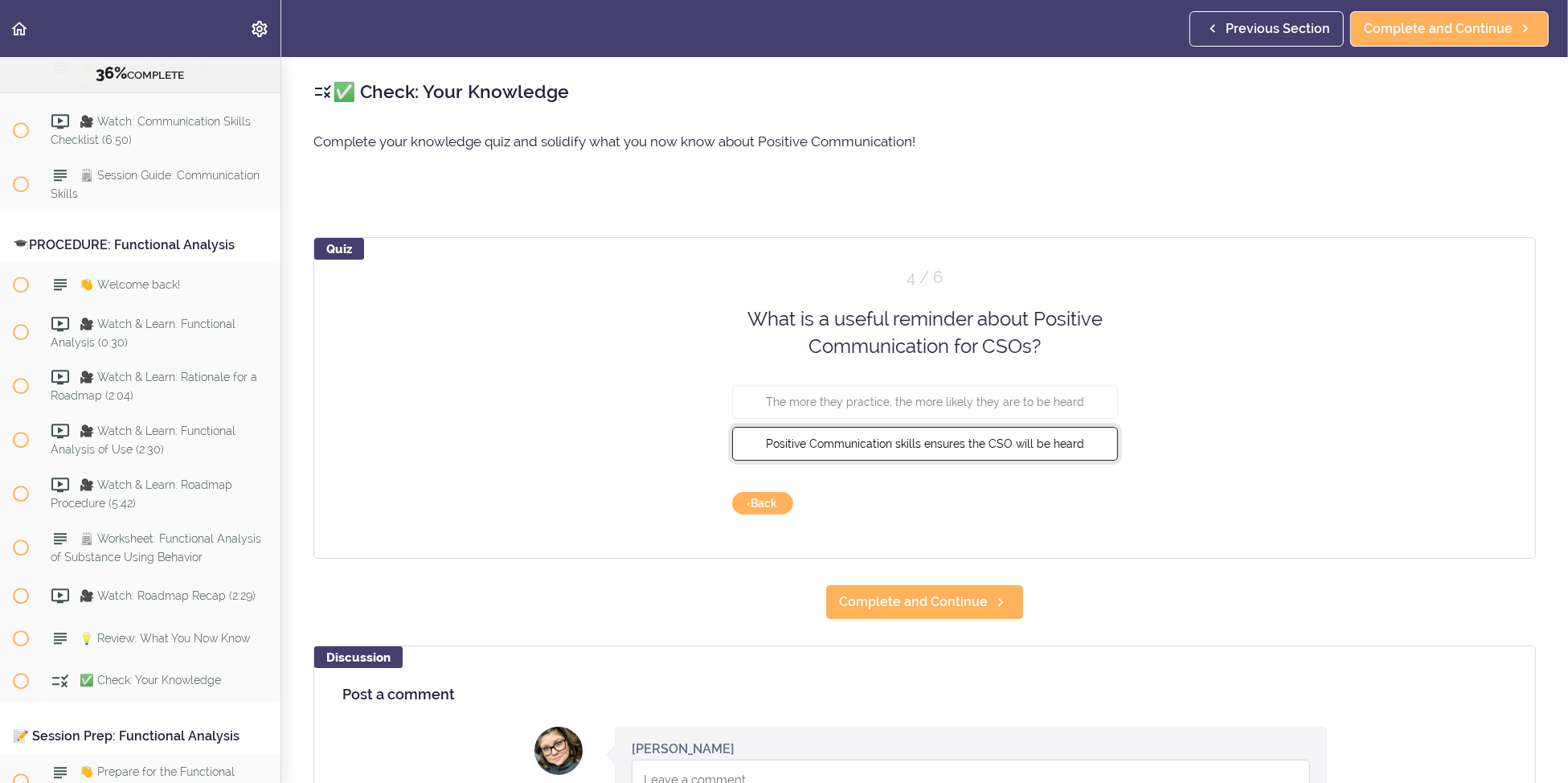 click on "Positive Communication skills ensures the CSO will be heard" at bounding box center [925, 443] 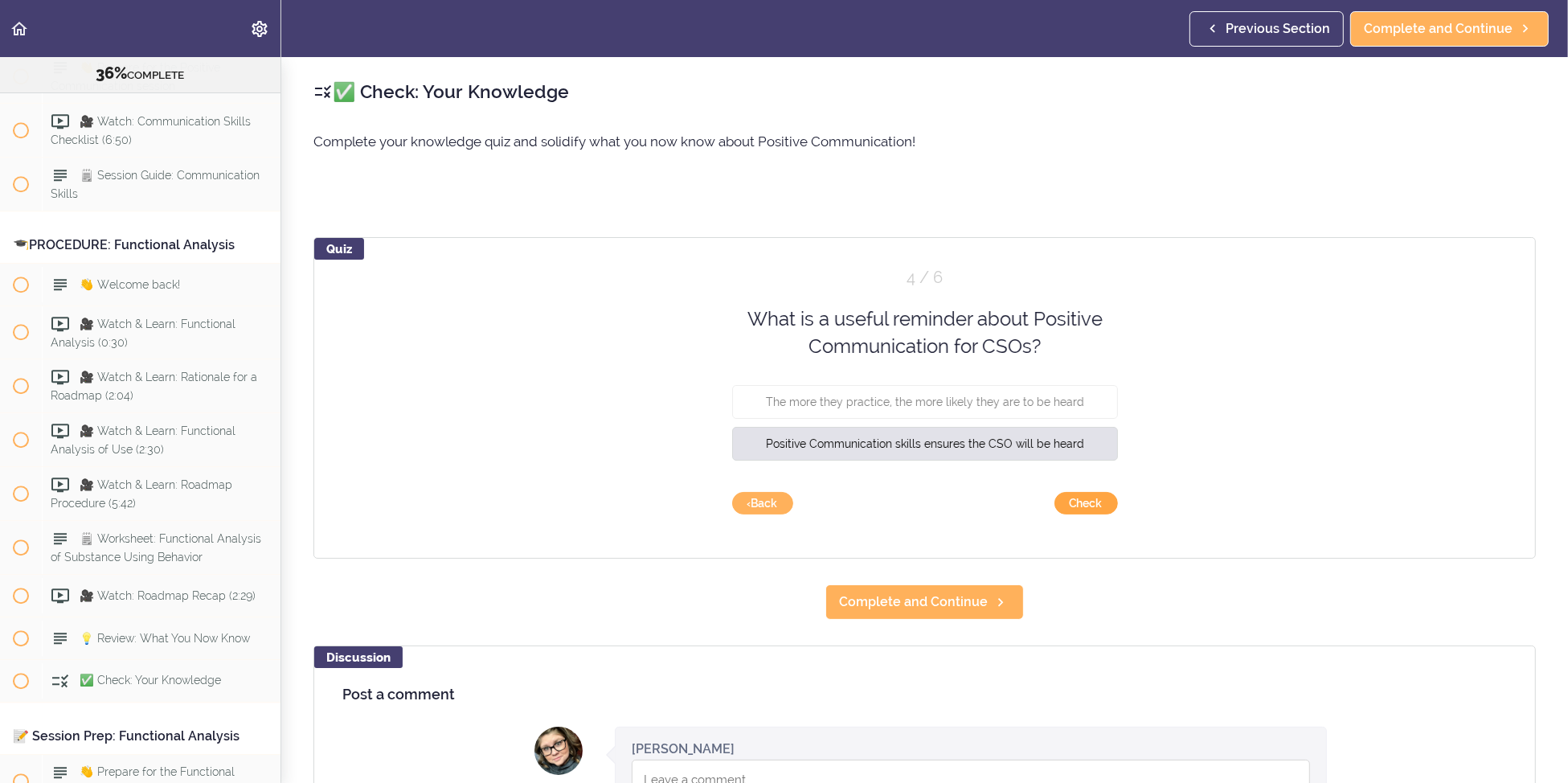 click on "Check" at bounding box center (1086, 503) 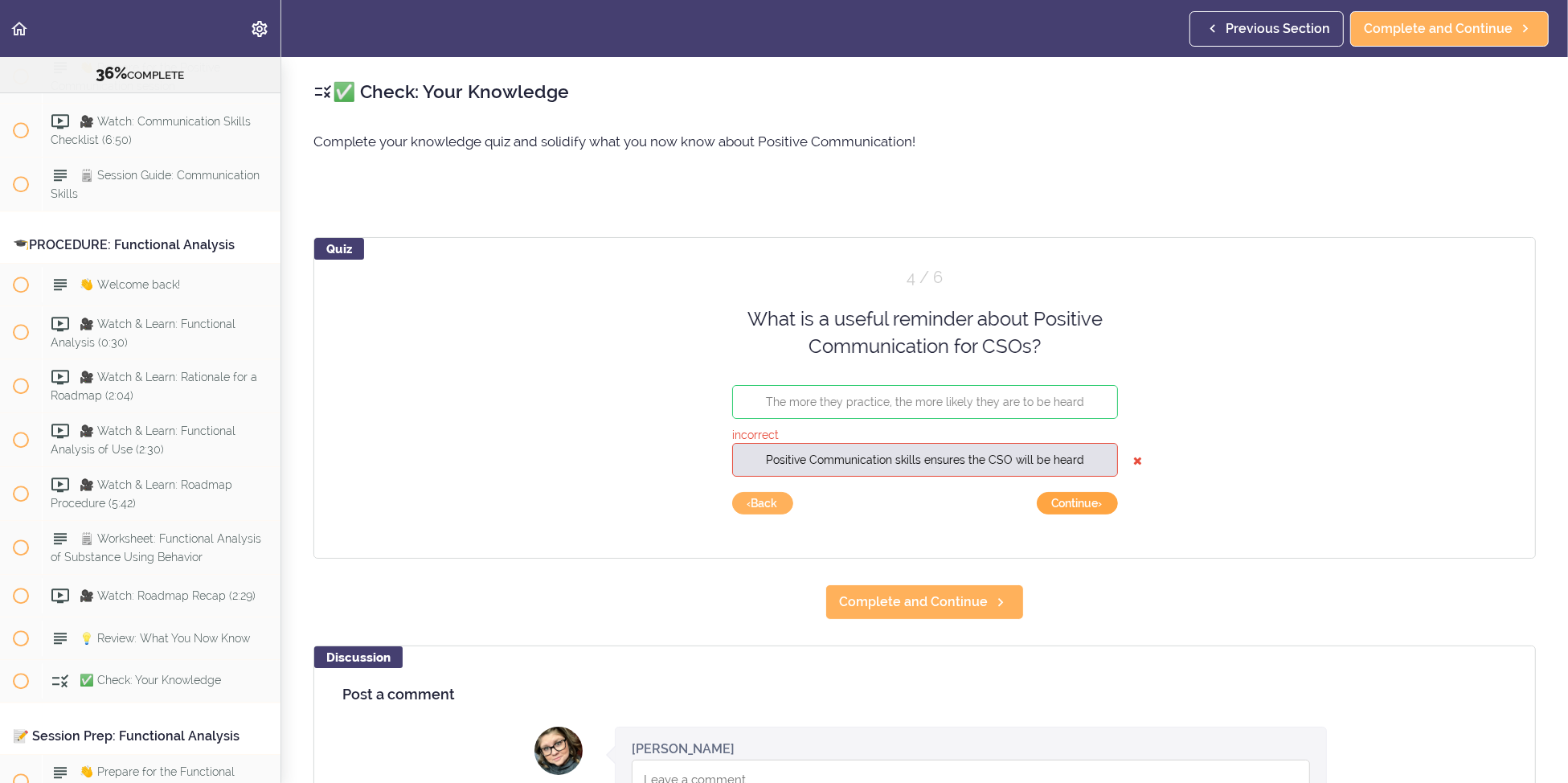 click on "Continue  ›" at bounding box center (1077, 503) 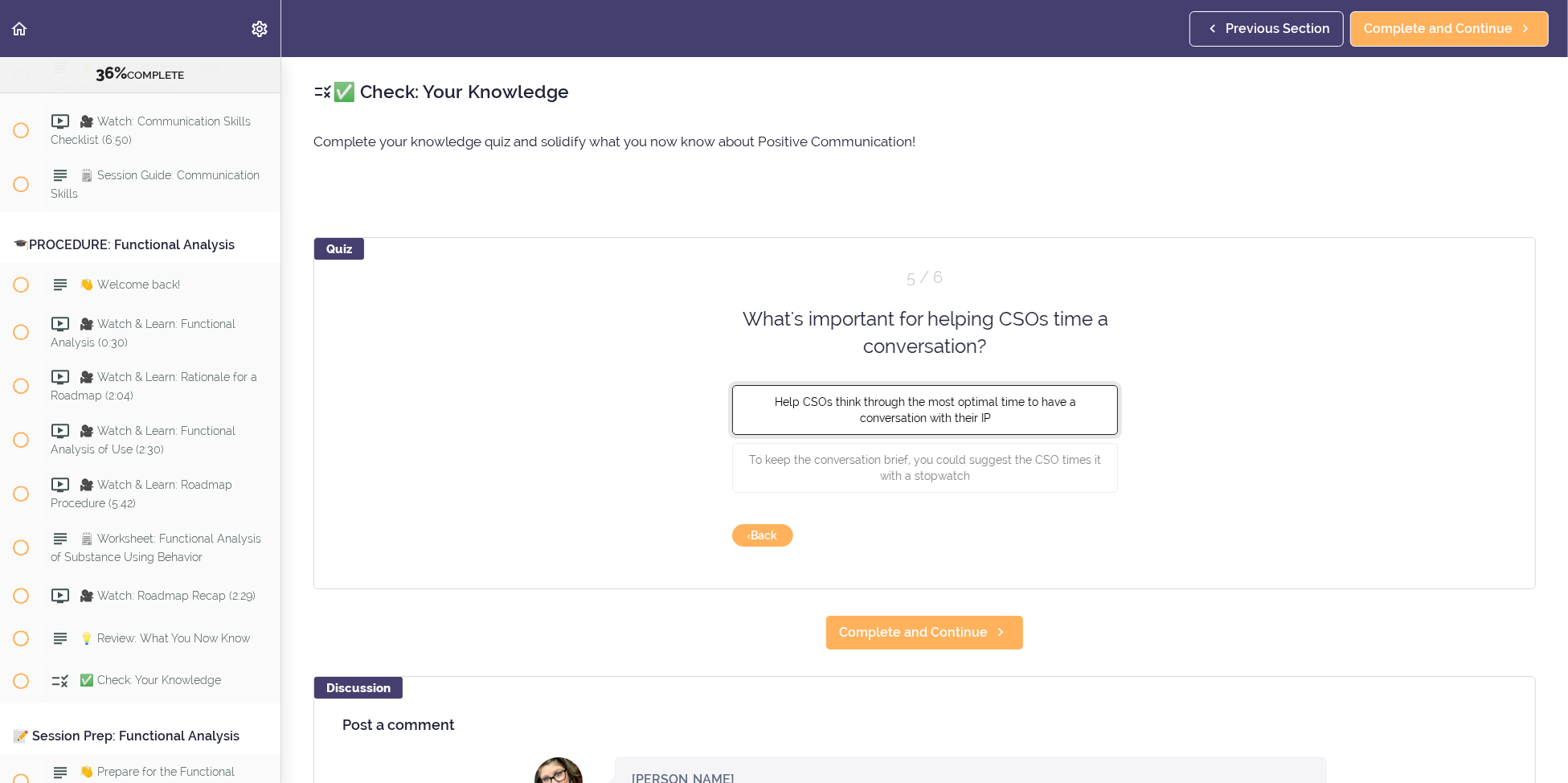 click on "Help CSOs think through the most optimal time to have a conversation with their IP" at bounding box center [925, 409] 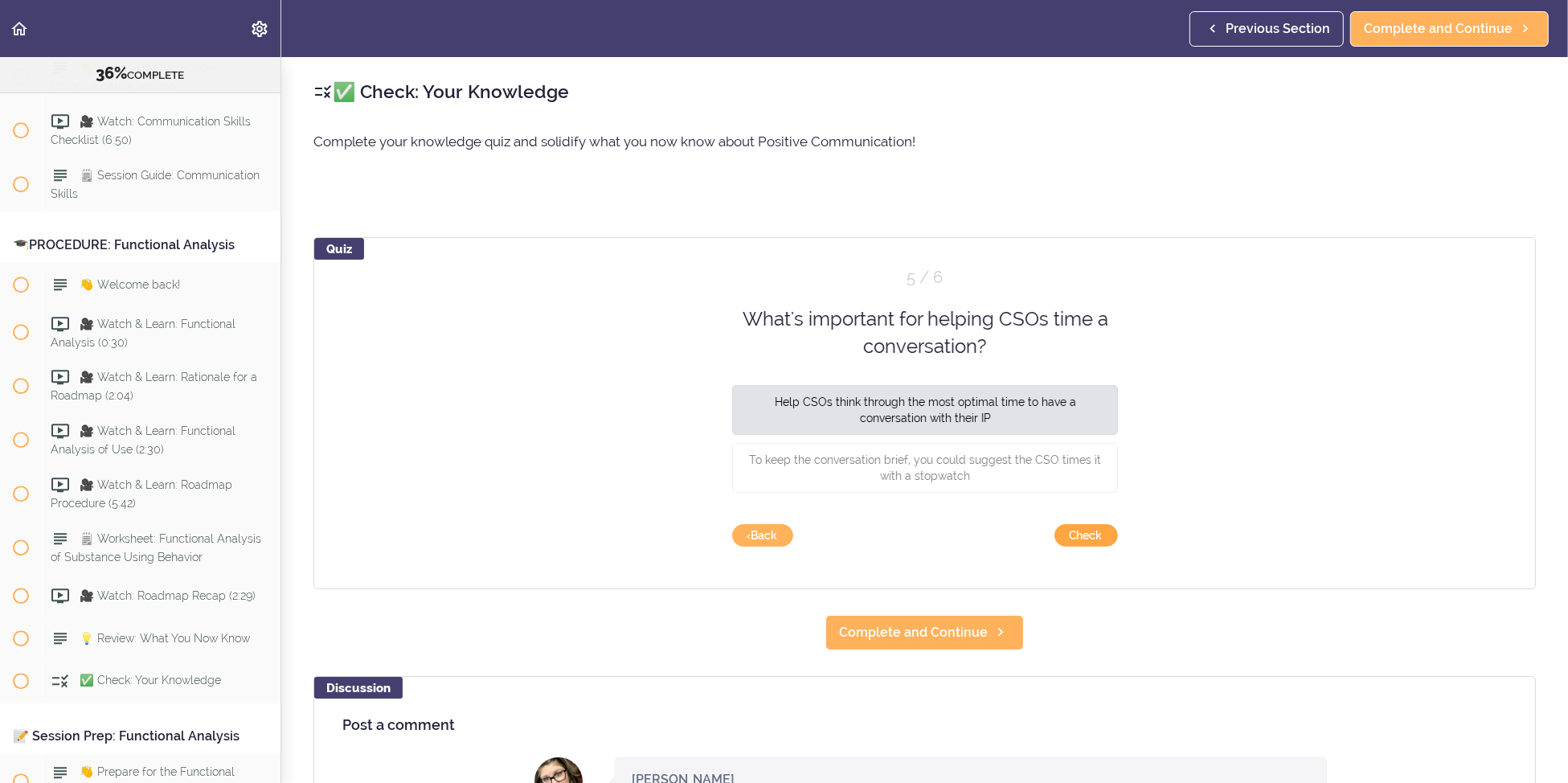 click on "Check" at bounding box center (1086, 535) 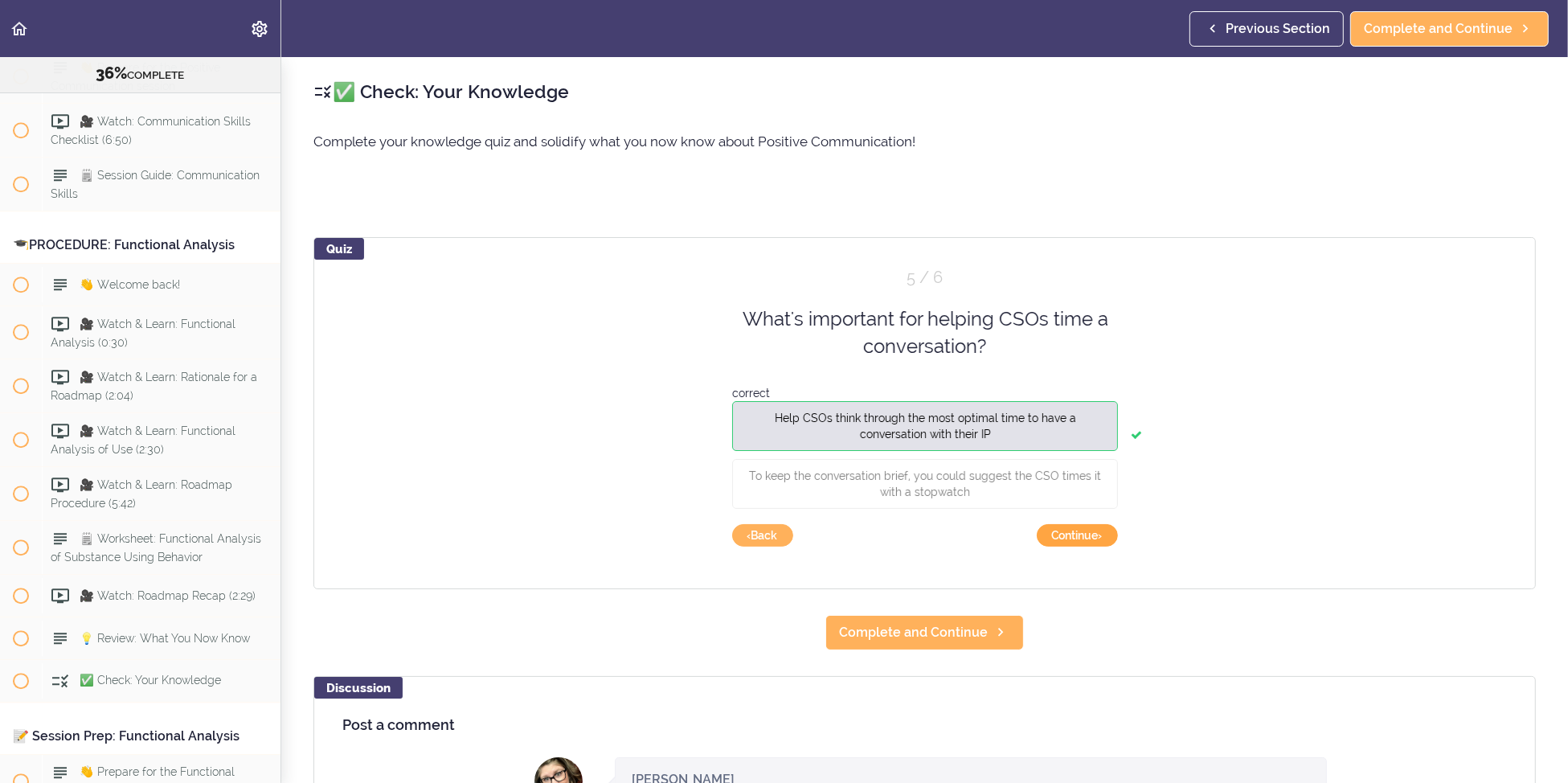 click on "Continue  ›" at bounding box center [1077, 535] 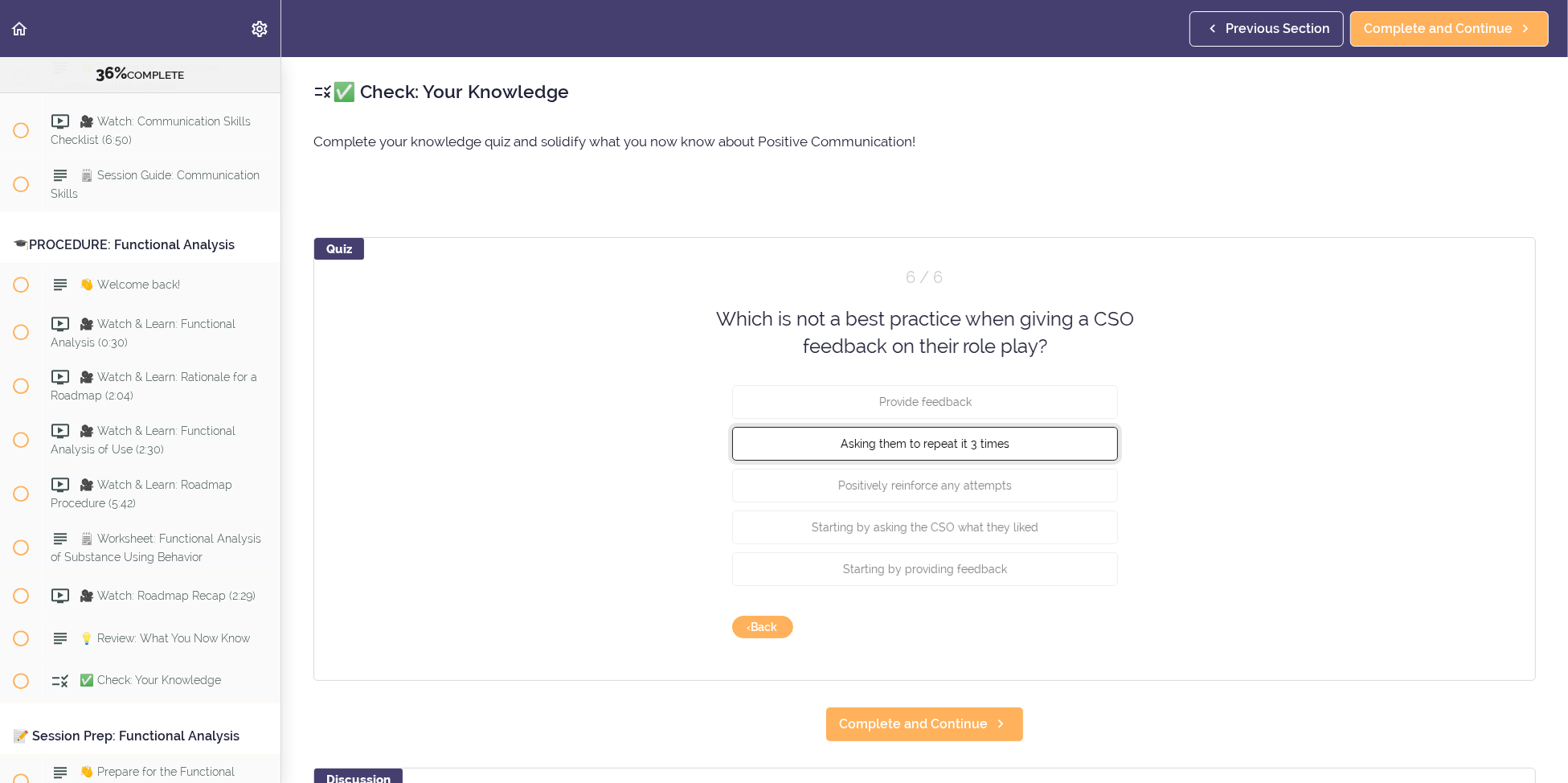 click on "Asking them to repeat it 3 times" at bounding box center [925, 443] 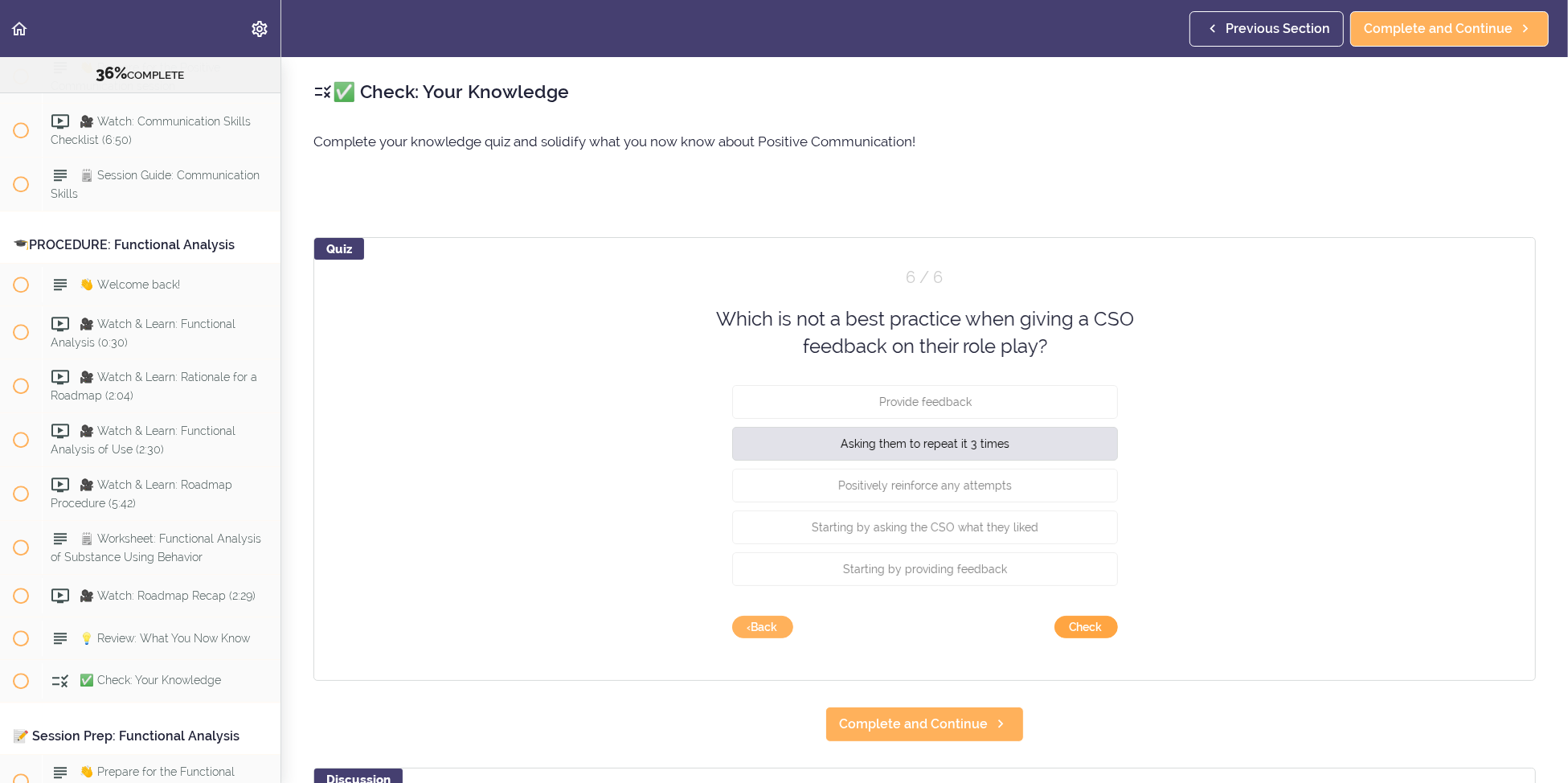 click on "Check" at bounding box center (1086, 627) 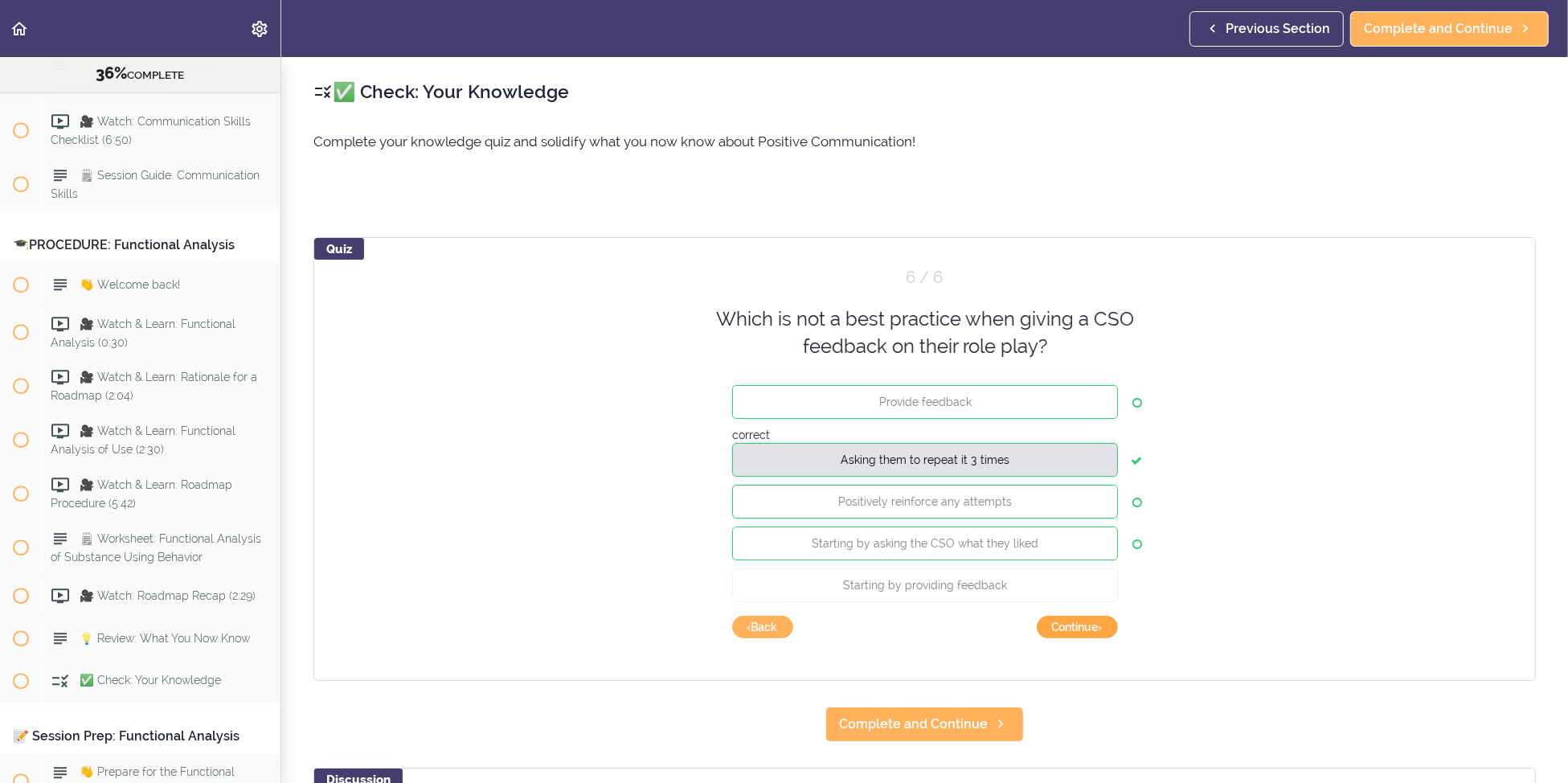 click on "Continue  ›" at bounding box center (1077, 627) 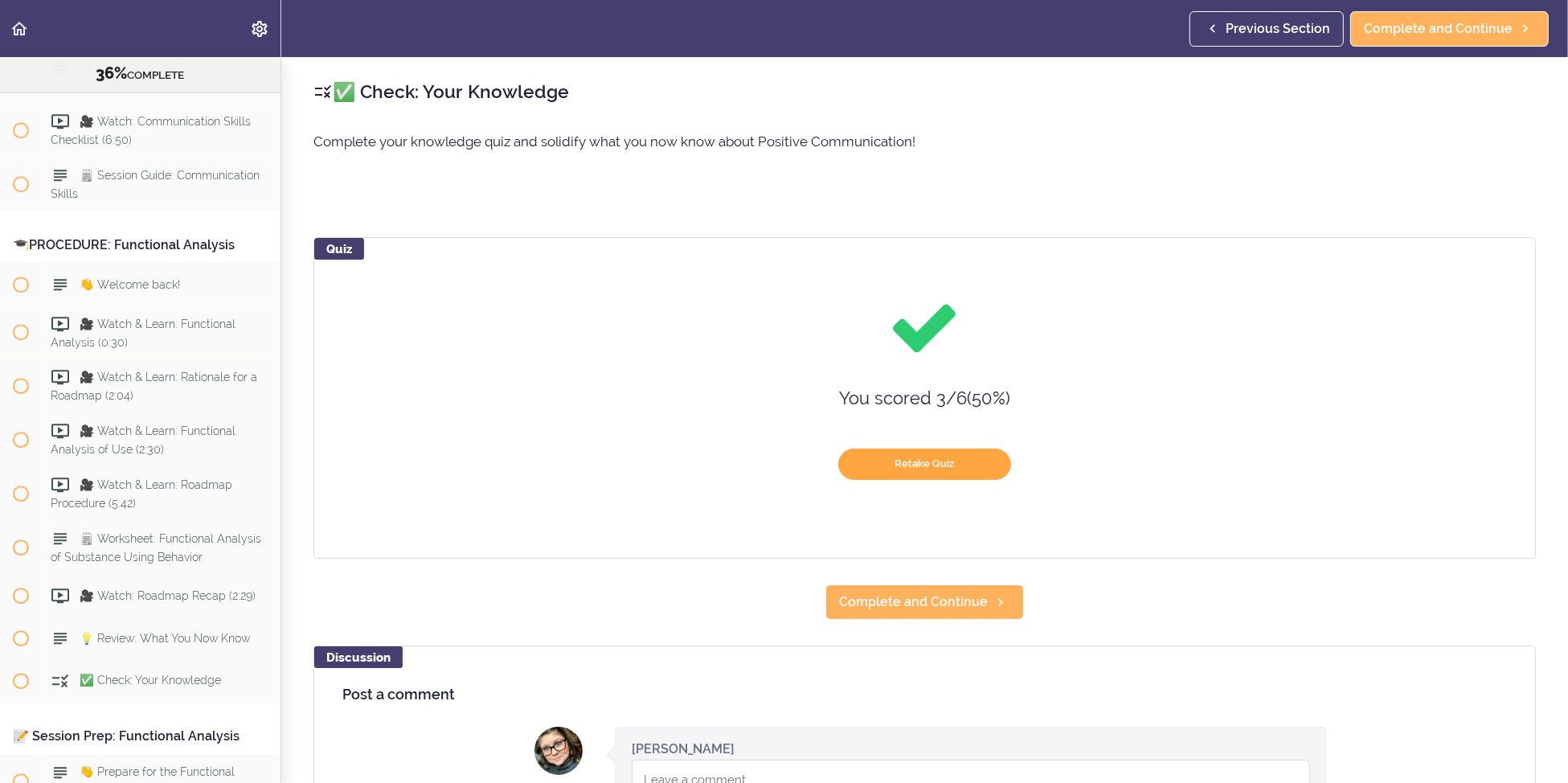 click on "Retake Quiz" at bounding box center [924, 464] 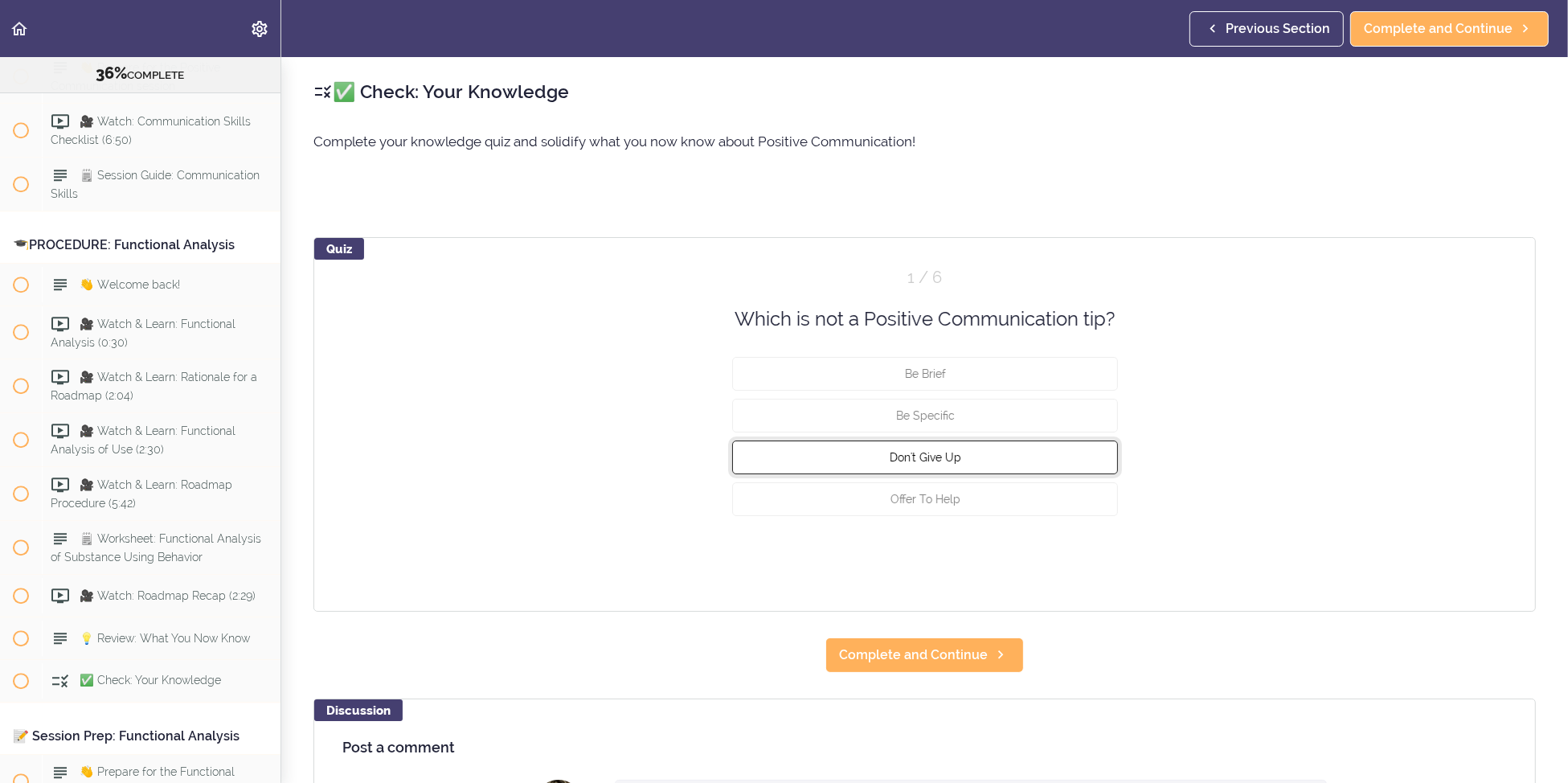click on "Don't Give Up" at bounding box center (925, 457) 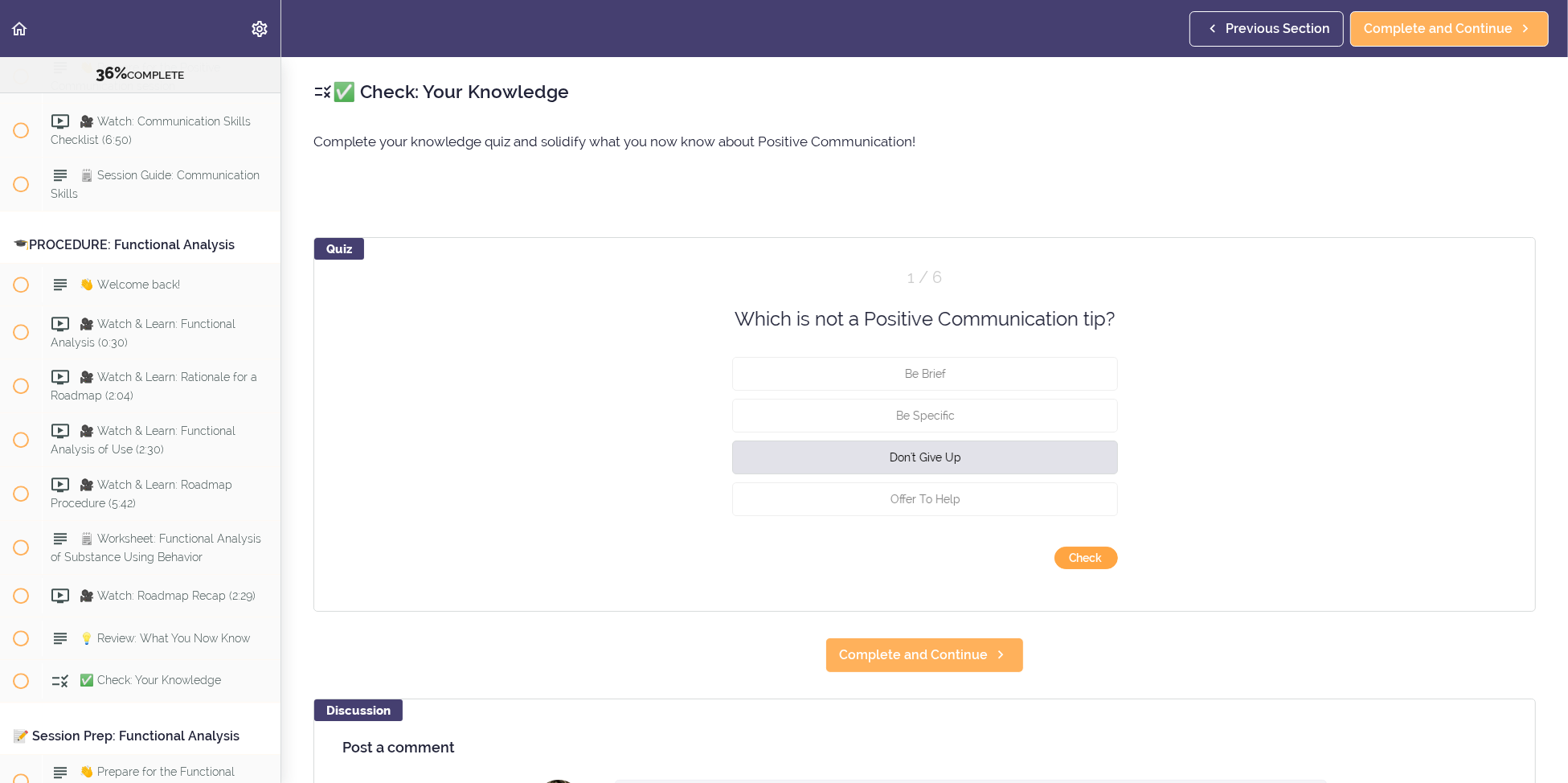 click on "Check" at bounding box center [1086, 558] 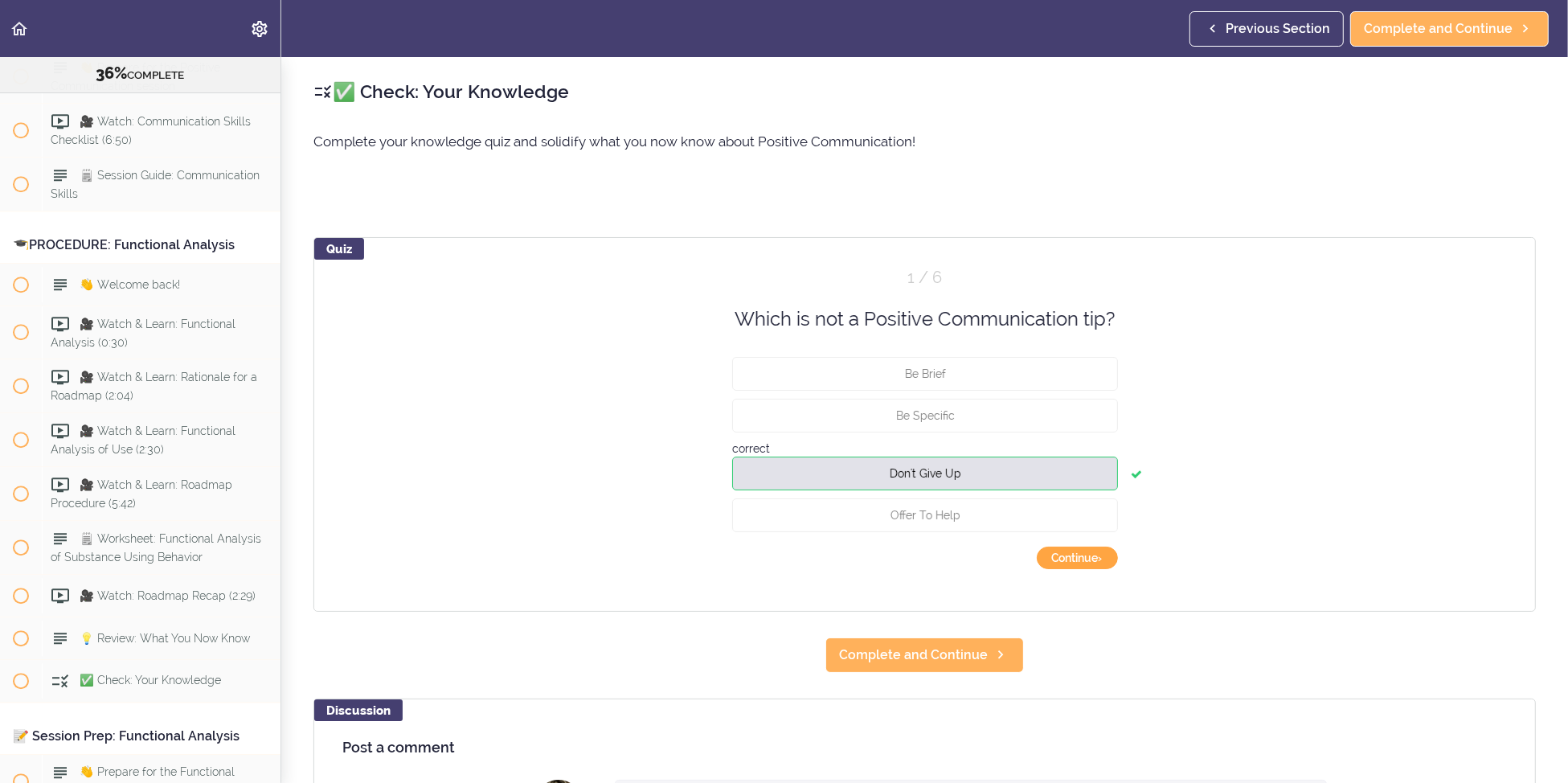 click on "Continue  ›" at bounding box center (1077, 558) 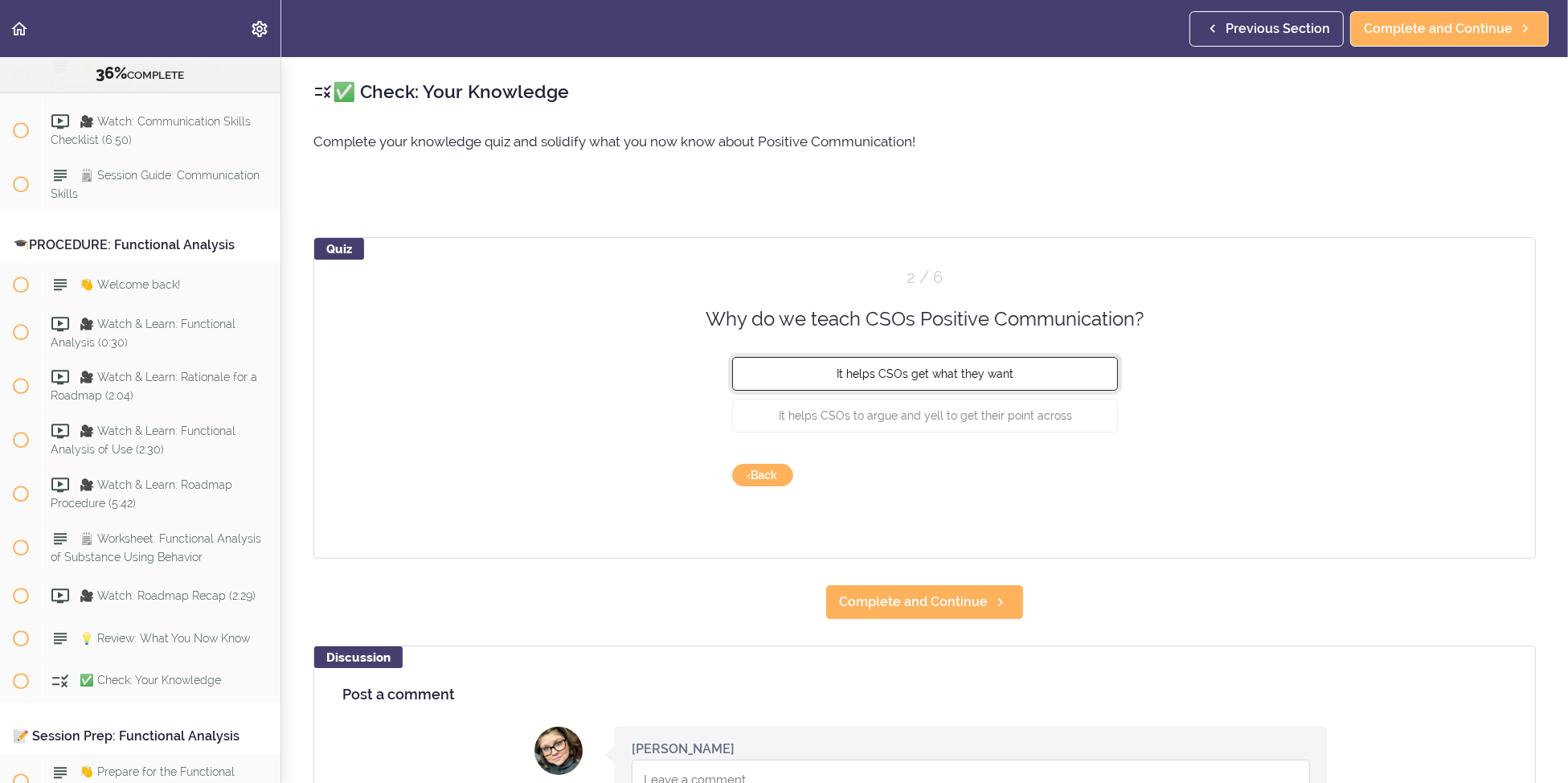 click on "It helps CSOs get what they want" at bounding box center [925, 374] 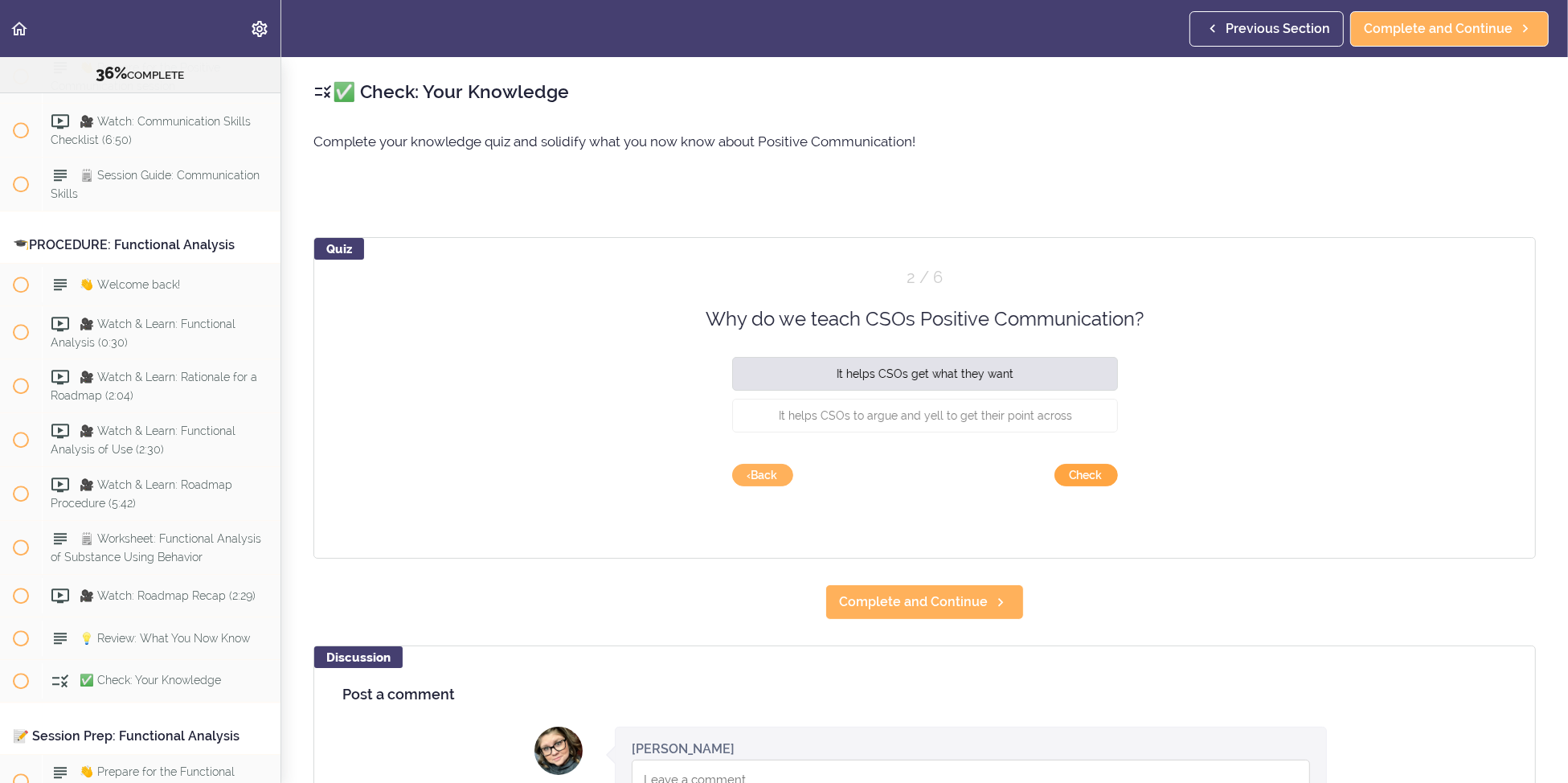 click on "Check" at bounding box center (1086, 475) 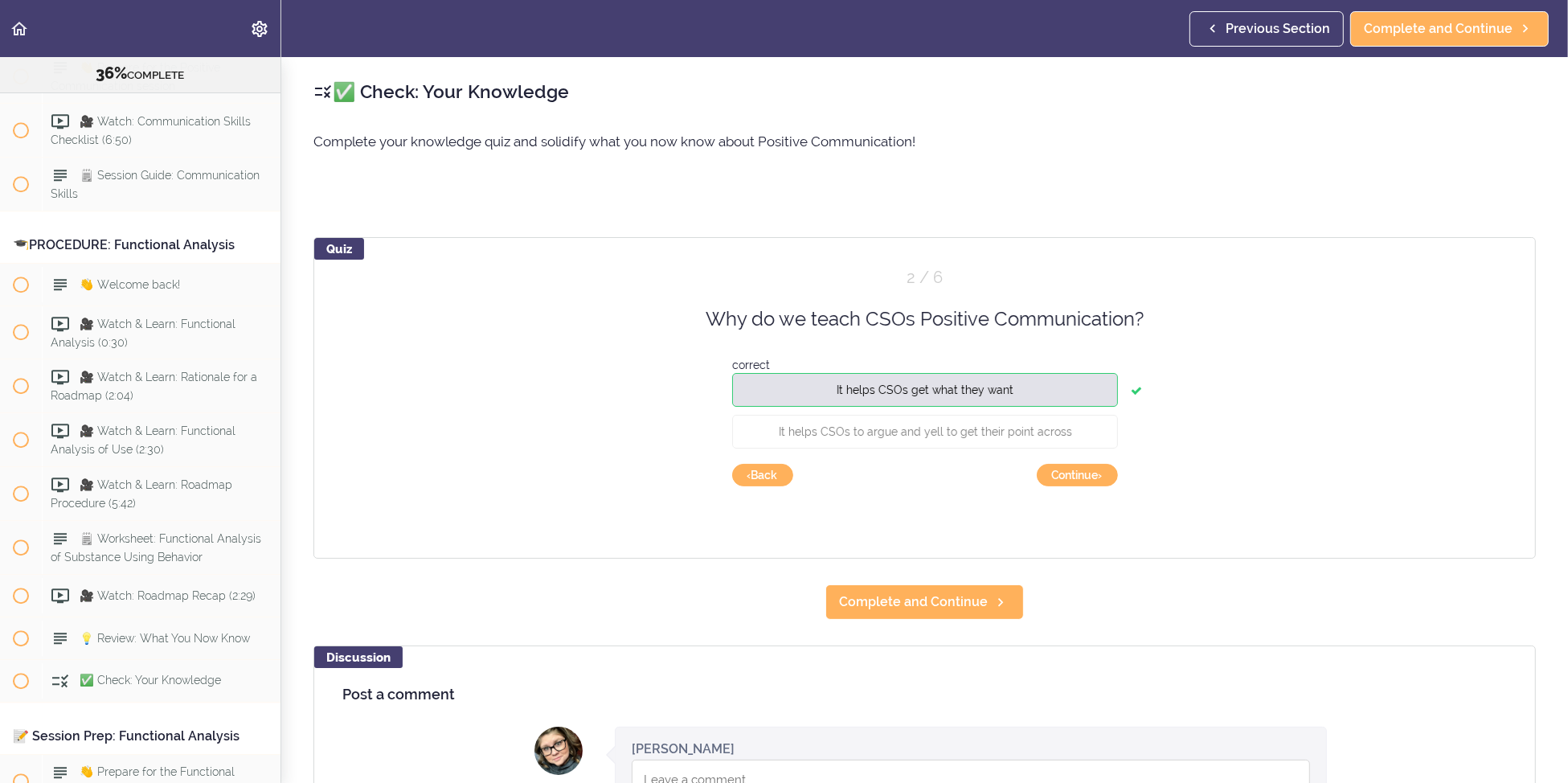 click on "Quiz 2 / 6 Why do we teach CSOs Positive Communication? correct It helps CSOs get what they want It helps CSOs to argue and yell to get their point across Check Continue  › ‹  Back" at bounding box center [924, 398] 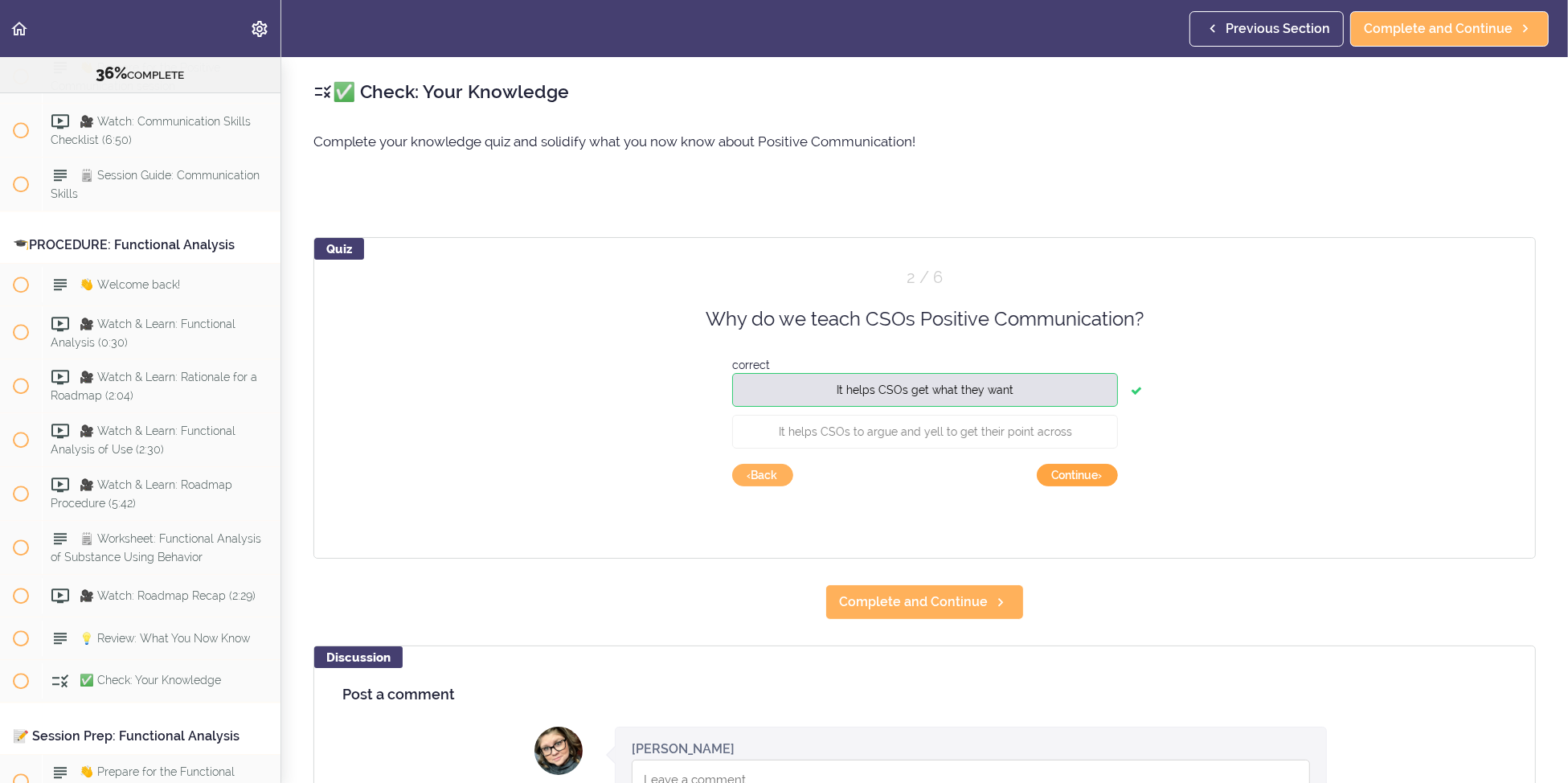 click on "Continue  ›" at bounding box center (1077, 475) 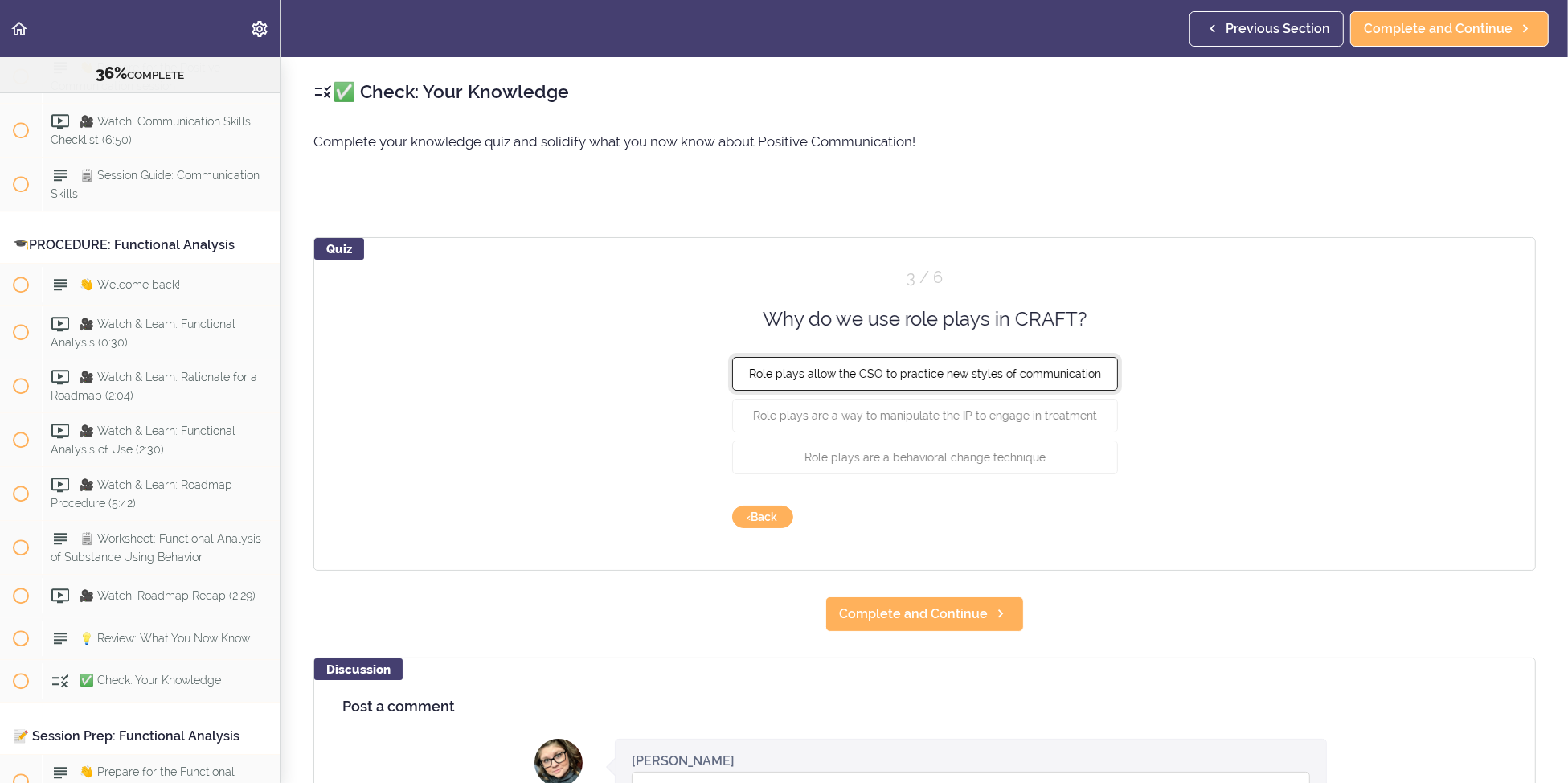 click on "Role plays allow the CSO to practice new styles of communication" at bounding box center [925, 374] 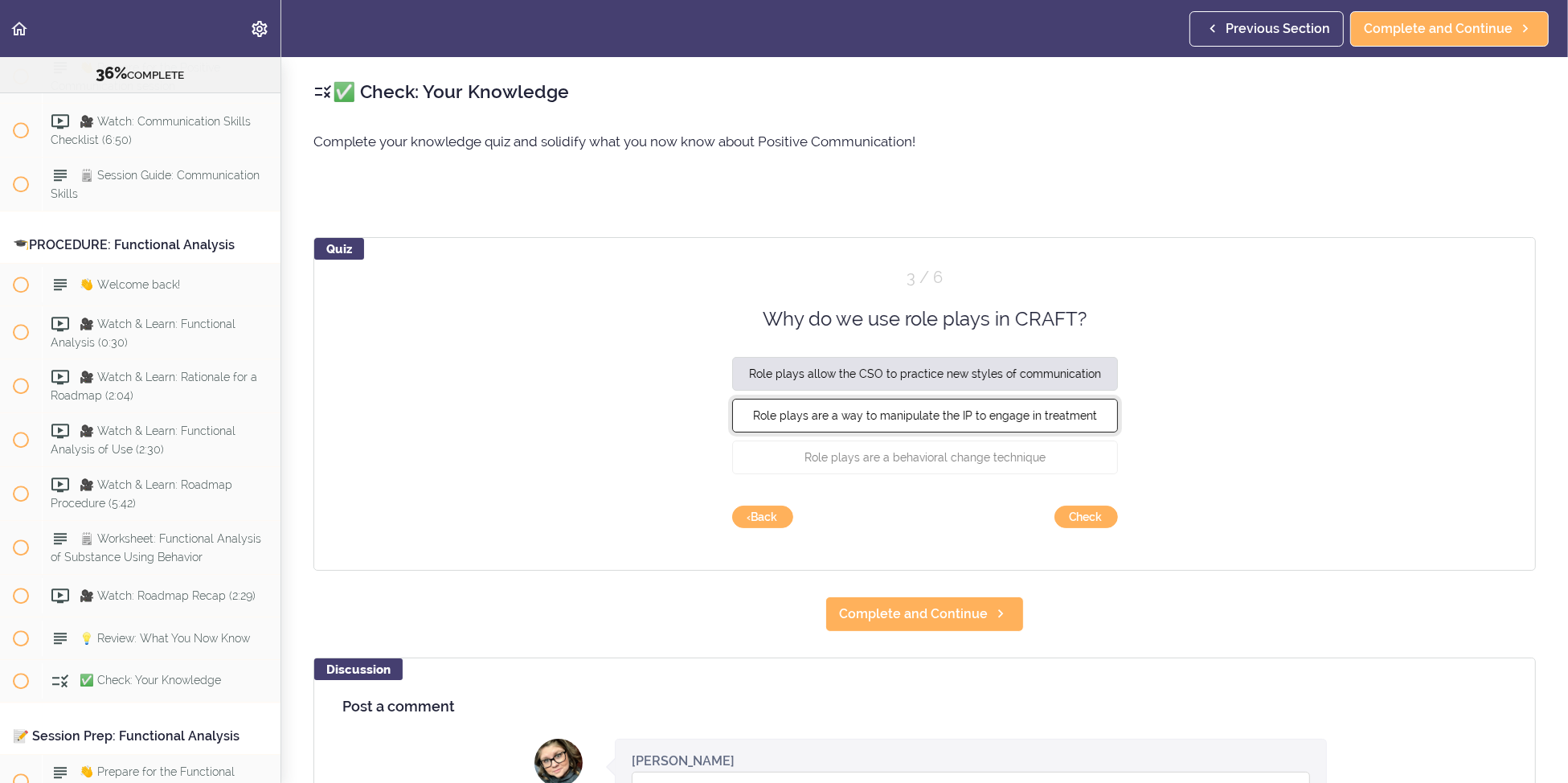 click on "Role plays are a way to manipulate the IP to engage in treatment" at bounding box center [925, 416] 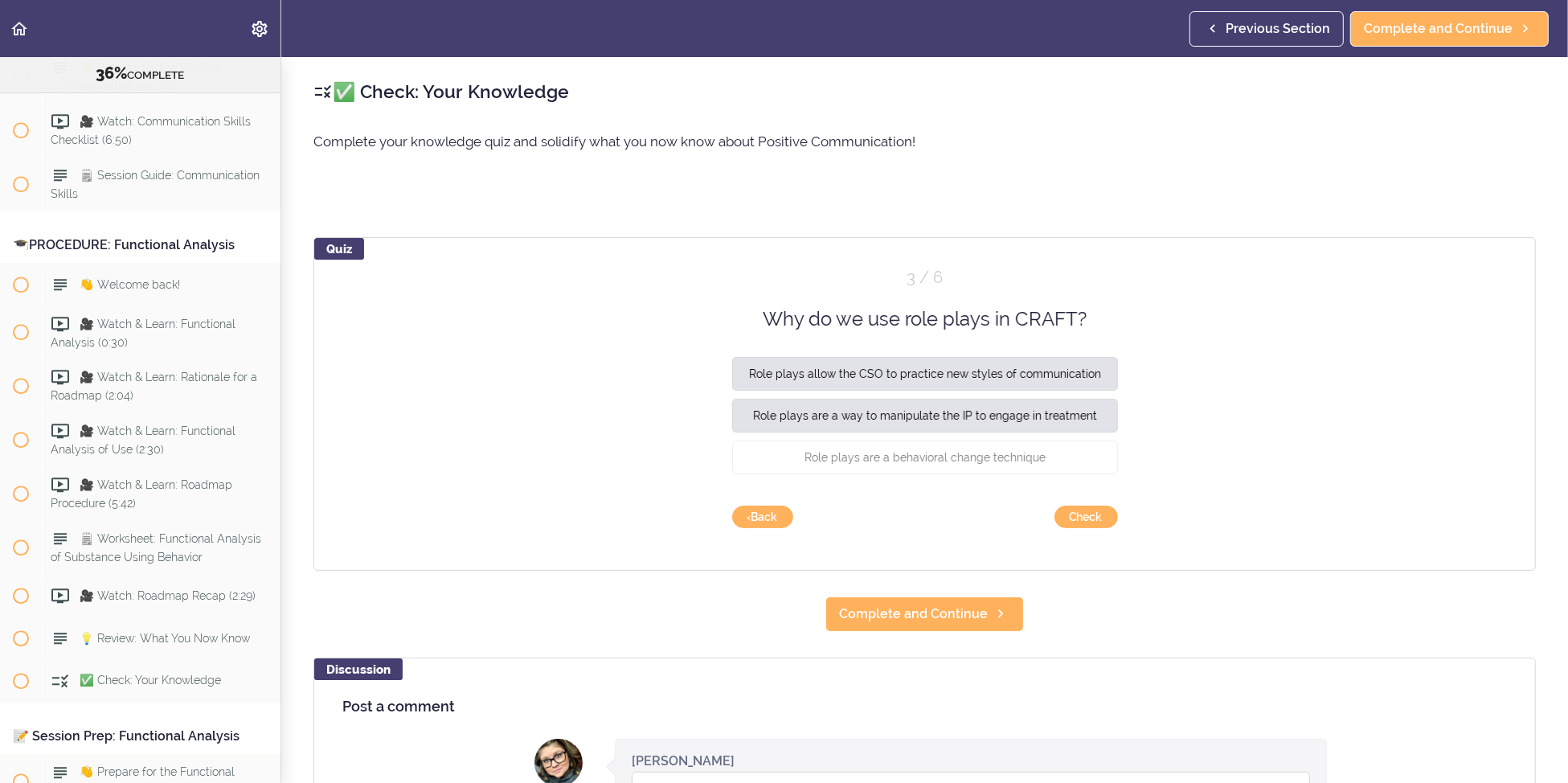 click on "Role plays are a way to manipulate the IP to engage in treatment" at bounding box center (925, 420) 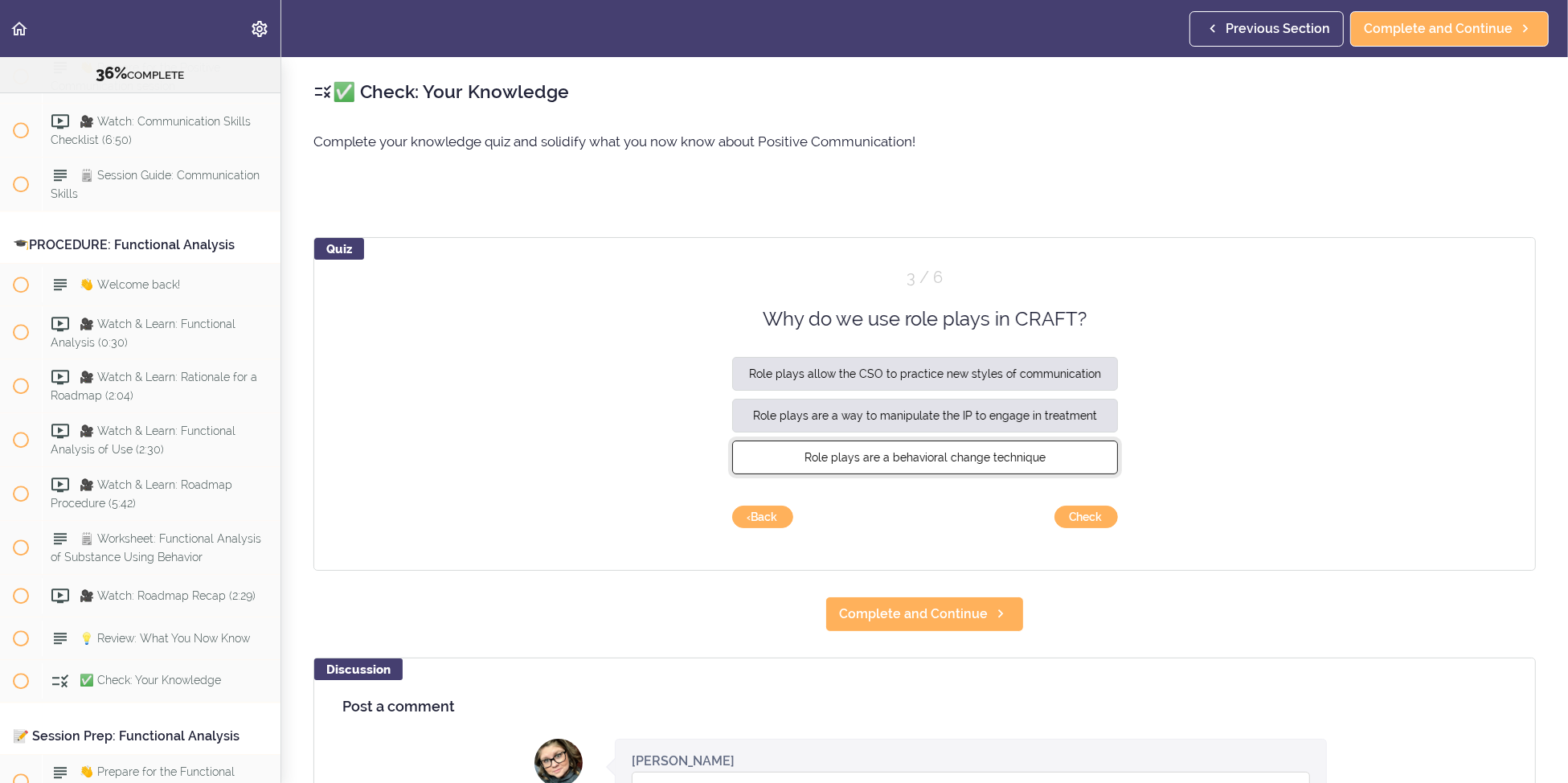 click on "Role plays are a behavioral change technique" at bounding box center [925, 457] 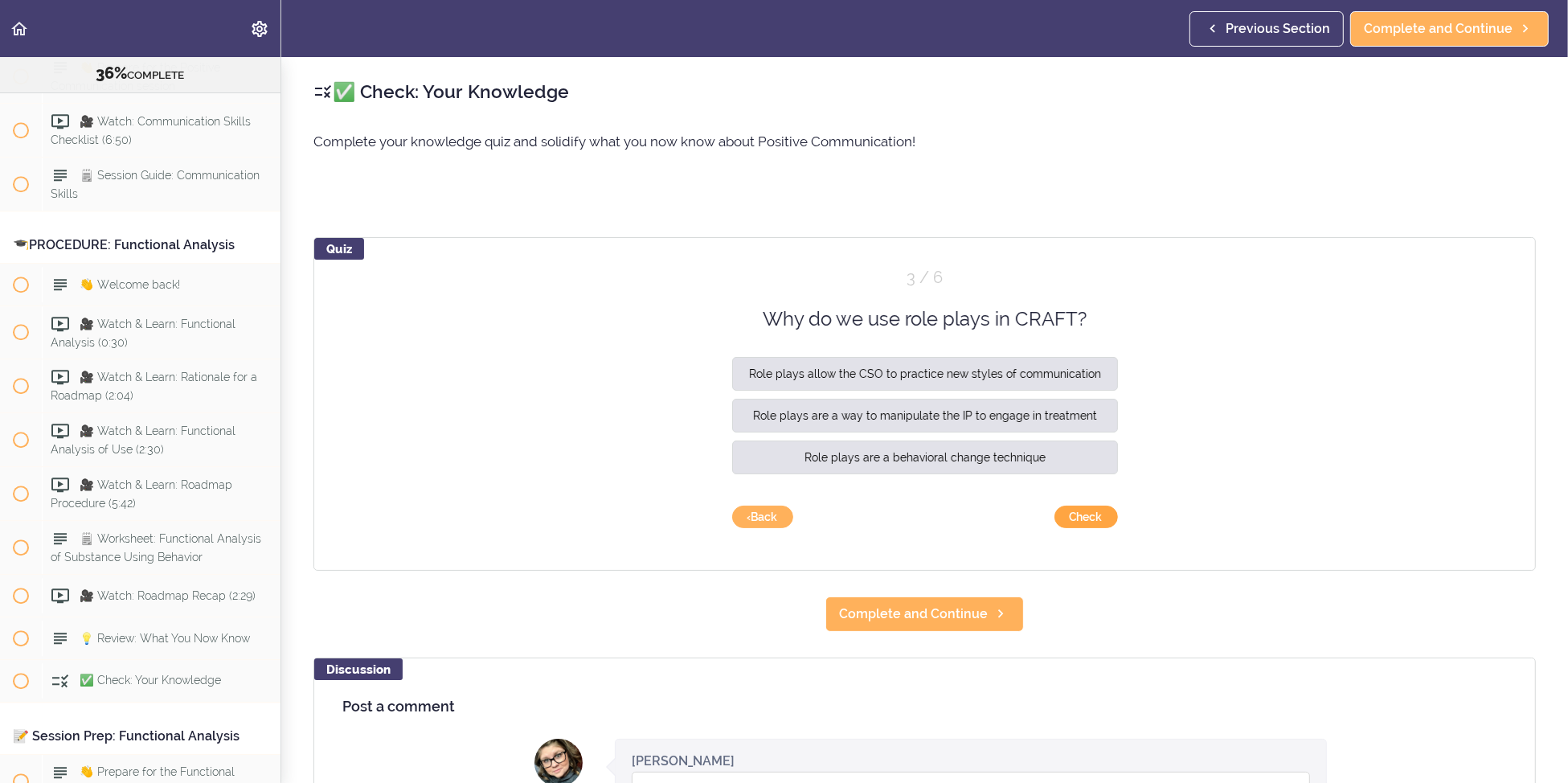click on "Check" at bounding box center (1086, 517) 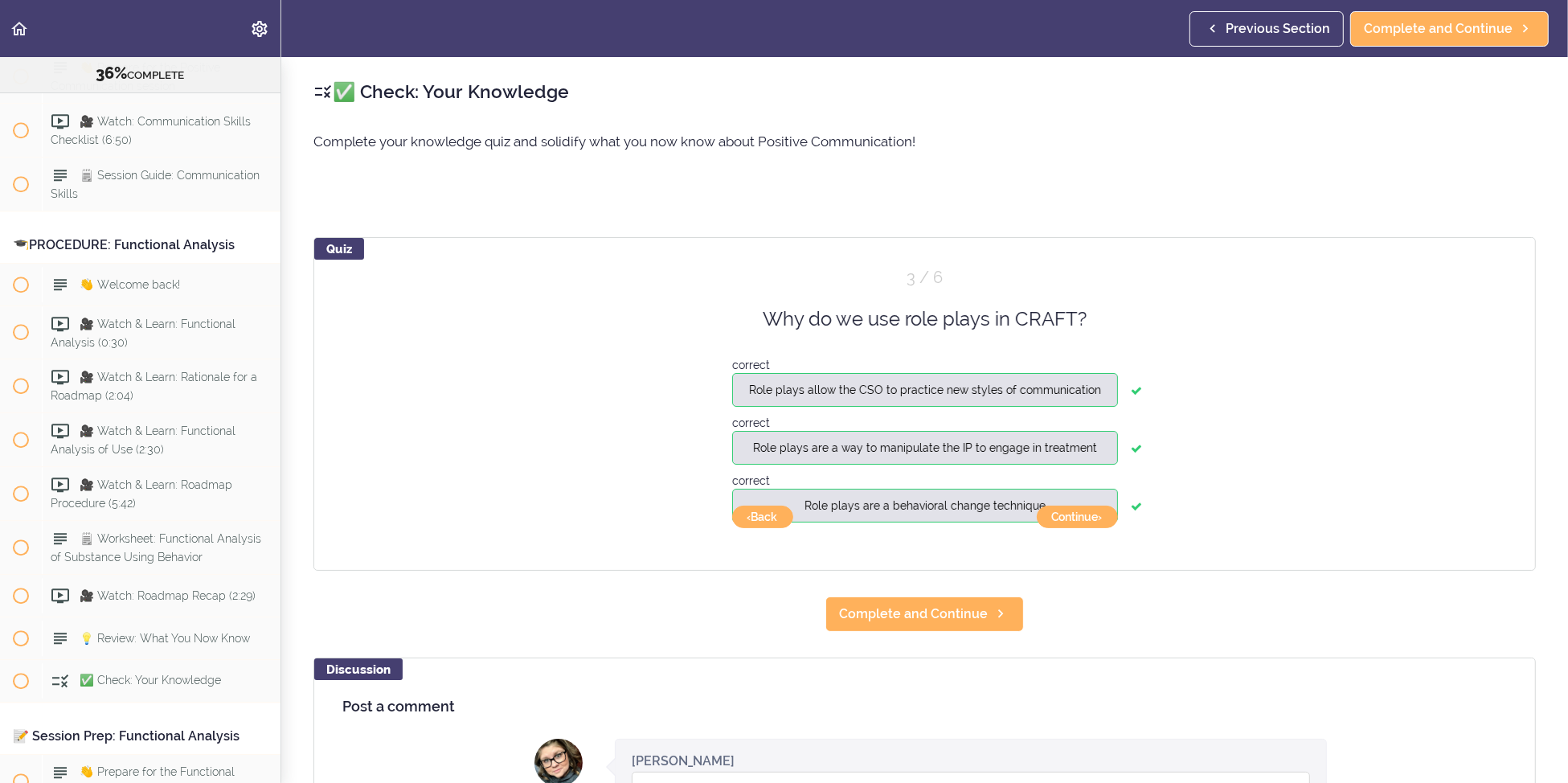 click on "Quiz 3 / 6 Why do we use role plays in CRAFT? correct Role plays allow the CSO to practice new styles of communication correct Role plays are a way to manipulate the IP to engage in treatment correct Role plays are a behavioral change technique Check Continue  › ‹  Back" at bounding box center [924, 404] 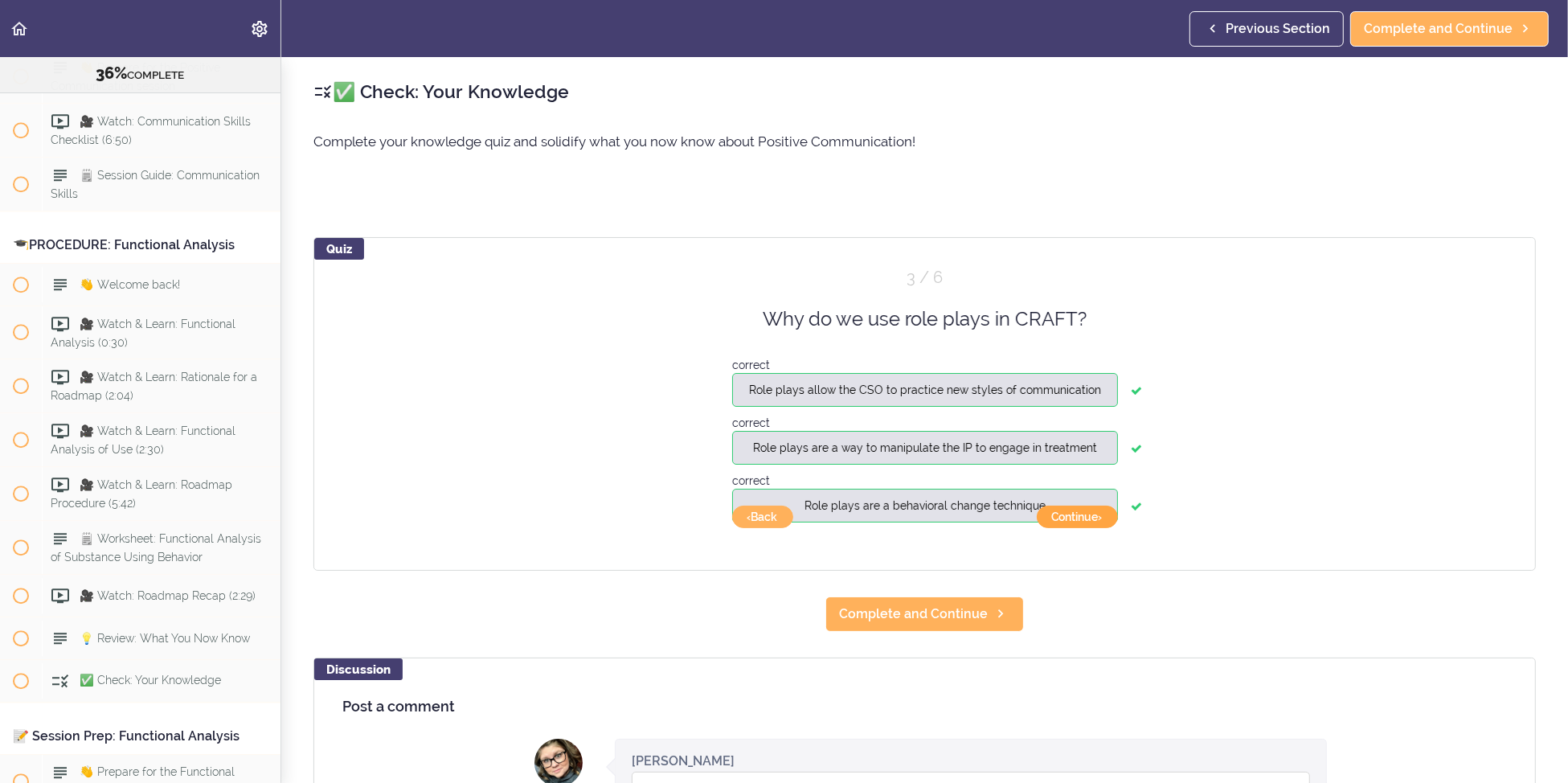 click on "Continue  ›" at bounding box center [1077, 517] 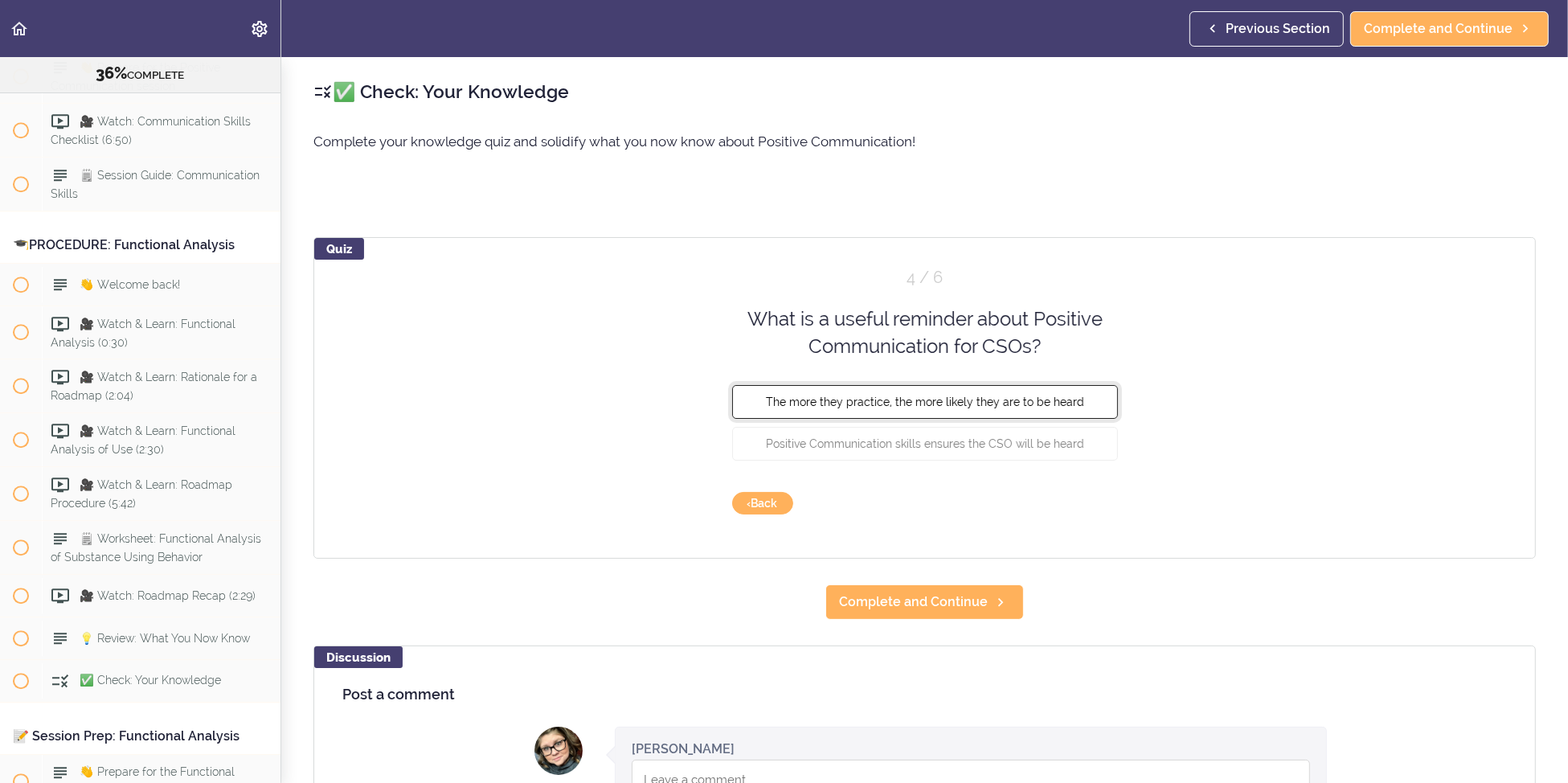 click on "The more they practice, the more likely they are to be heard" at bounding box center [925, 401] 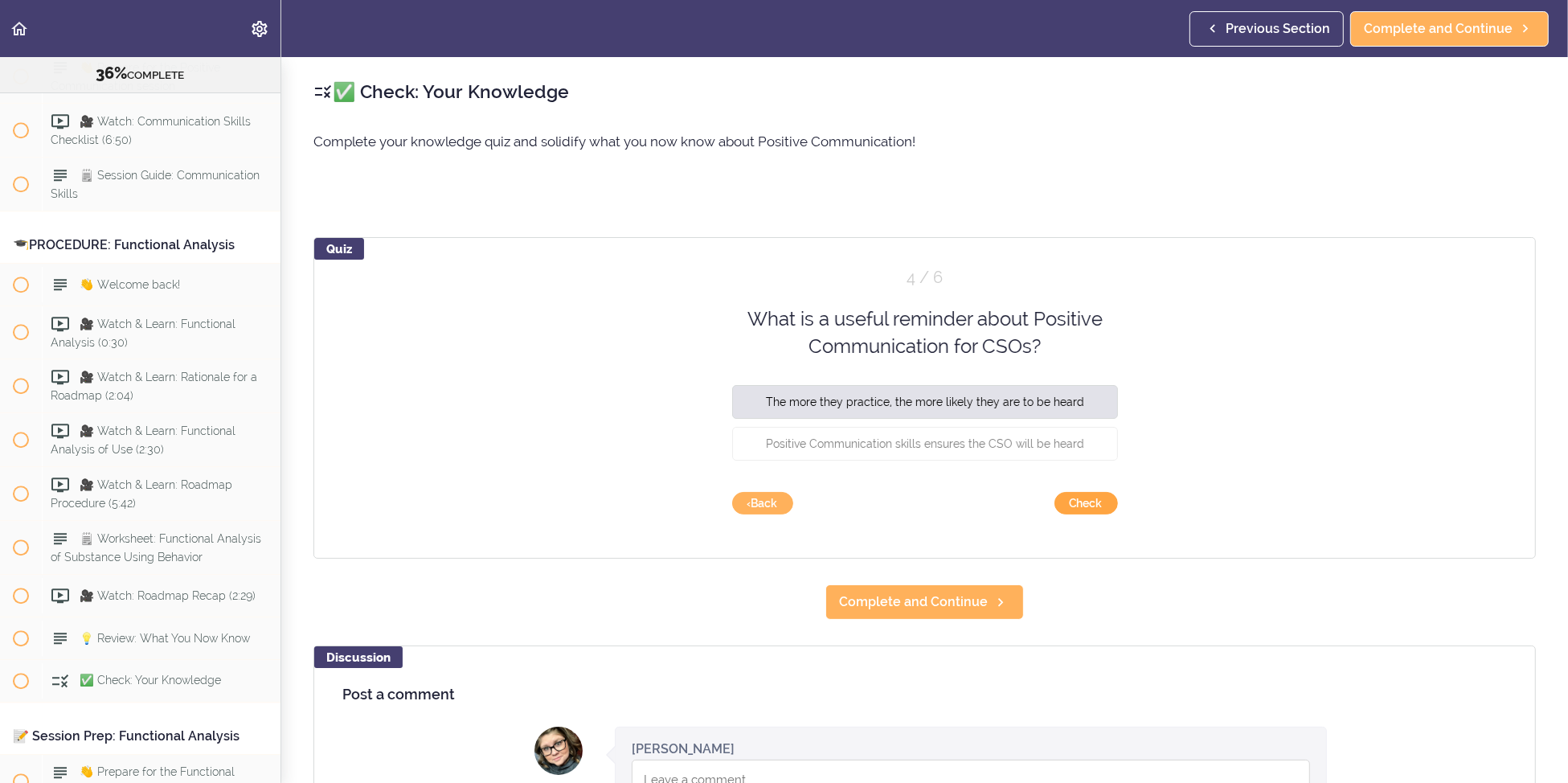 click on "Check" at bounding box center (1086, 503) 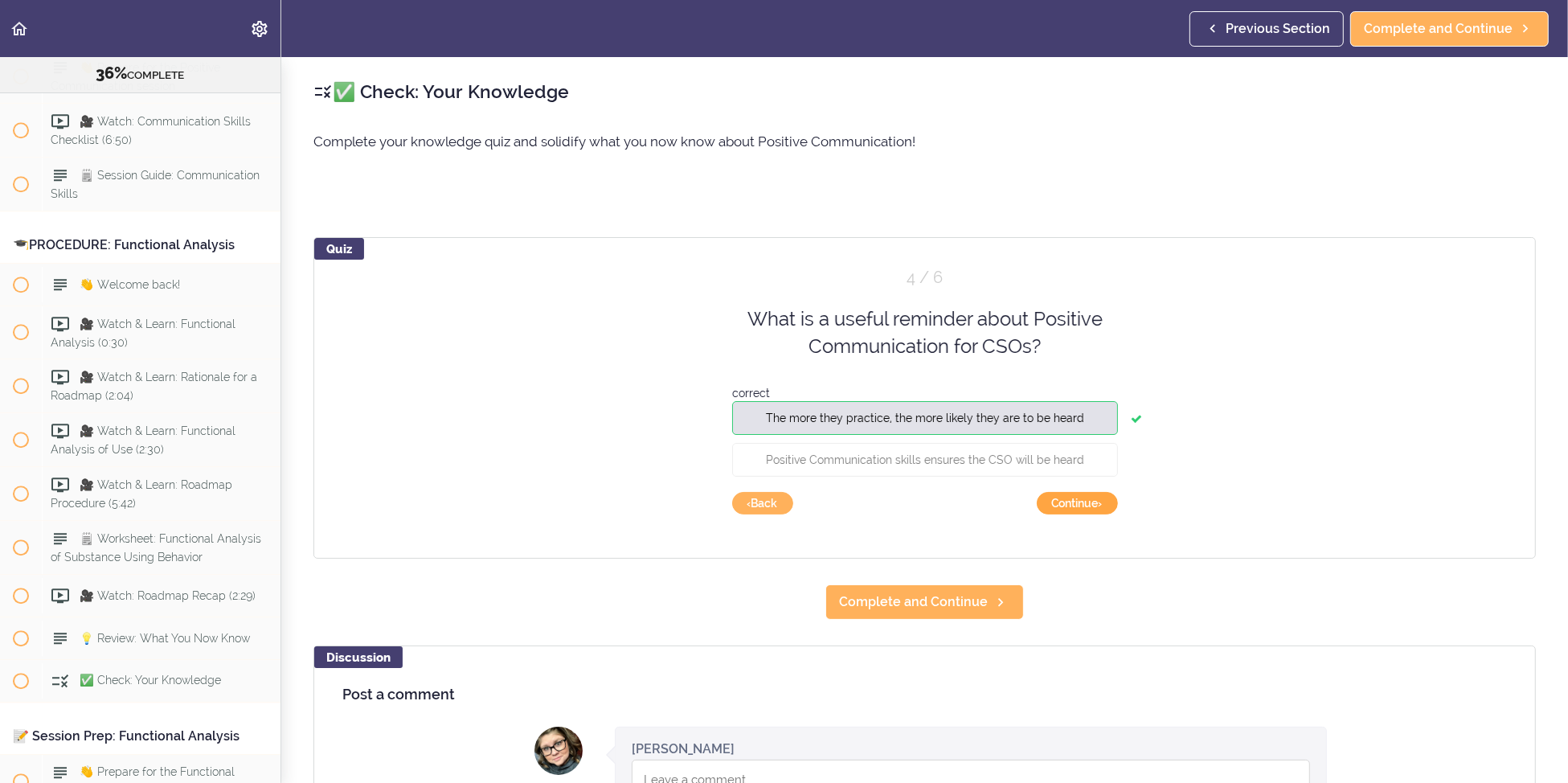 click on "Continue  ›" at bounding box center [1077, 503] 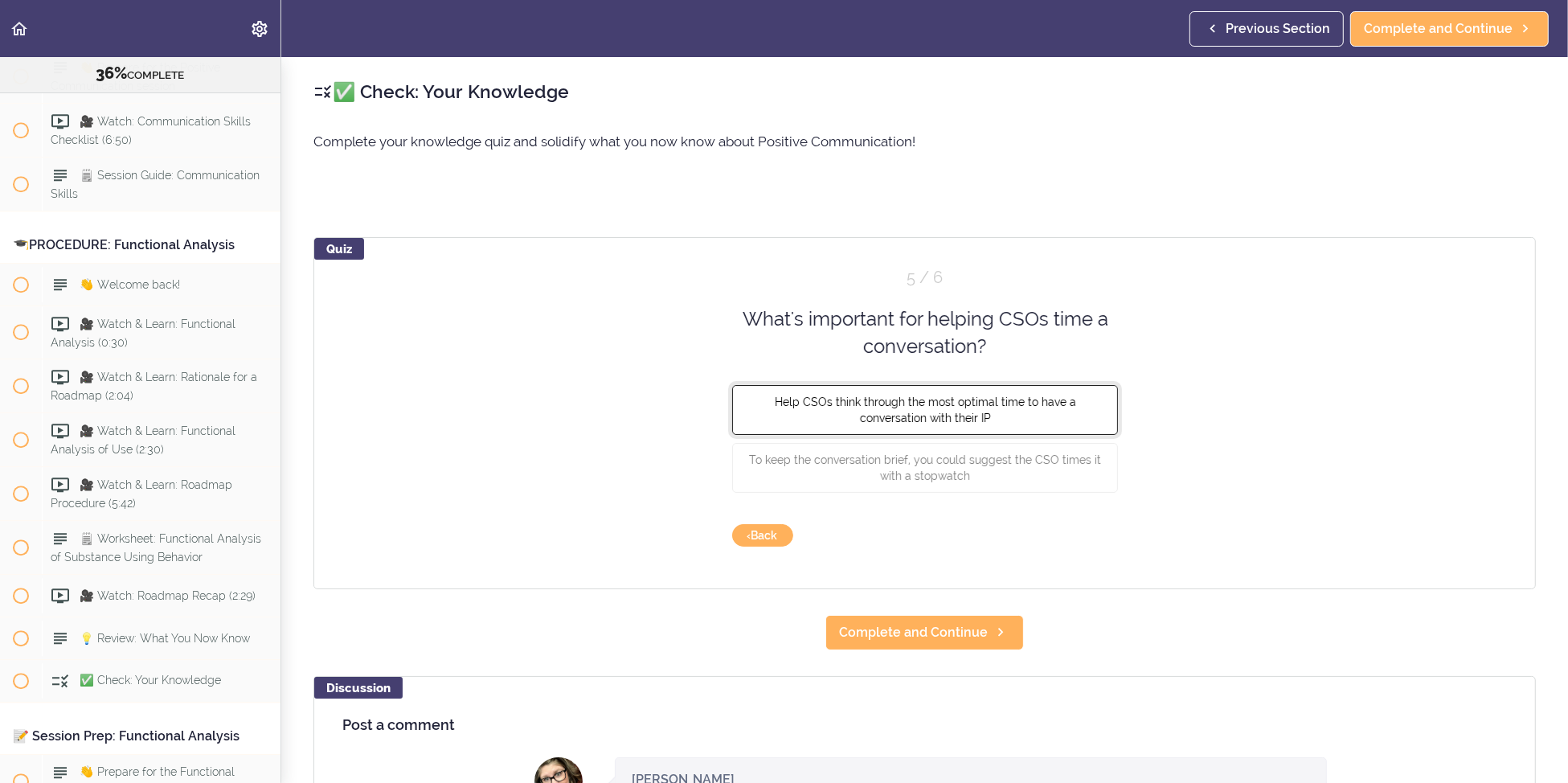 click on "Help CSOs think through the most optimal time to have a conversation with their IP" at bounding box center (925, 409) 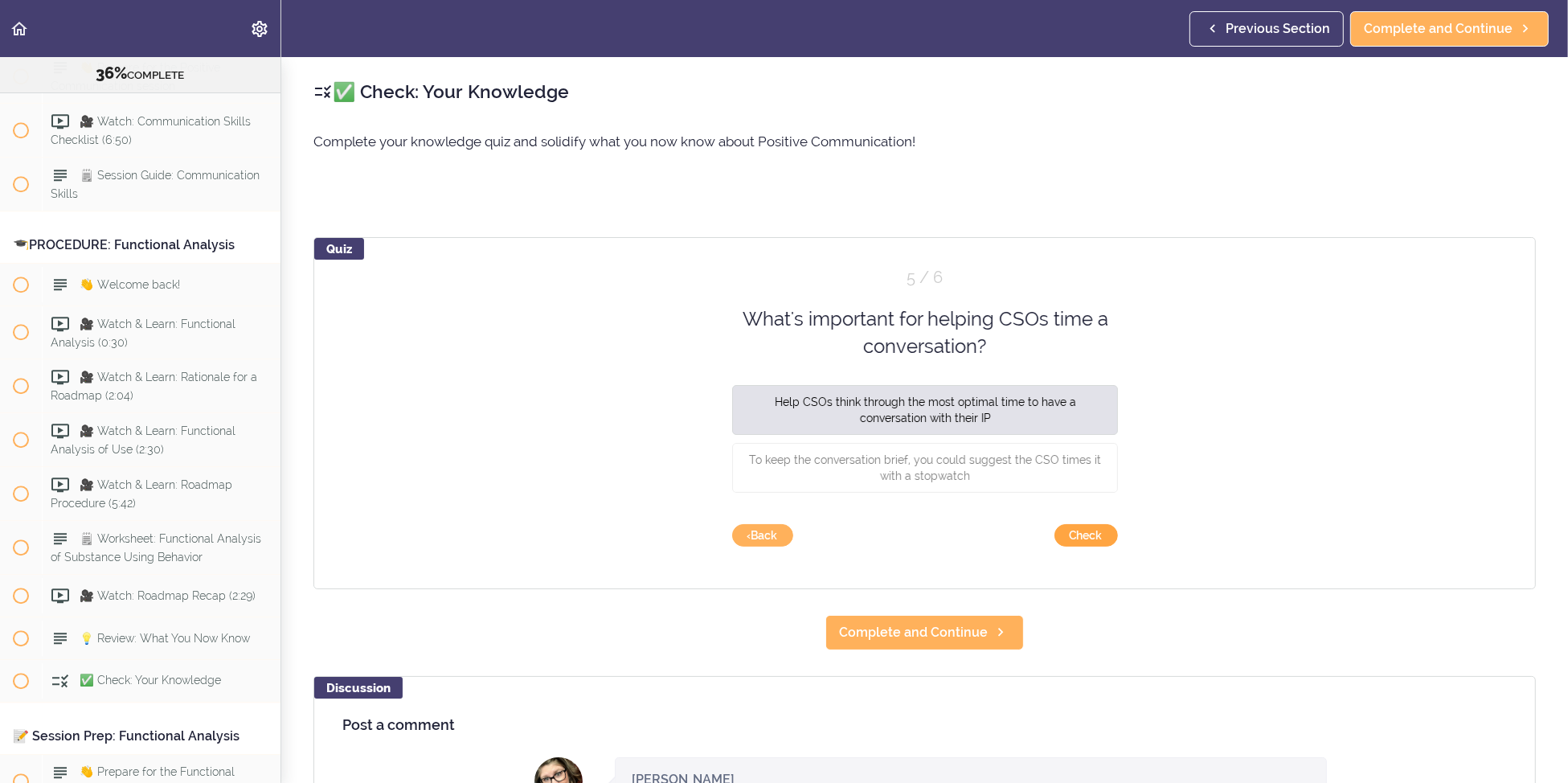 click on "Check" at bounding box center (1086, 535) 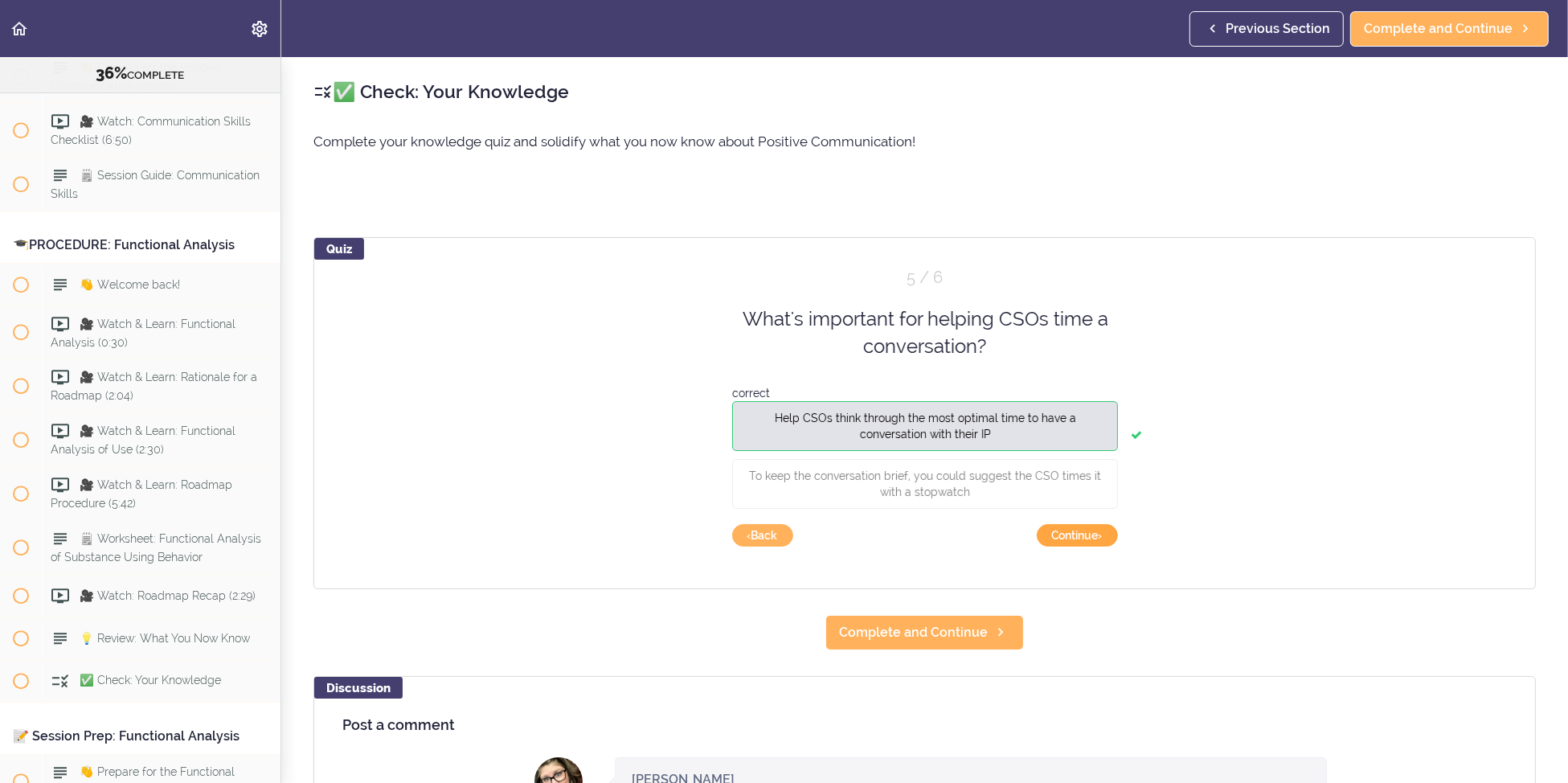 click on "Continue  ›" at bounding box center [1077, 535] 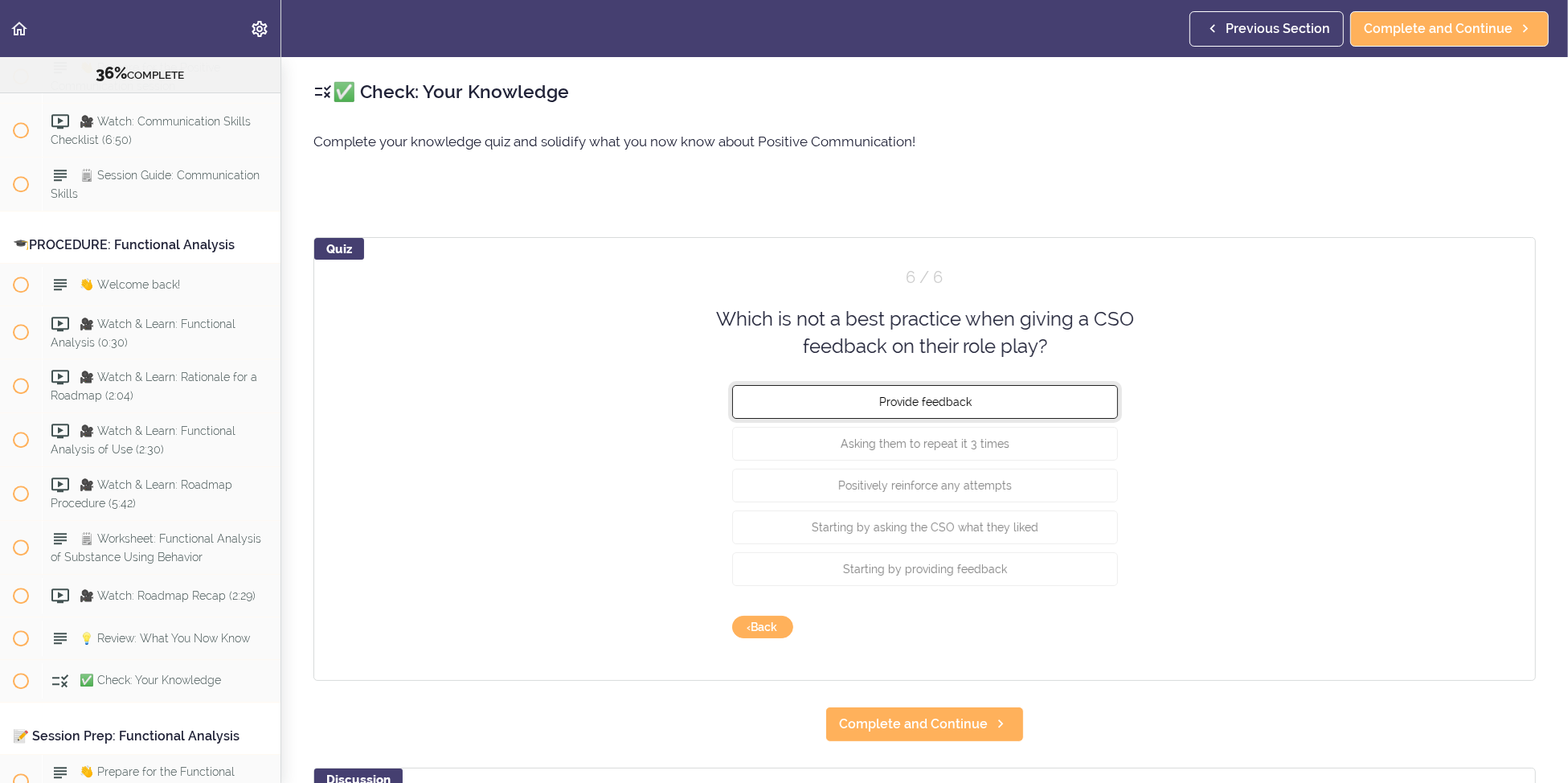click on "Provide feedback" at bounding box center (925, 401) 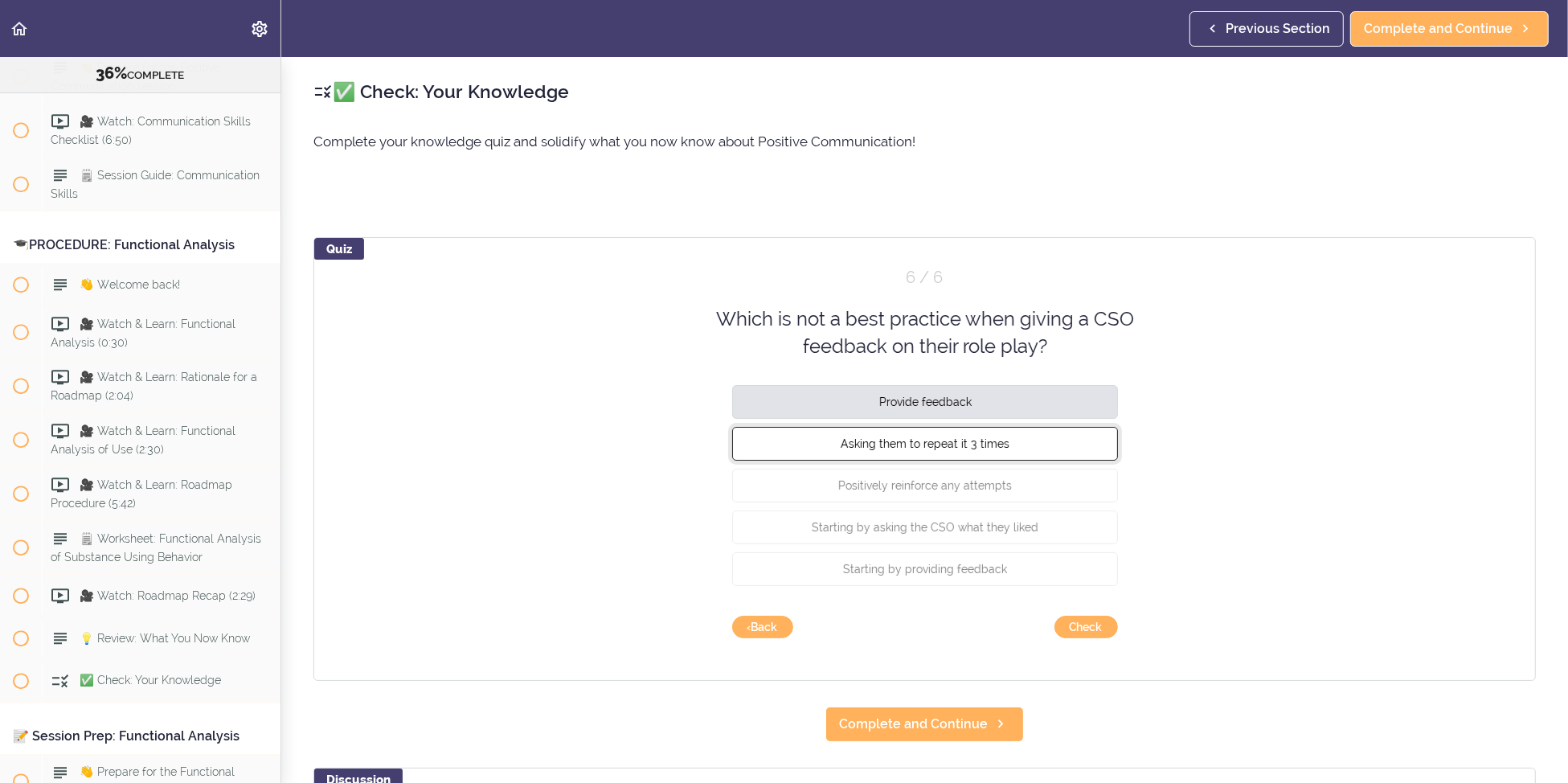click on "Asking them to repeat it 3 times" at bounding box center [925, 443] 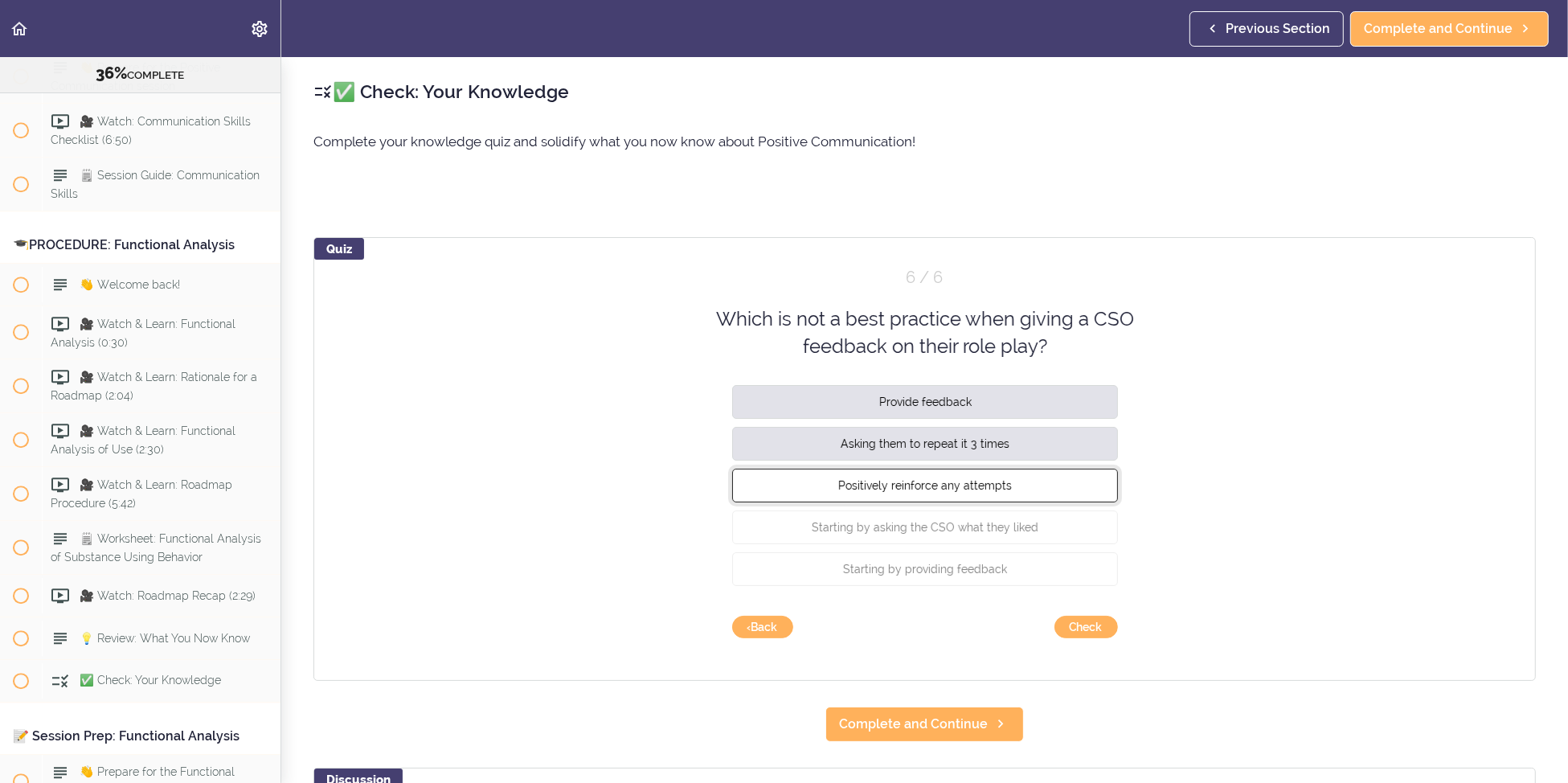 click on "Positively reinforce any attempts" at bounding box center (925, 485) 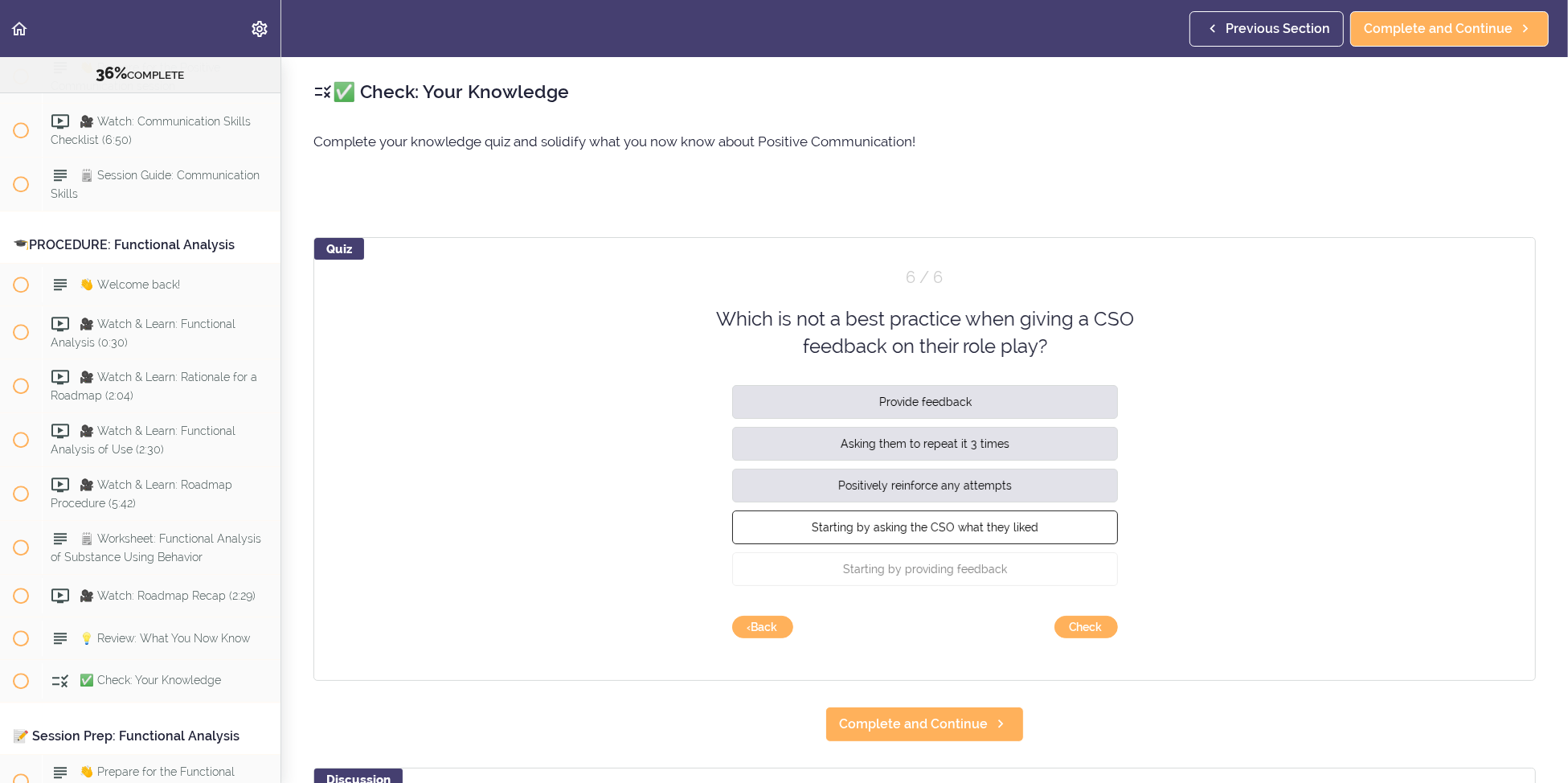 click on "Positively reinforce any attempts" at bounding box center (925, 489) 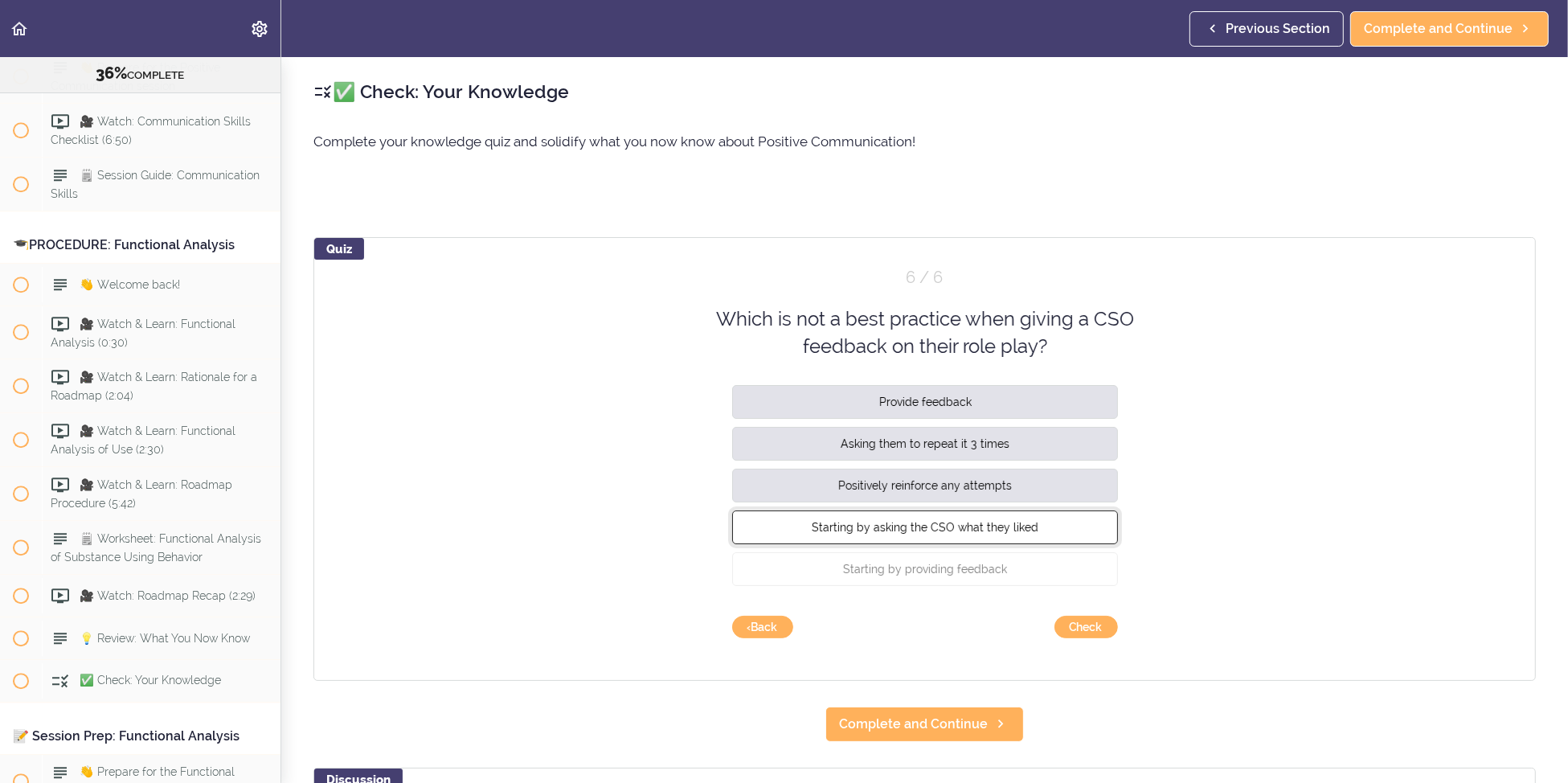 click on "Starting by asking the CSO what they liked" at bounding box center (925, 527) 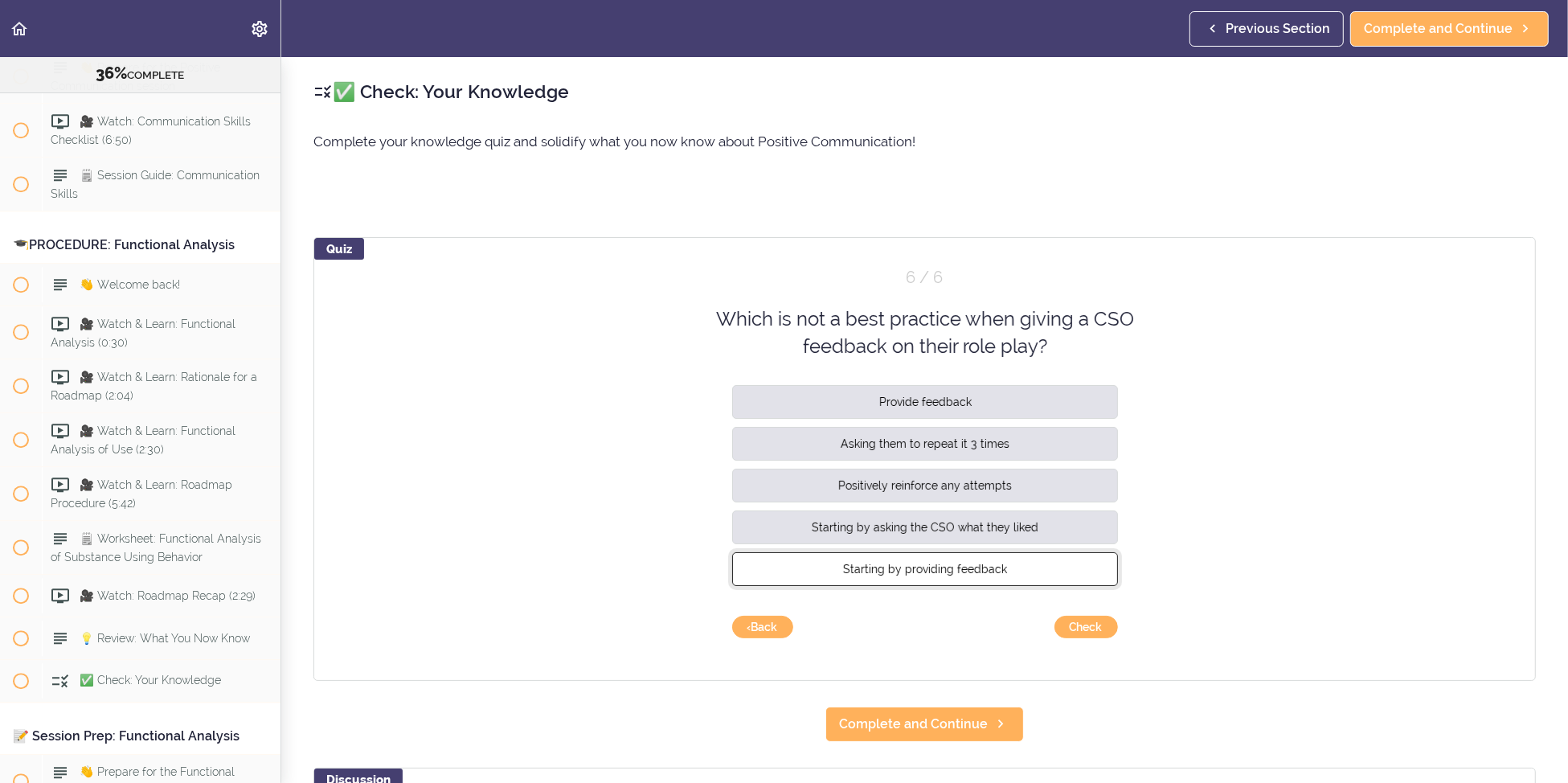 drag, startPoint x: 1036, startPoint y: 559, endPoint x: 1042, endPoint y: 580, distance: 21.84033 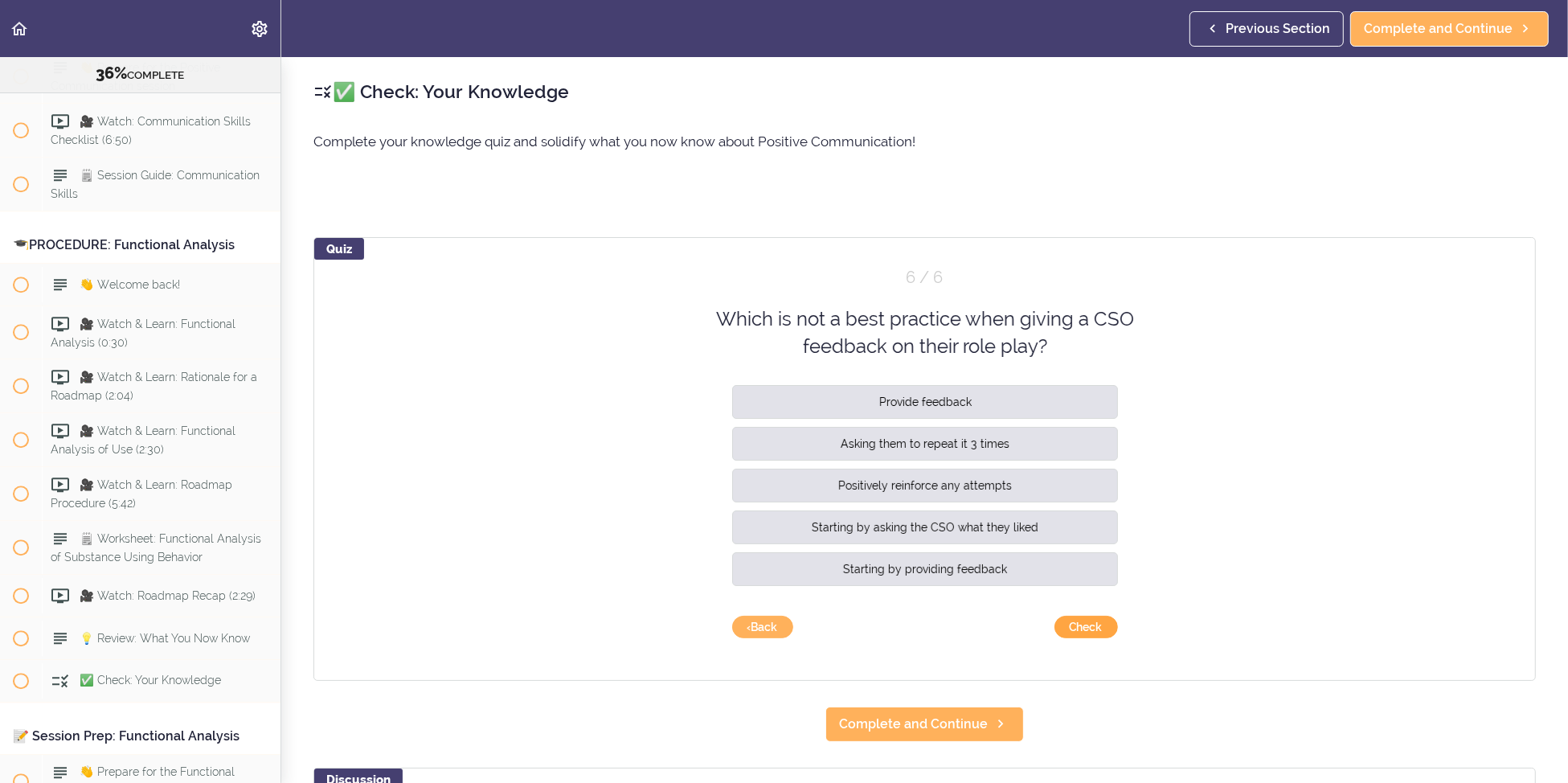click on "Check" at bounding box center [1086, 627] 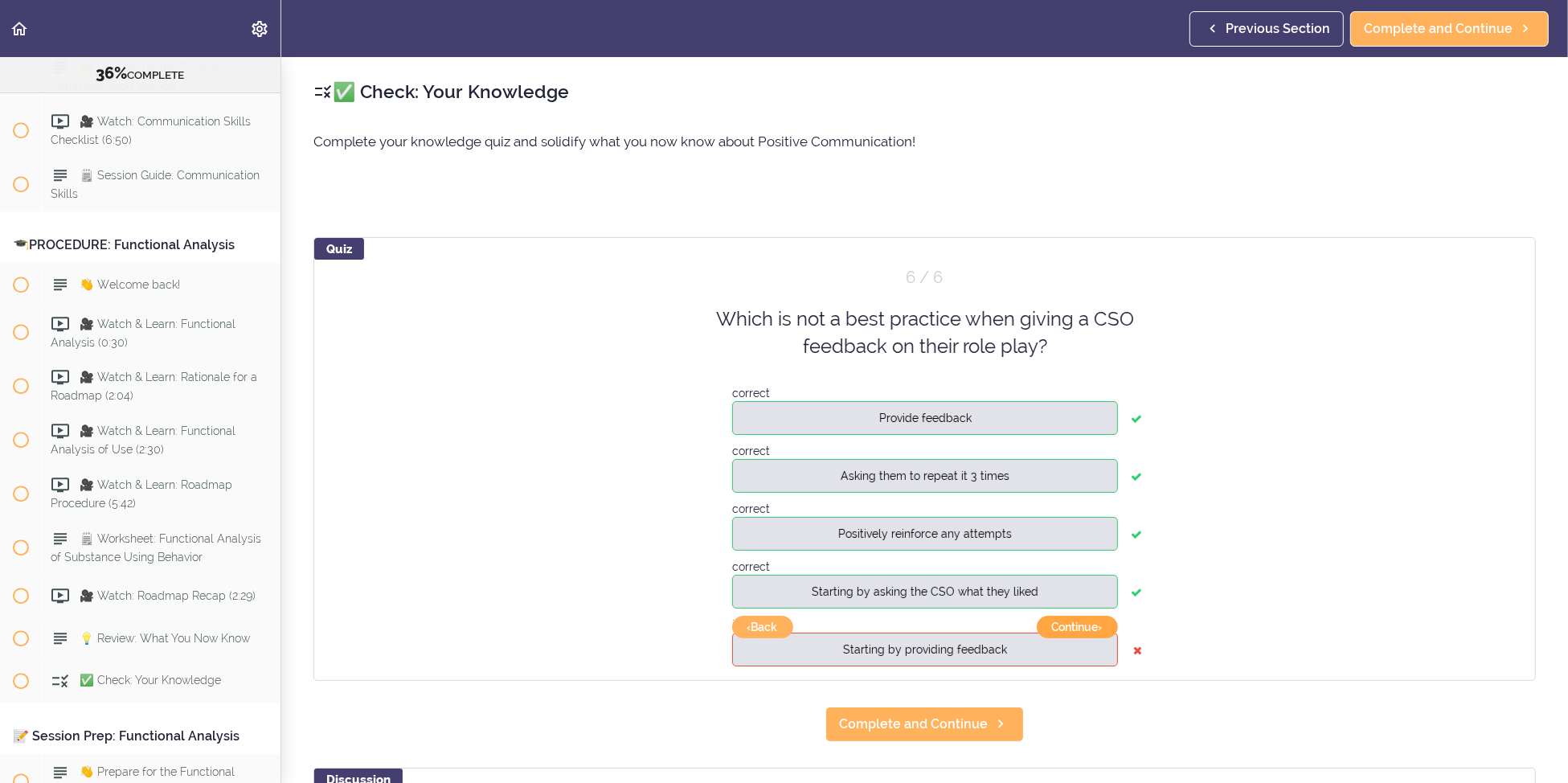 click on "Continue  ›" at bounding box center (1077, 627) 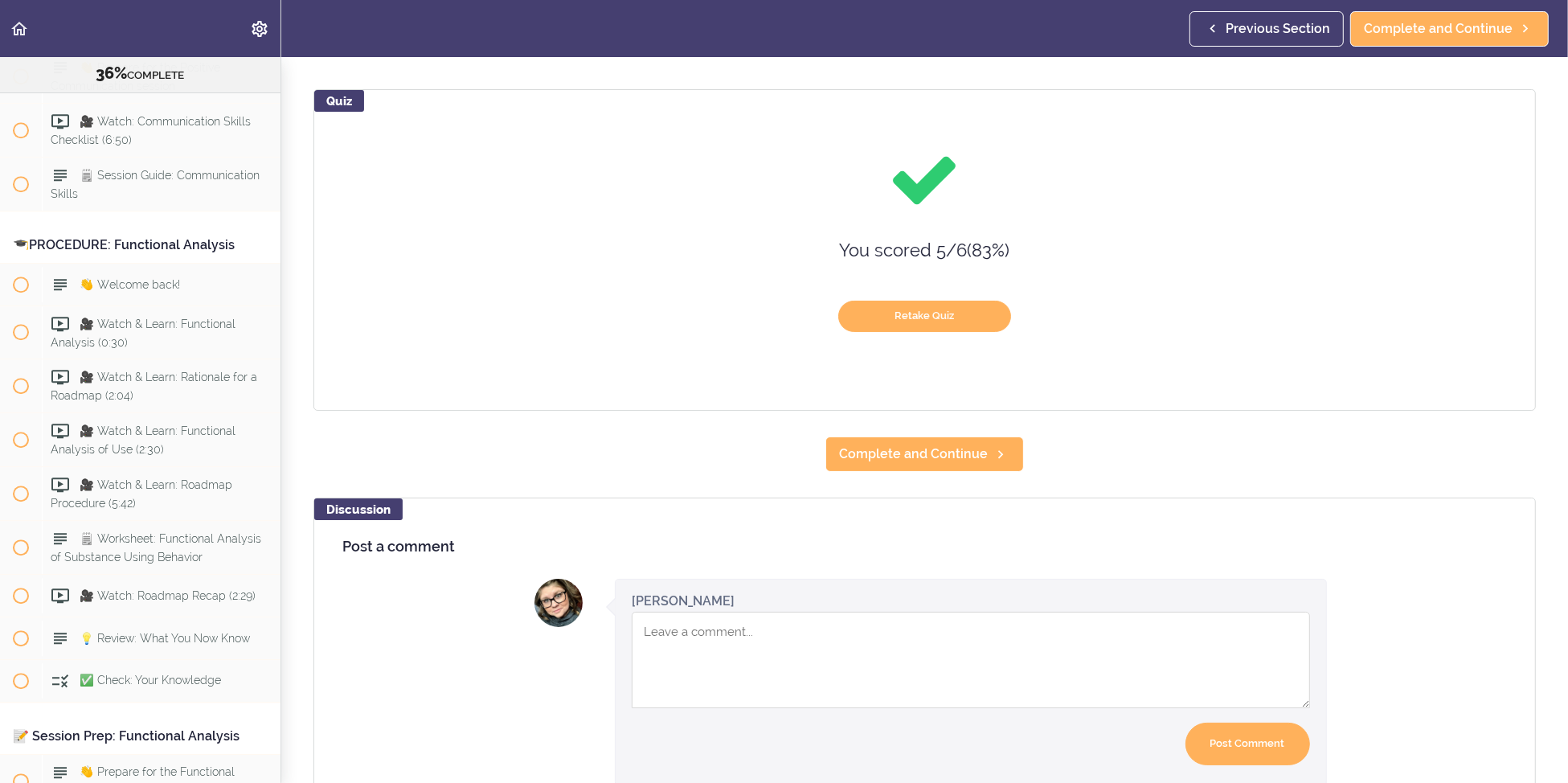 scroll, scrollTop: 160, scrollLeft: 0, axis: vertical 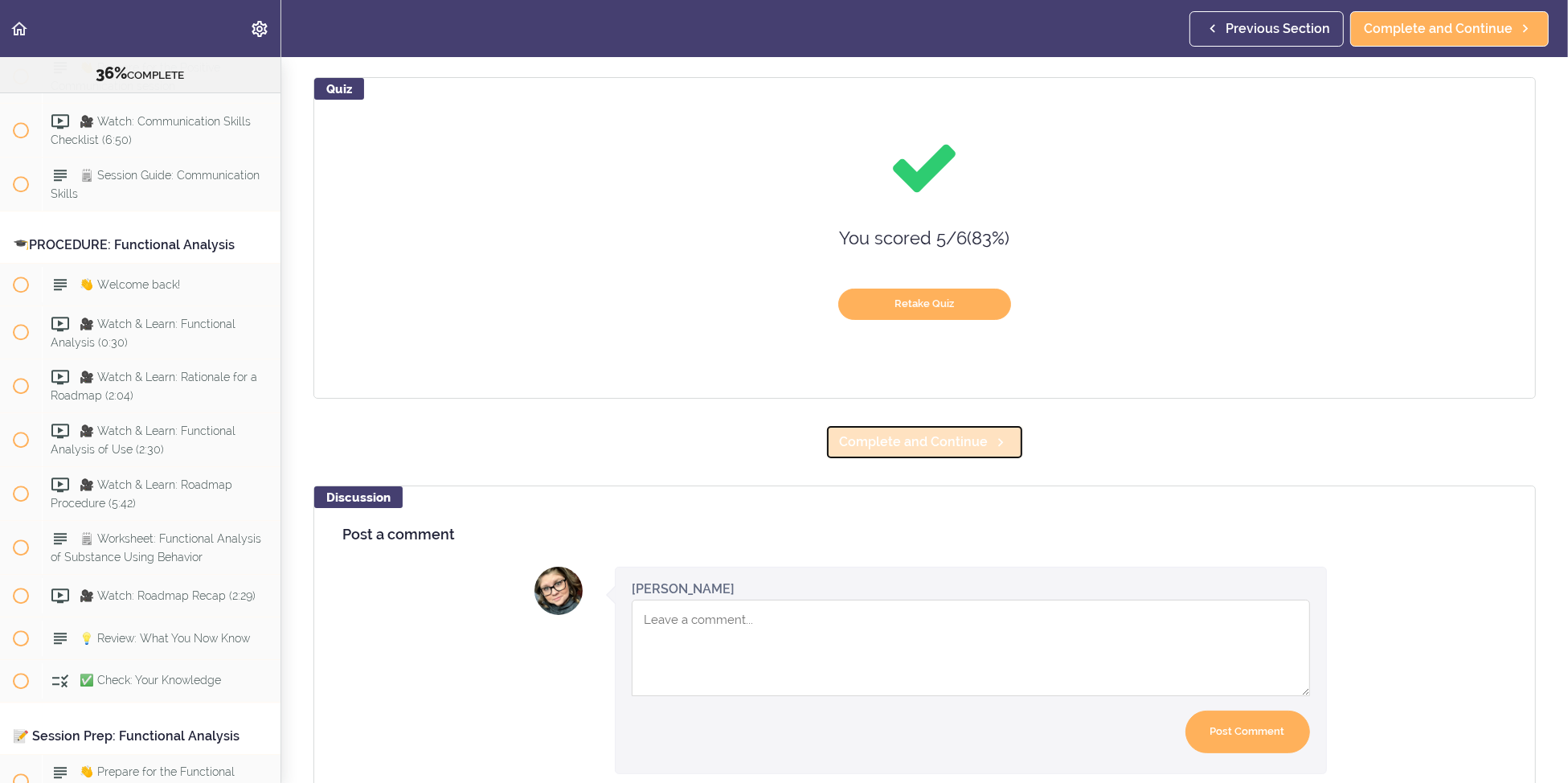 click 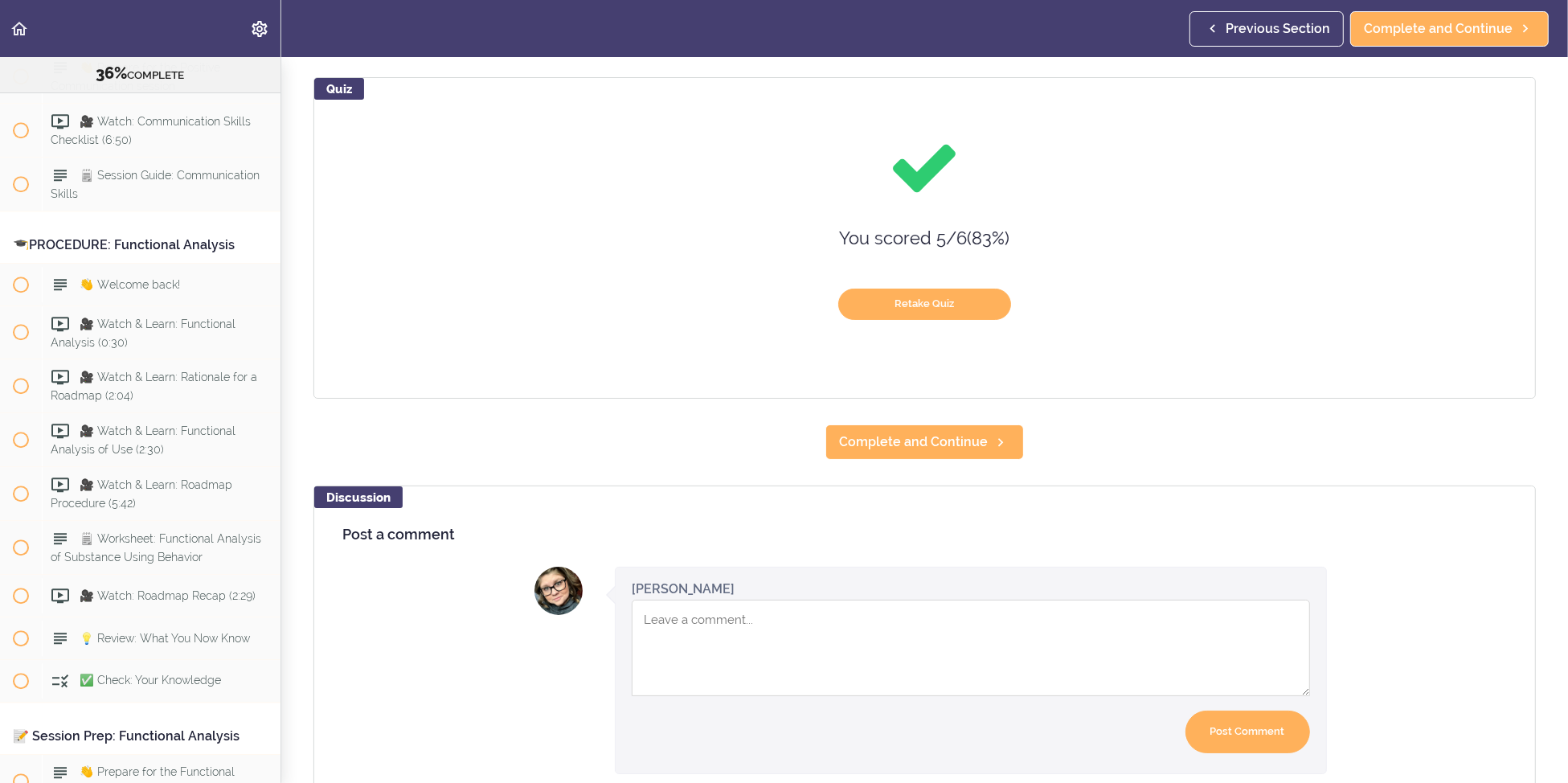 scroll, scrollTop: 5, scrollLeft: 0, axis: vertical 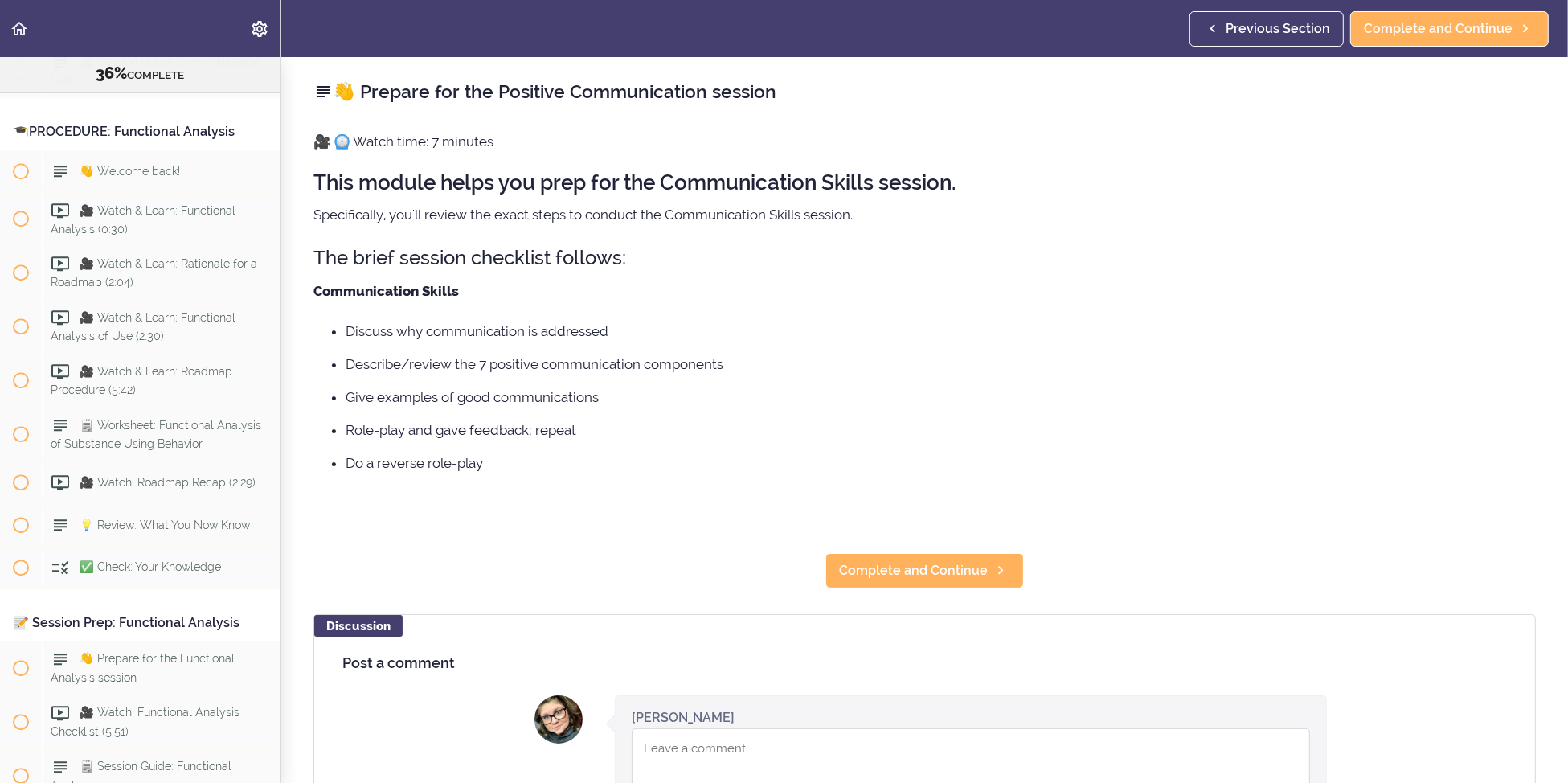 click on "👋 Prepare for the Positive Communication session
🎥 ⏲️ Watch time: 7 minutes This module helps you prep for the Communication Skills session. Specifically, you'll review the exact steps to conduct the Communication Skills session. The brief session checklist follows: Communication Skills Discuss why communication is addressed Describe/review the 7 positive communication components Give examples of good communications Role-play and gave feedback; repeat Do a reverse role-play
Complete and Continue
Discussion
Post a comment
Instructor
Valerie Chaput
now
Your comment was posted.
Sorry, your comment could not be posted at this time :(" at bounding box center [924, 420] 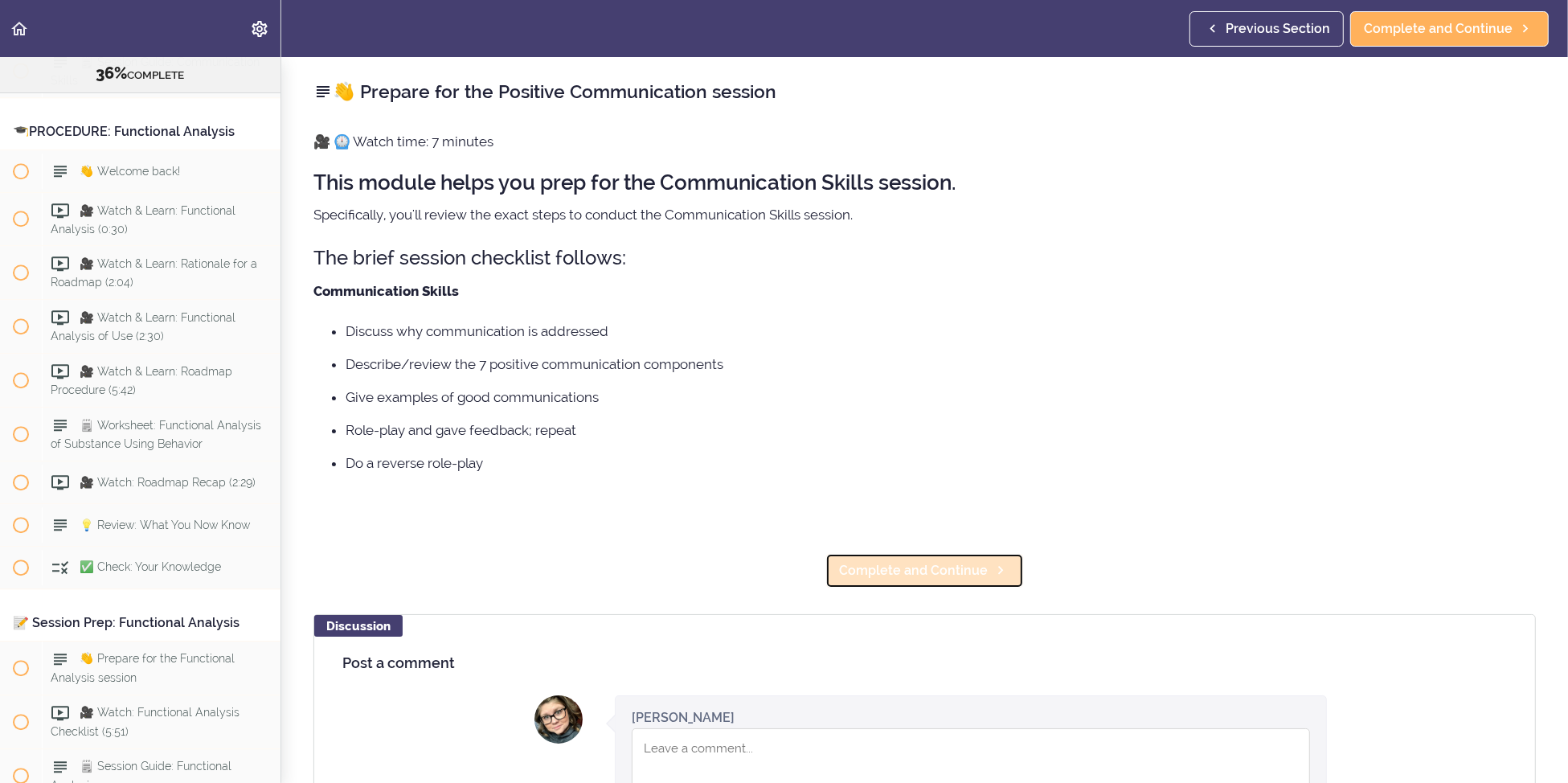 click on "Complete and Continue" at bounding box center [924, 571] 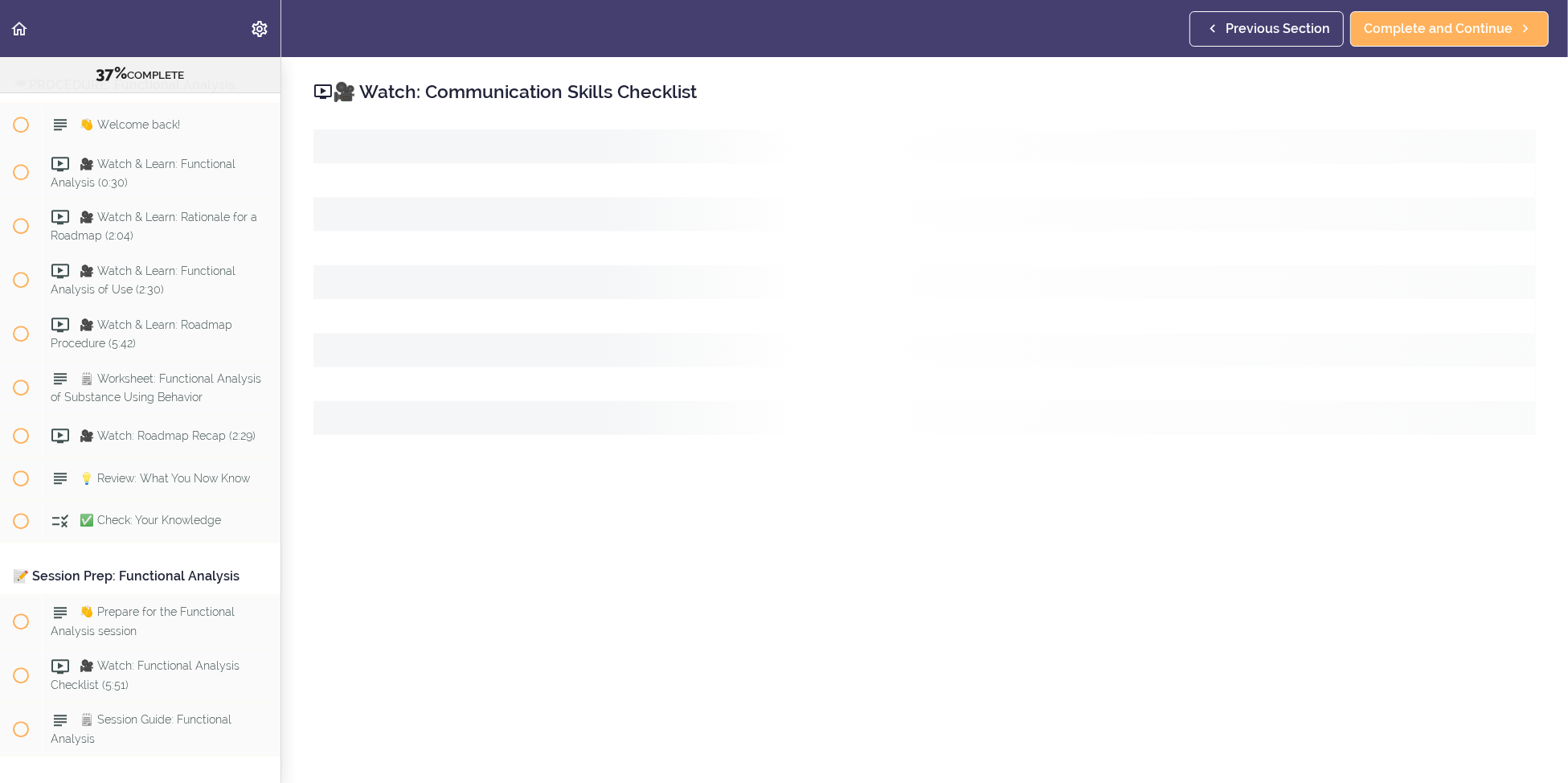 scroll, scrollTop: 5023, scrollLeft: 0, axis: vertical 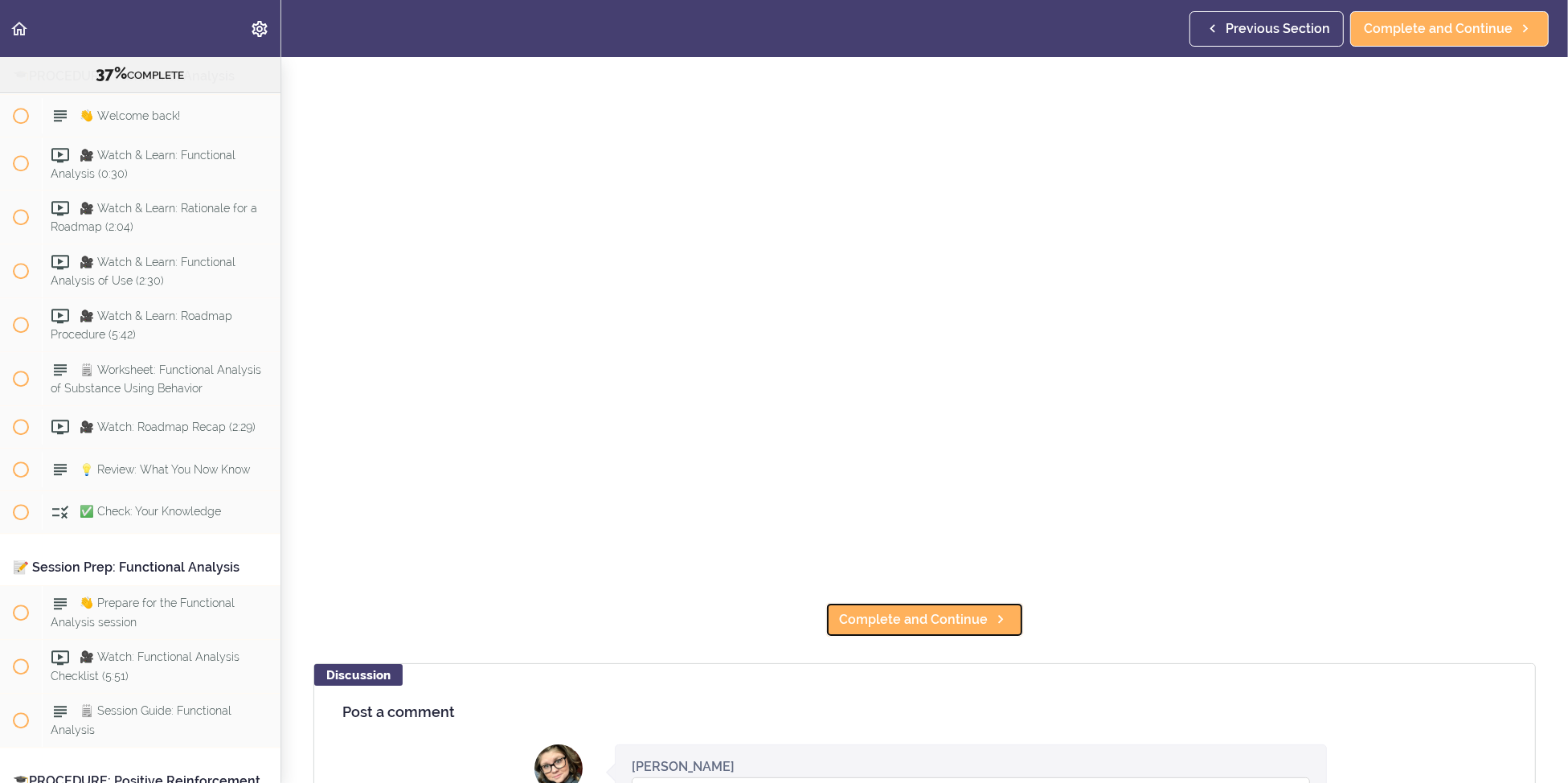 drag, startPoint x: 987, startPoint y: 613, endPoint x: 989, endPoint y: 651, distance: 38.052595 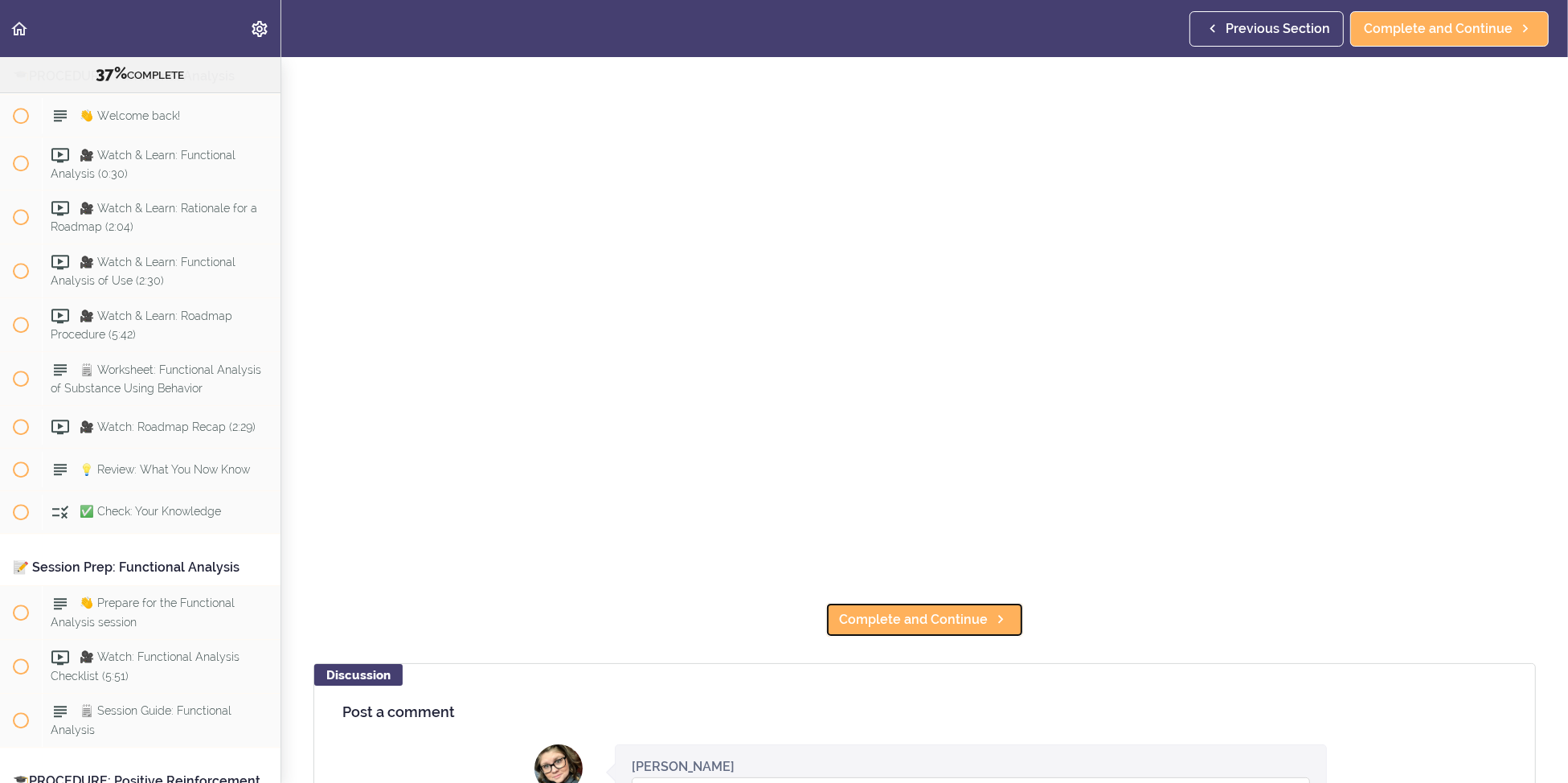 click 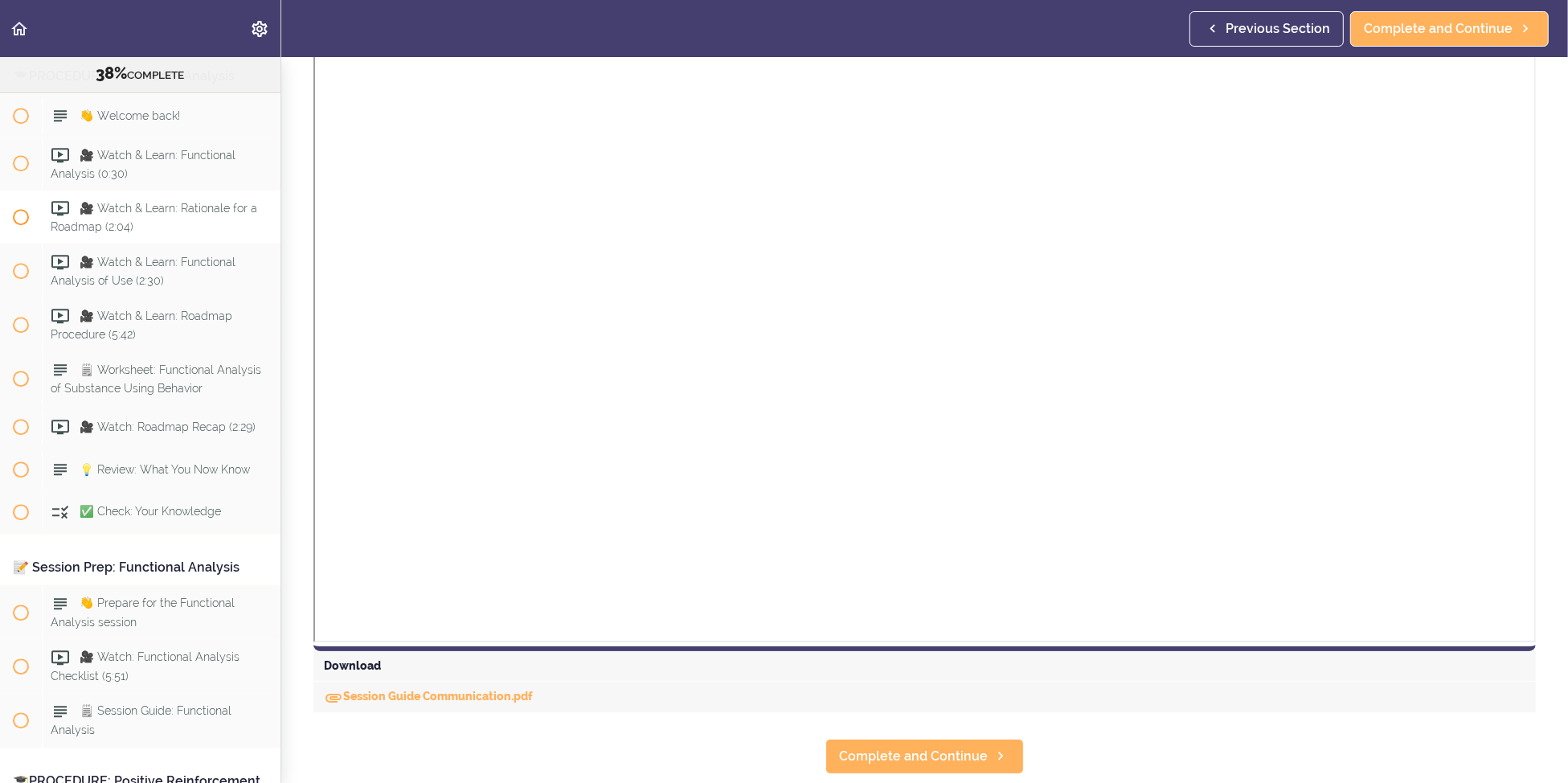 scroll, scrollTop: 0, scrollLeft: 0, axis: both 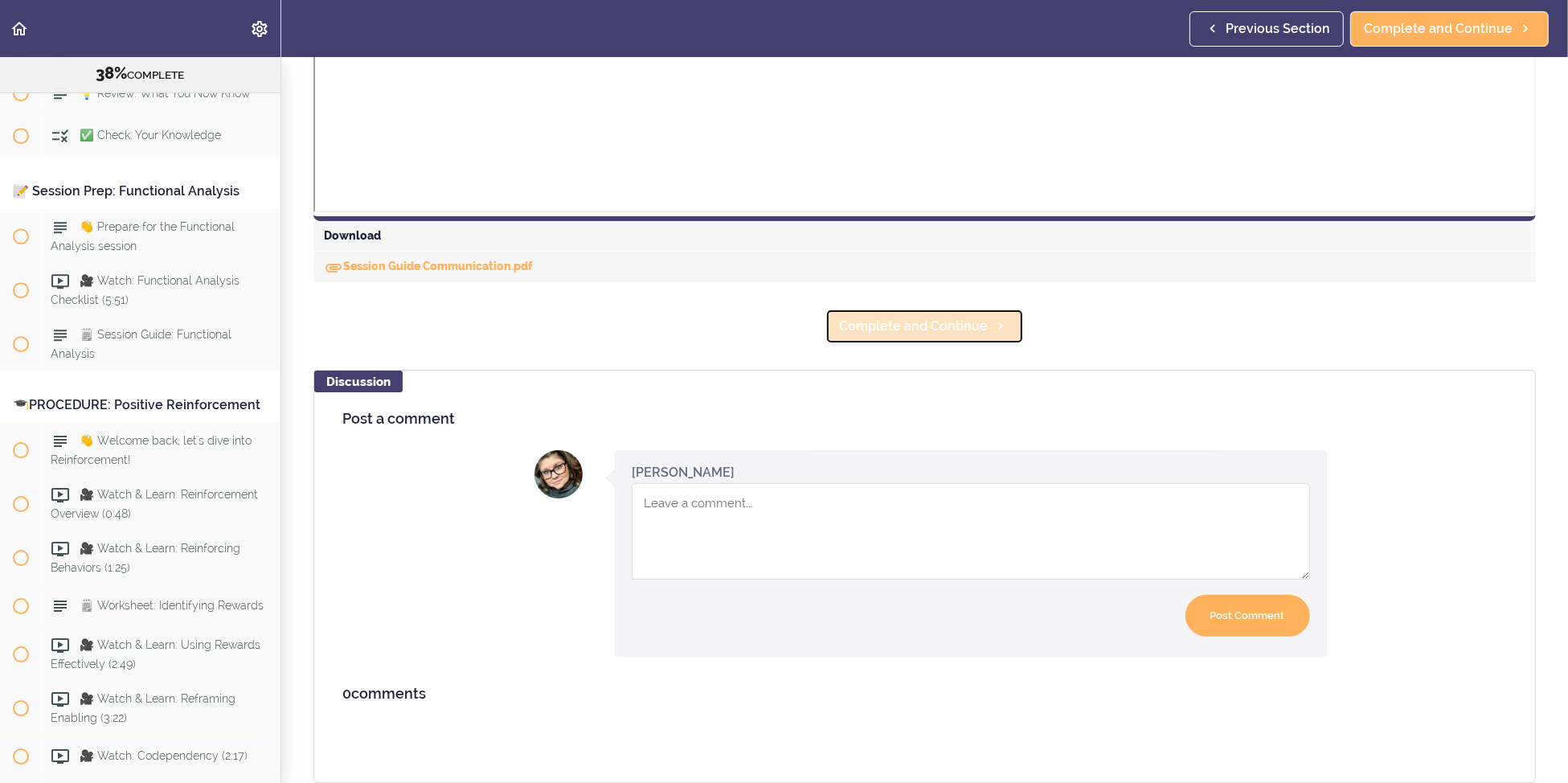click on "Complete and Continue" at bounding box center [913, 326] 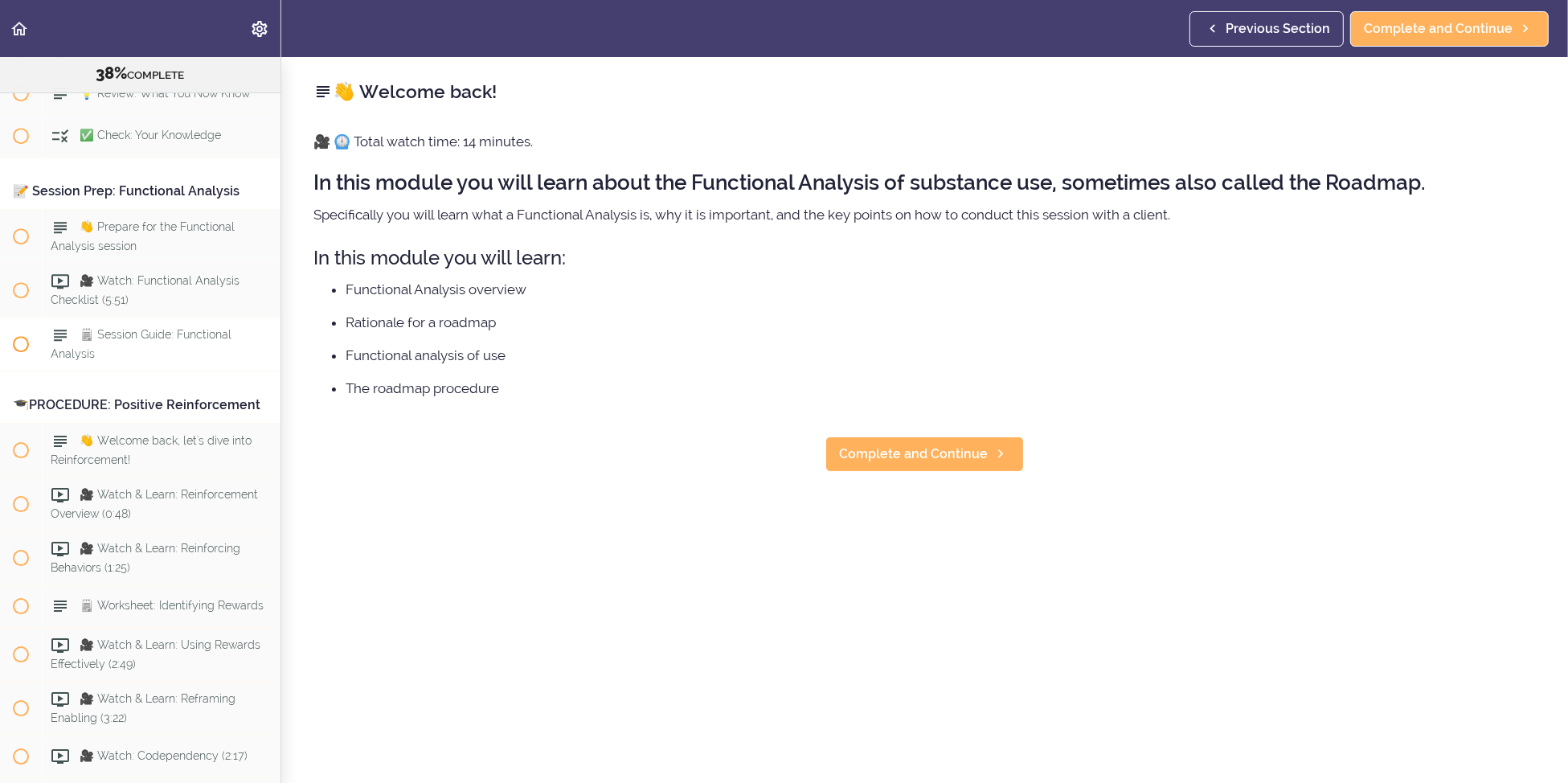 scroll, scrollTop: 0, scrollLeft: 0, axis: both 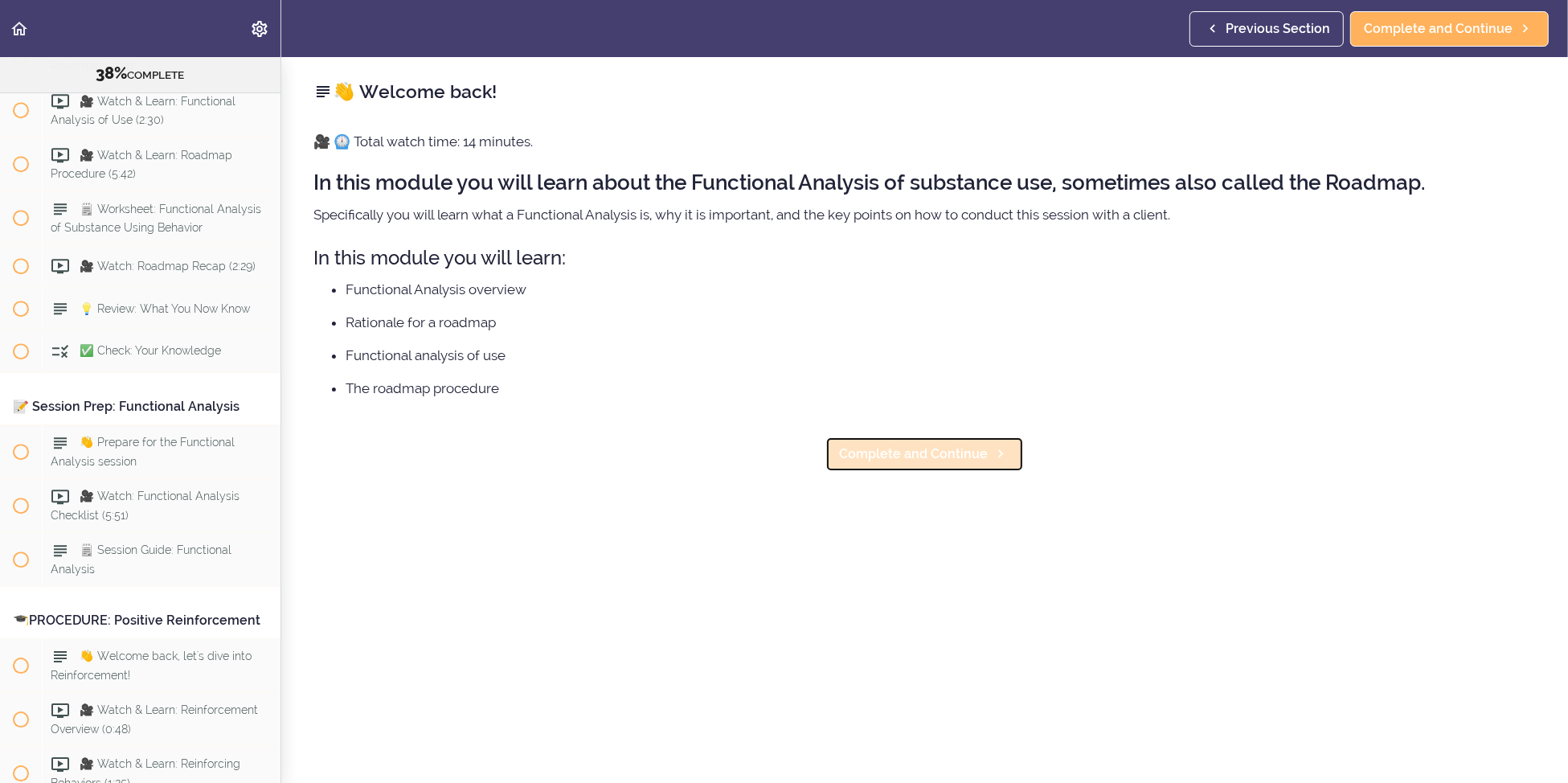 click on "Complete and Continue" at bounding box center (924, 454) 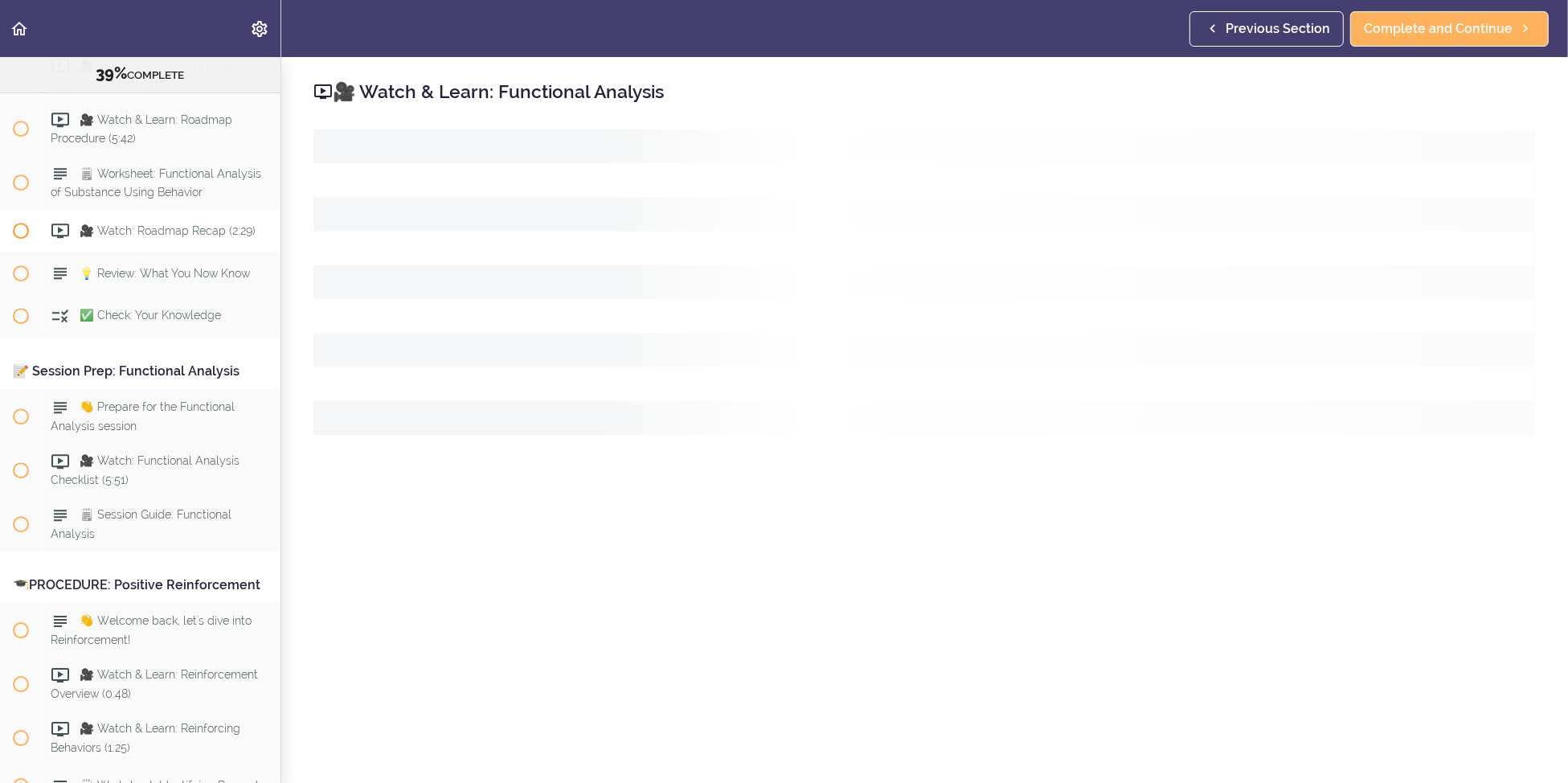 scroll, scrollTop: 5227, scrollLeft: 0, axis: vertical 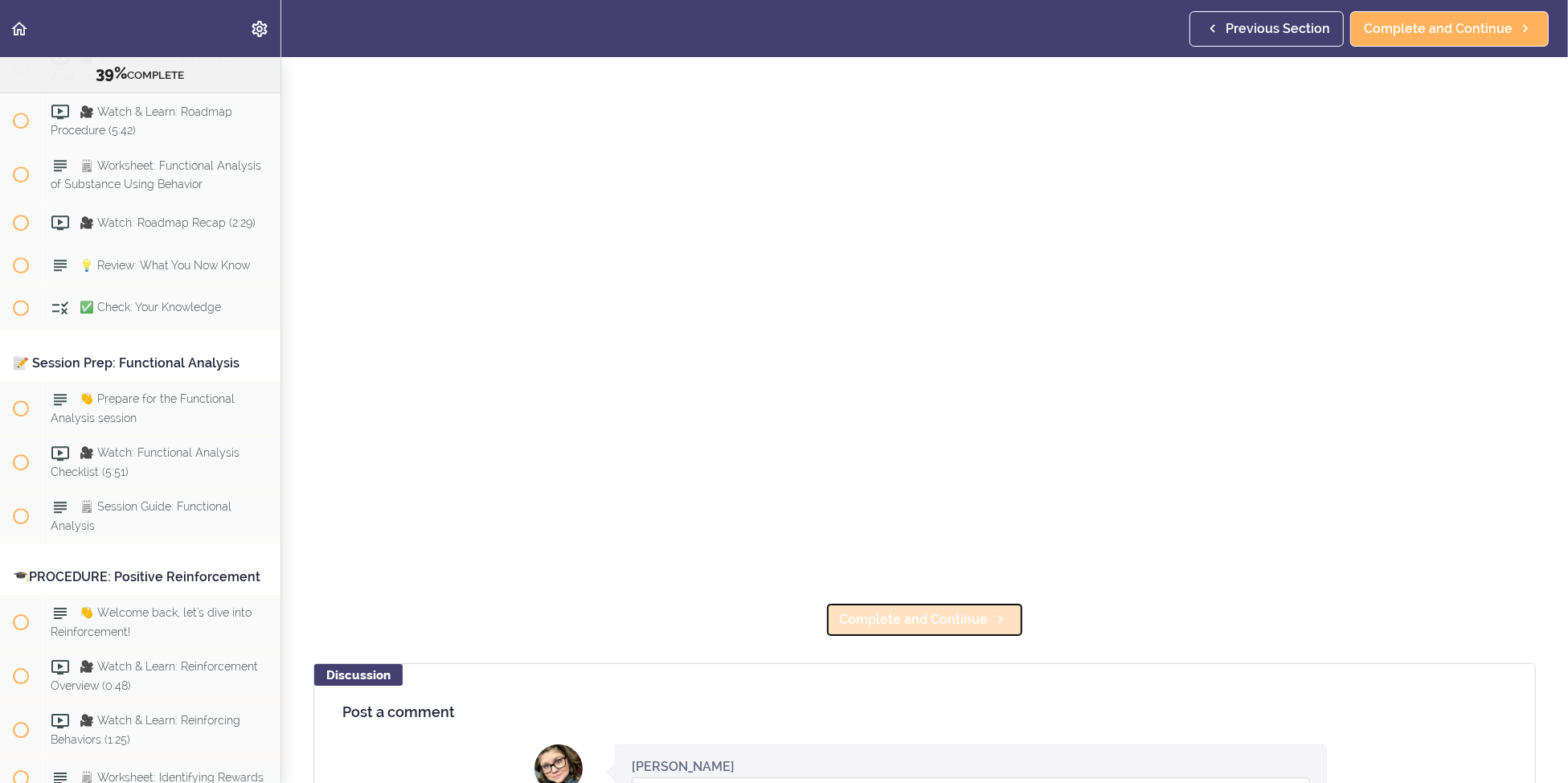 drag, startPoint x: 881, startPoint y: 621, endPoint x: 869, endPoint y: 617, distance: 12.649111 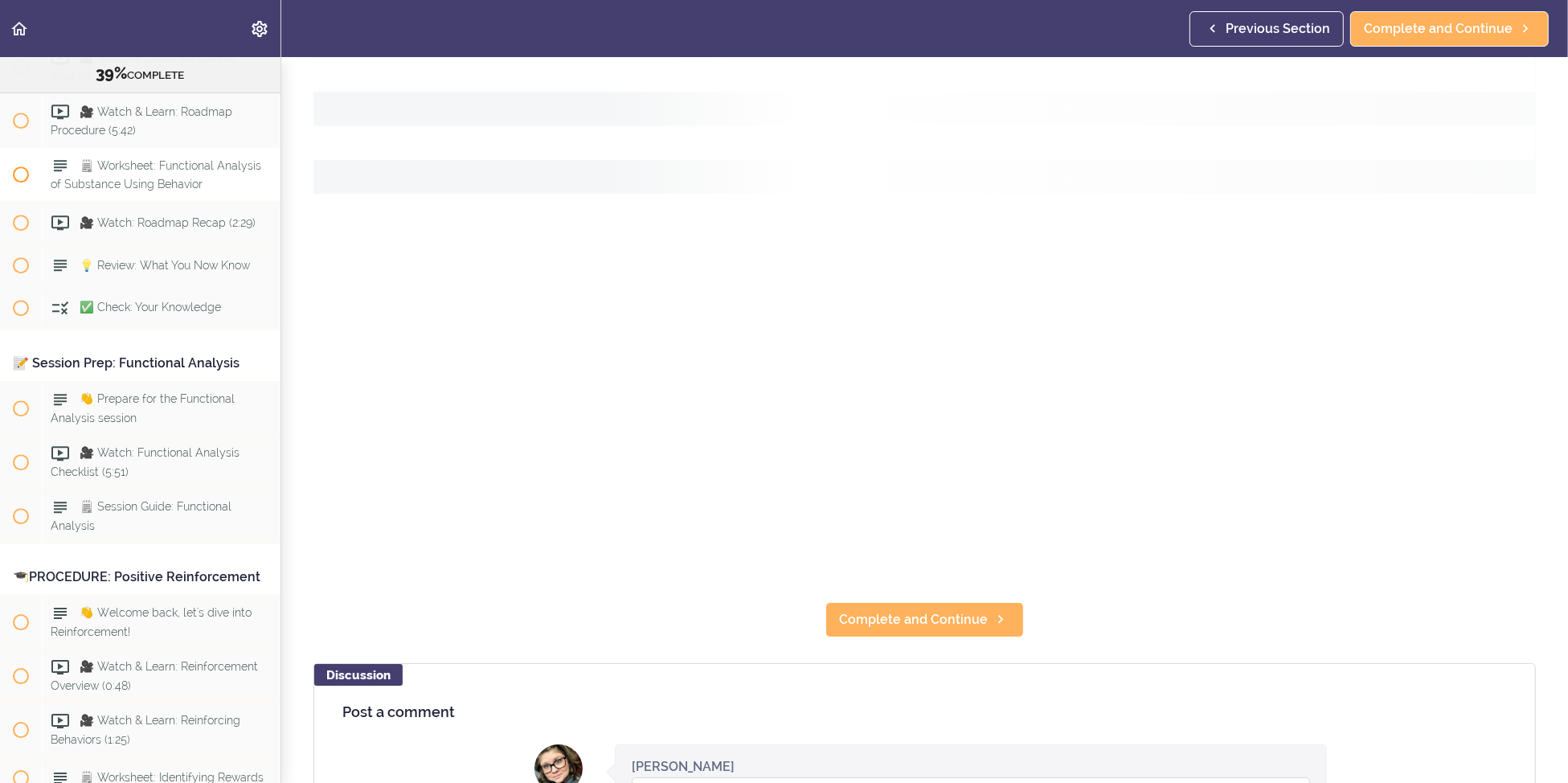 scroll, scrollTop: 0, scrollLeft: 0, axis: both 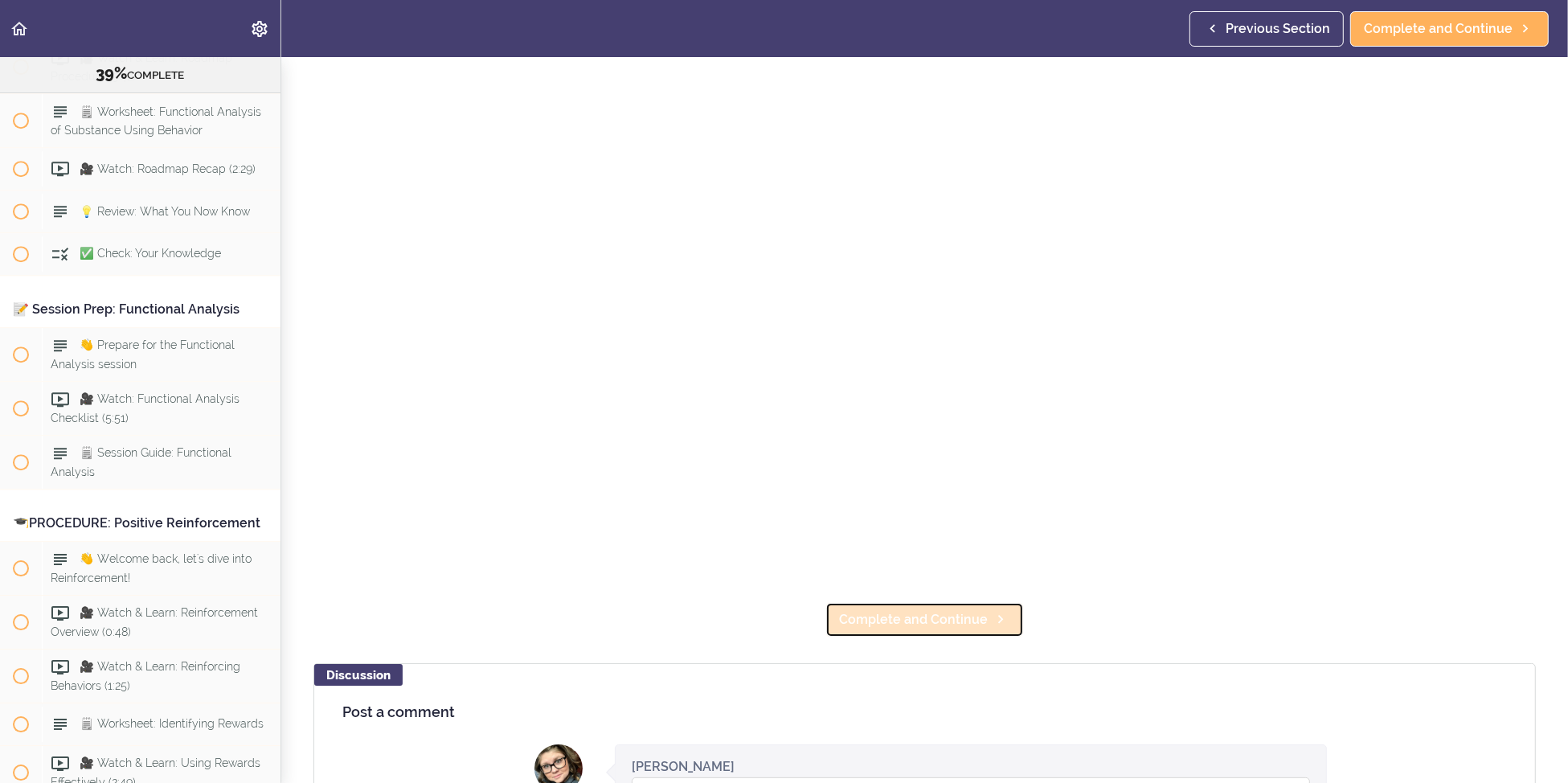 click on "Complete and Continue" at bounding box center [924, 620] 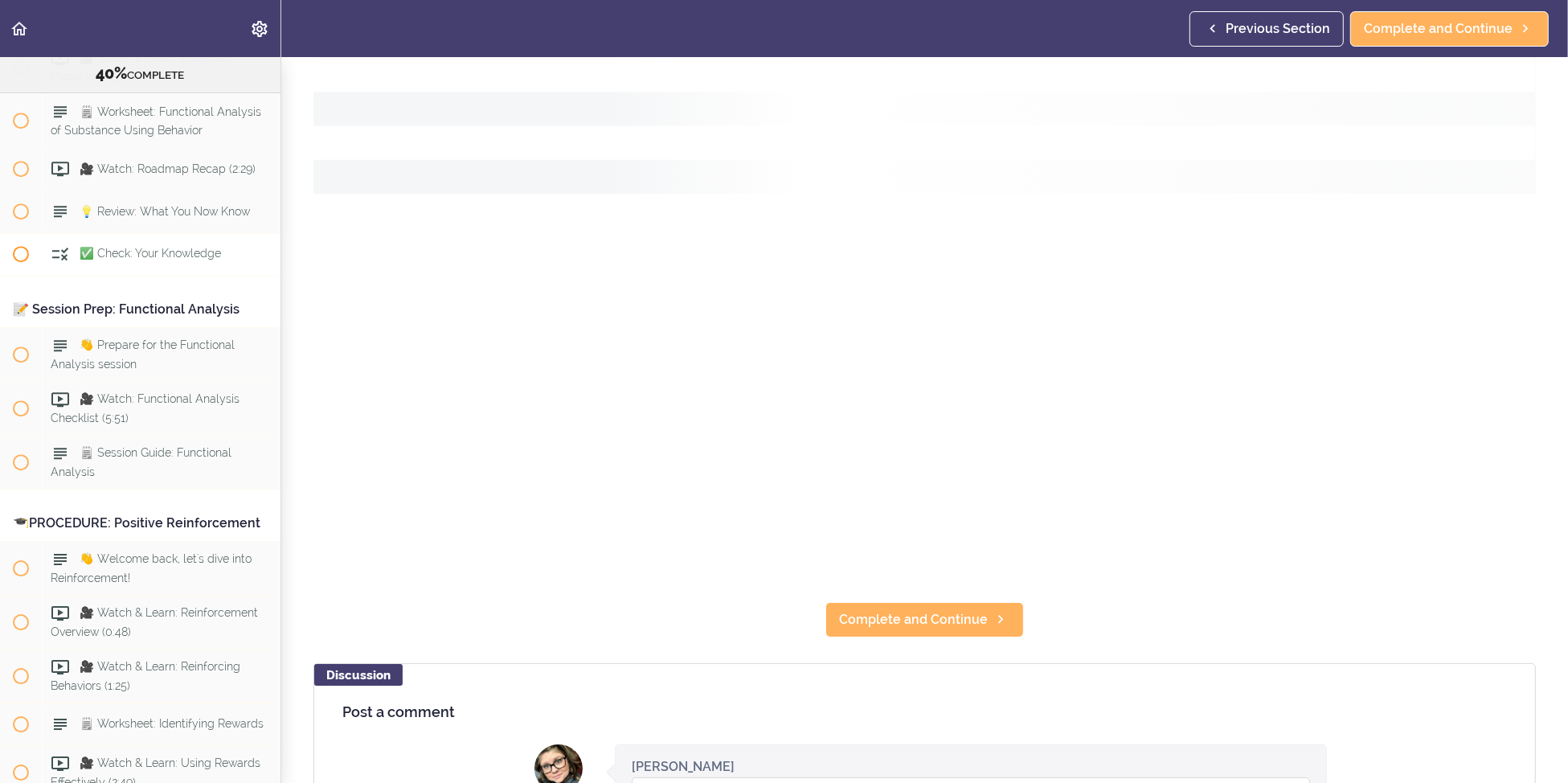 scroll, scrollTop: 0, scrollLeft: 0, axis: both 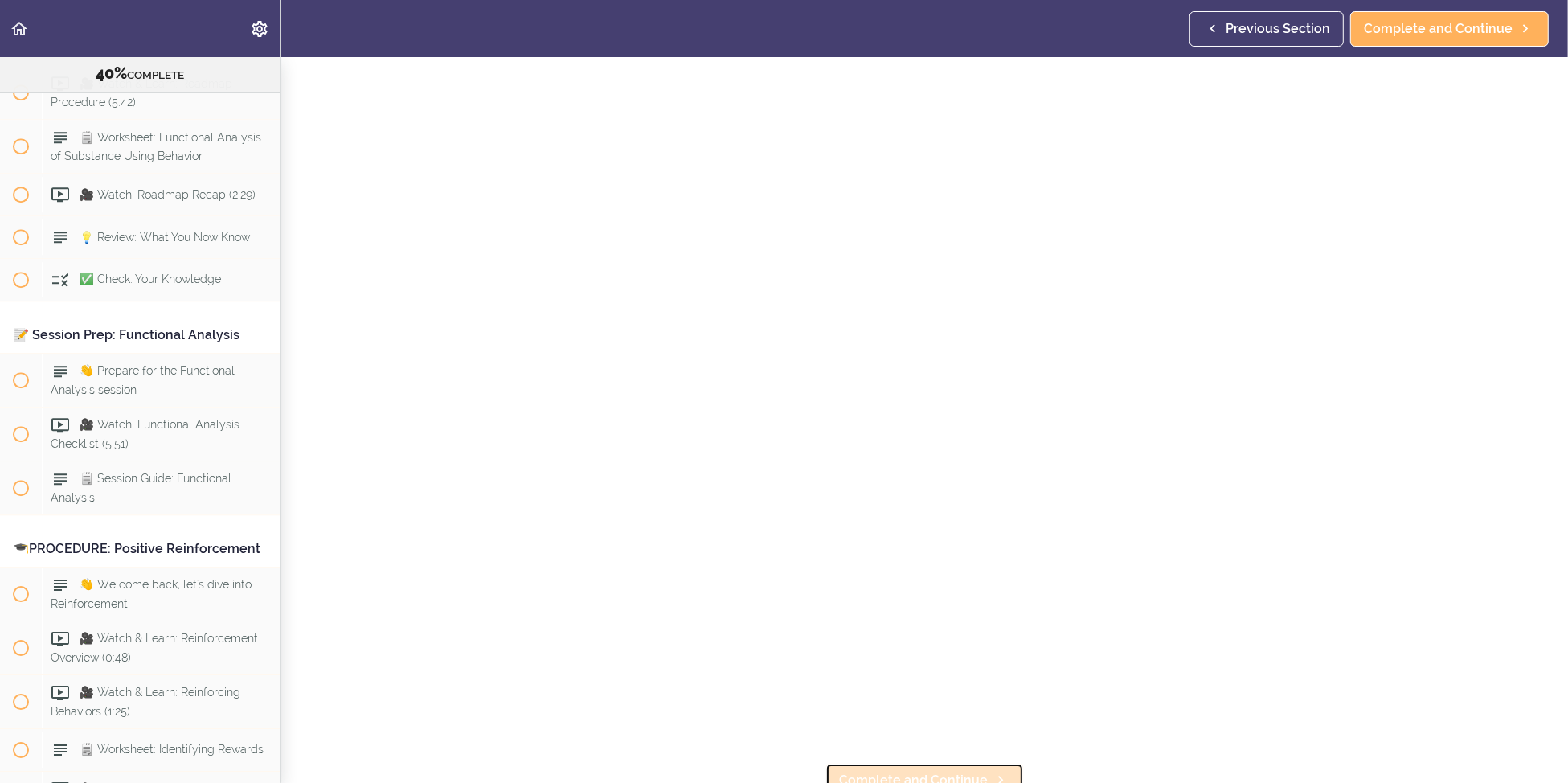 click on "Complete and Continue" at bounding box center (924, 781) 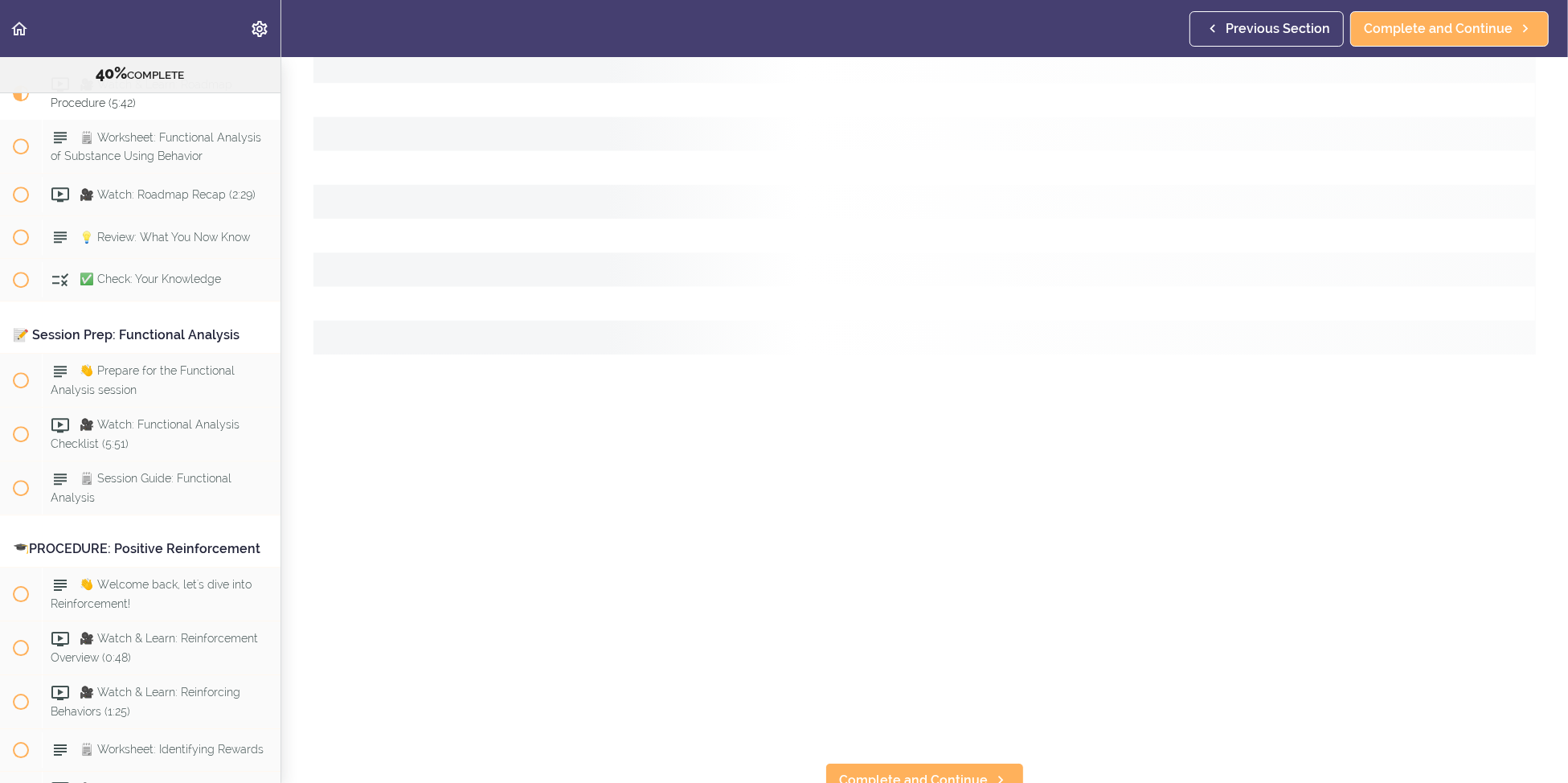 scroll, scrollTop: 0, scrollLeft: 0, axis: both 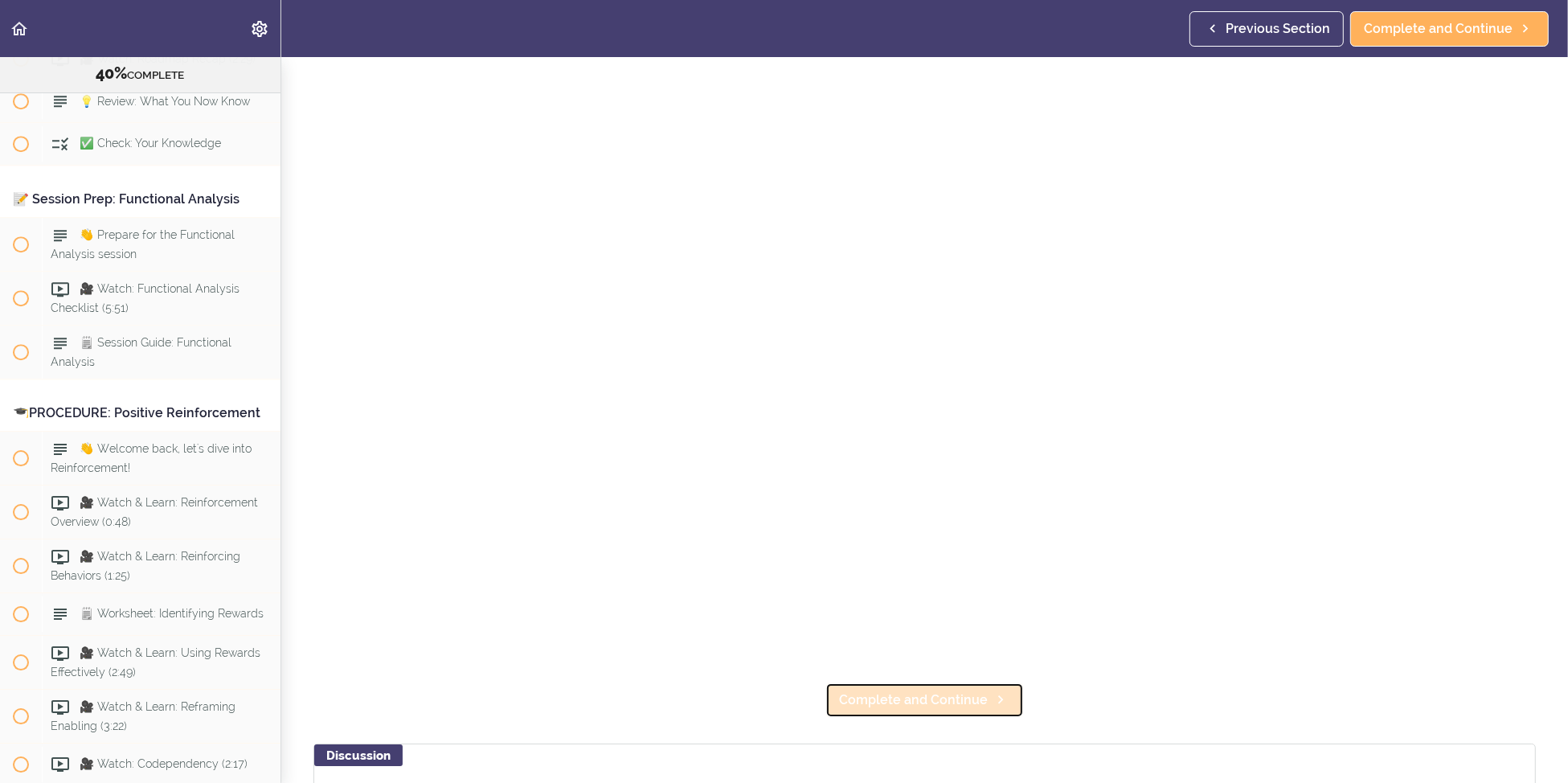 click on "Complete and Continue" at bounding box center [913, 700] 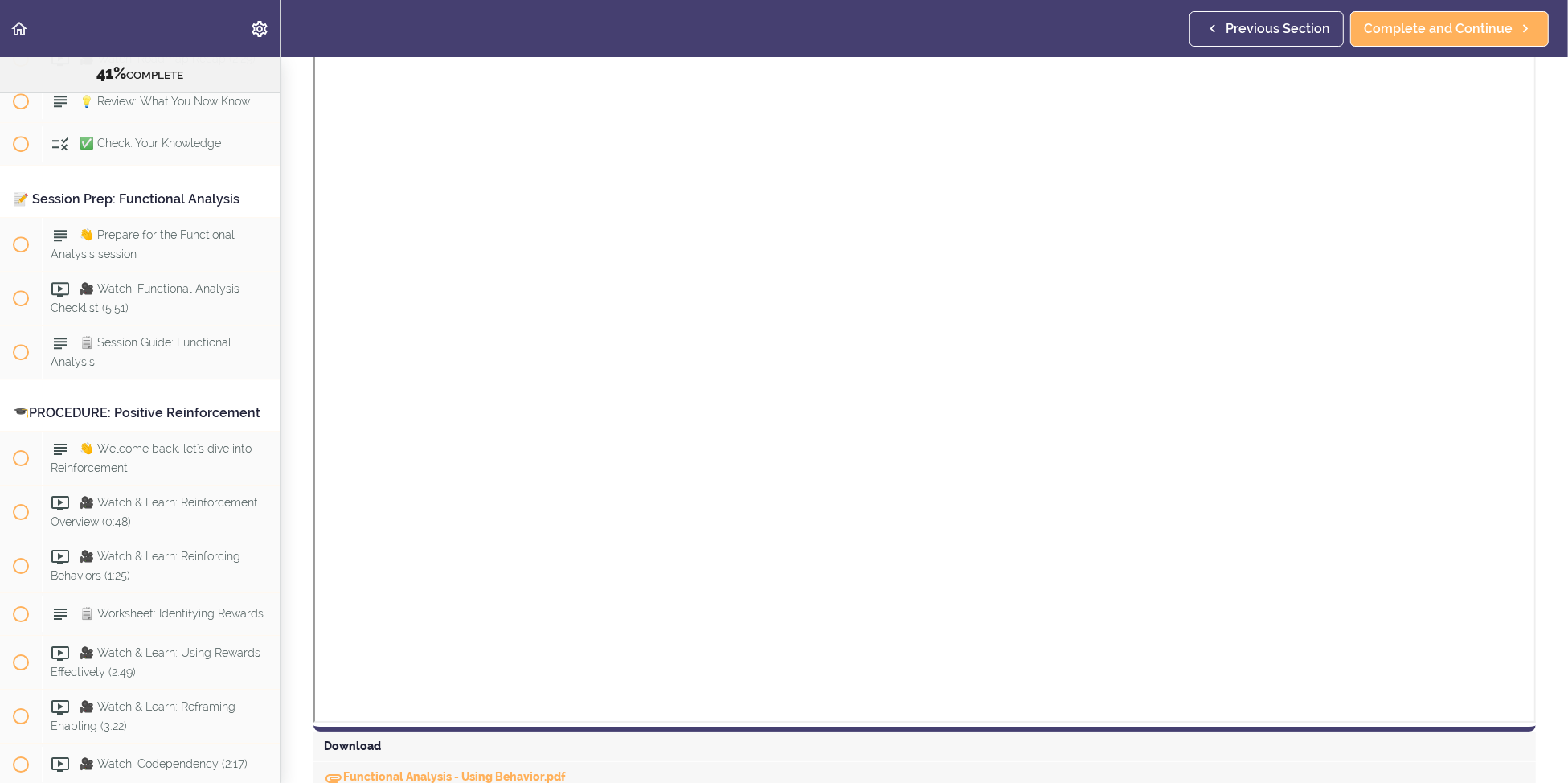 scroll, scrollTop: 0, scrollLeft: 0, axis: both 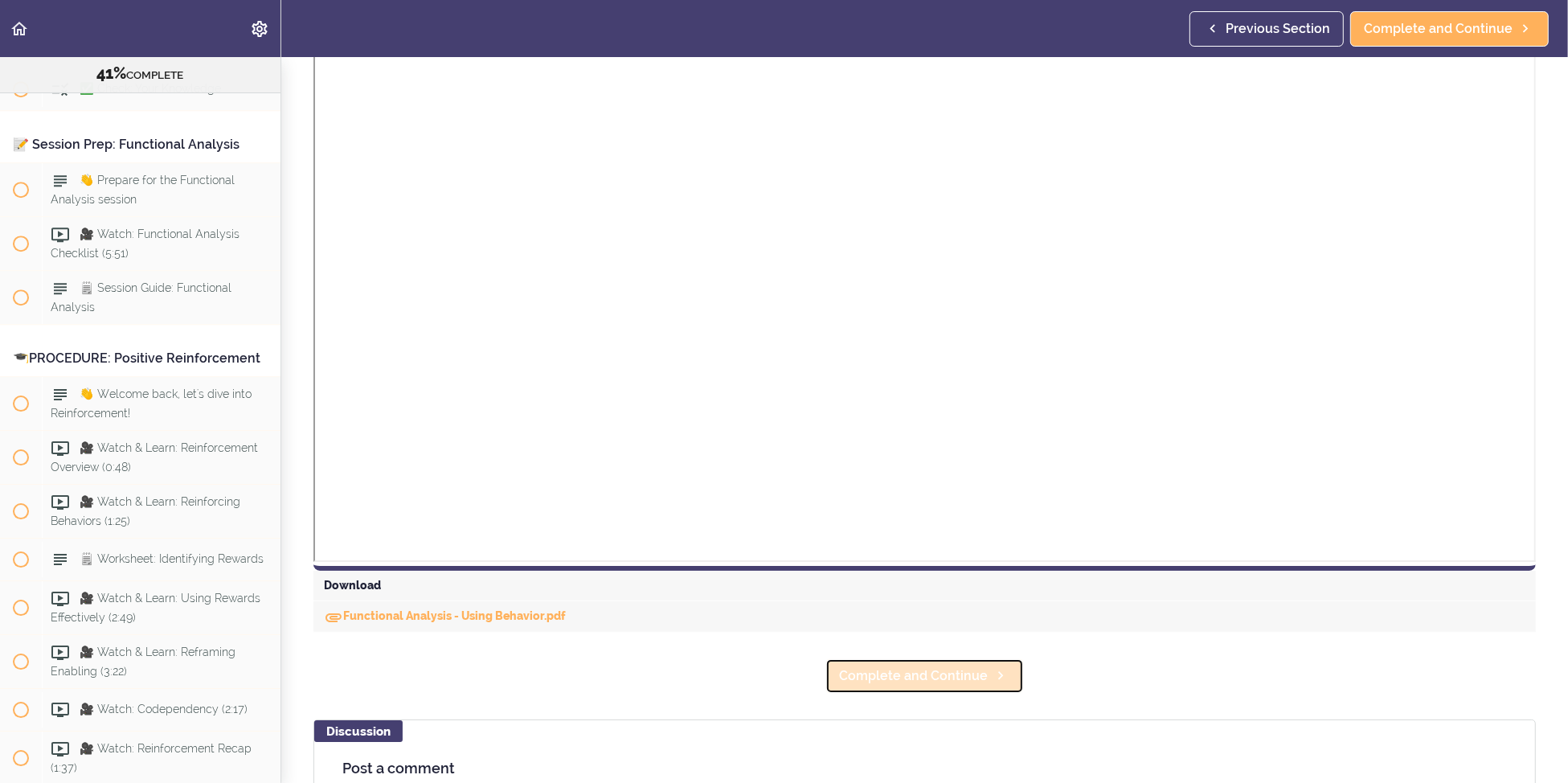 click on "Complete and Continue" at bounding box center (924, 676) 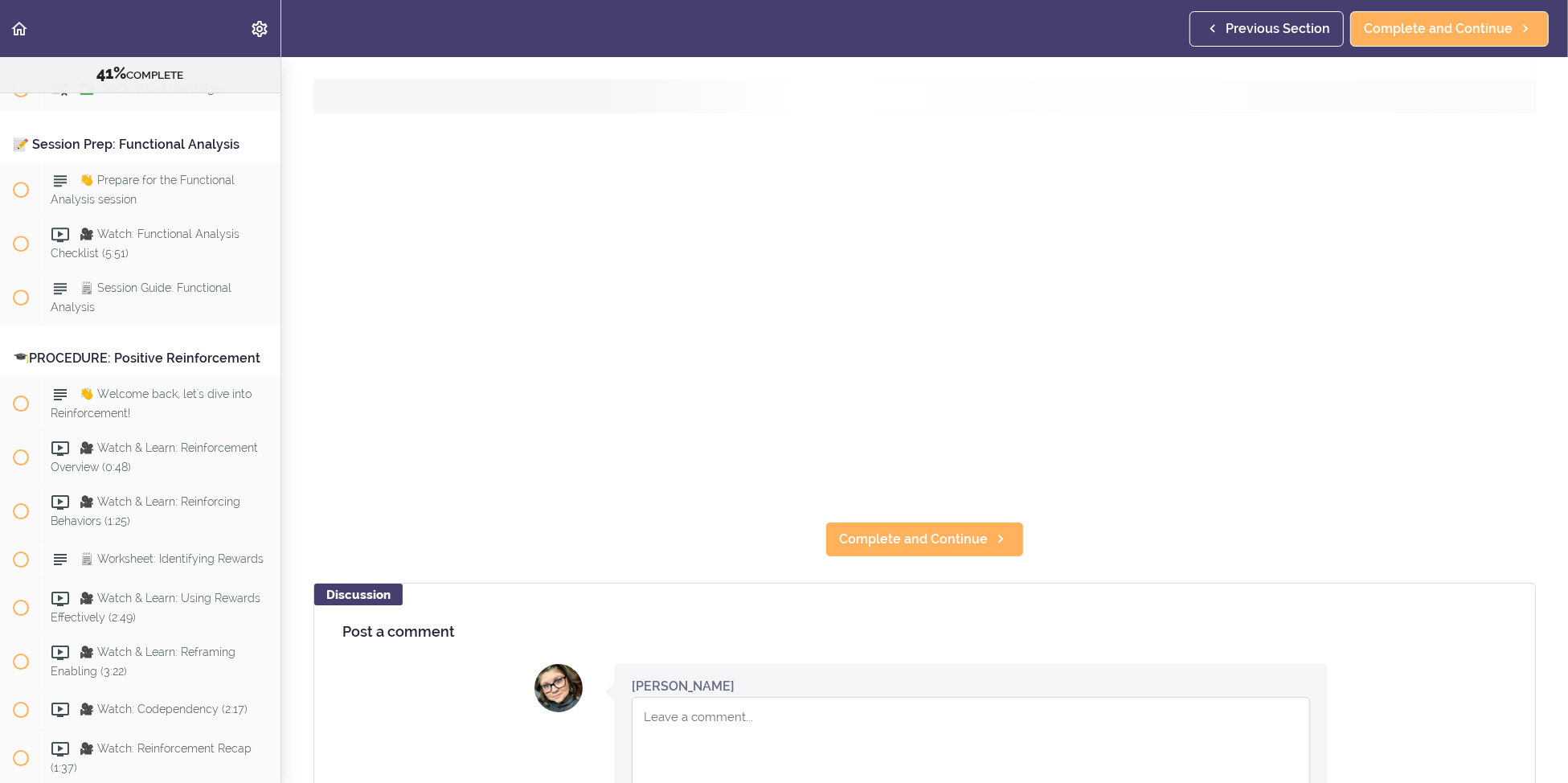 scroll, scrollTop: 2, scrollLeft: 0, axis: vertical 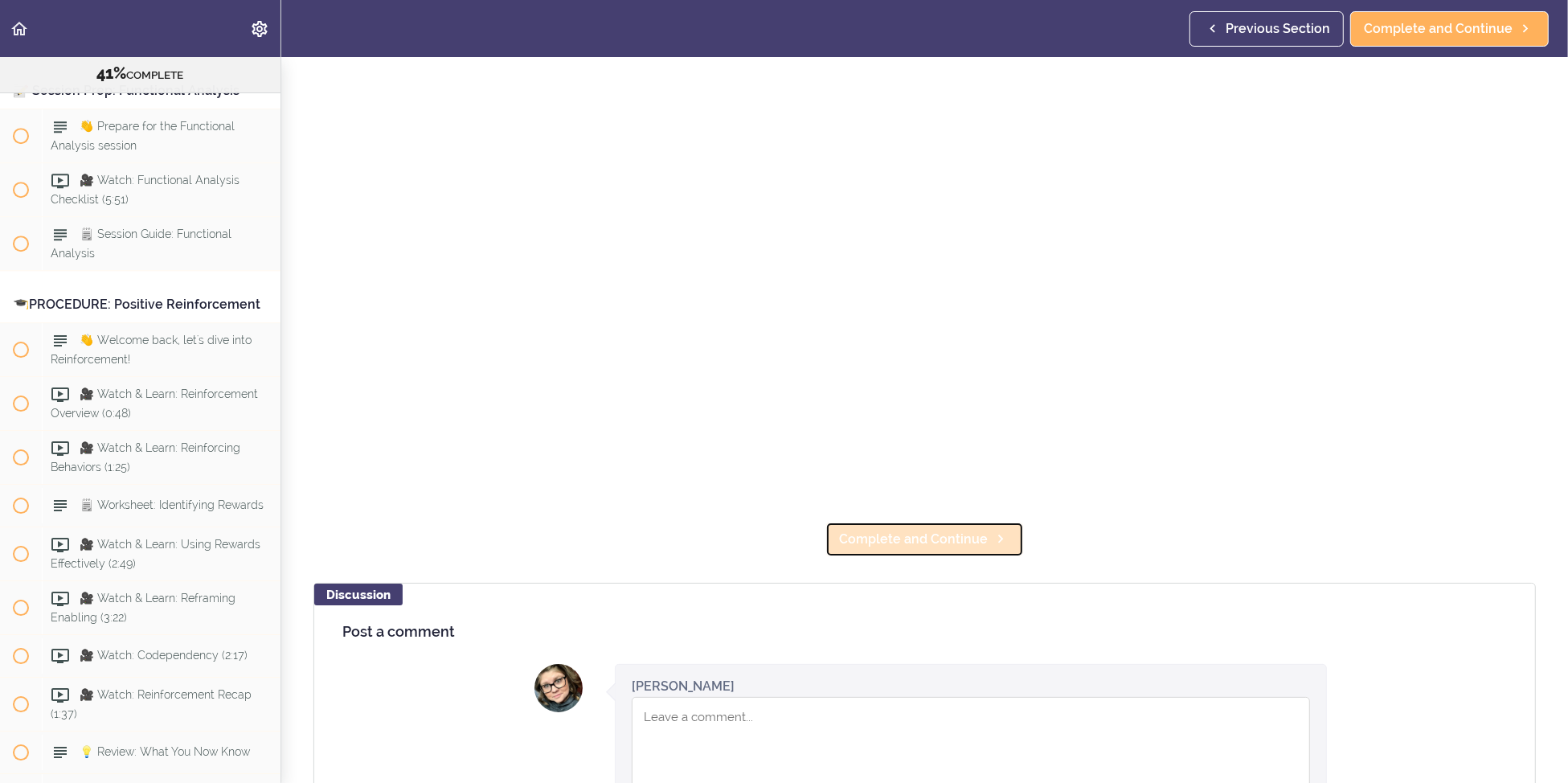click on "Complete and Continue" at bounding box center [913, 539] 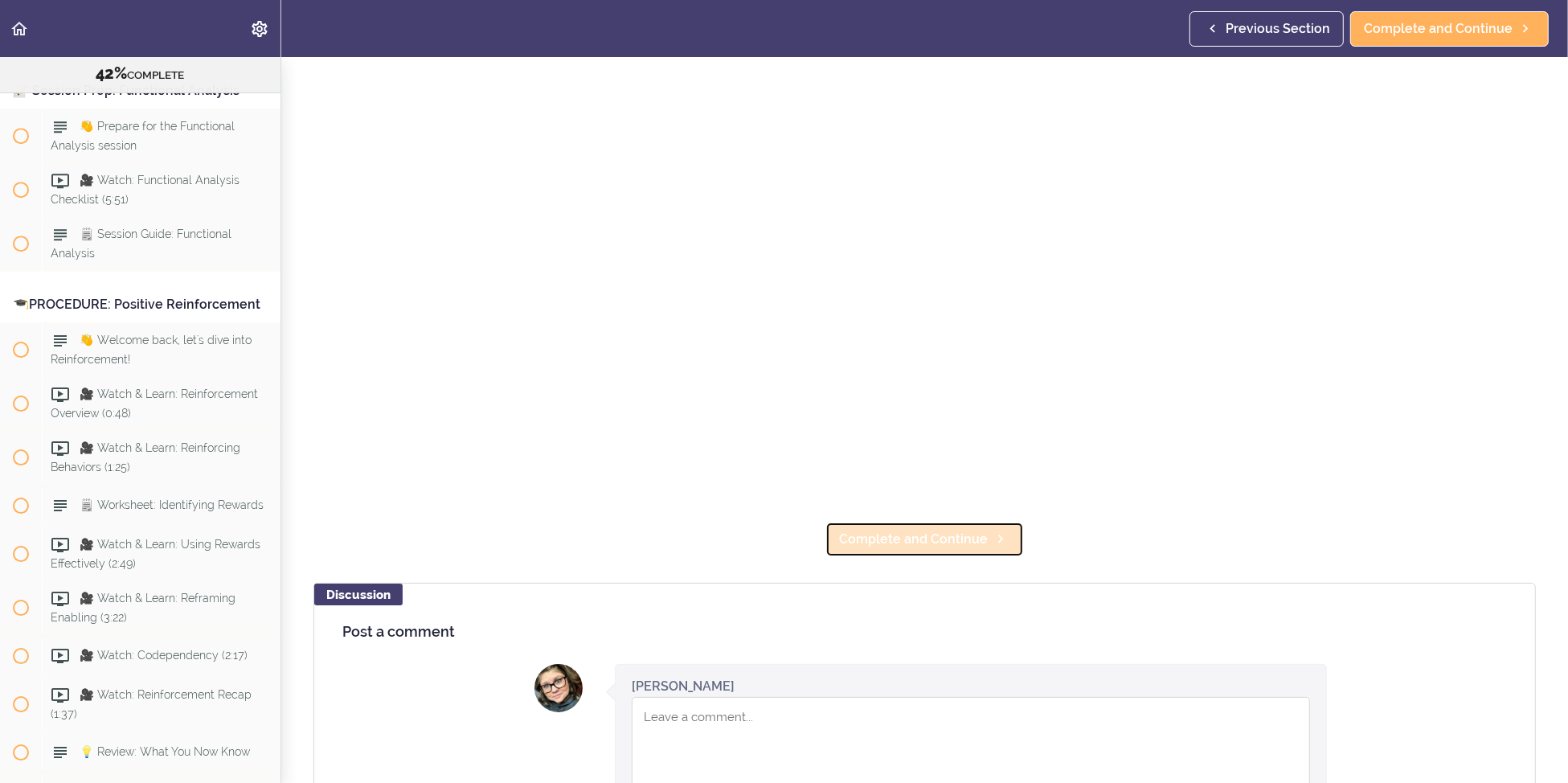 click on "Complete and Continue" at bounding box center (913, 539) 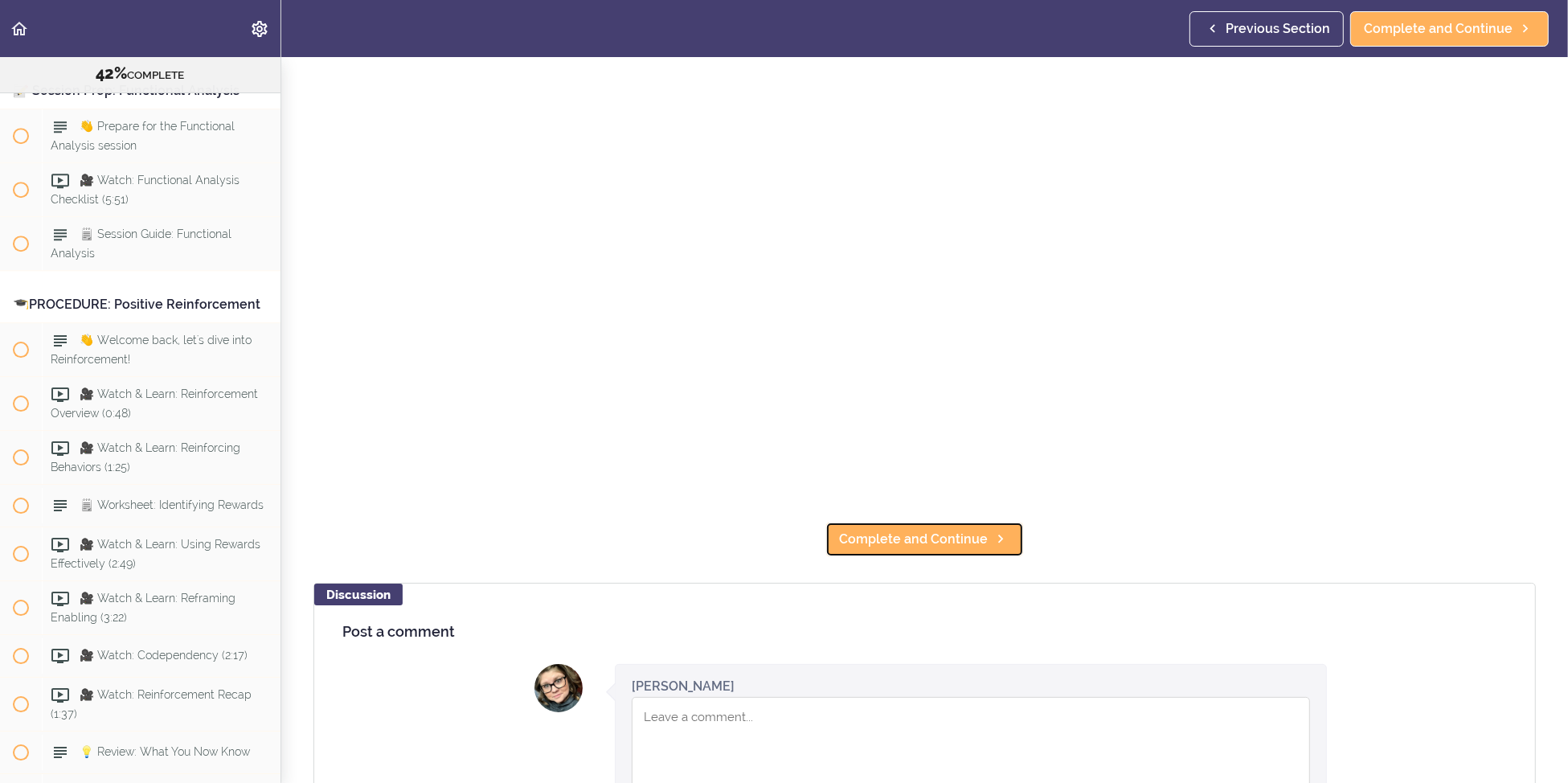 scroll, scrollTop: 0, scrollLeft: 0, axis: both 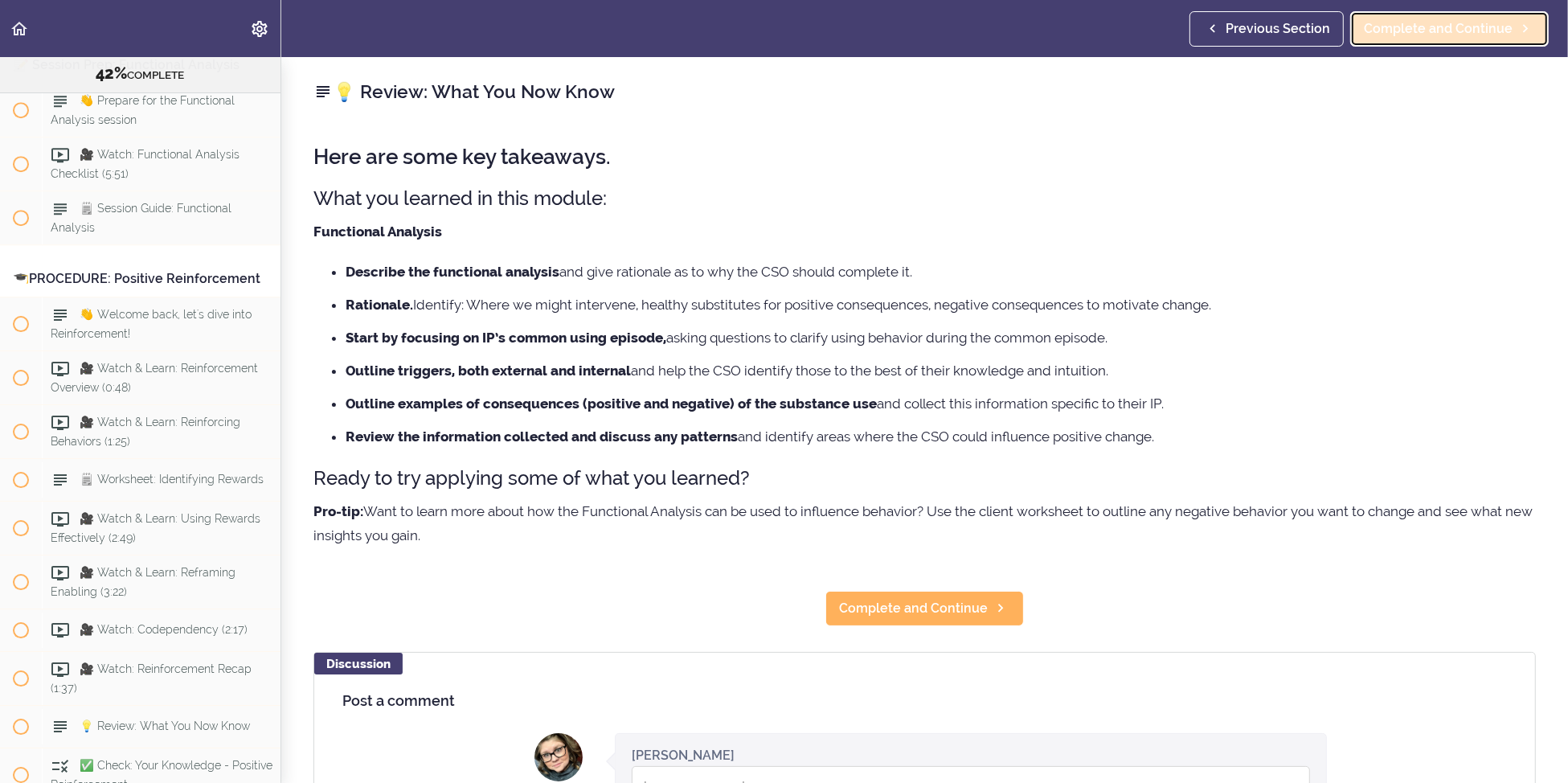click on "Complete and Continue" at bounding box center (1438, 29) 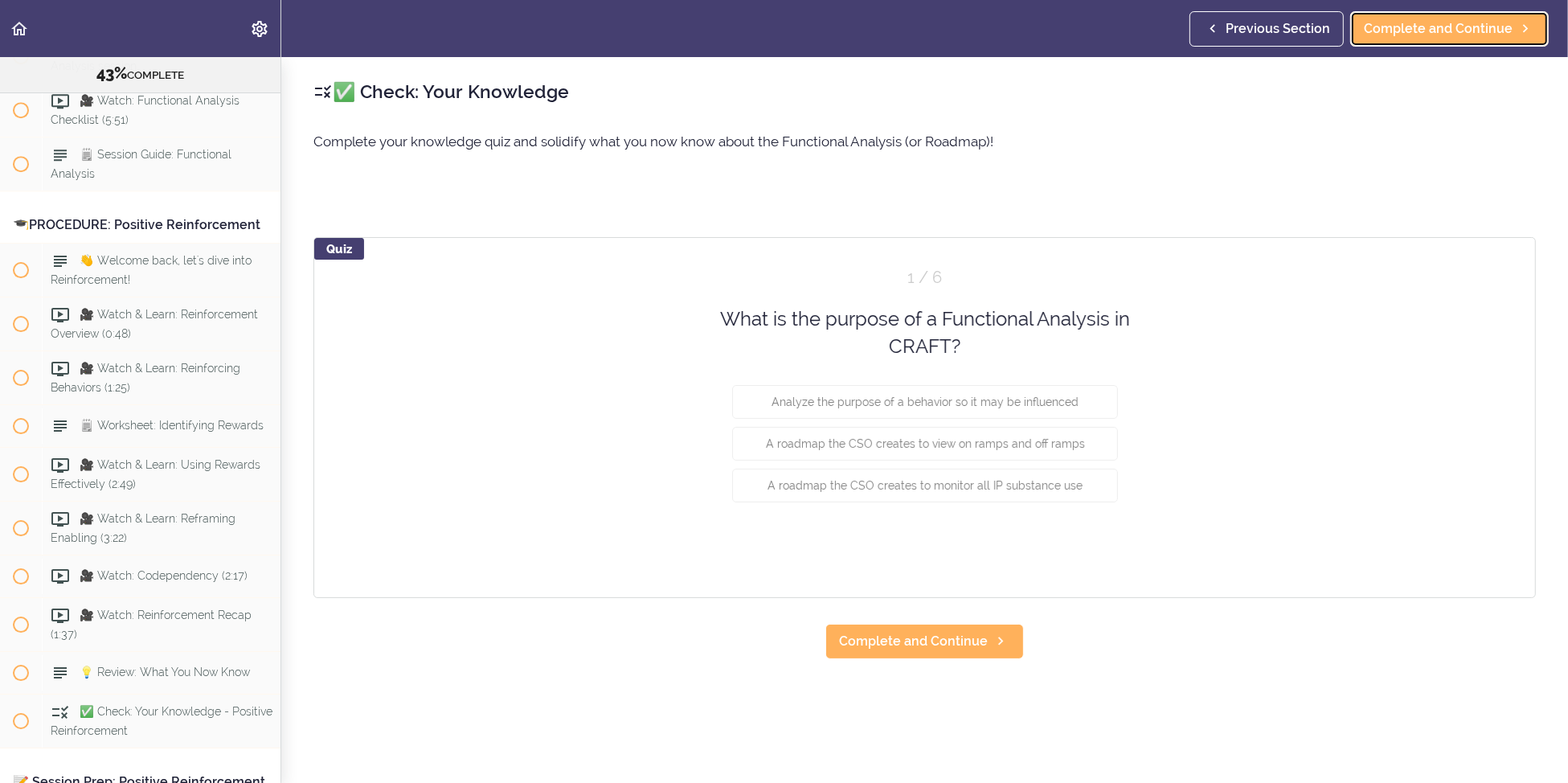 scroll, scrollTop: 5585, scrollLeft: 0, axis: vertical 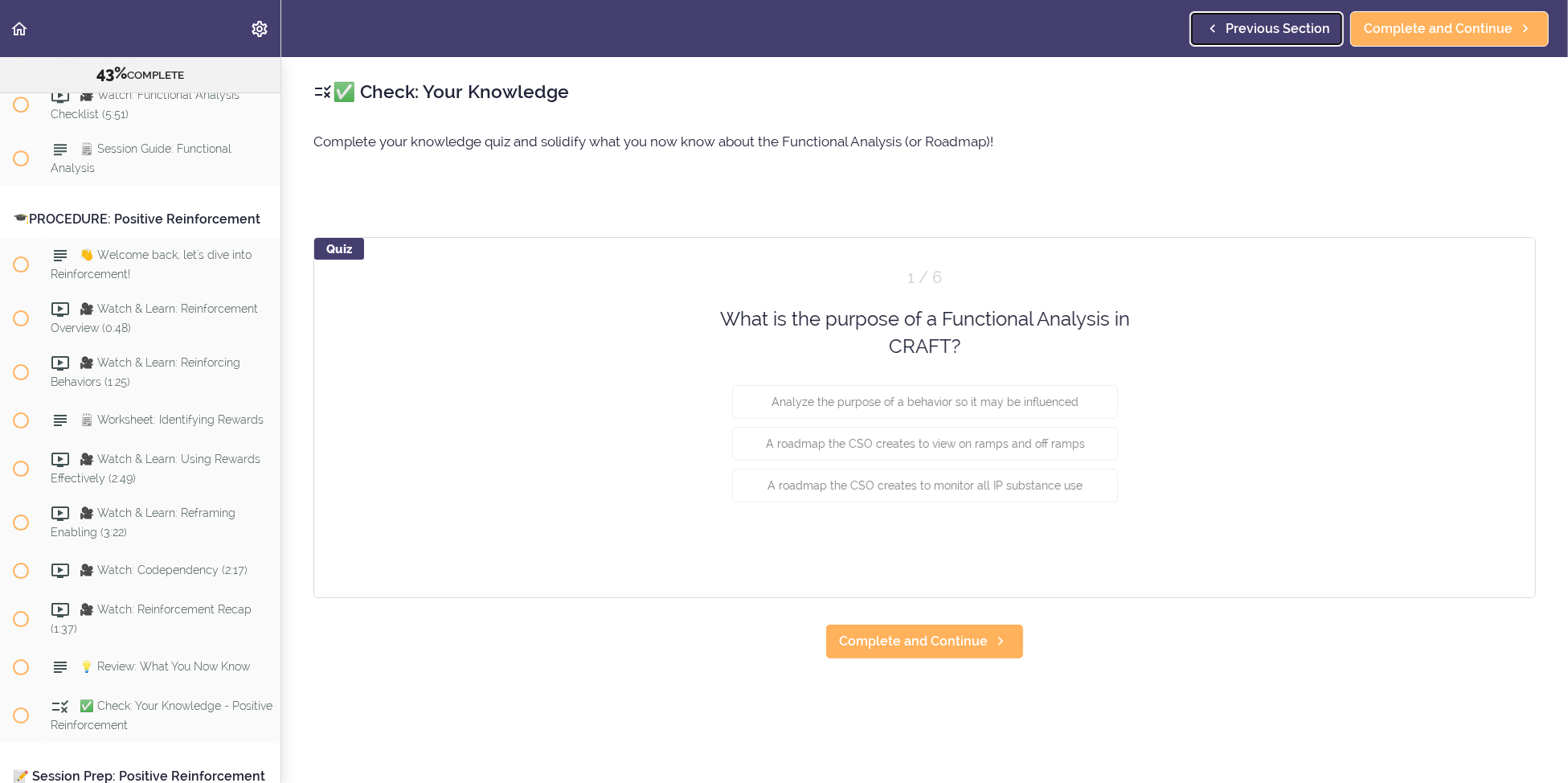 click on "Previous Section" at bounding box center [1278, 29] 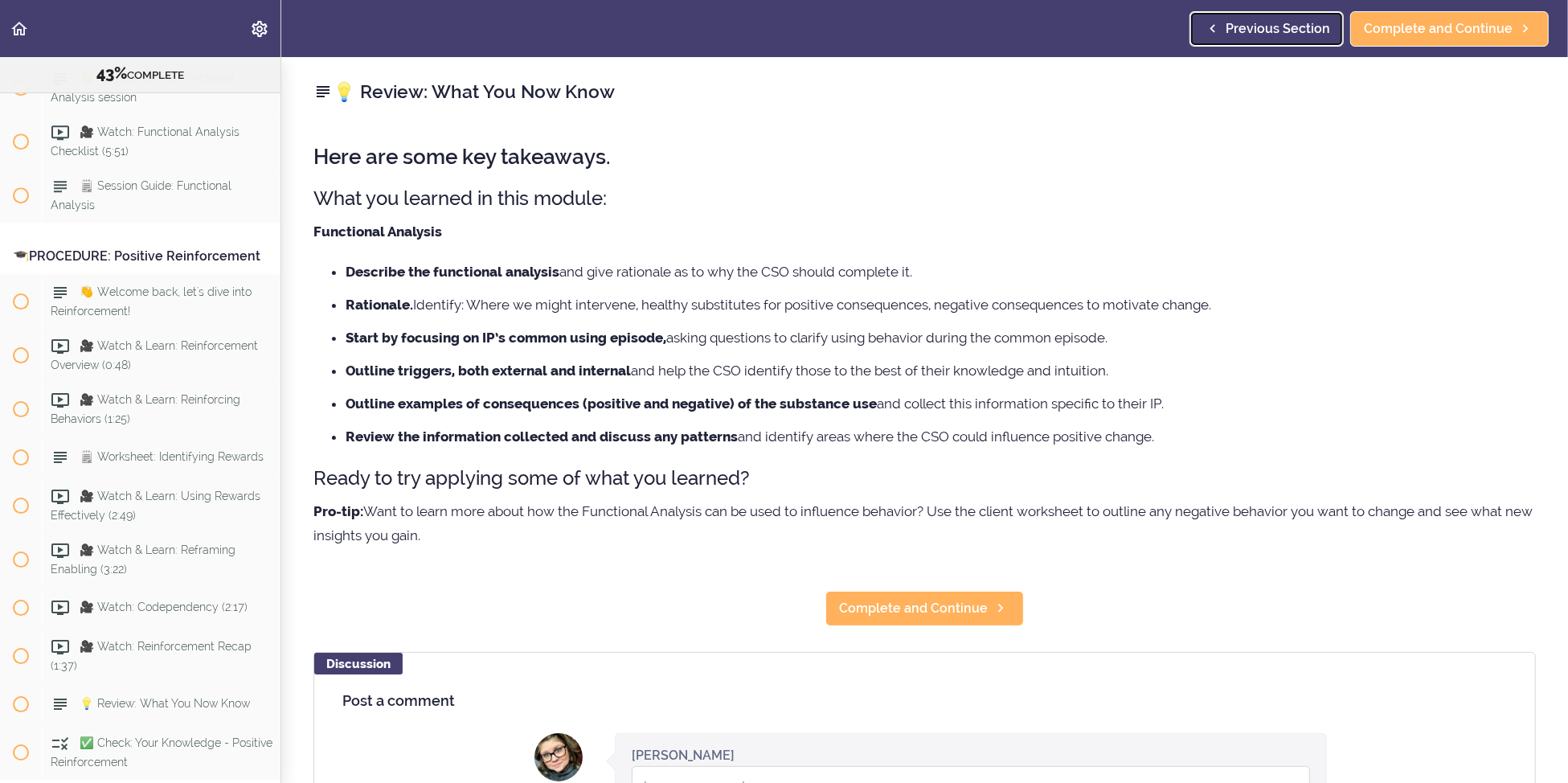 scroll, scrollTop: 5543, scrollLeft: 0, axis: vertical 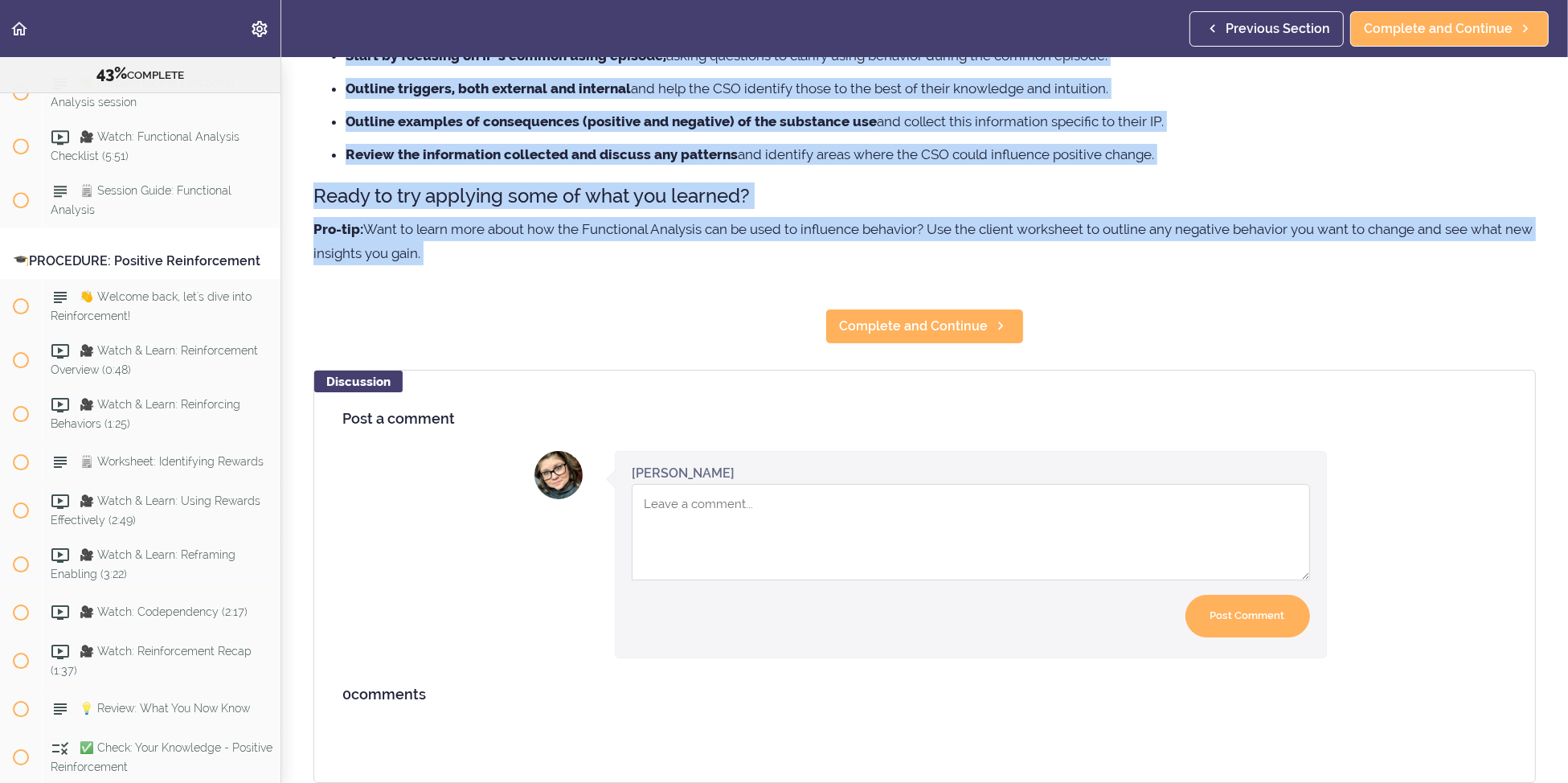 drag, startPoint x: 305, startPoint y: 226, endPoint x: 498, endPoint y: 287, distance: 202.41047 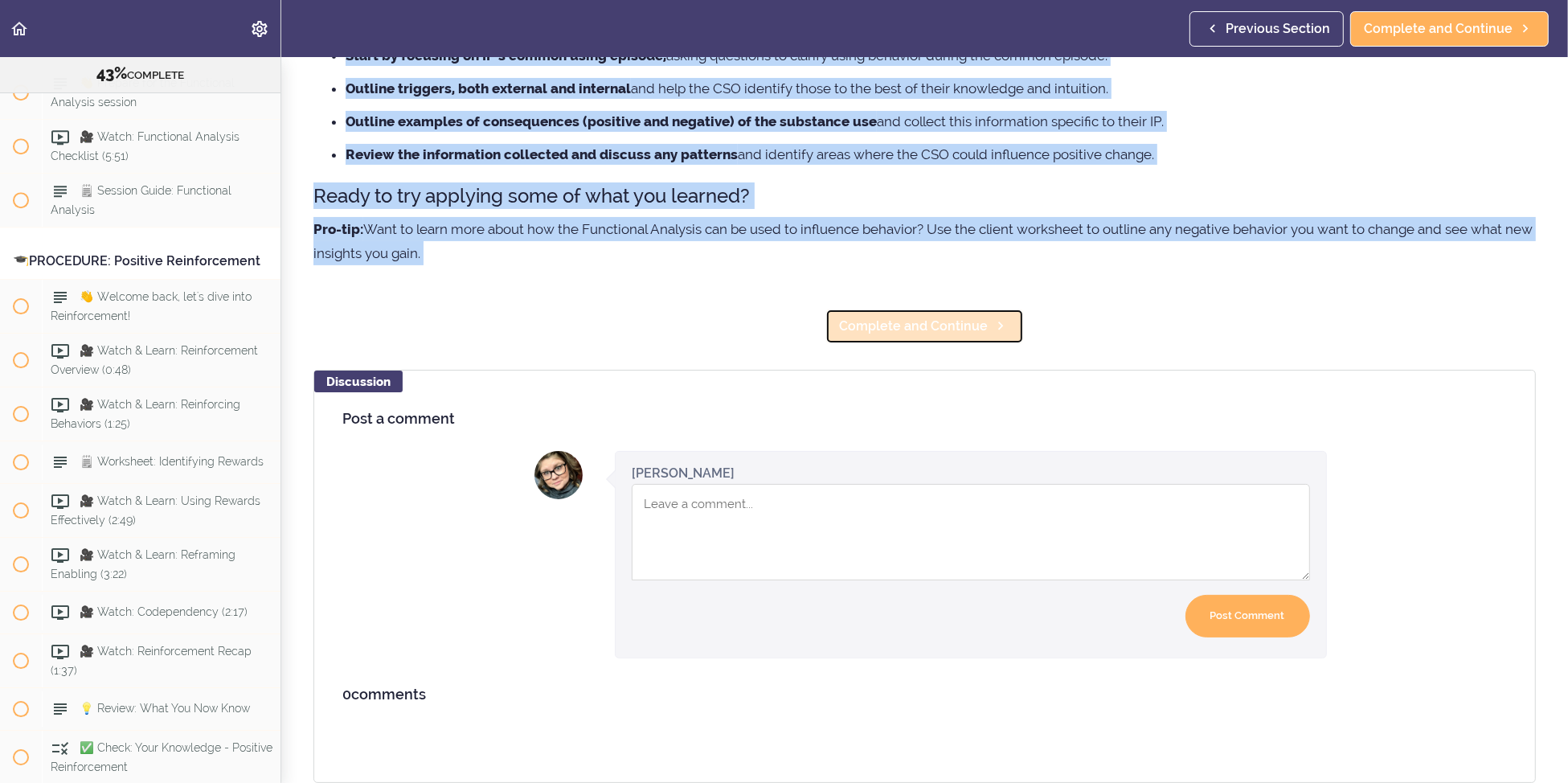 click on "Complete and Continue" at bounding box center (924, 326) 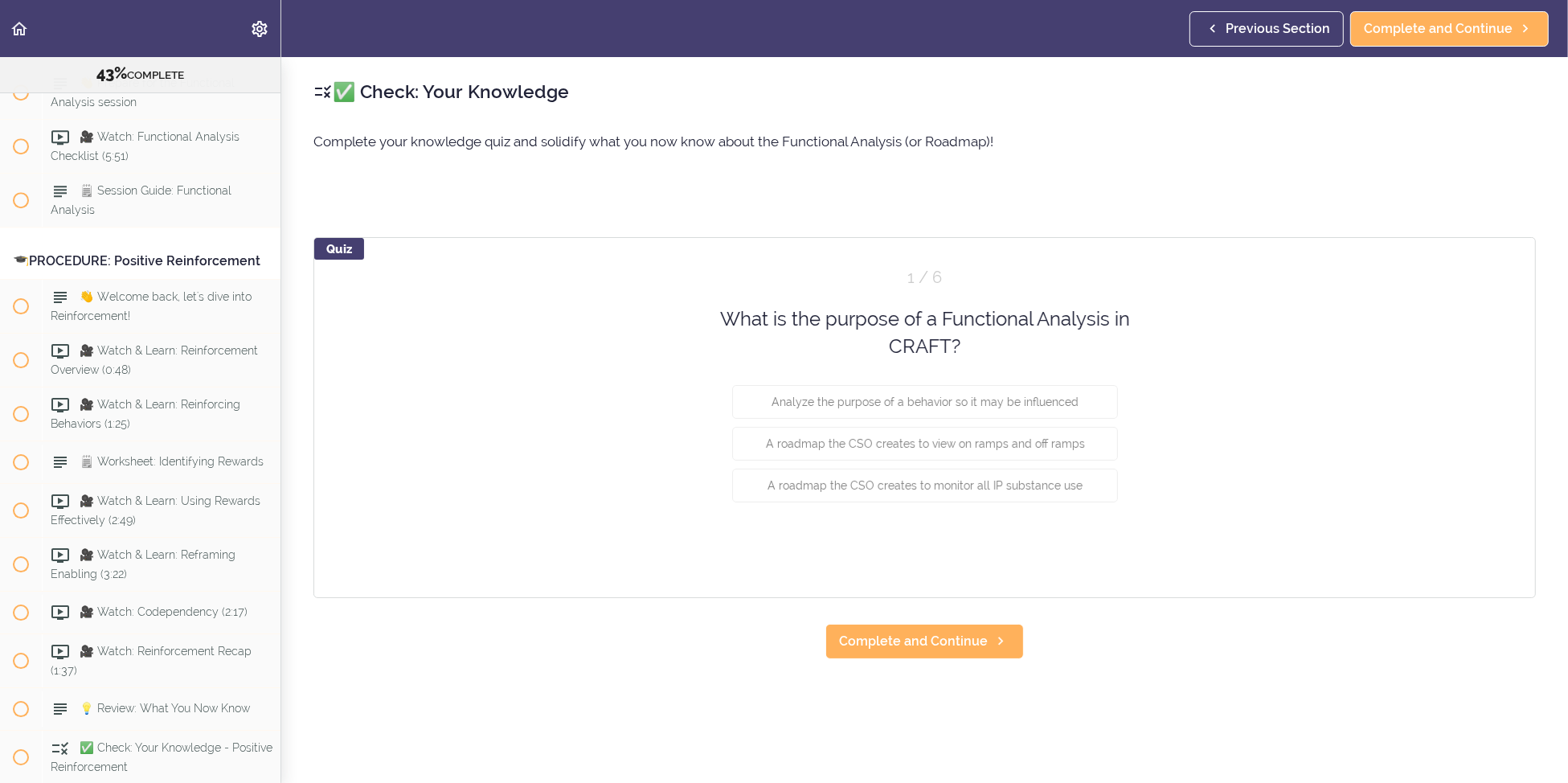 scroll, scrollTop: 0, scrollLeft: 0, axis: both 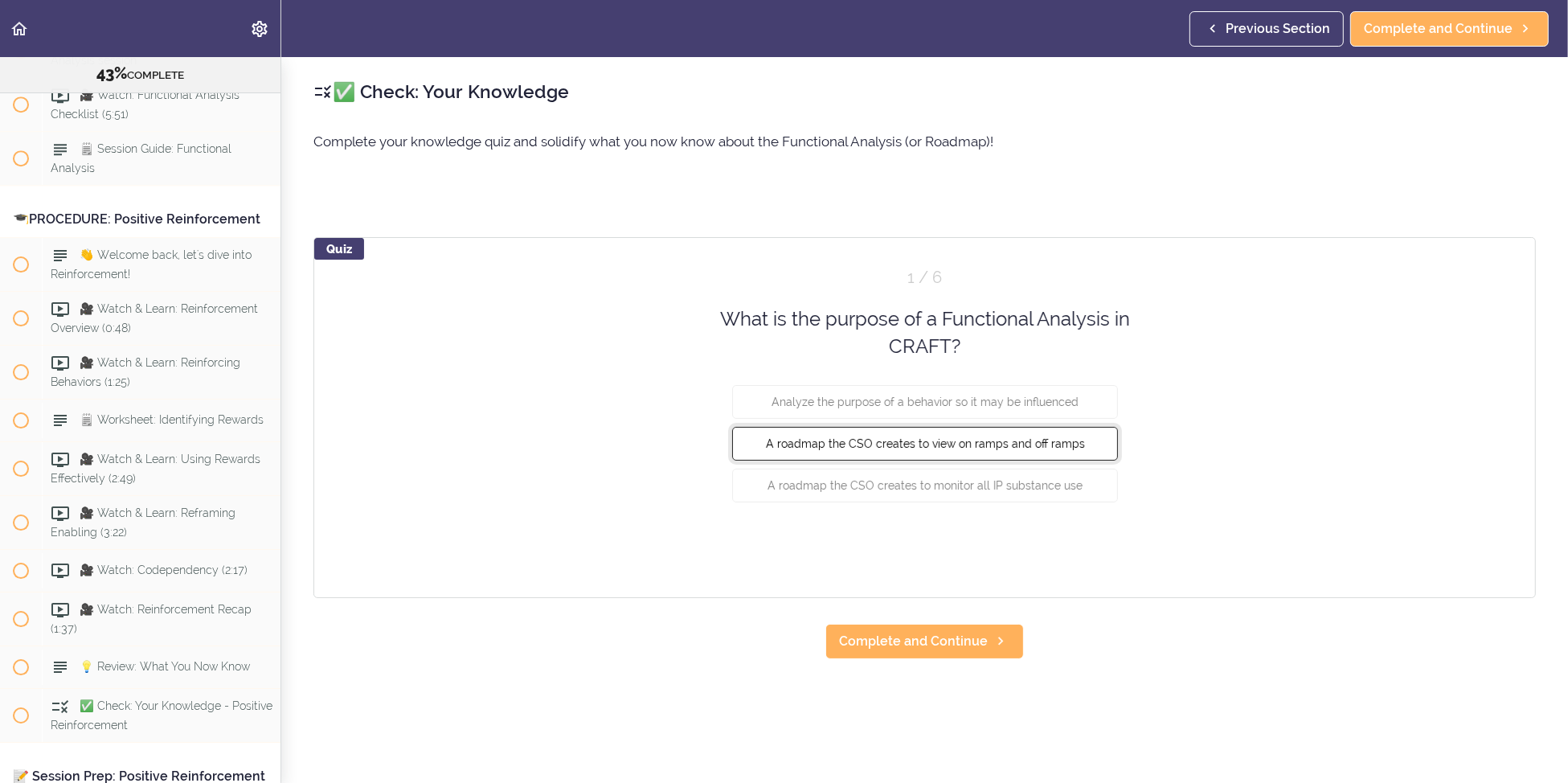 click on "A roadmap the CSO creates to view on ramps and off ramps" at bounding box center (924, 443) 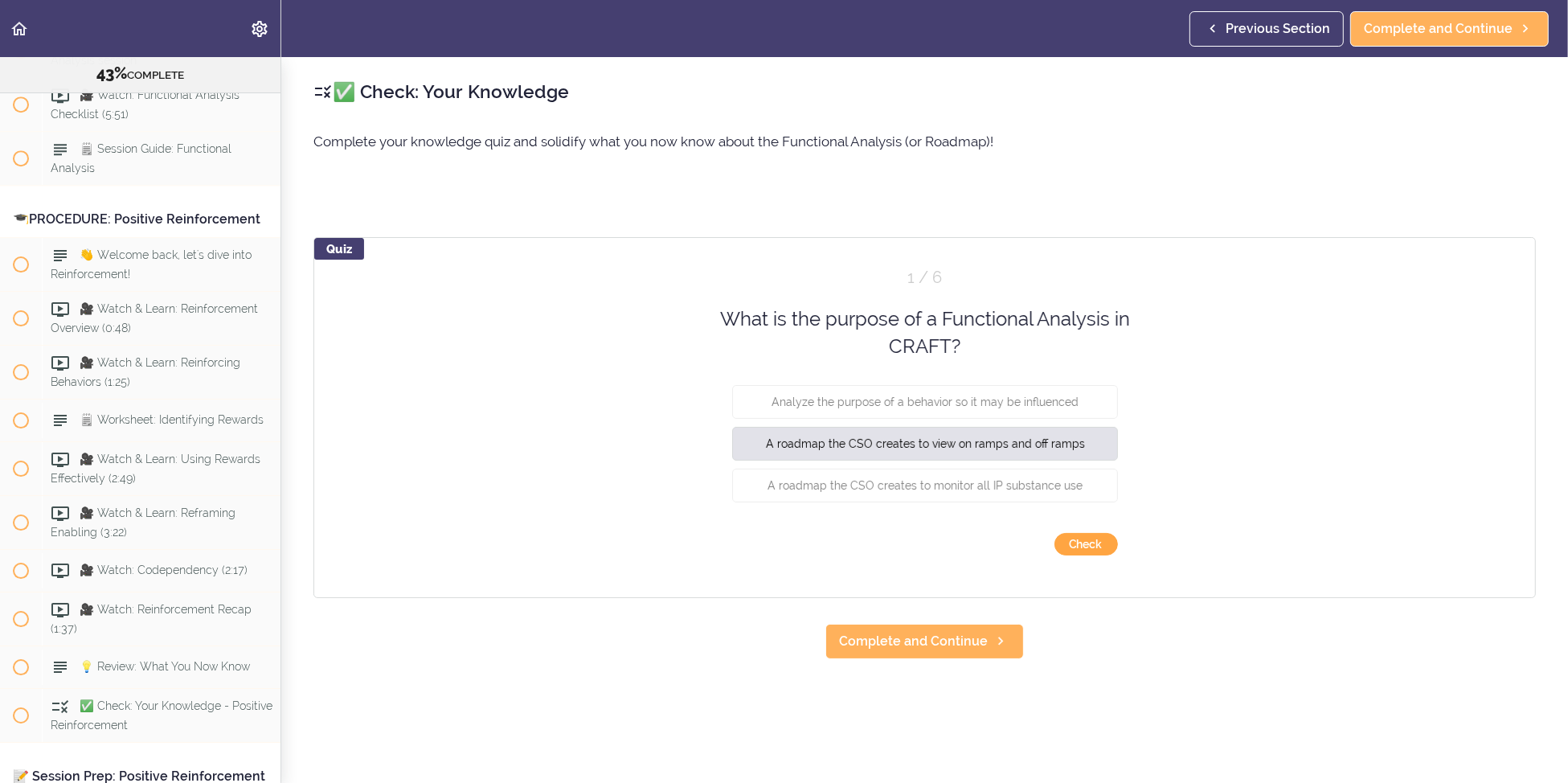 click on "Check" at bounding box center (1086, 544) 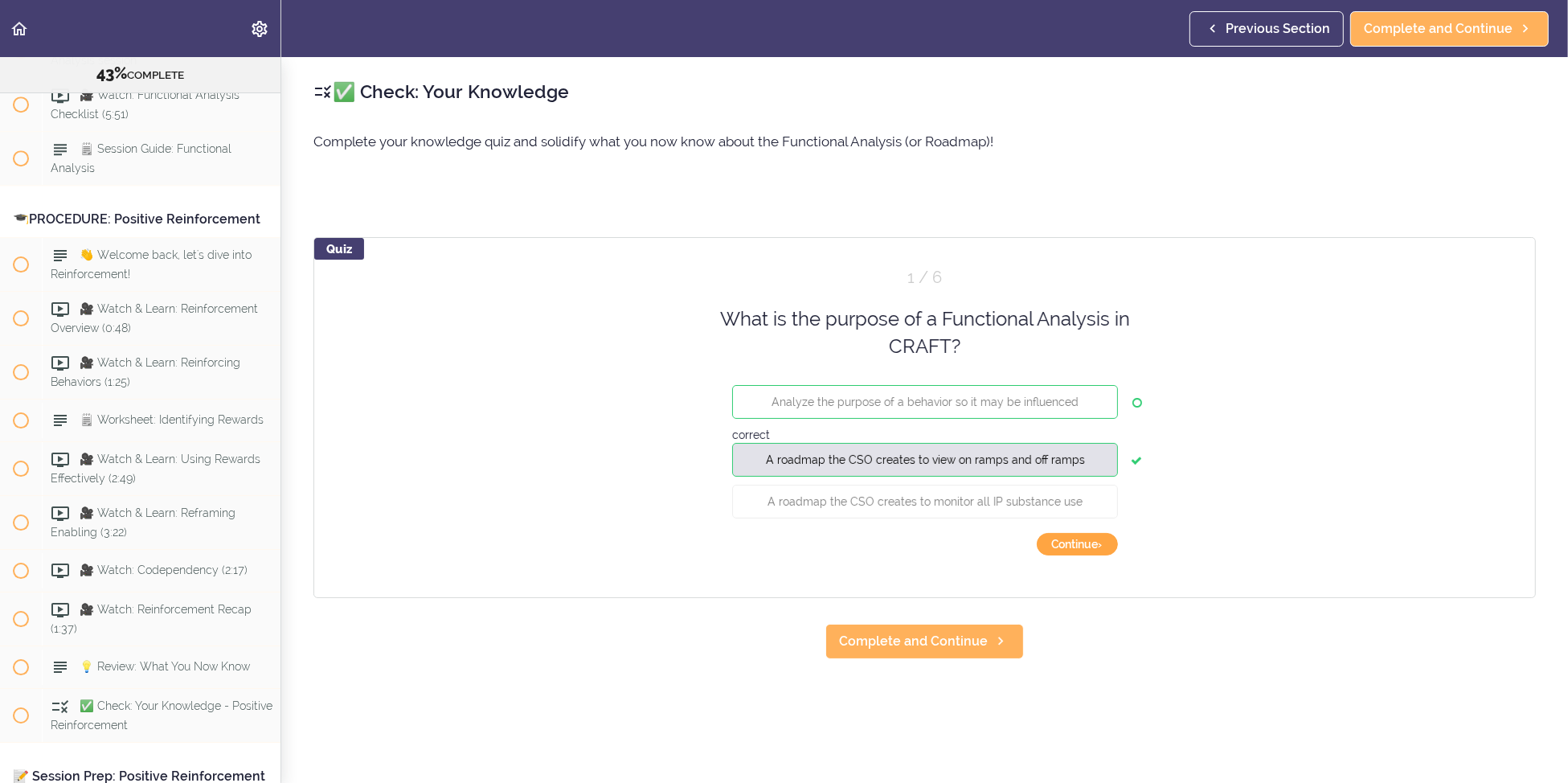 click on "Continue  ›" at bounding box center [1077, 544] 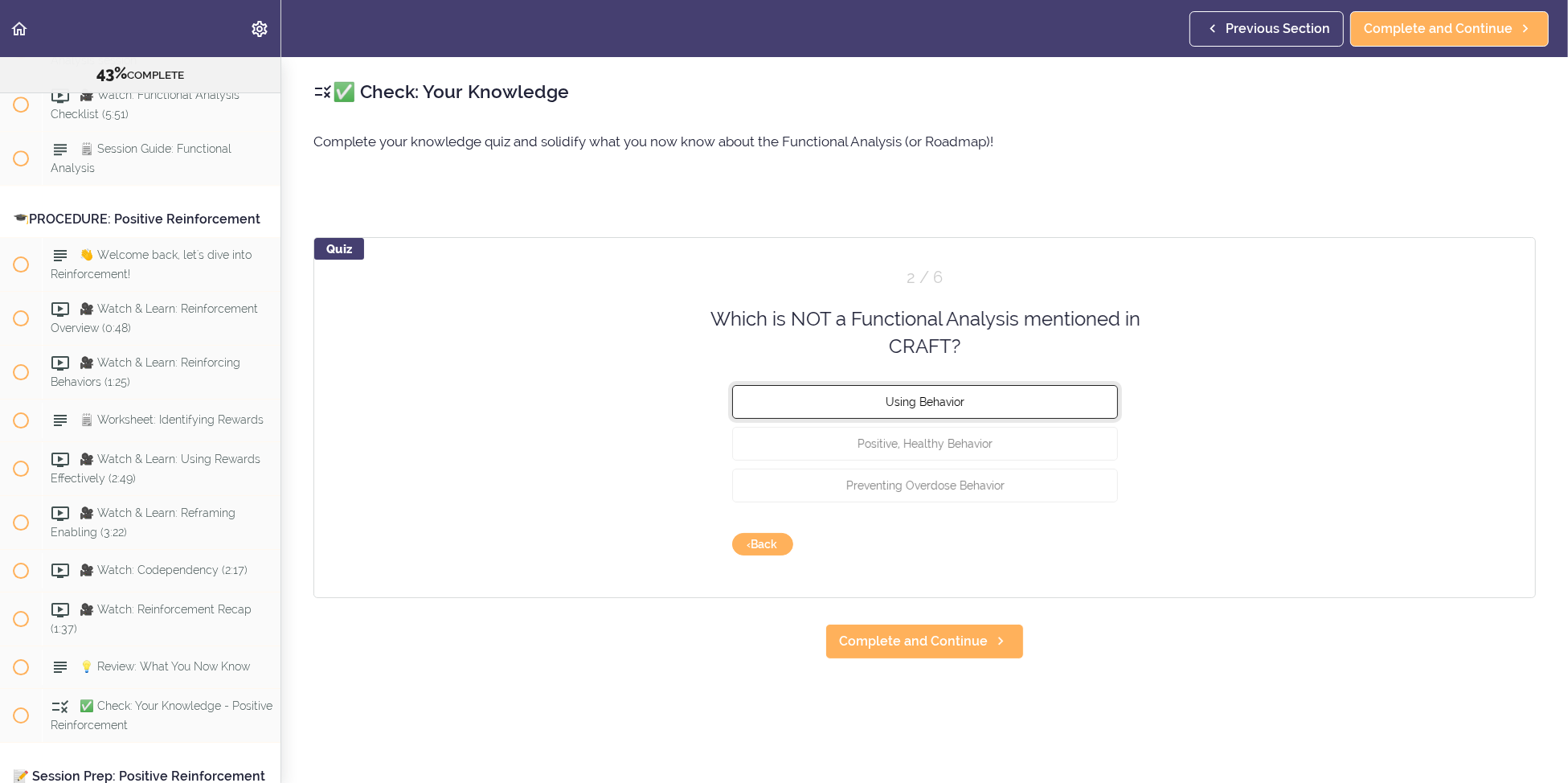 click on "Using Behavior" at bounding box center [925, 401] 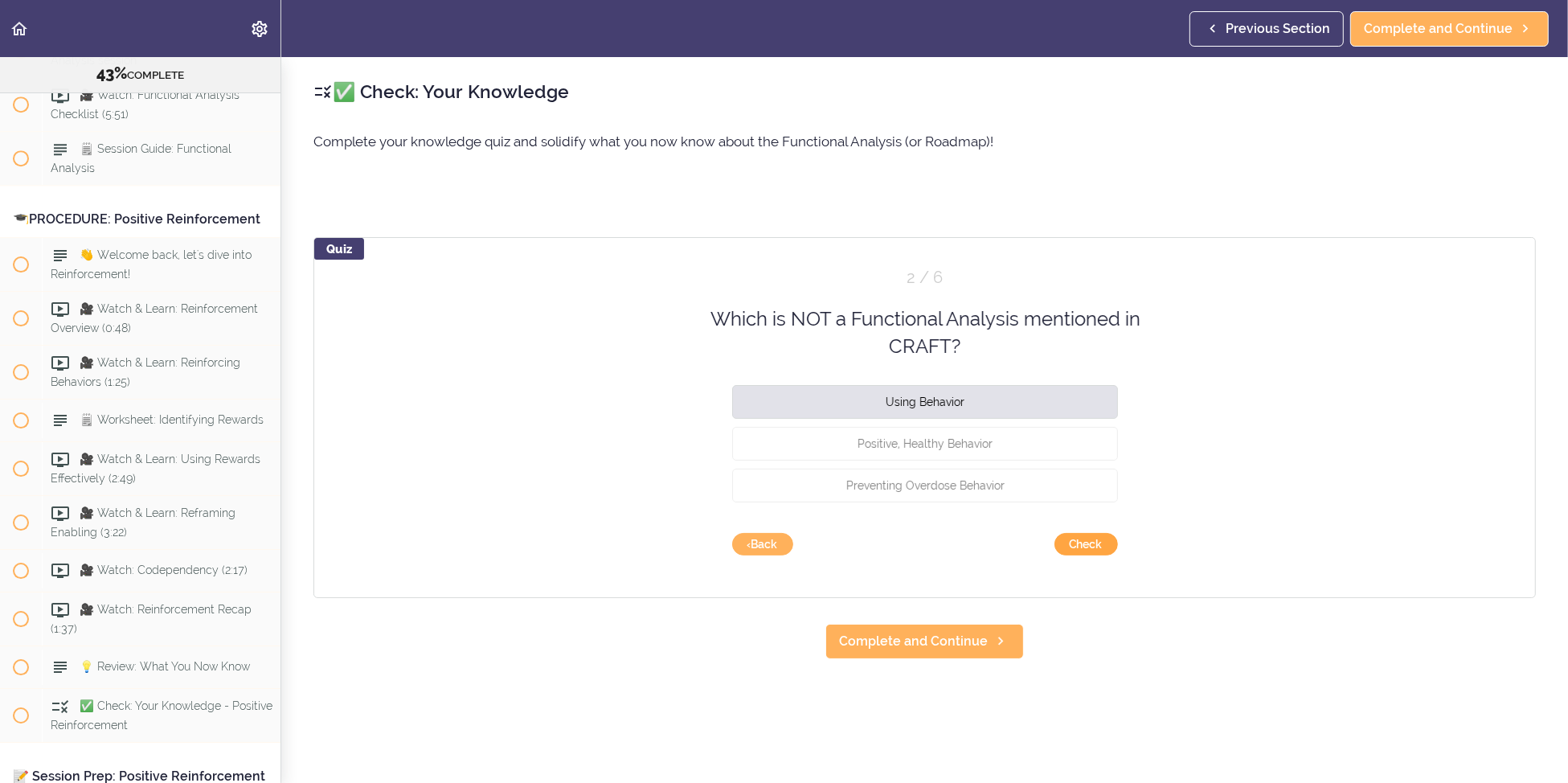 click on "Check" at bounding box center (1086, 544) 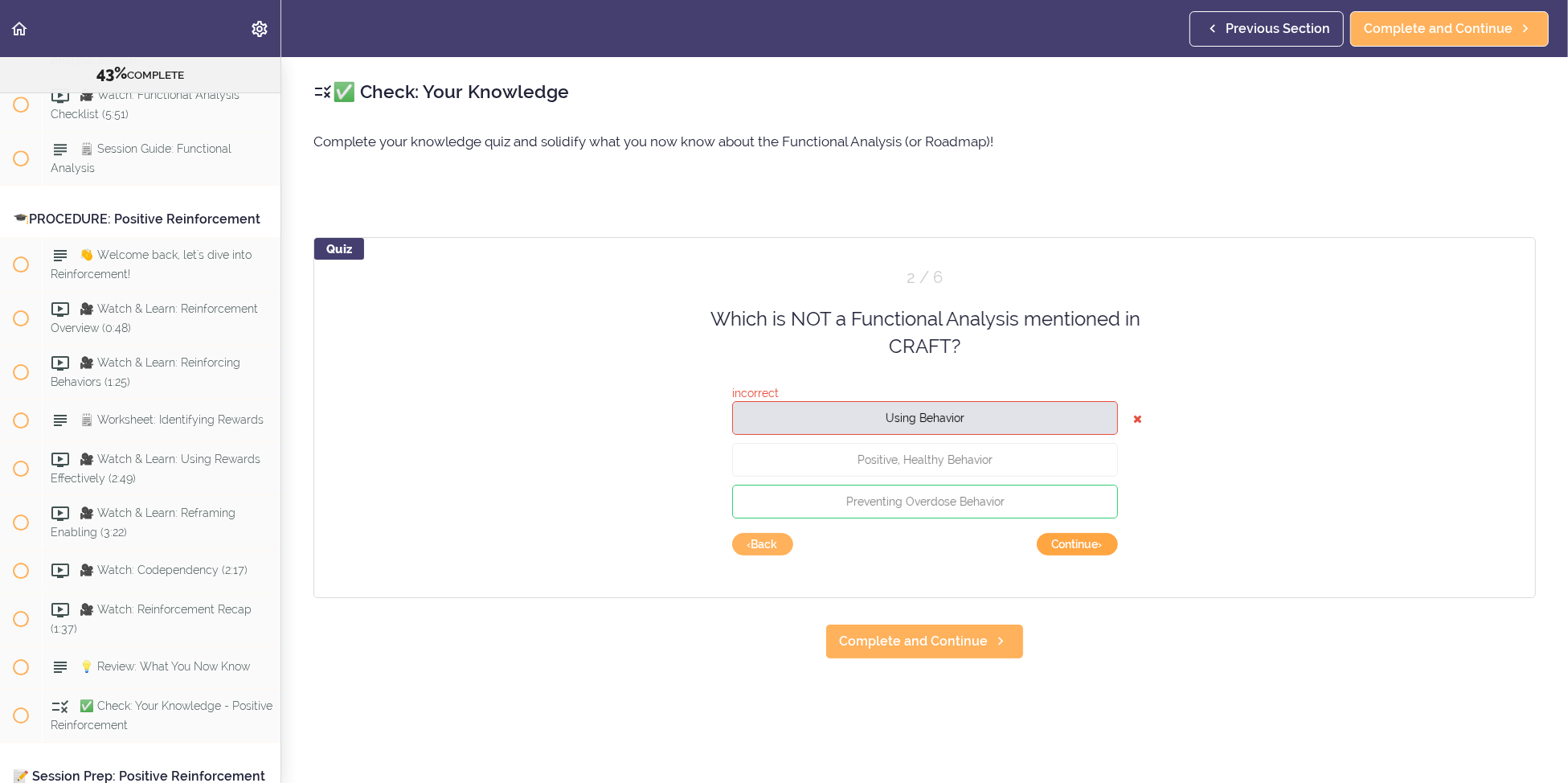 click on "Continue  ›" at bounding box center [1077, 544] 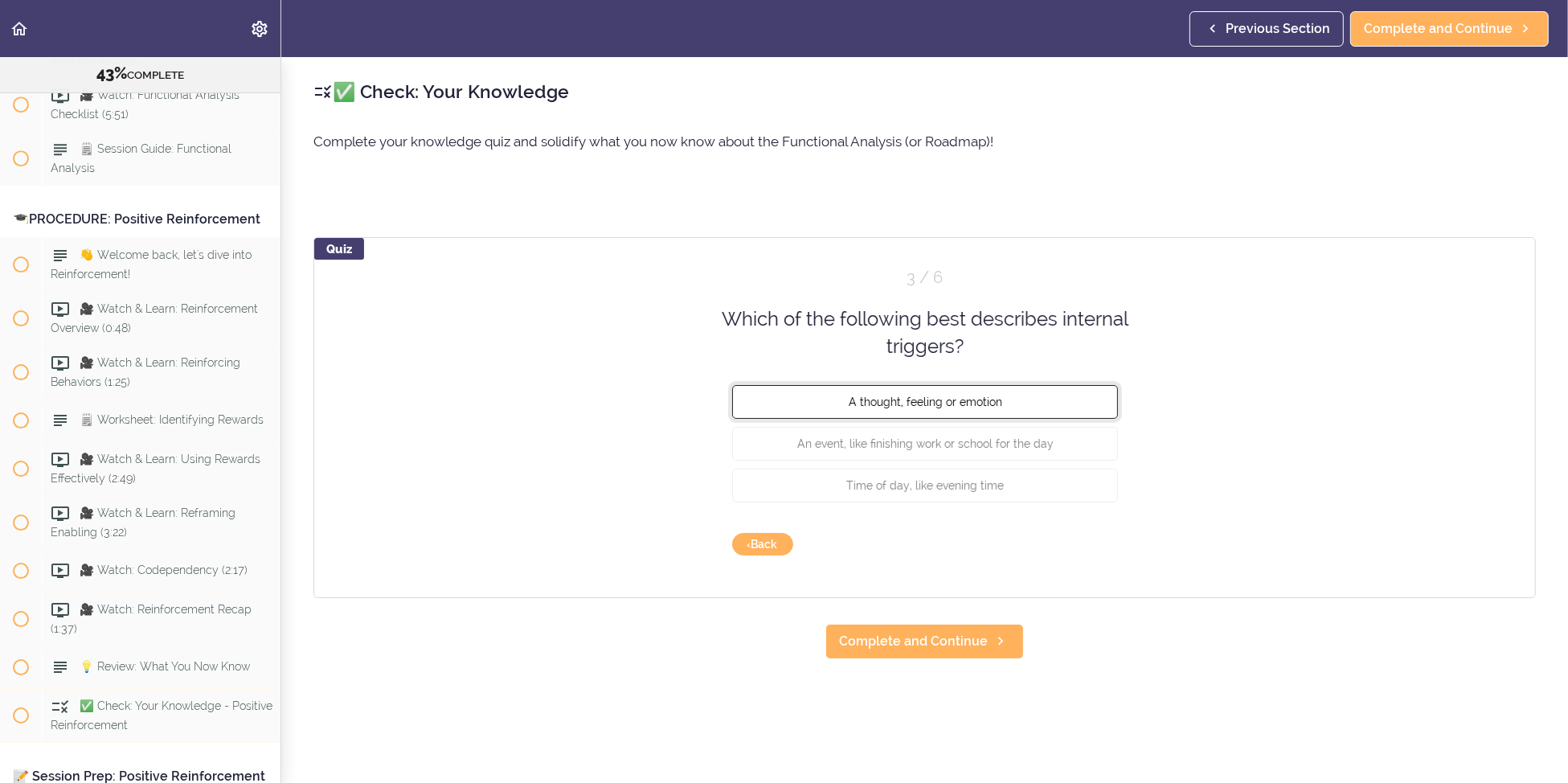 click on "A thought, feeling or emotion" at bounding box center (925, 401) 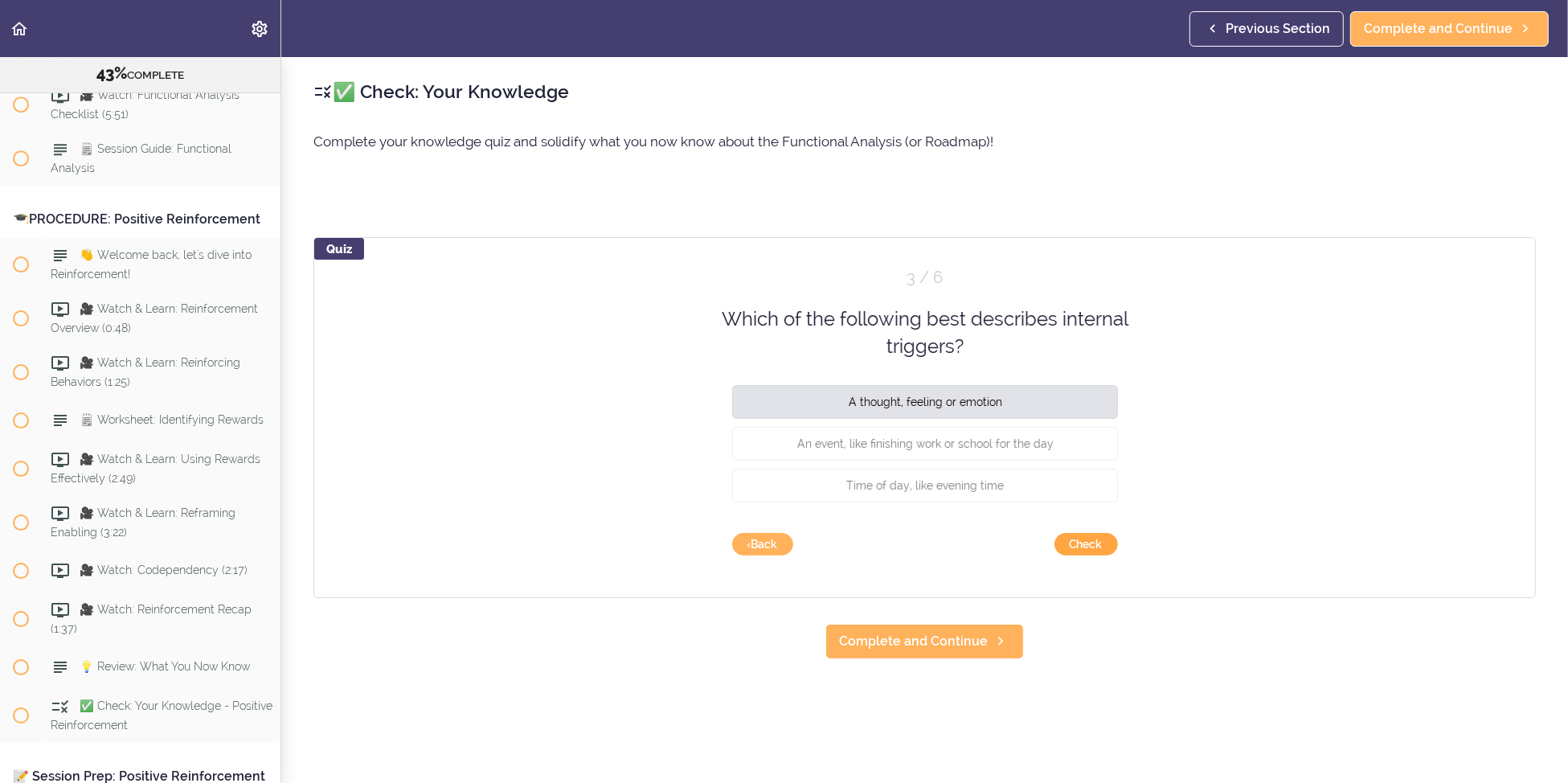 click on "Check" at bounding box center [1086, 544] 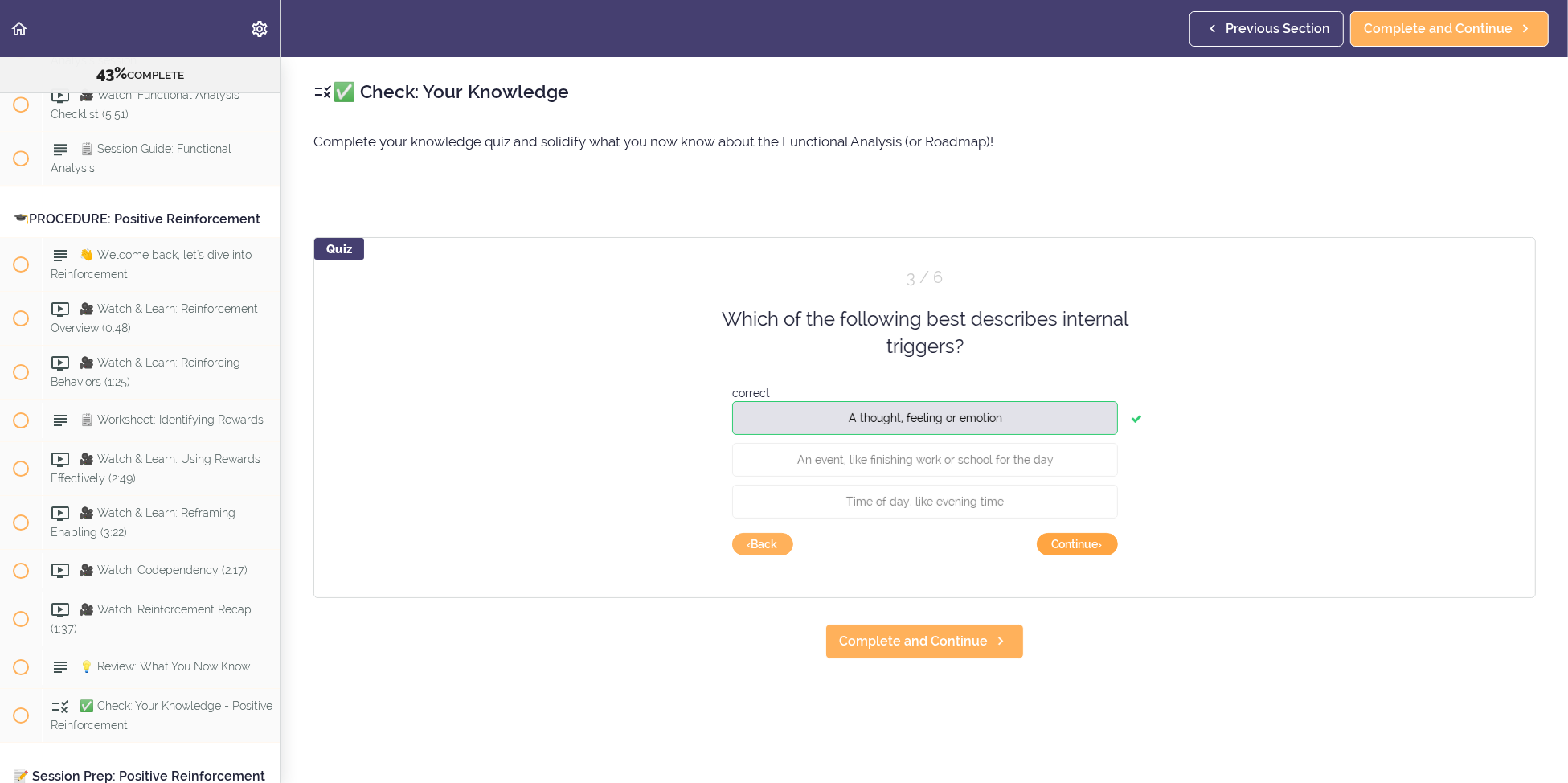 click on "Continue  ›" at bounding box center [1077, 544] 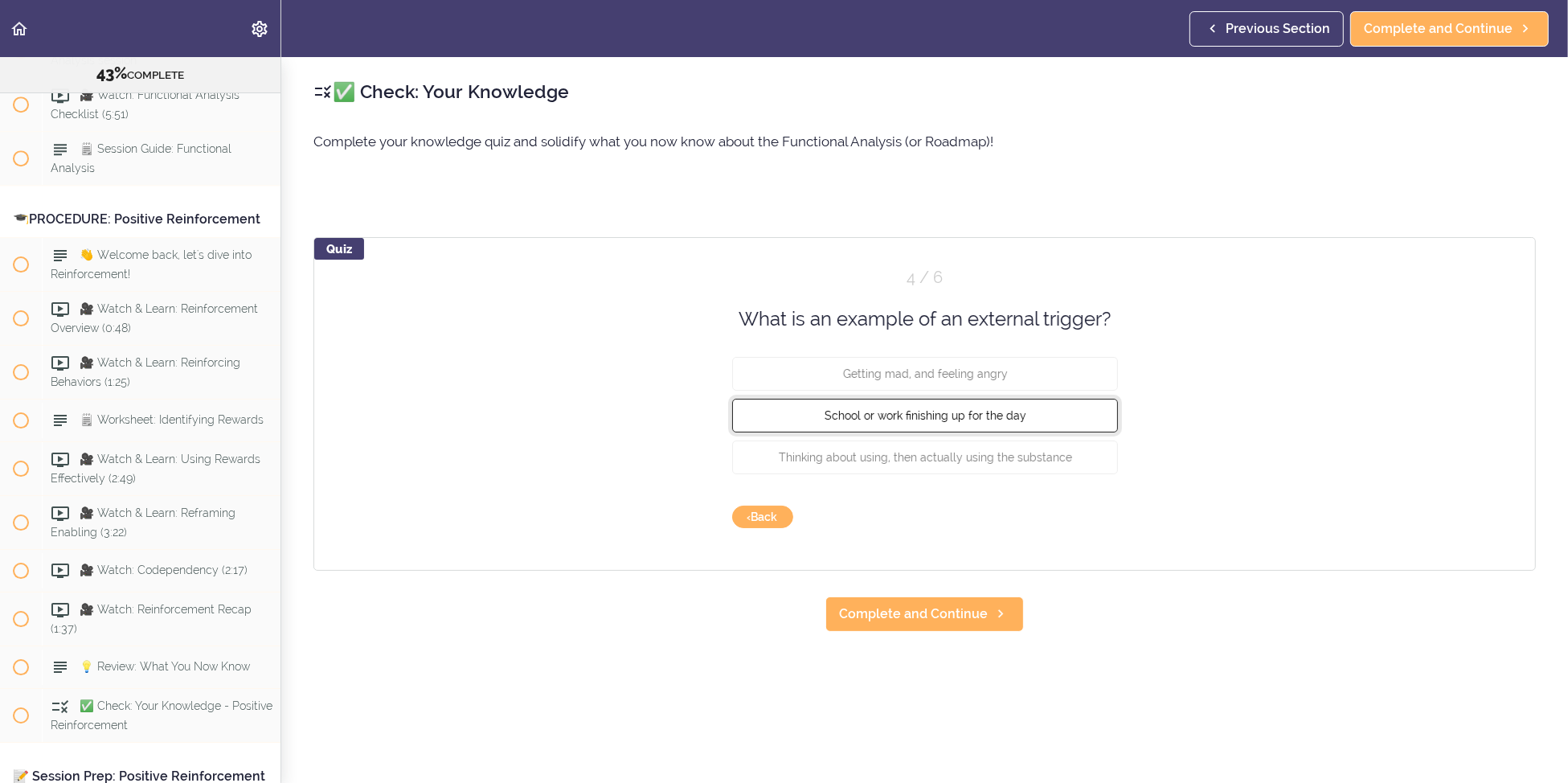 click on "School or work finishing up for the day" at bounding box center (925, 416) 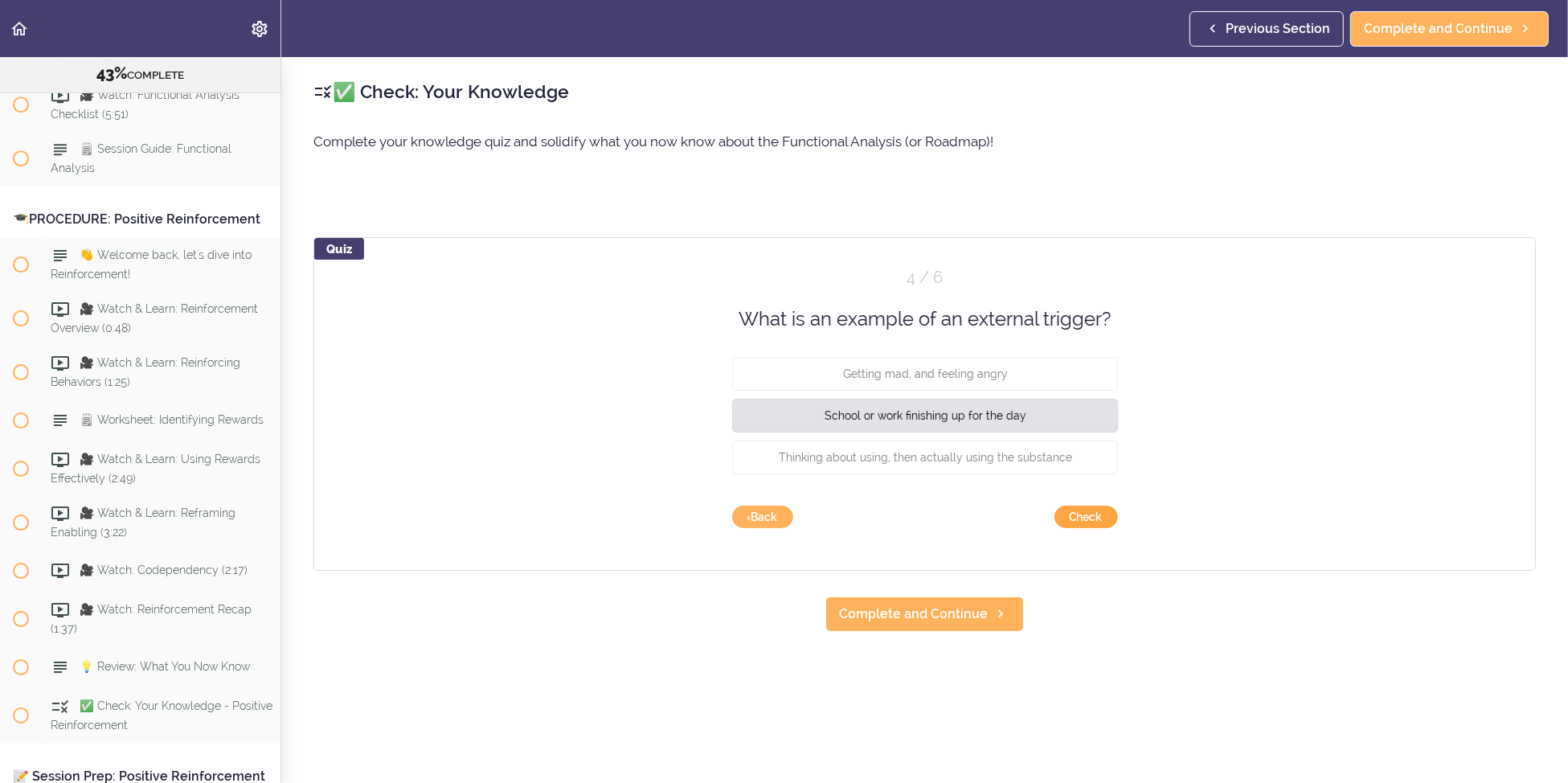 click on "Check" at bounding box center [1086, 517] 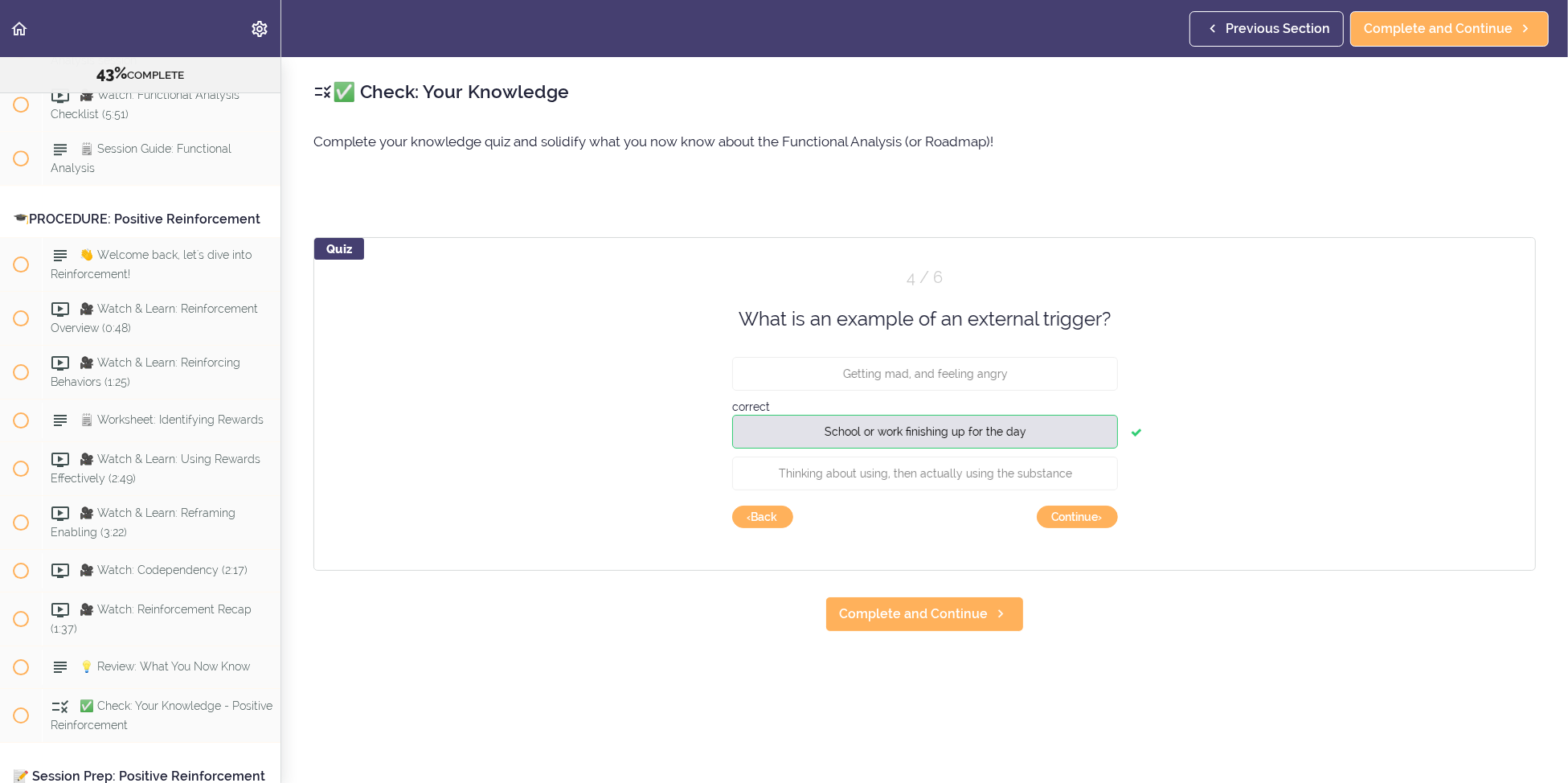 click on "Quiz 4 / 6 What is an example of an external trigger? Getting mad, and feeling angry correct School or work finishing up for the day Thinking about using, then actually using the substance Check Continue  › ‹  Back" at bounding box center (924, 404) 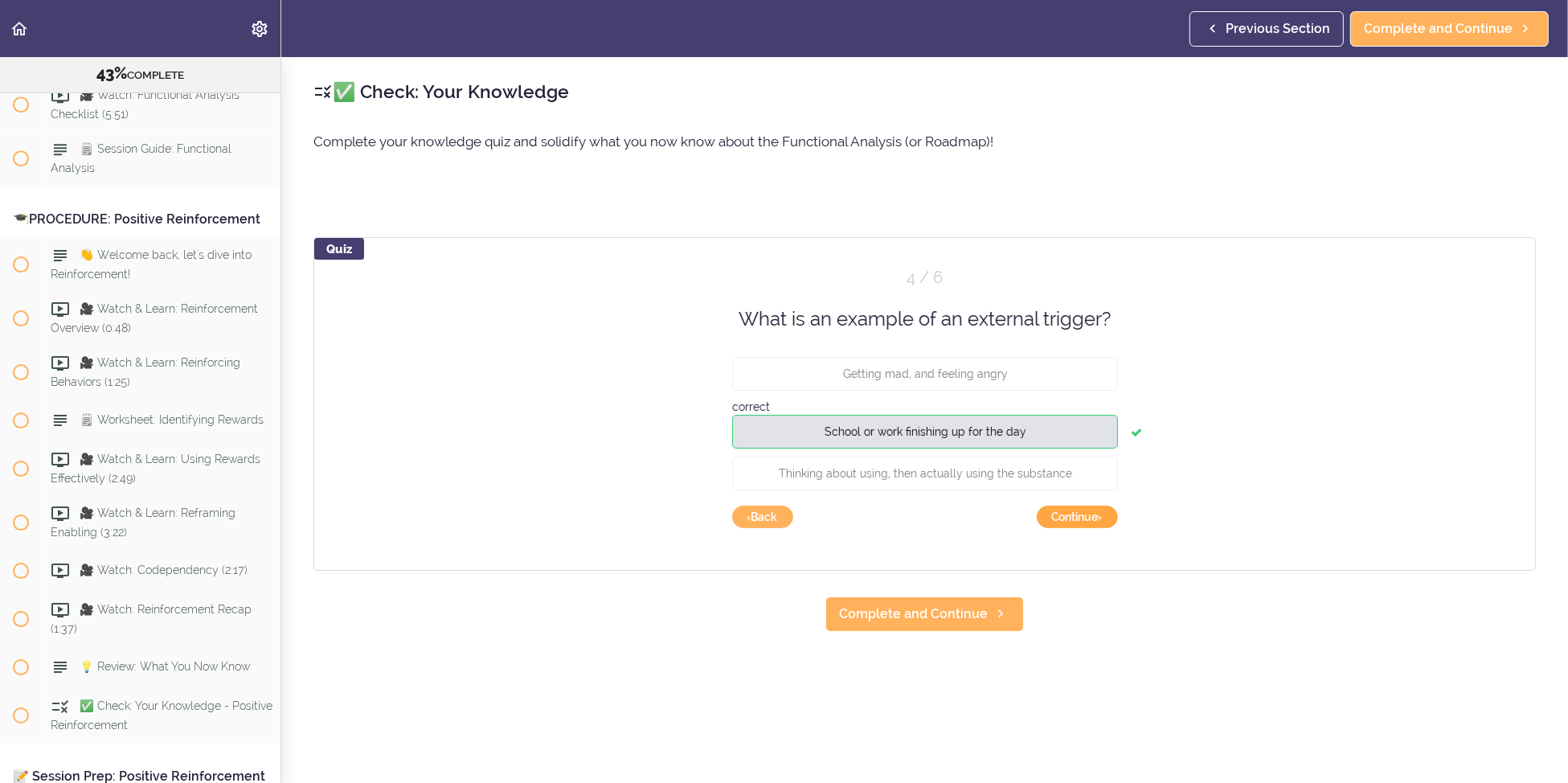 click on "Continue  ›" at bounding box center [1077, 517] 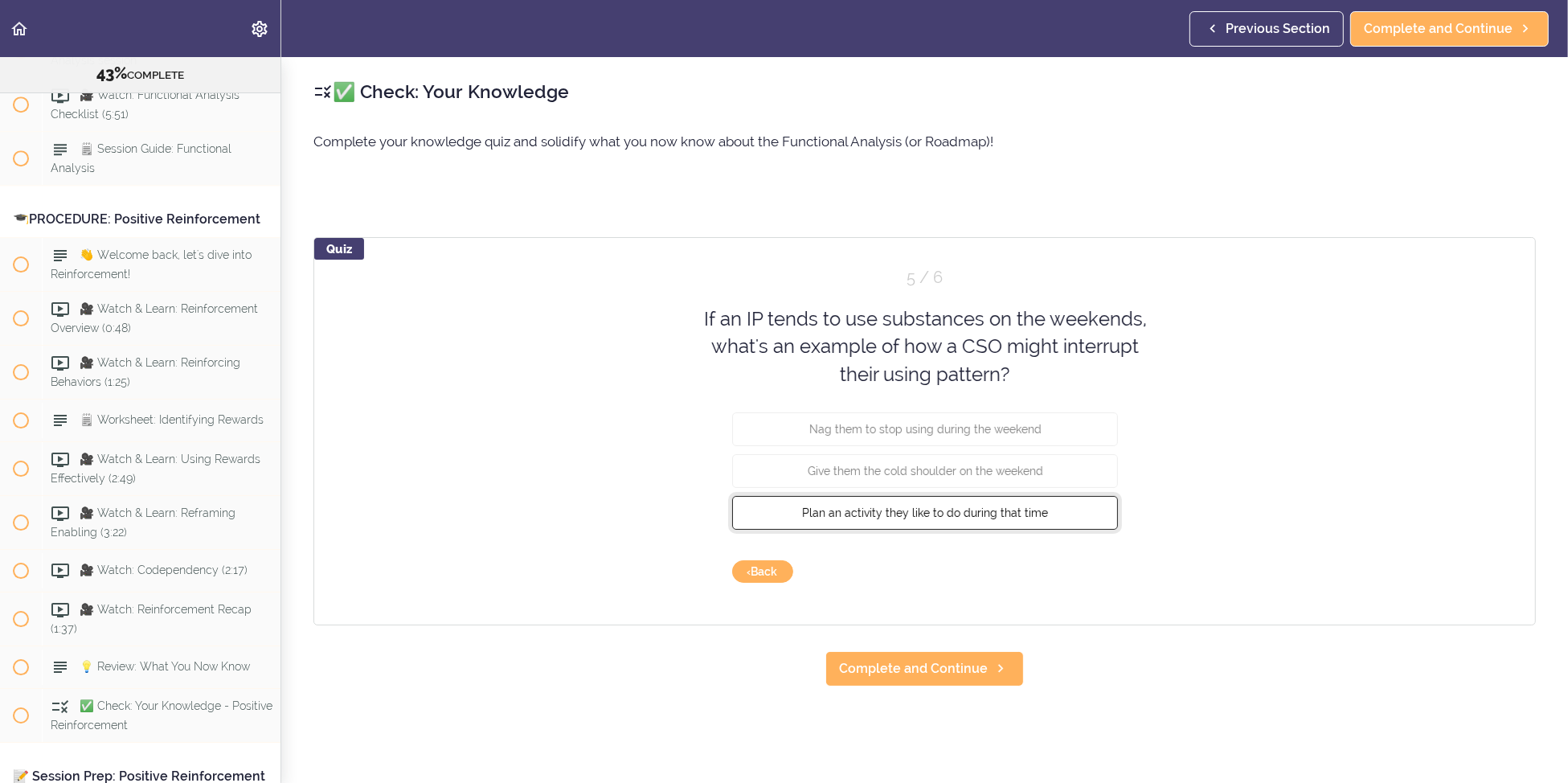 click on "Plan an activity they like to do during that time" at bounding box center [925, 513] 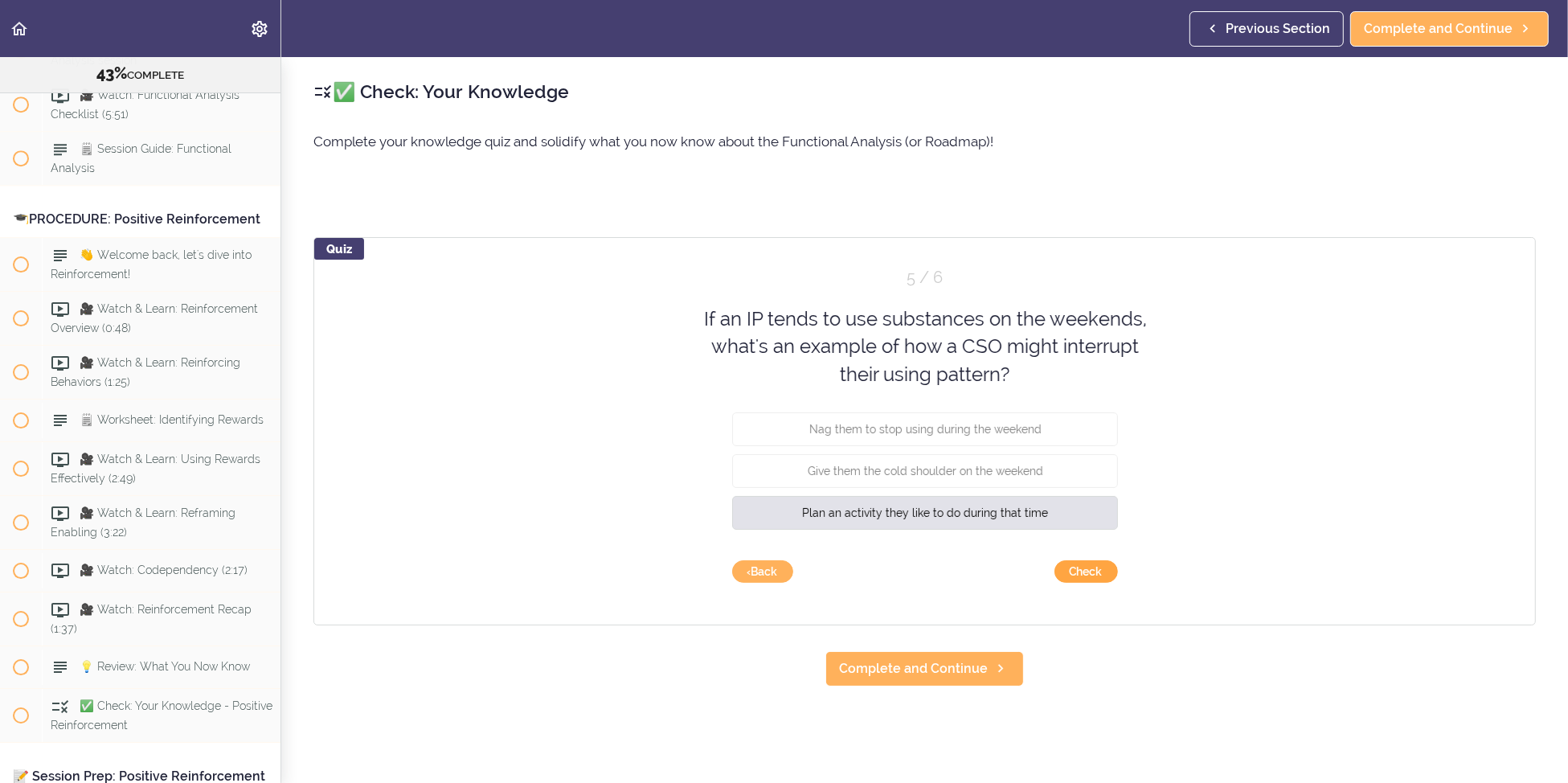 click on "Check" at bounding box center [1086, 572] 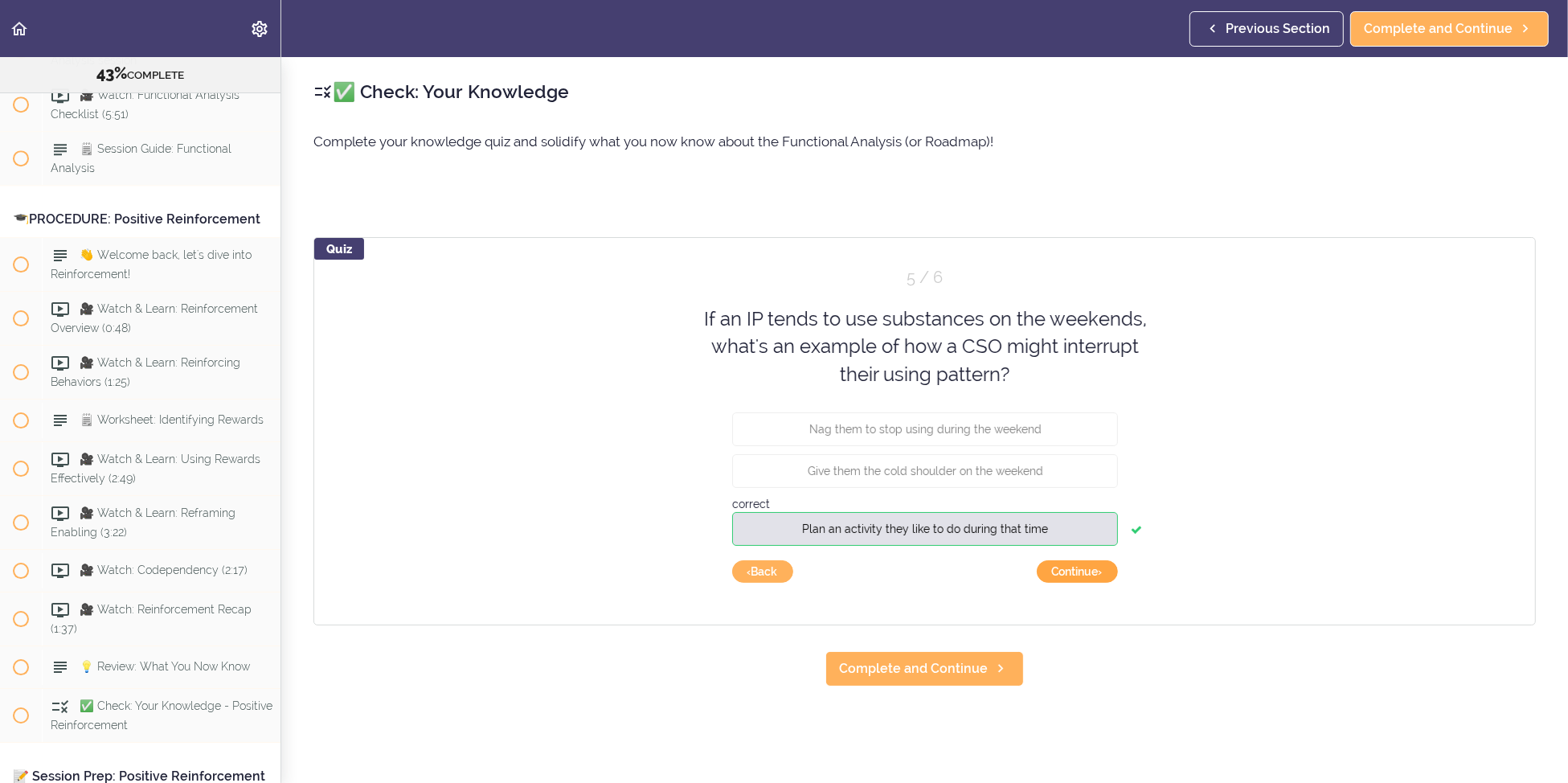 click on "Continue  ›" at bounding box center (1077, 572) 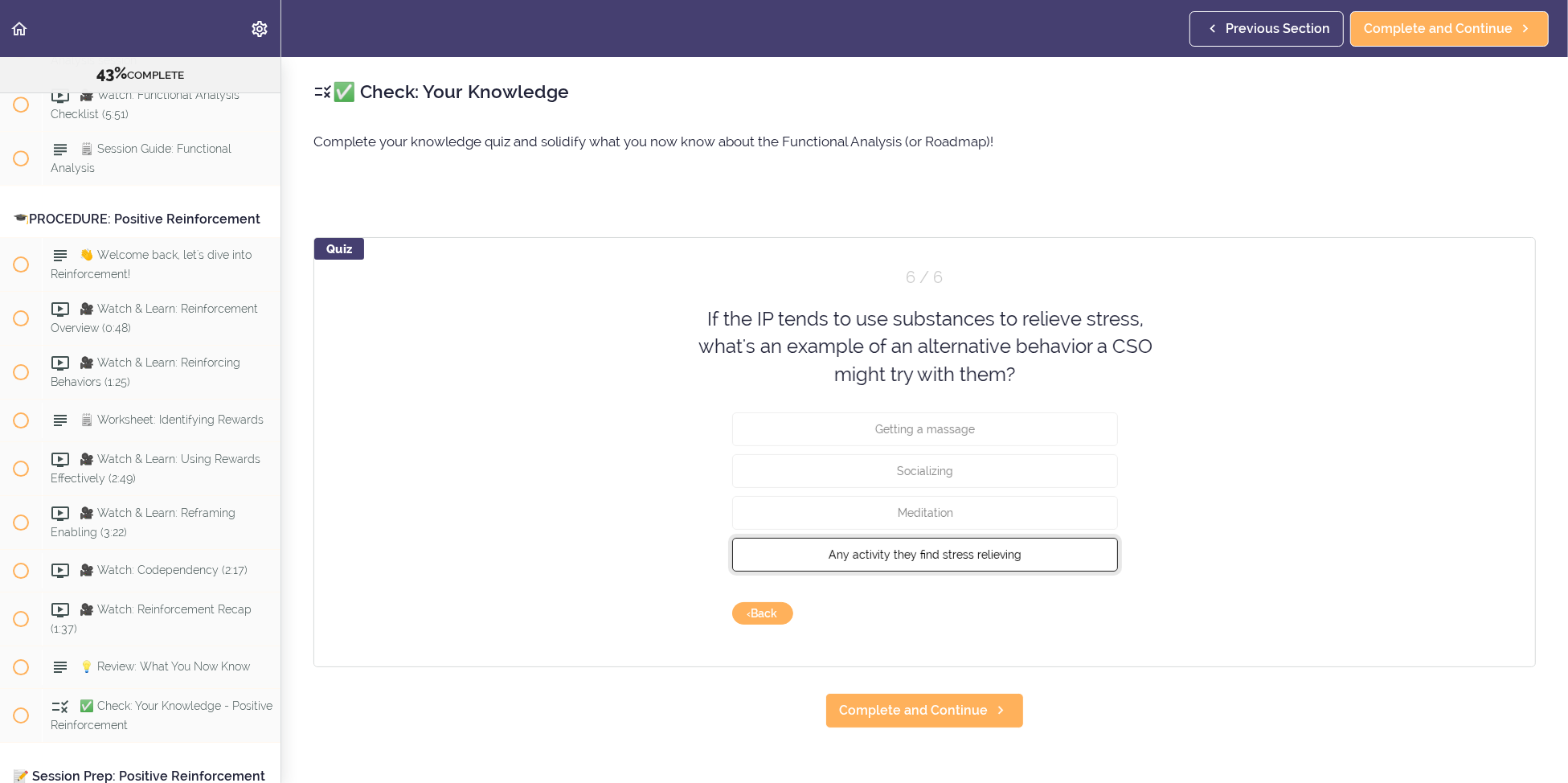 click on "Any activity they find stress relieving" at bounding box center (925, 555) 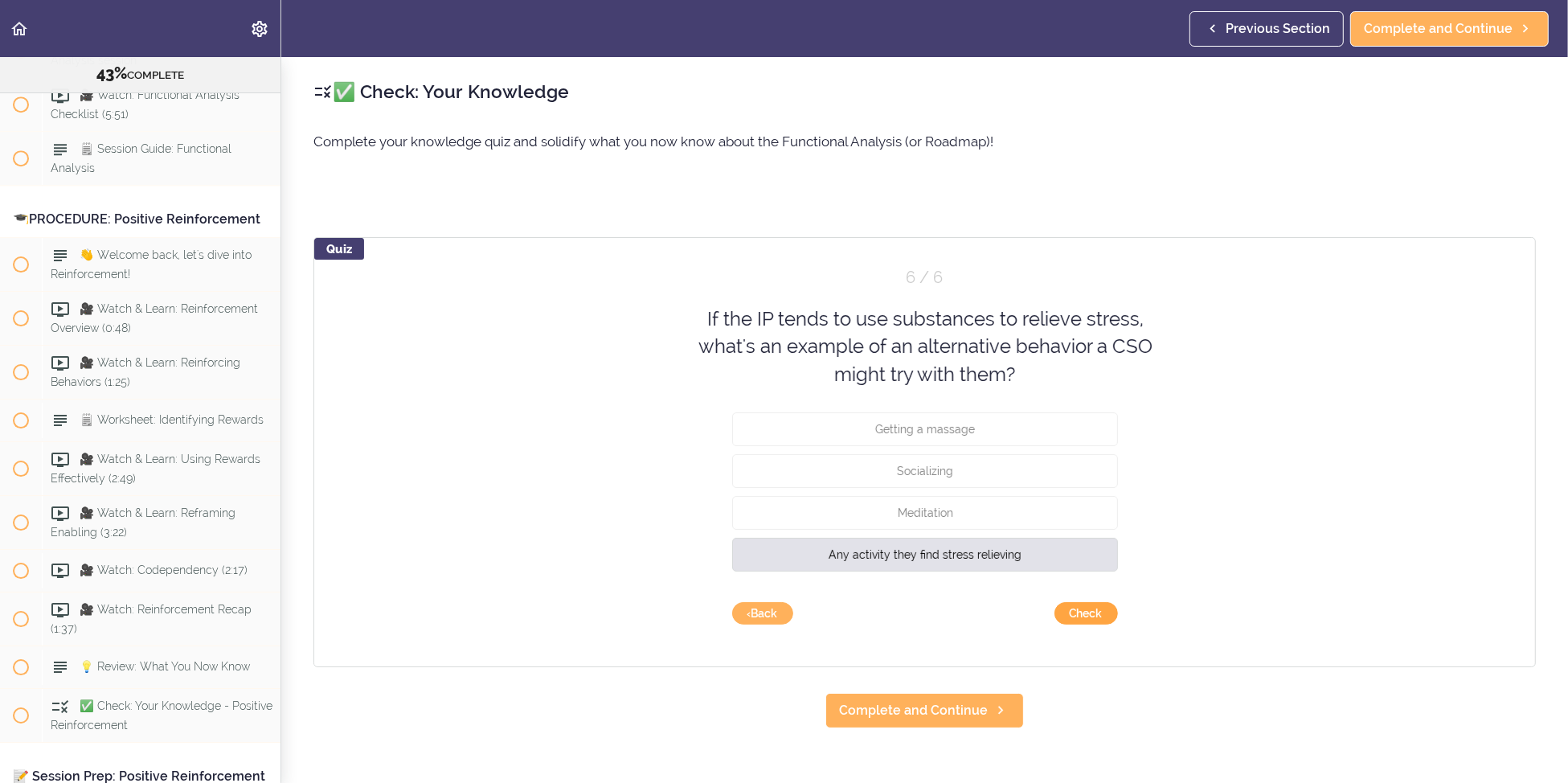 click on "Check" at bounding box center [1086, 613] 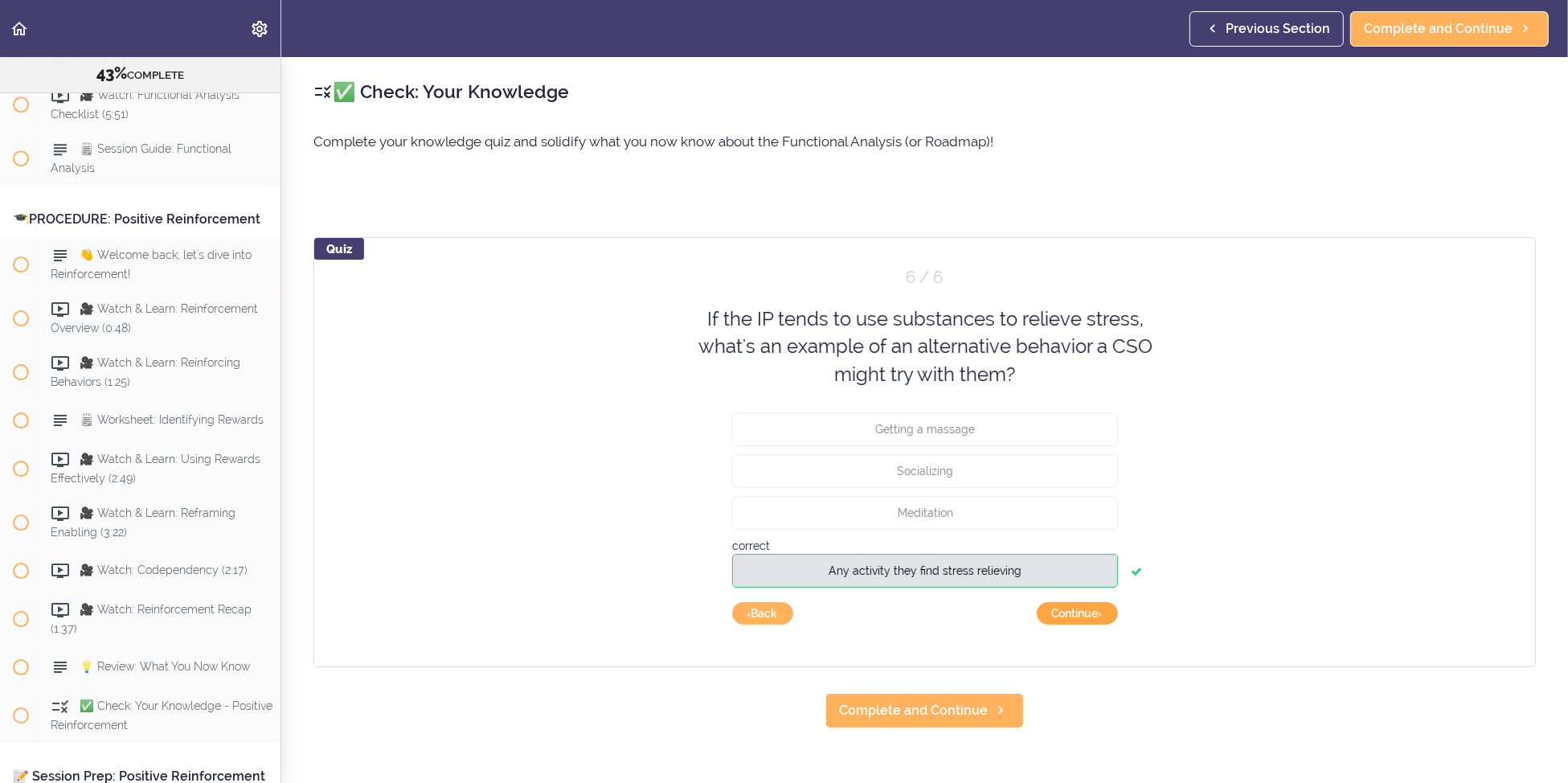 click on "Continue  ›" at bounding box center [1077, 613] 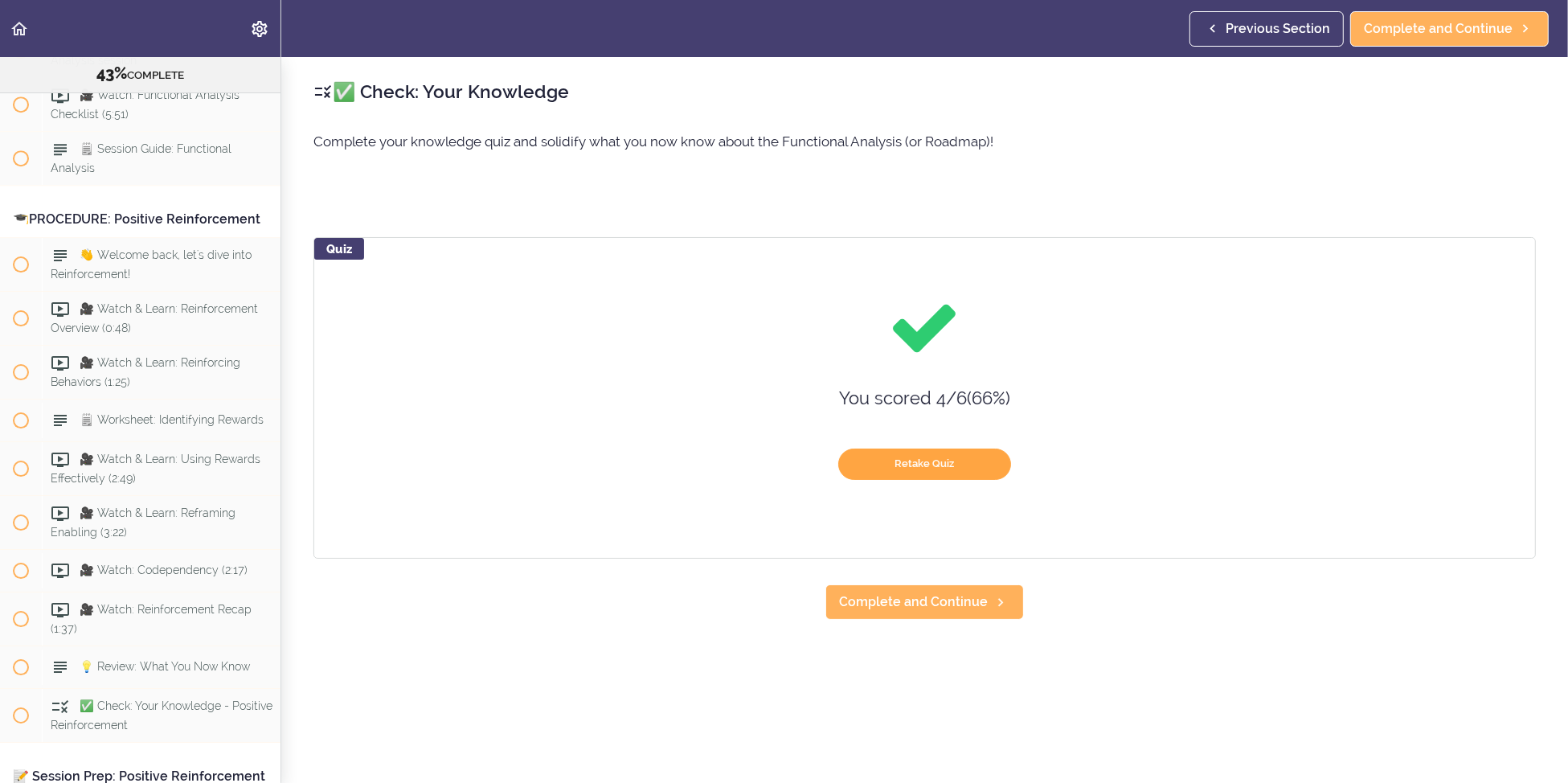 click on "Retake Quiz" at bounding box center [924, 464] 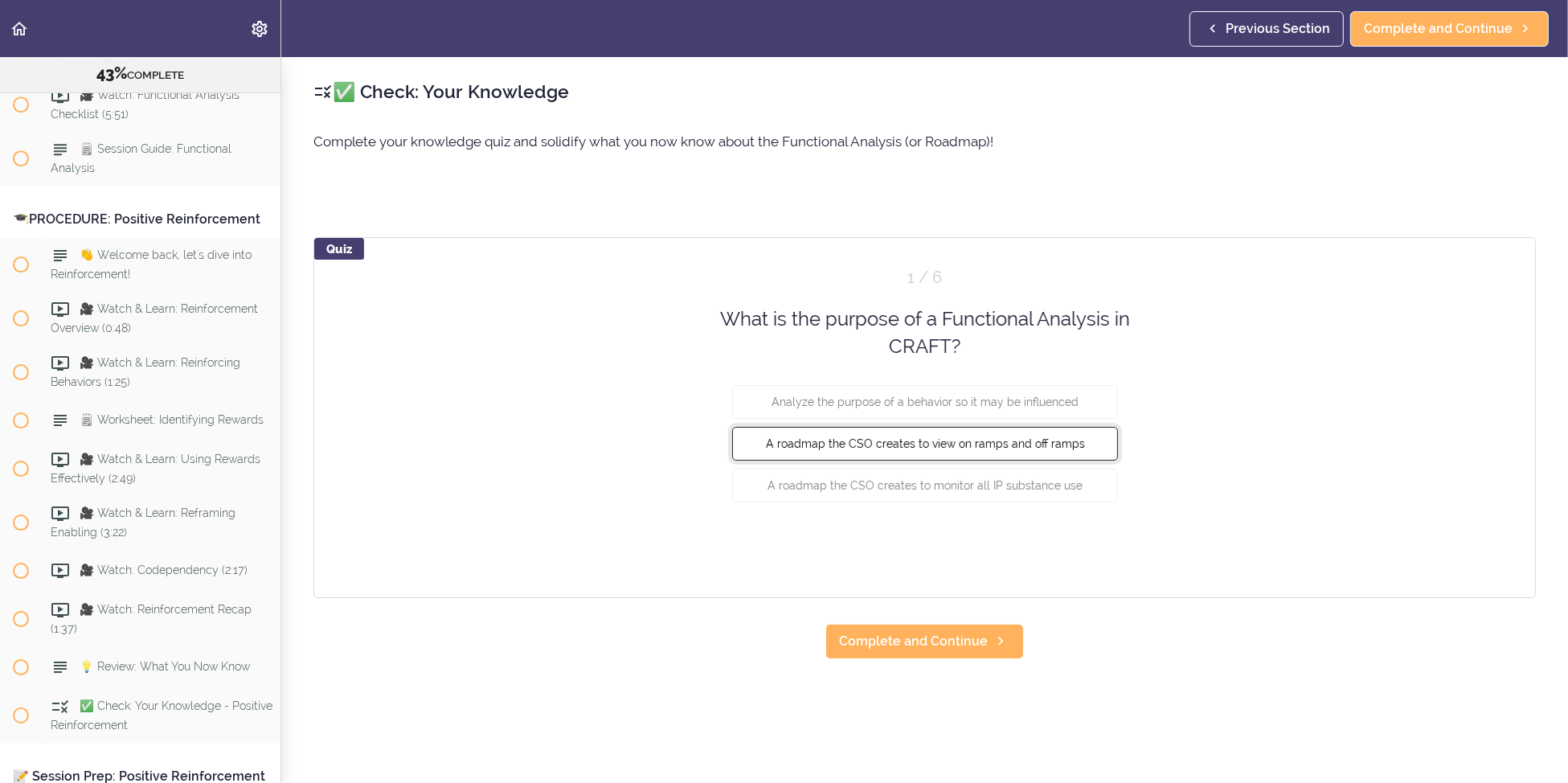 click on "A roadmap the CSO creates to view on ramps and off ramps" at bounding box center (924, 443) 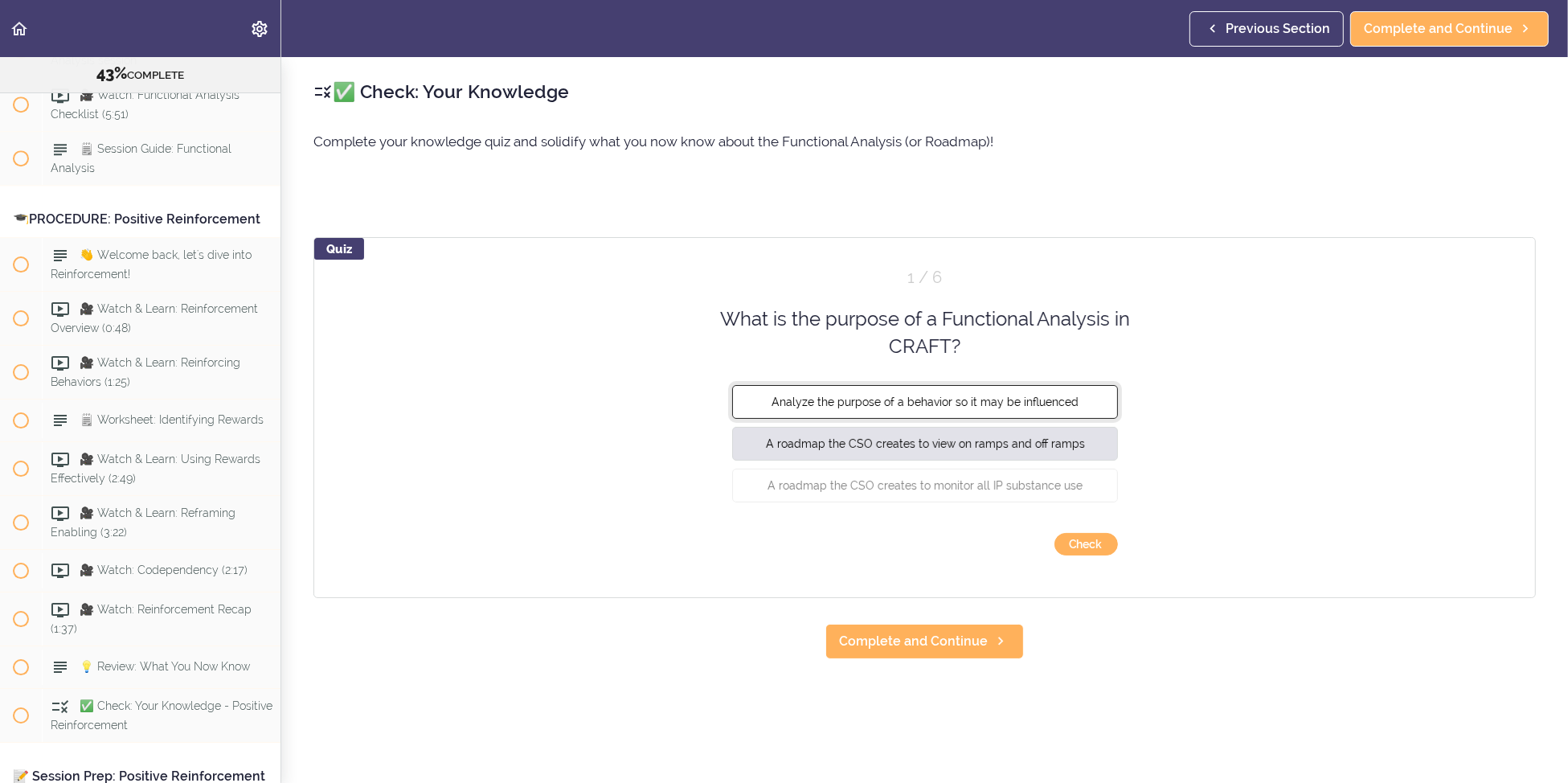click on "Analyze the purpose of a behavior so it may be influenced" at bounding box center [925, 401] 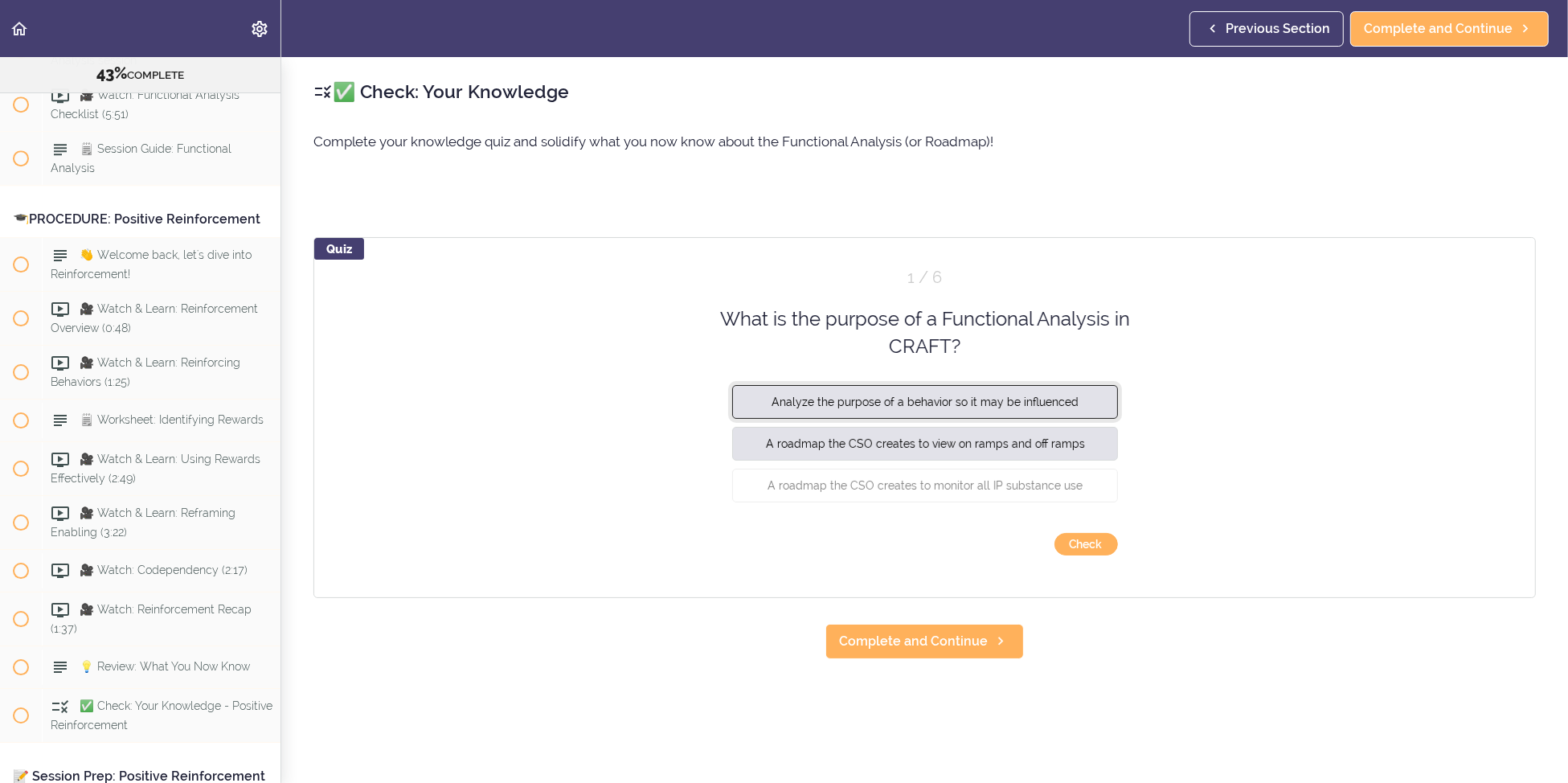 click on "Analyze the purpose of a behavior so it may be influenced" at bounding box center [925, 401] 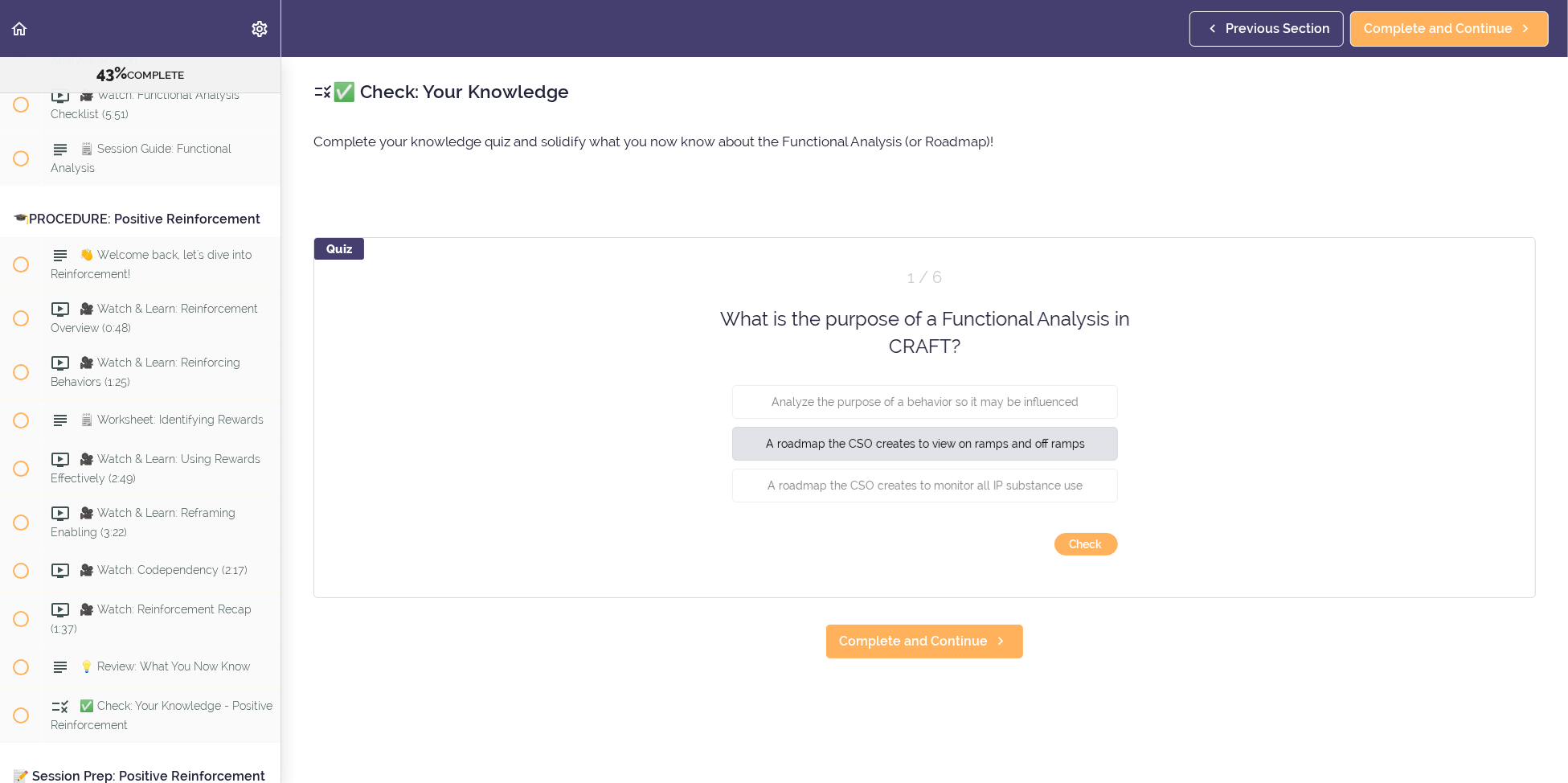 click on "A roadmap the CSO creates to monitor all IP substance use" at bounding box center (925, 489) 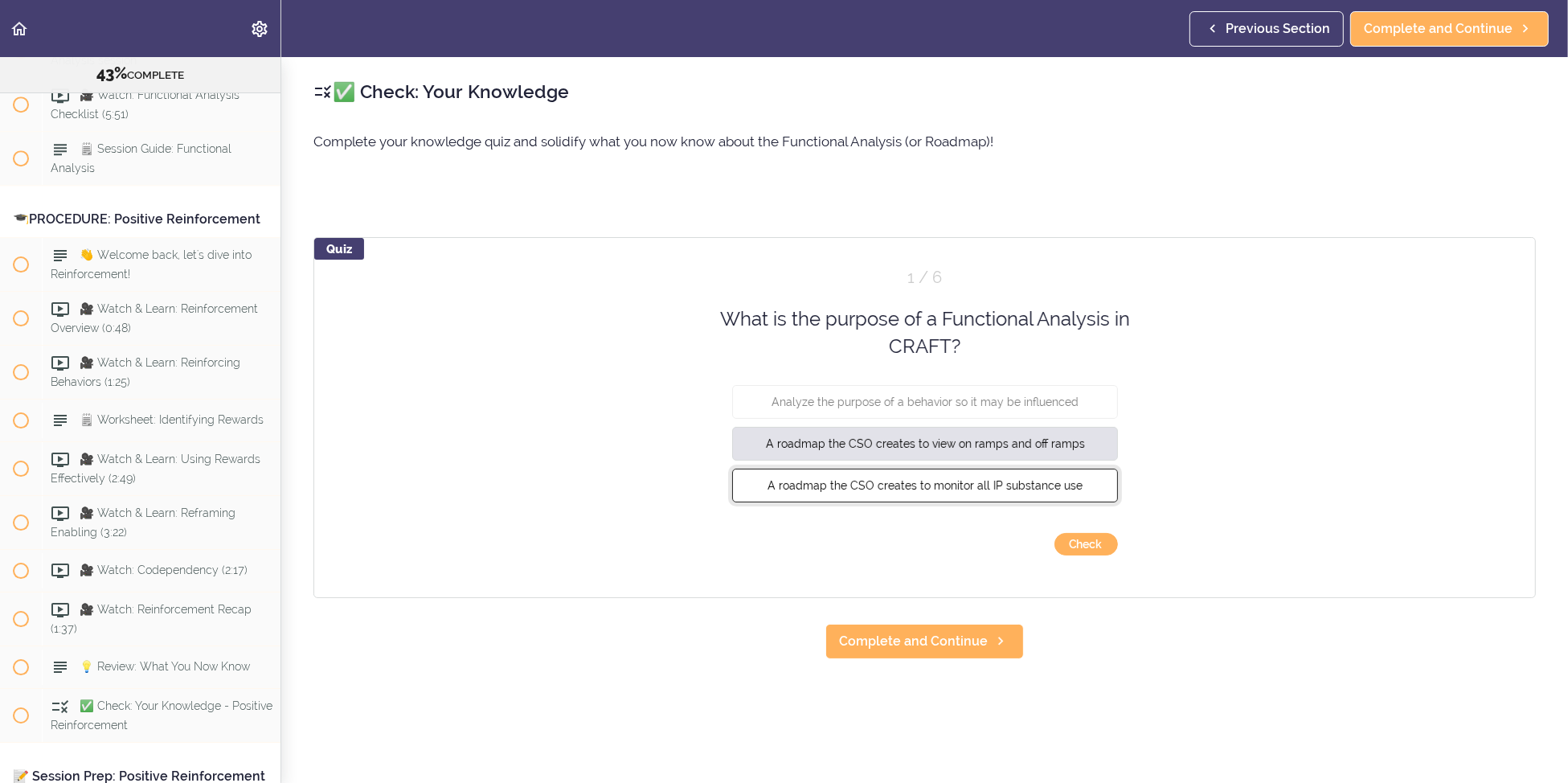 click on "A roadmap the CSO creates to monitor all IP substance use" at bounding box center [925, 485] 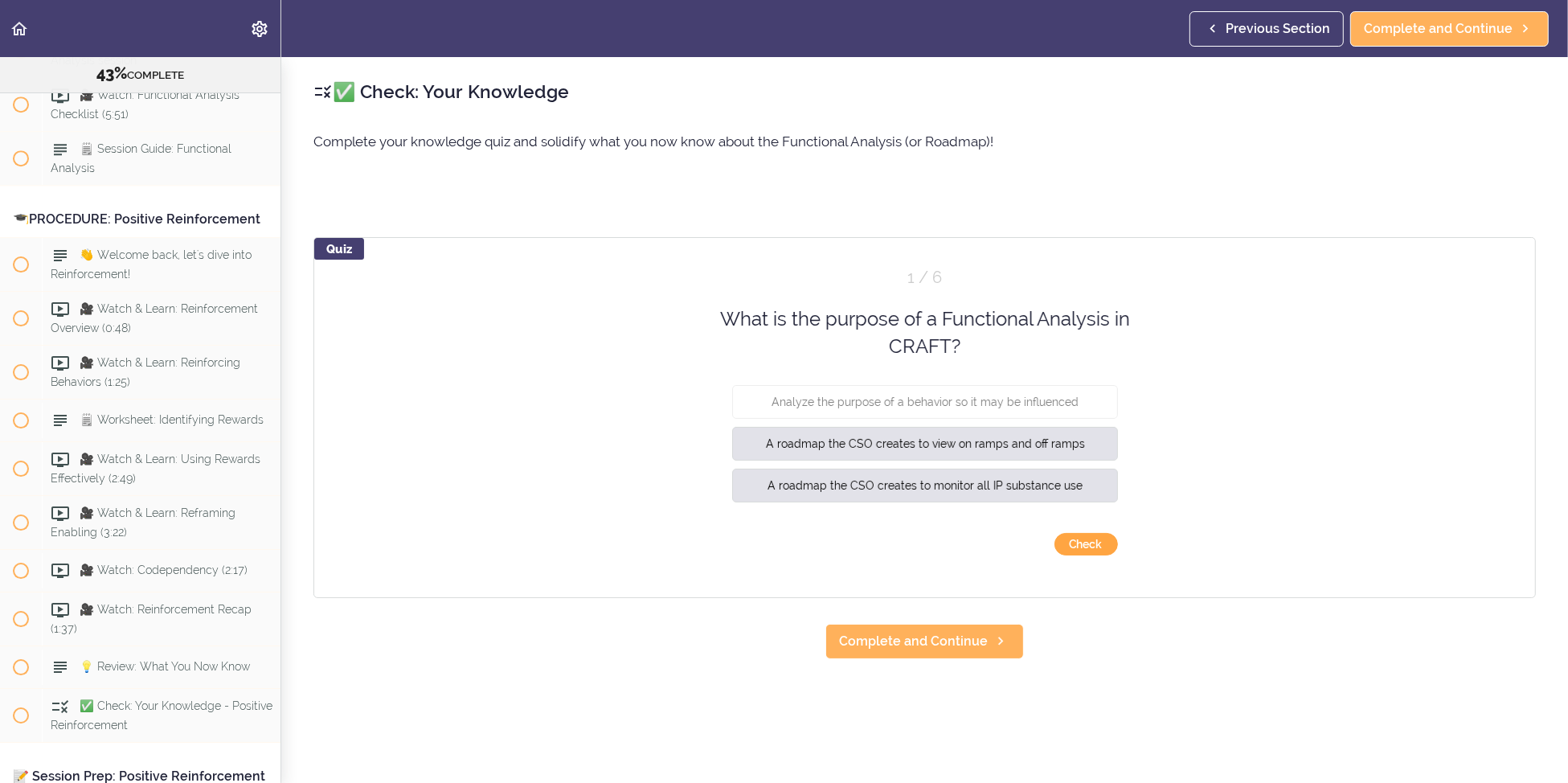 click on "Check" at bounding box center (1086, 544) 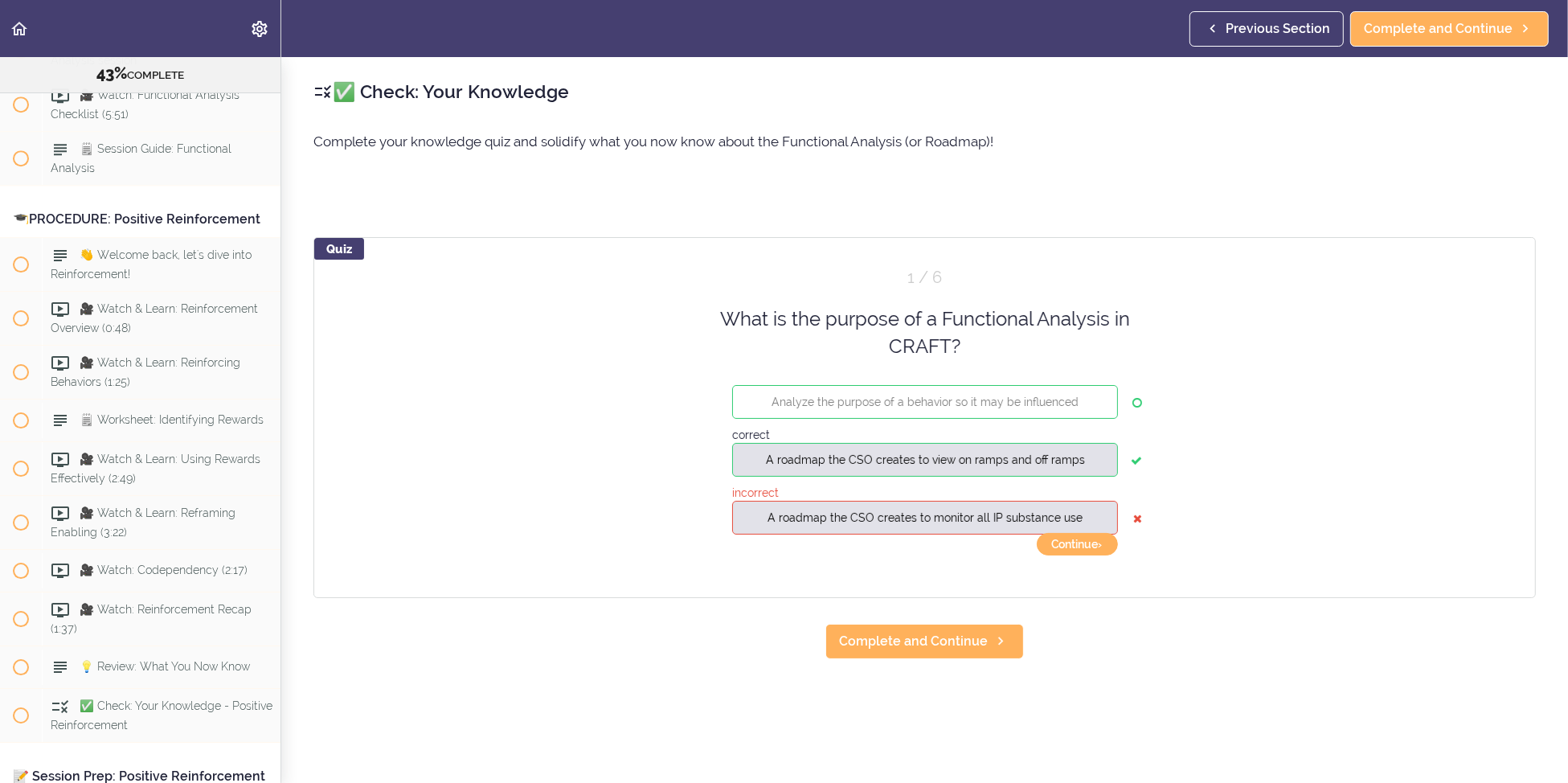 click on "Quiz 1 / 6 What is the purpose of a Functional Analysis in CRAFT? Analyze the purpose of a behavior so it may be influenced correct A roadmap the CSO creates to view on ramps and off ramps incorrect A roadmap the CSO creates to monitor all IP substance use Check Continue  › ‹  Back" at bounding box center (924, 417) 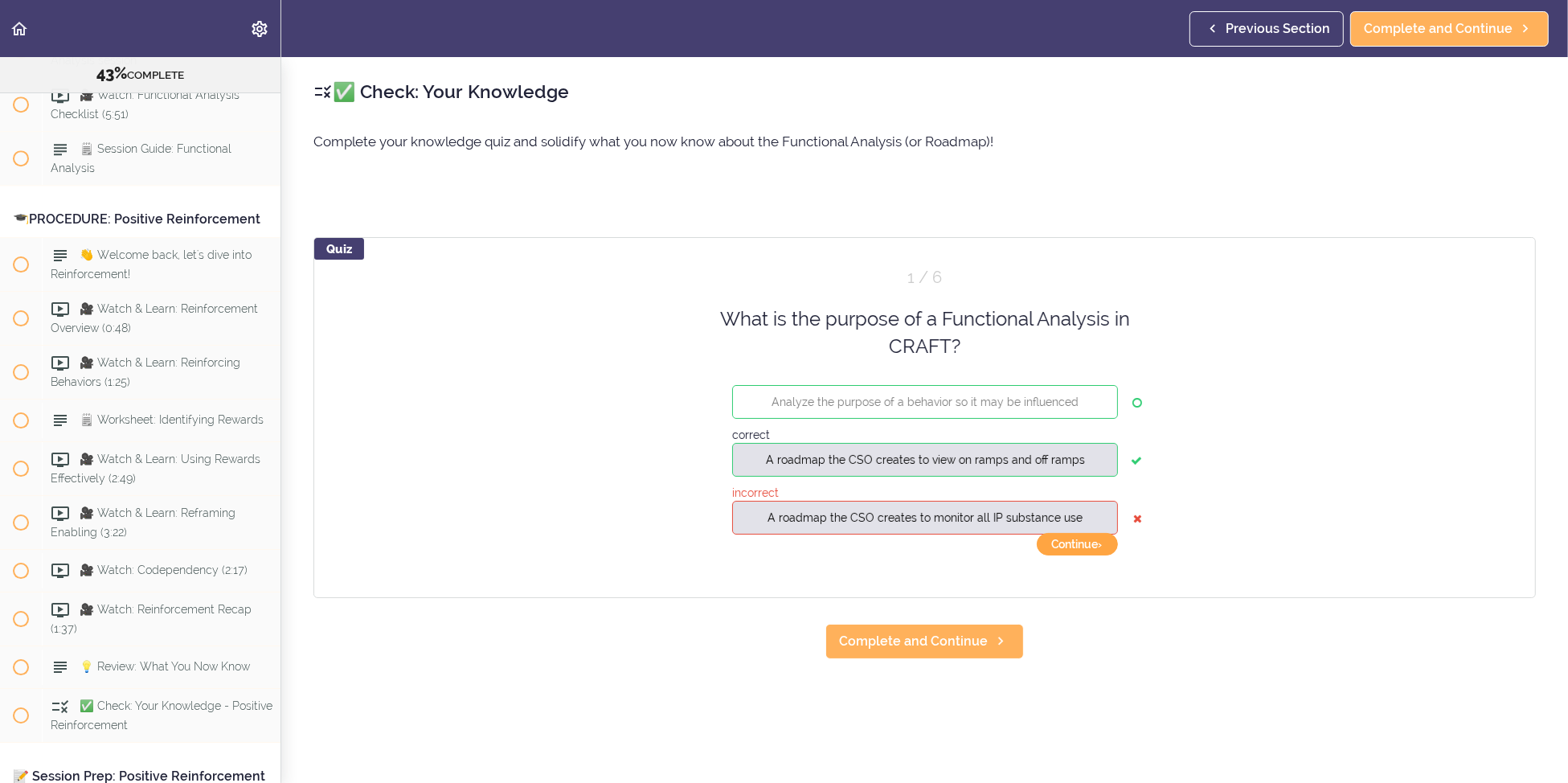 click on "Continue  ›" at bounding box center [1077, 544] 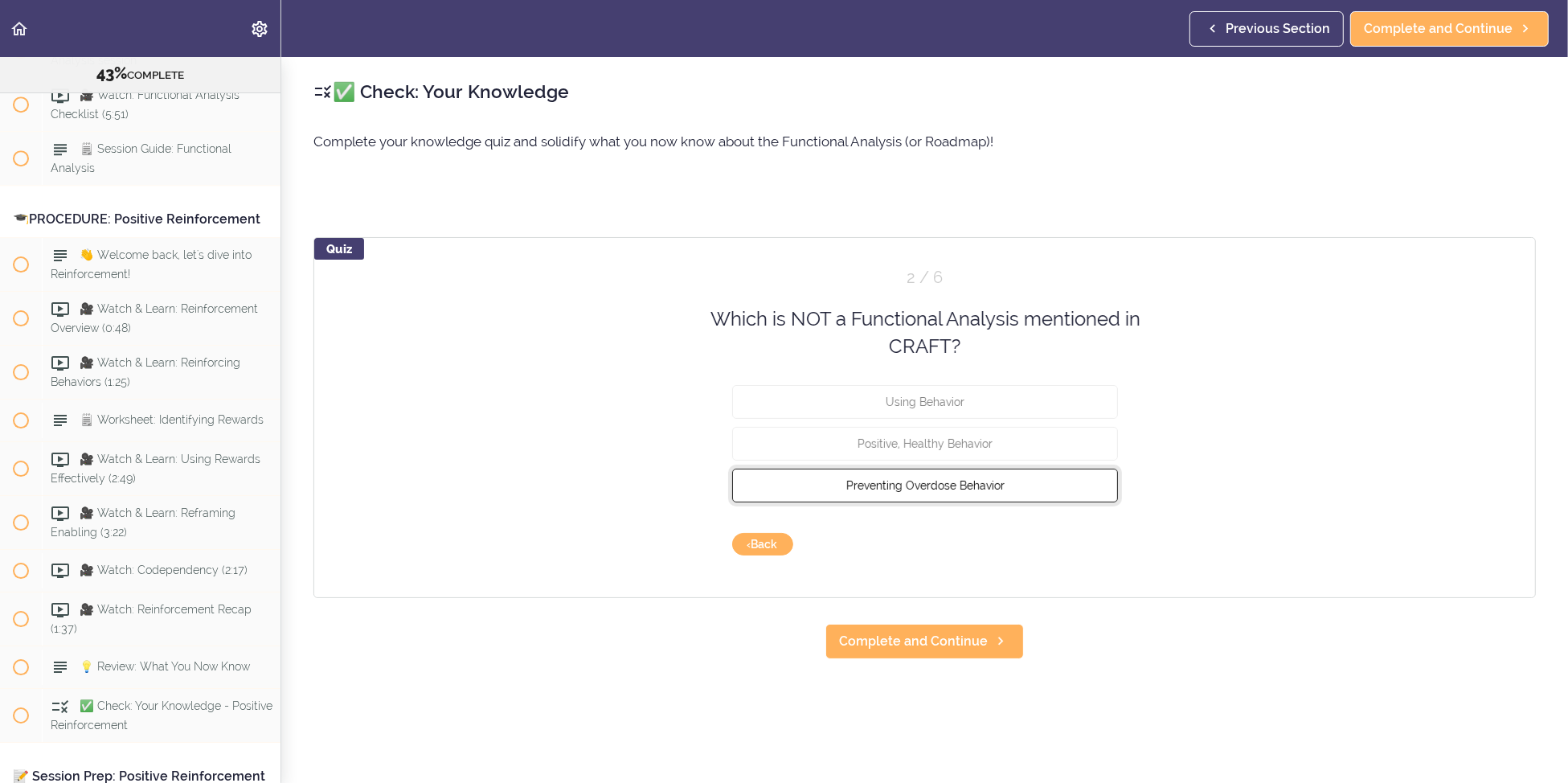 click on "Preventing Overdose Behavior" at bounding box center (925, 485) 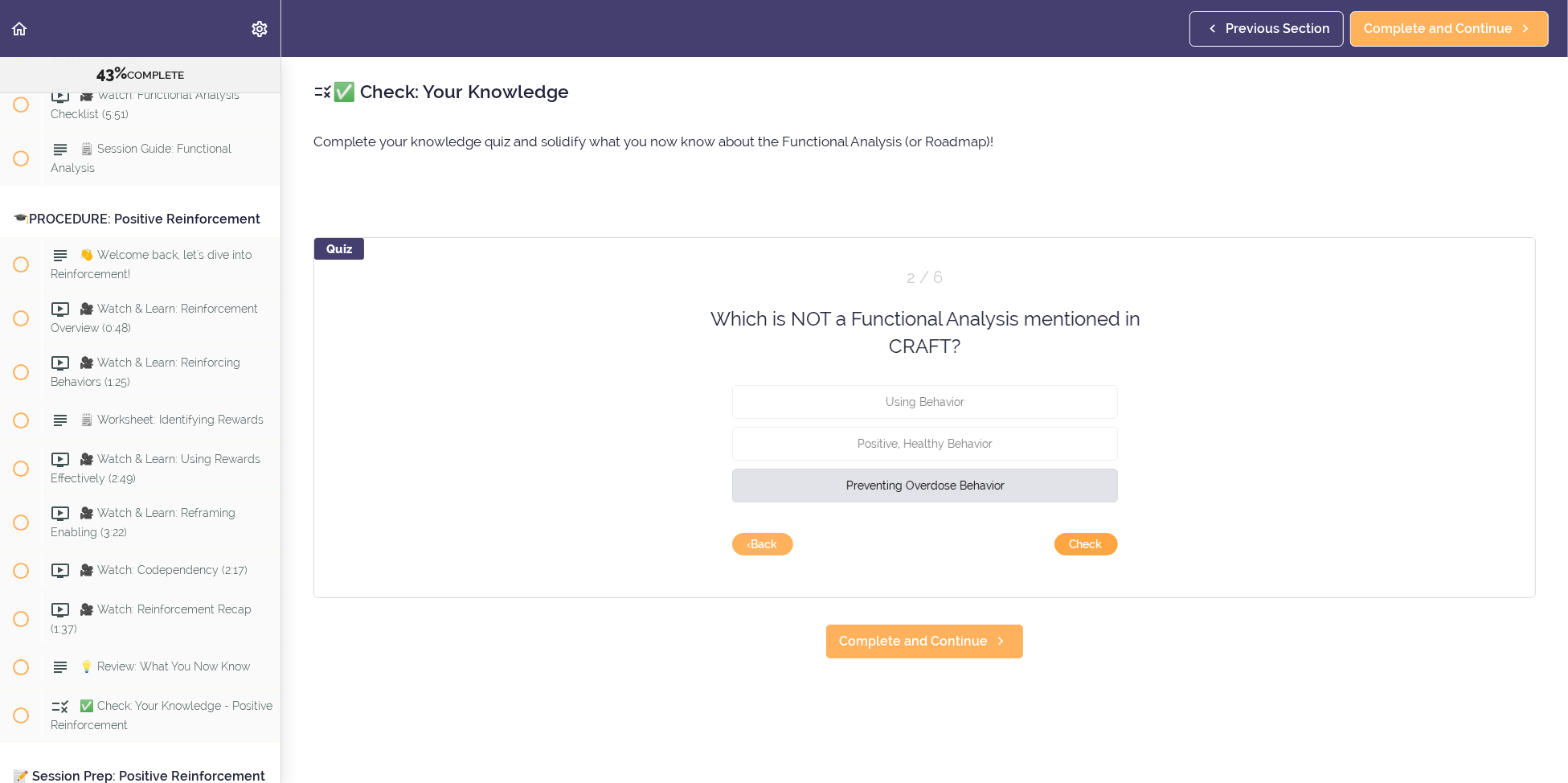 click on "Check" at bounding box center [1086, 544] 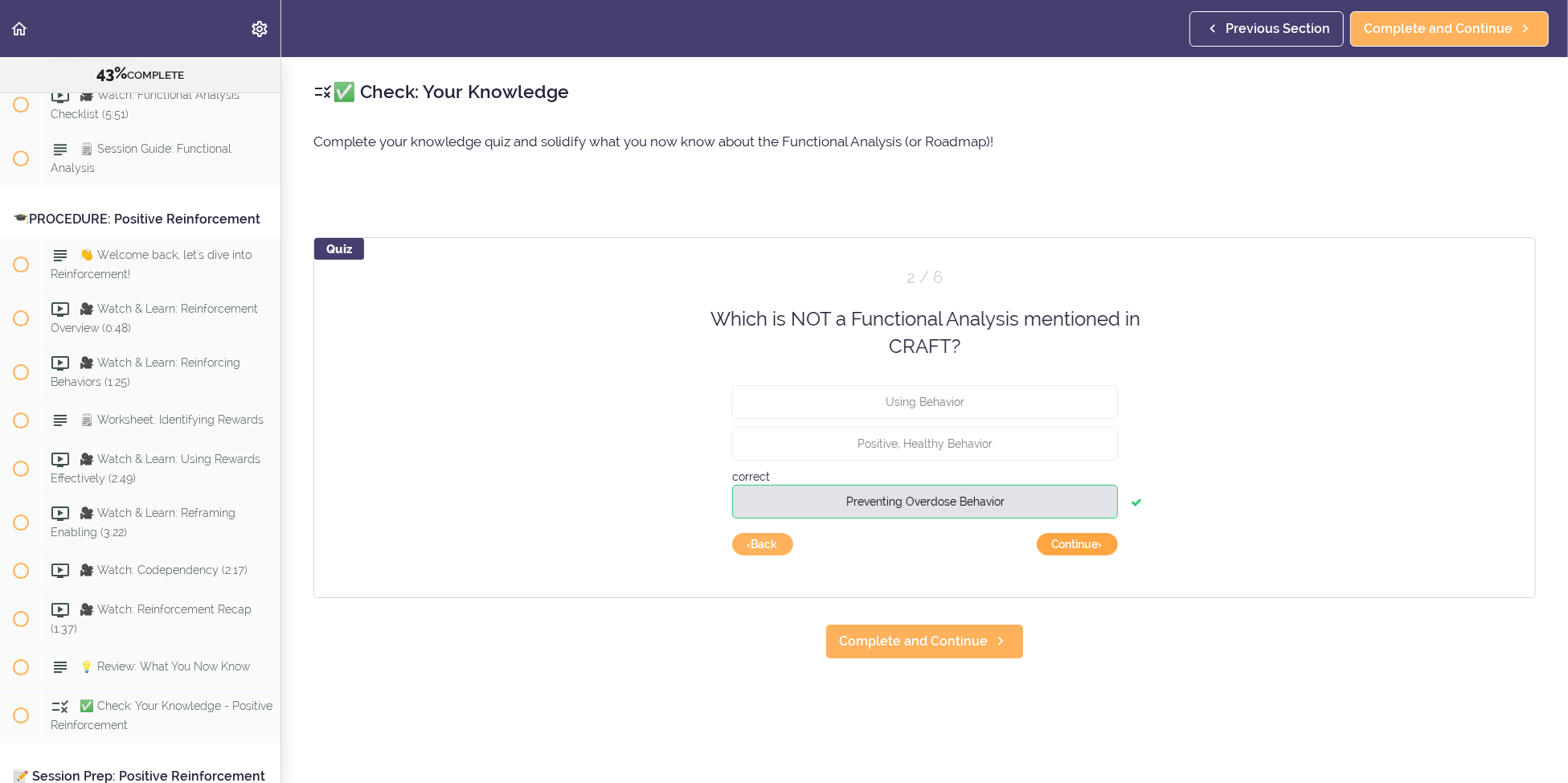 click on "Continue  ›" at bounding box center [1077, 544] 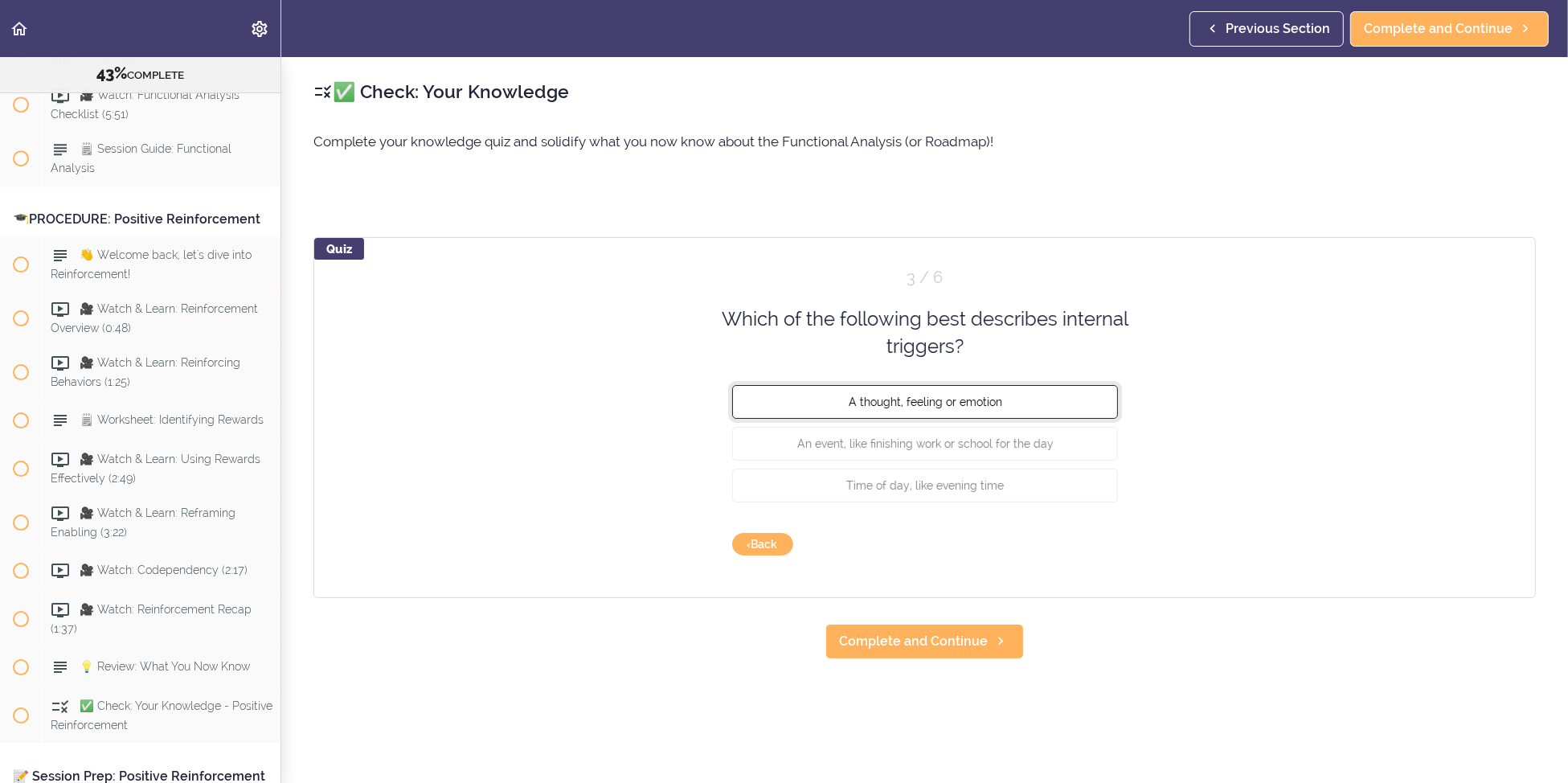 click on "A thought, feeling or emotion" at bounding box center (925, 401) 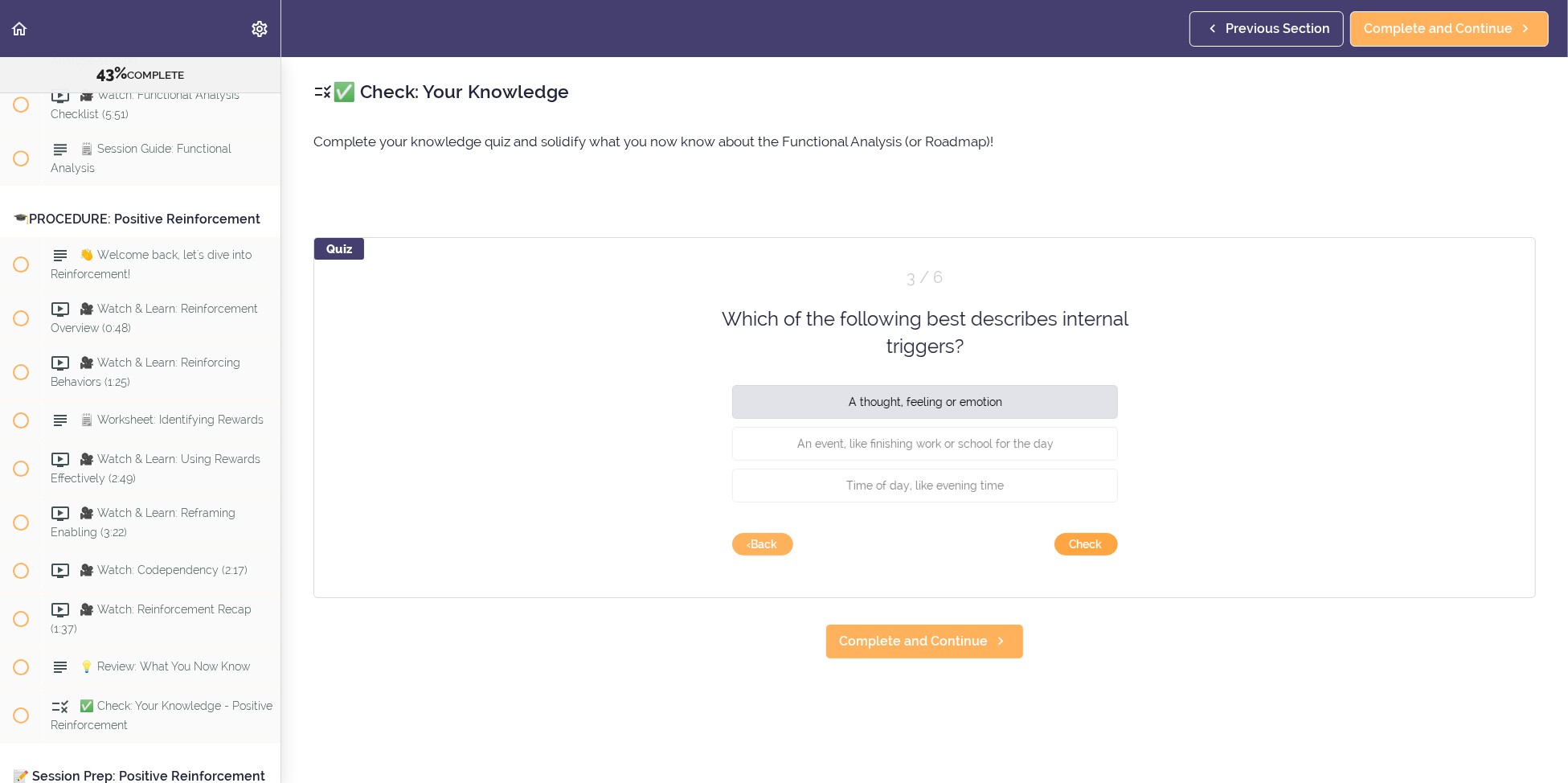click on "Quiz 3 / 6 Which of the following best describes internal triggers? A thought, feeling or emotion An event, like finishing work or school for the day Time of day, like evening time Check Continue  › ‹  Back" at bounding box center [924, 417] 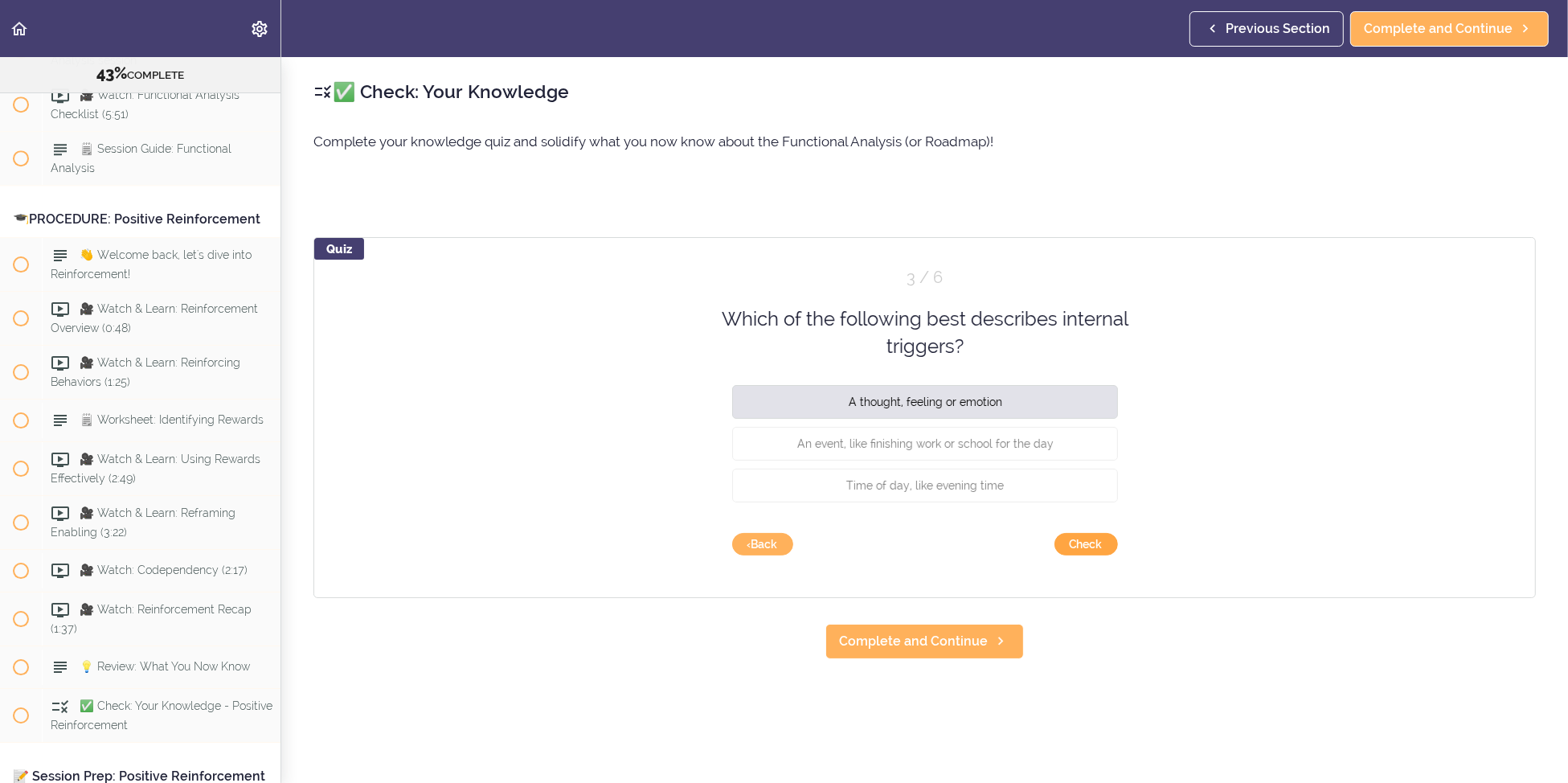 click on "Check" at bounding box center (1086, 544) 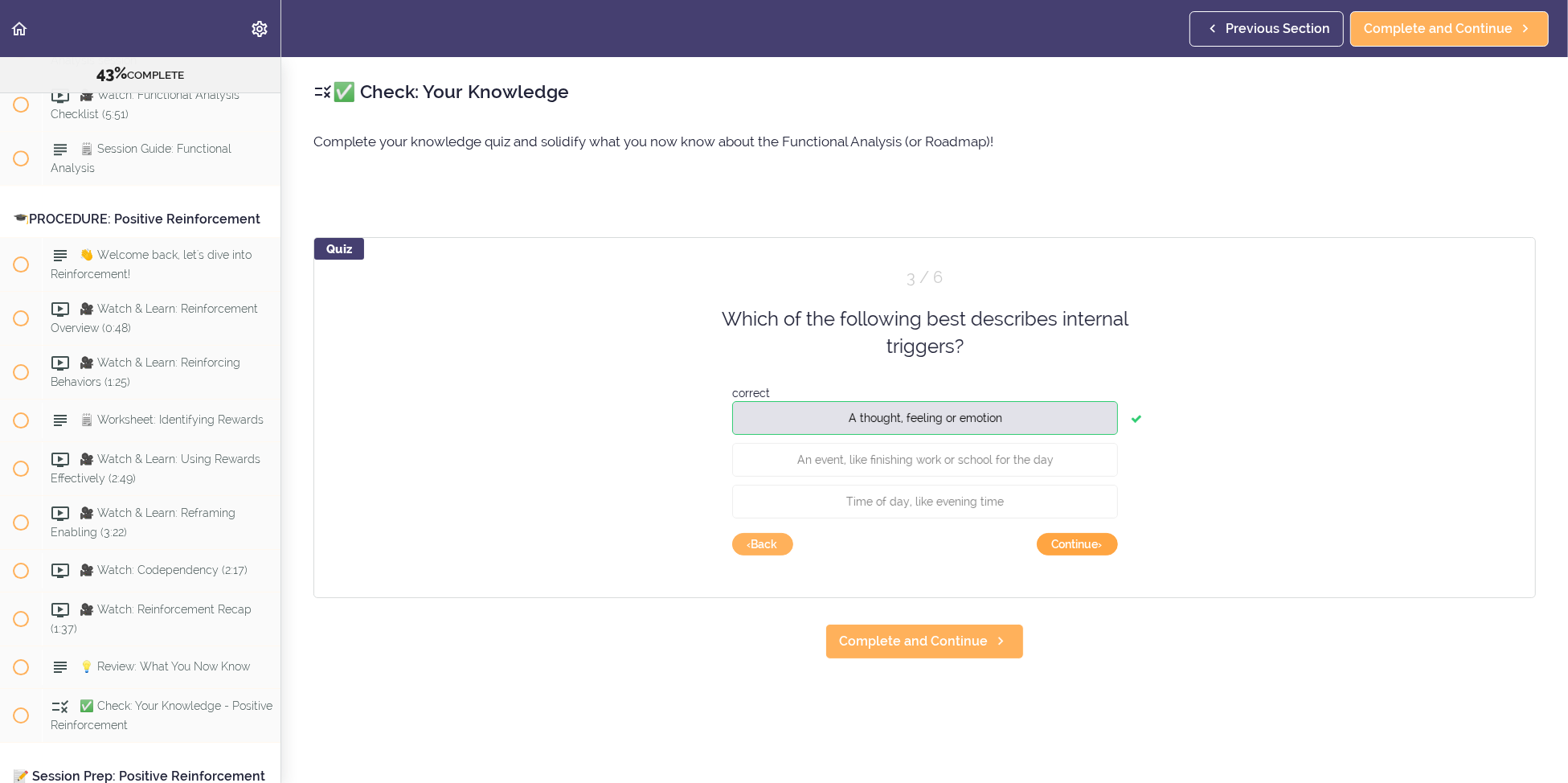 click on "Continue  ›" at bounding box center [1077, 544] 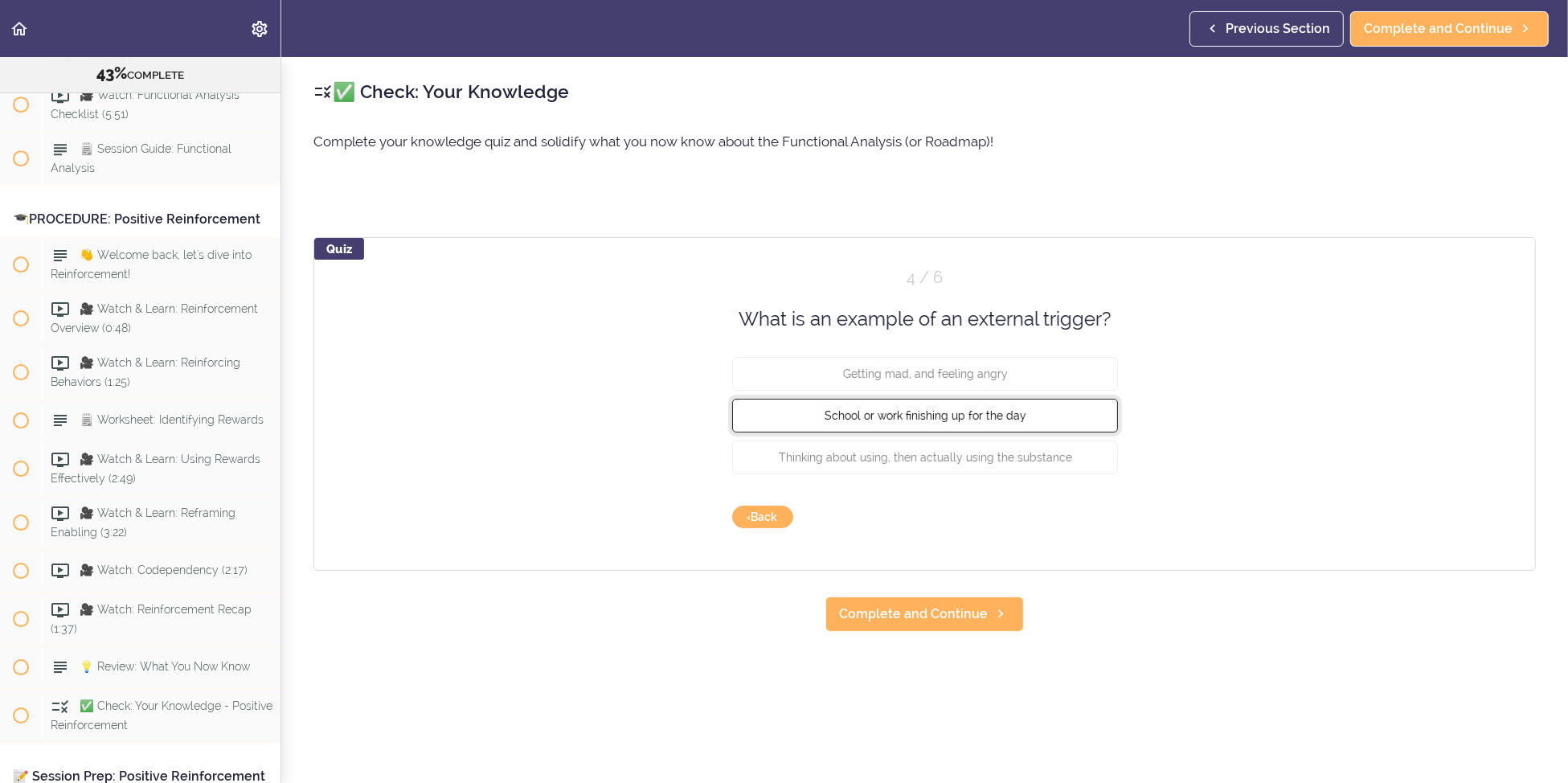 click on "School or work finishing up for the day" at bounding box center [925, 416] 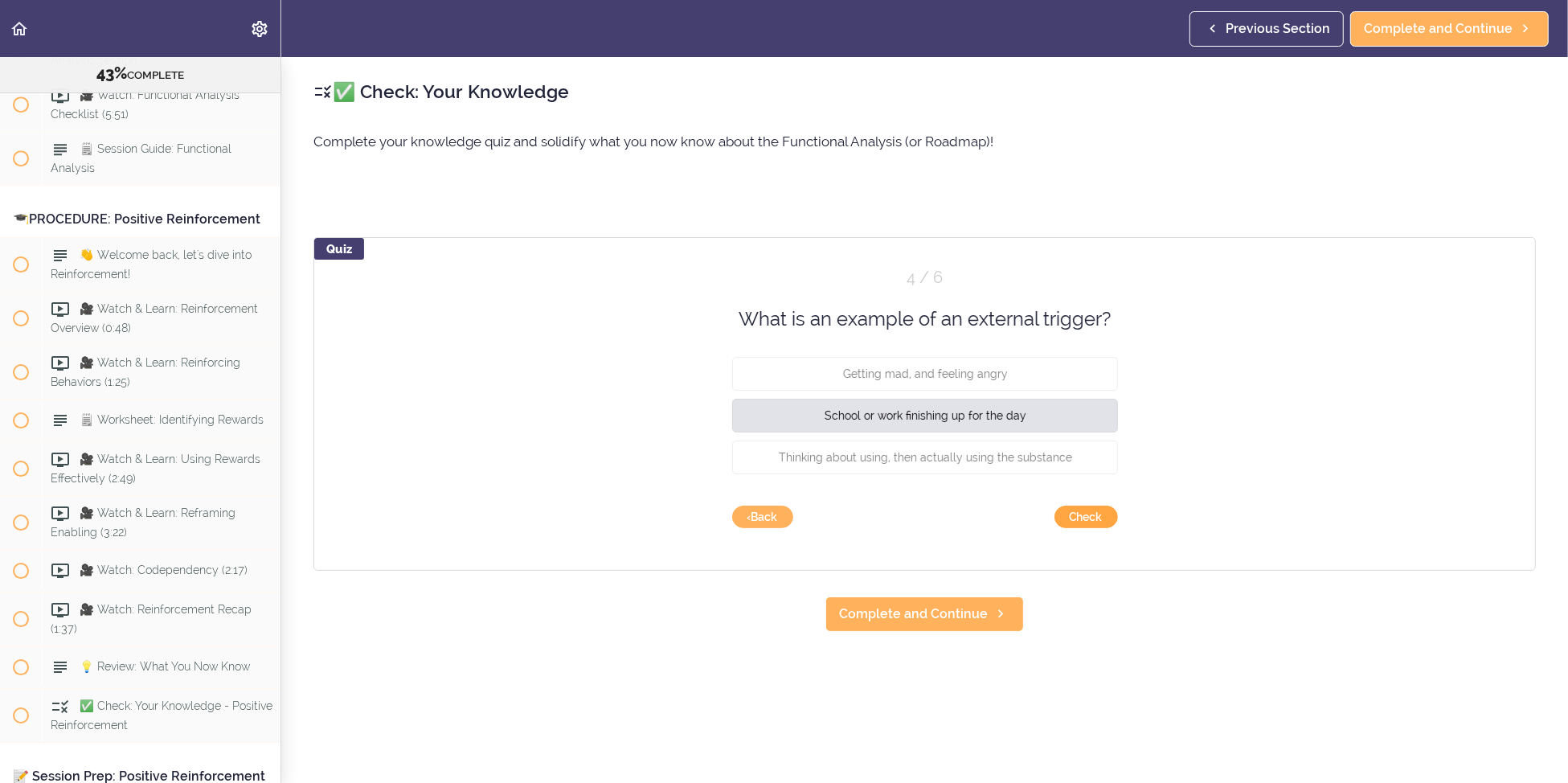click on "Check" at bounding box center (1086, 517) 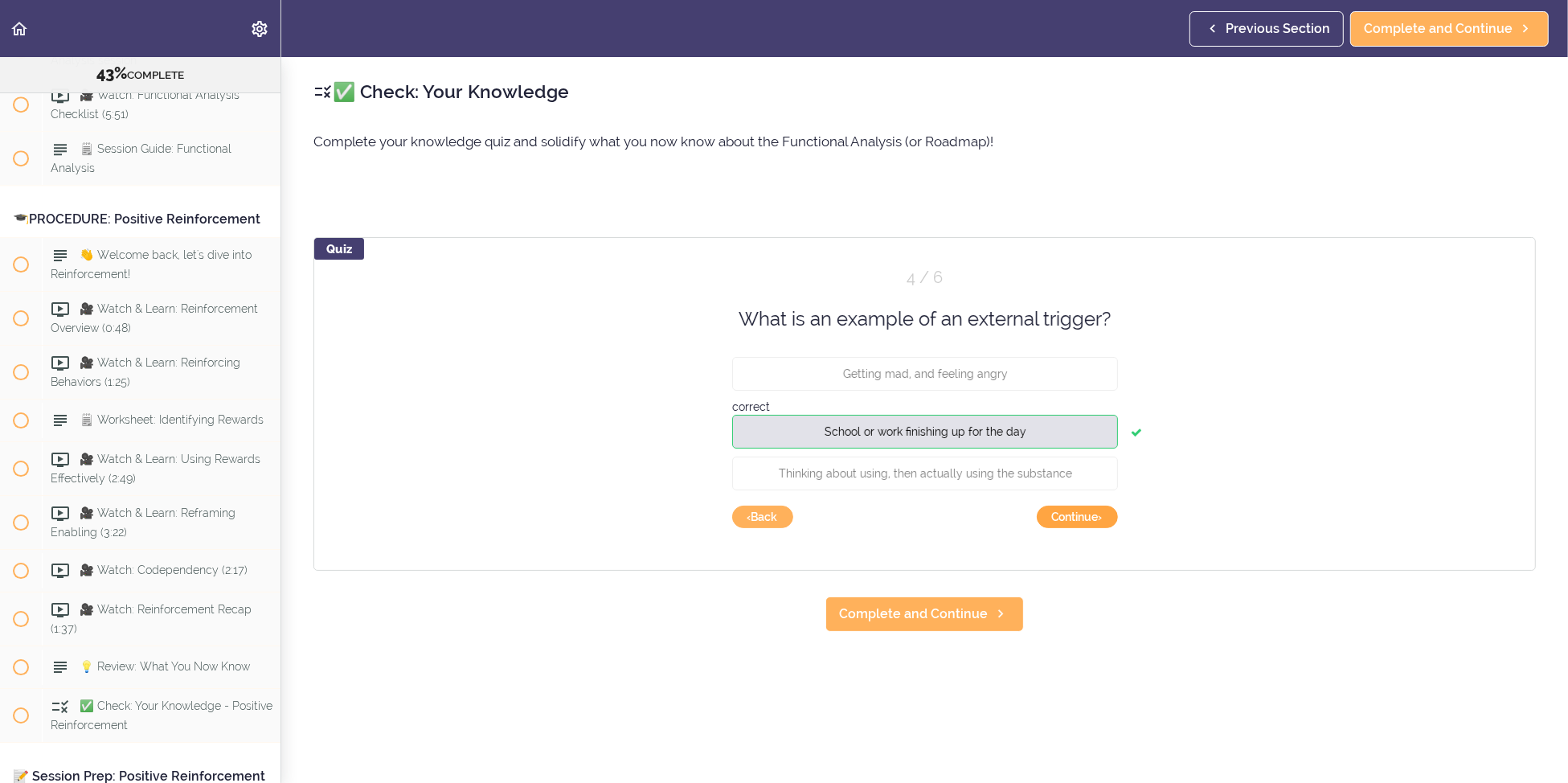 click on "Continue  ›" at bounding box center [1077, 517] 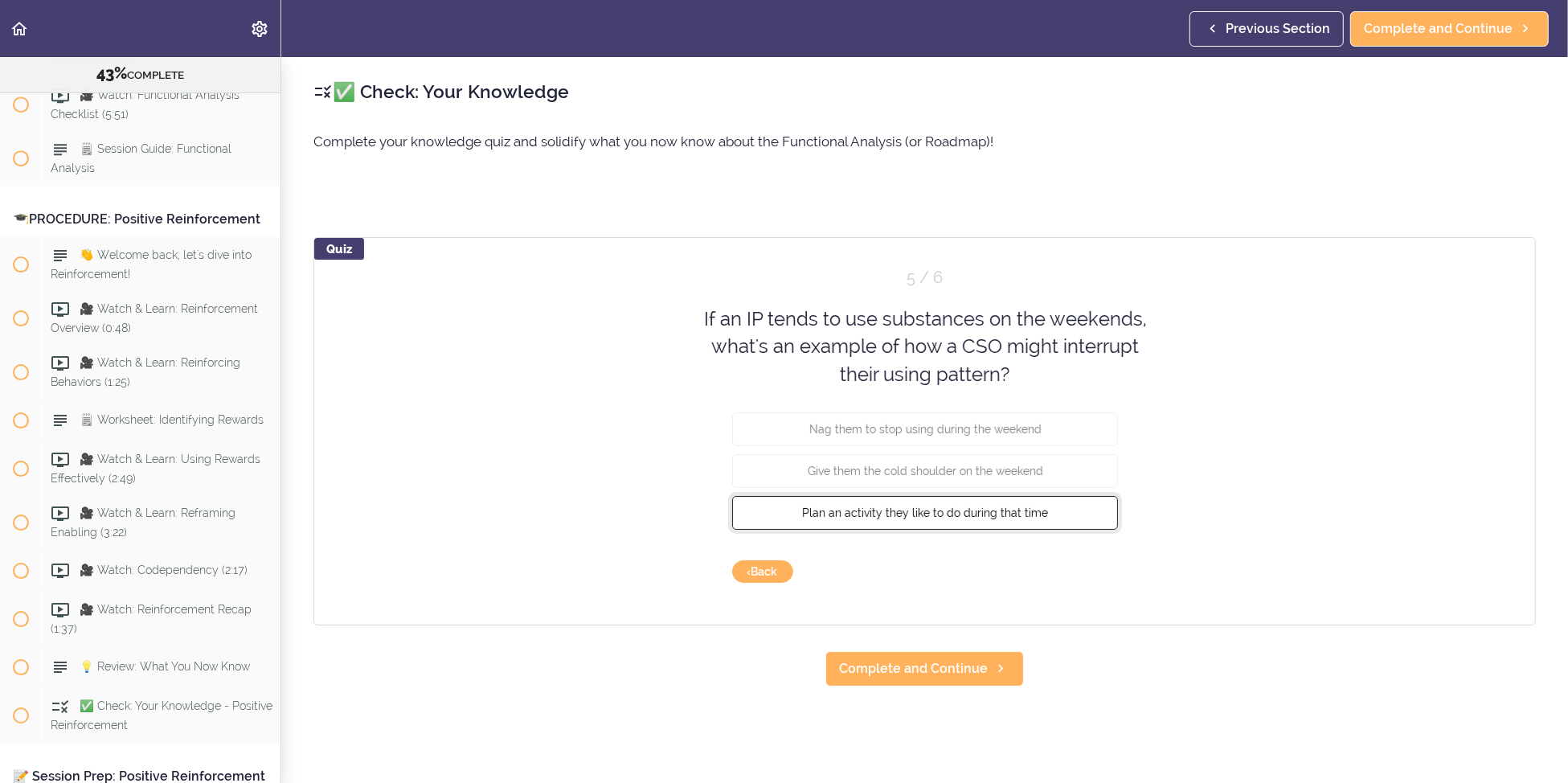 click on "Plan an activity they like to do during that time" at bounding box center (925, 513) 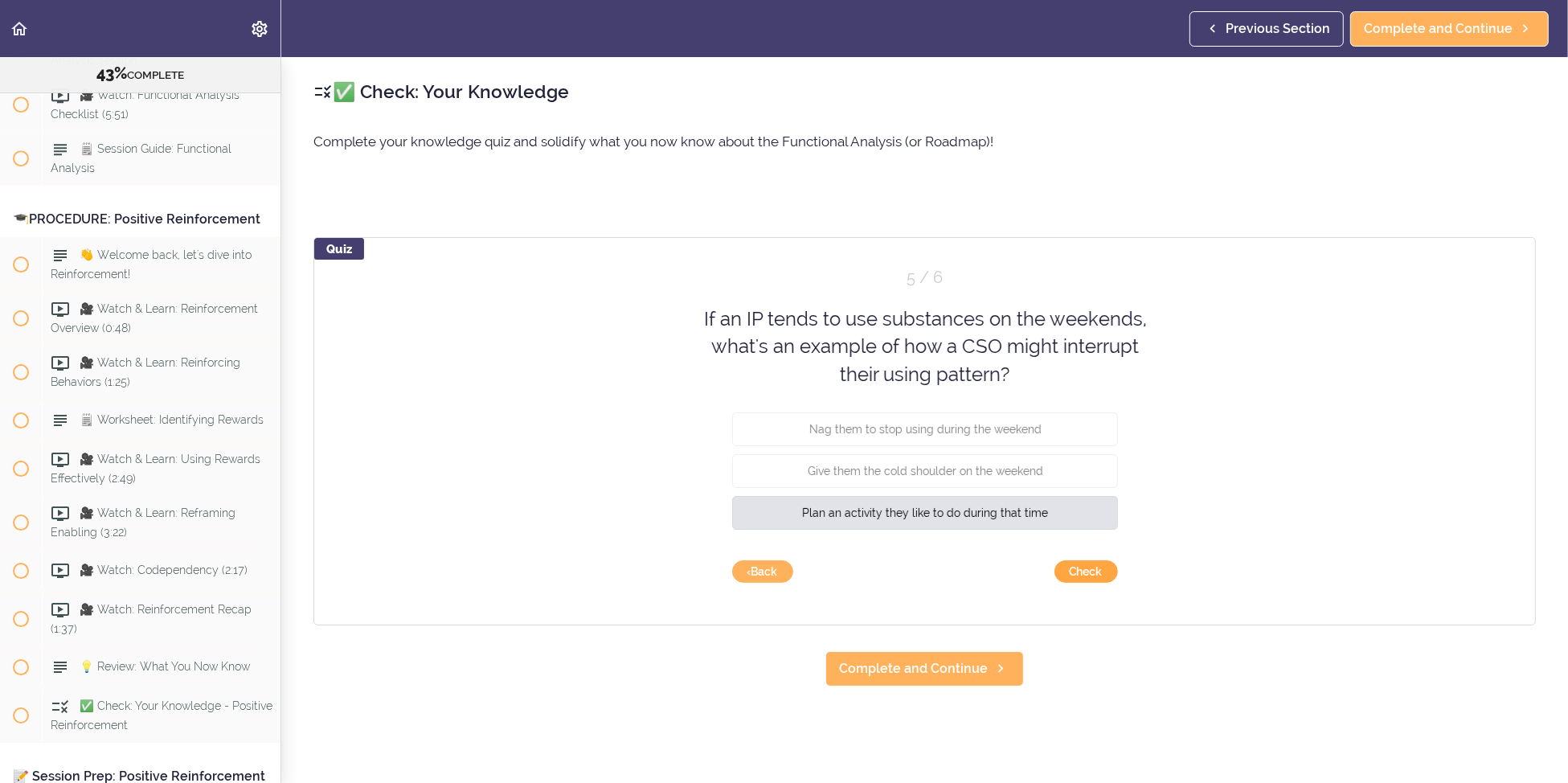 click on "Check" at bounding box center (1086, 572) 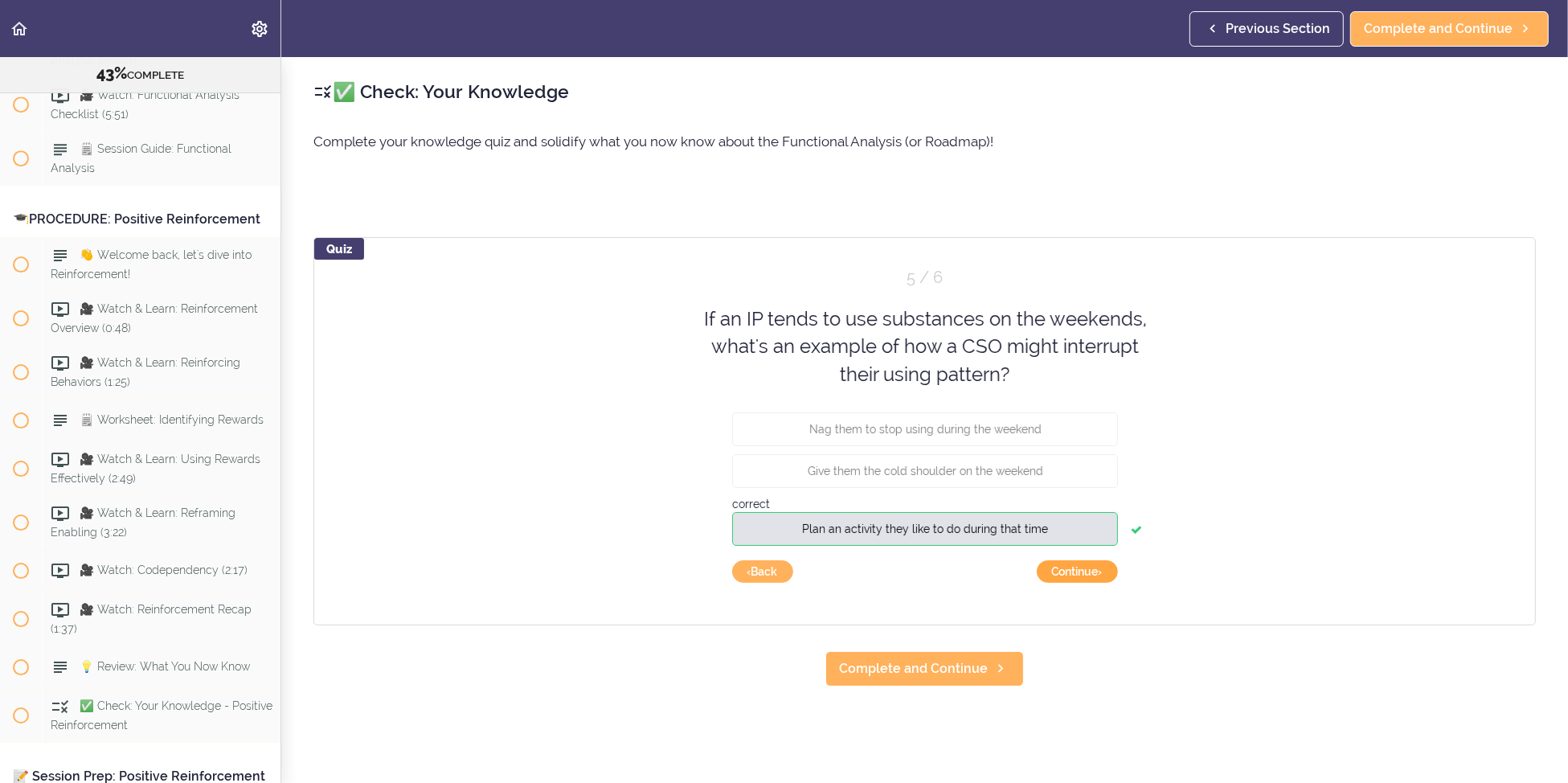 click on "Continue  ›" at bounding box center (1077, 572) 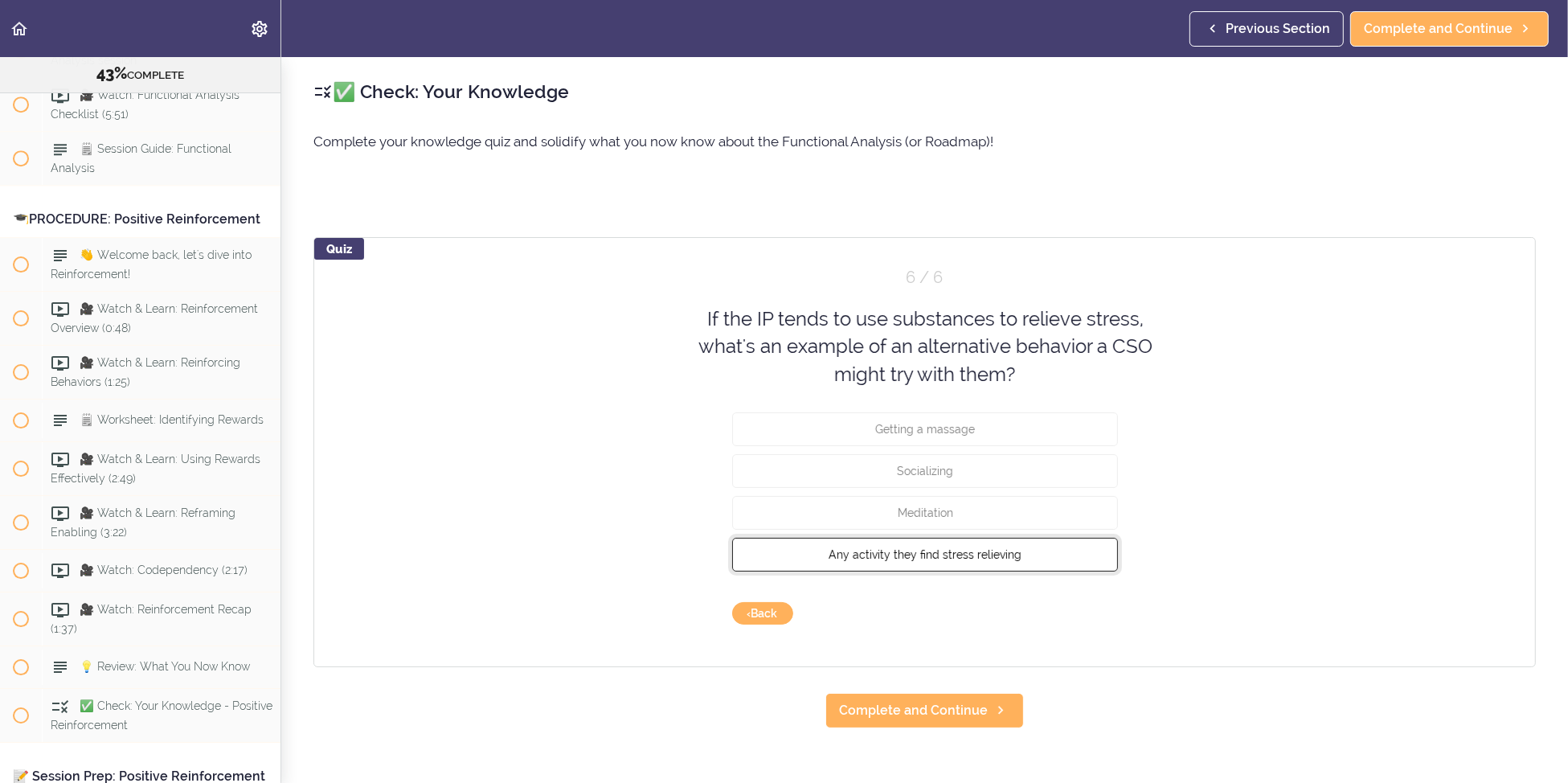 click on "Any activity they find stress relieving" at bounding box center [925, 555] 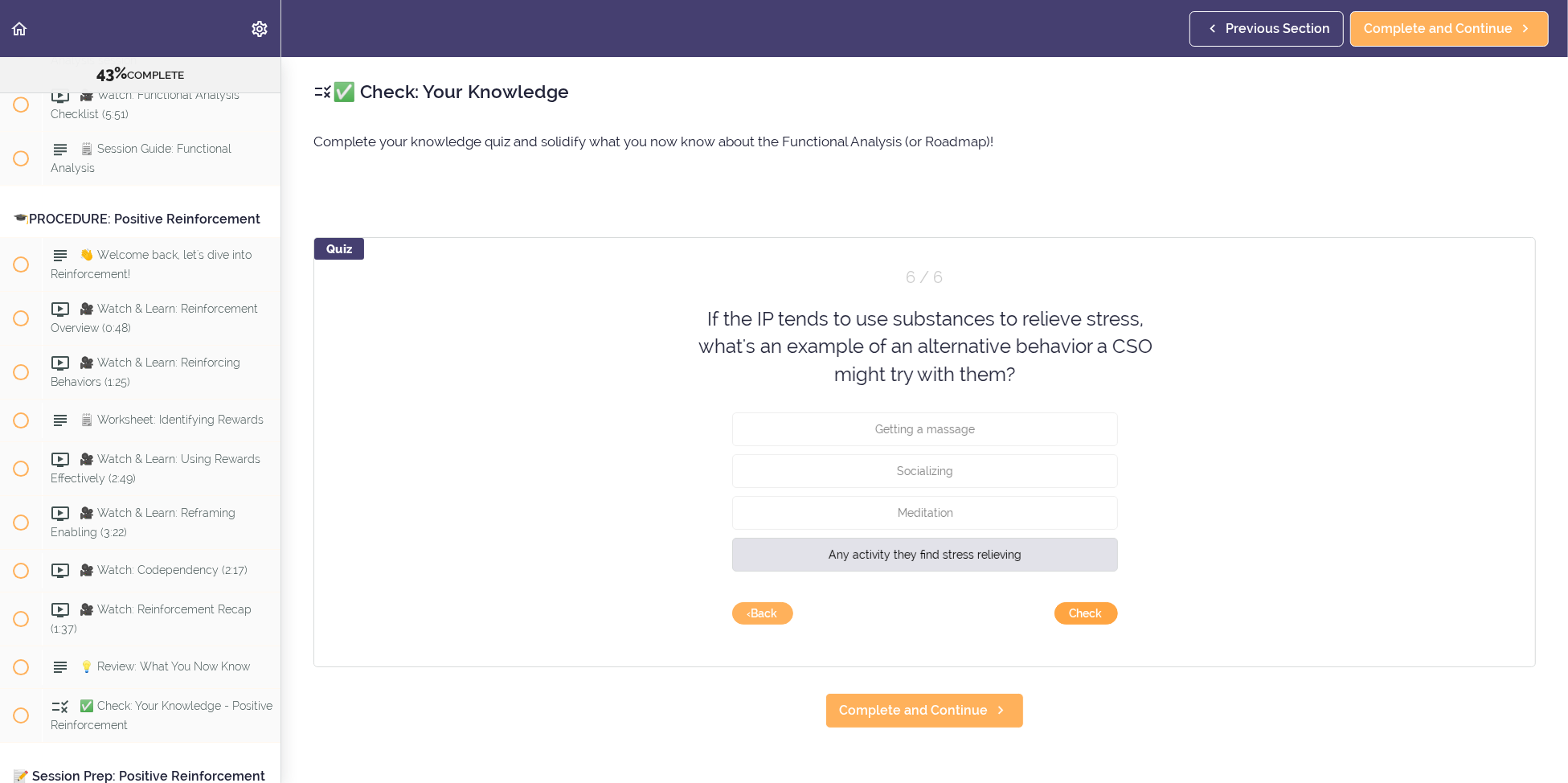 click on "Check" at bounding box center [1086, 613] 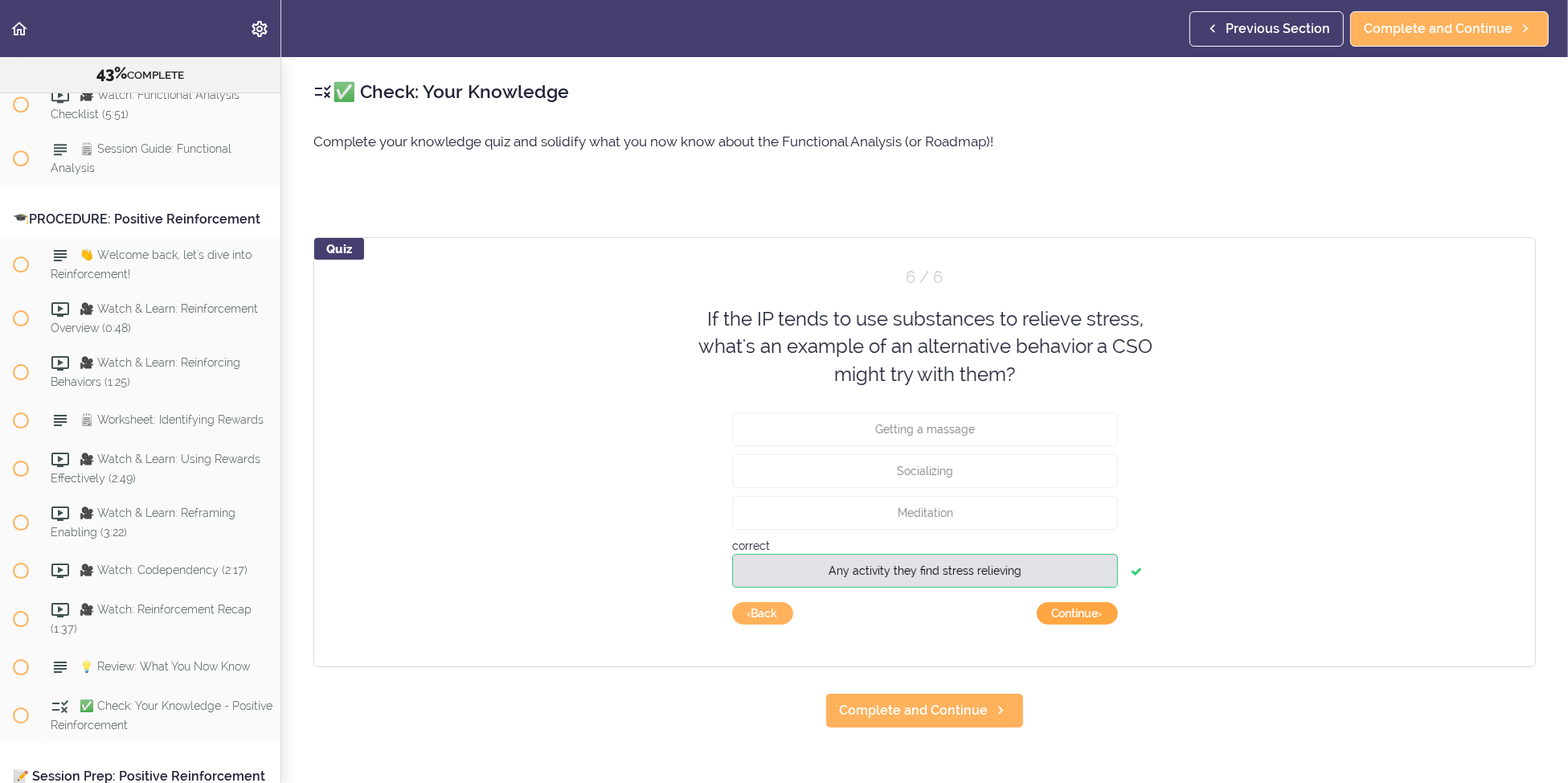click on "Continue  ›" at bounding box center (1077, 613) 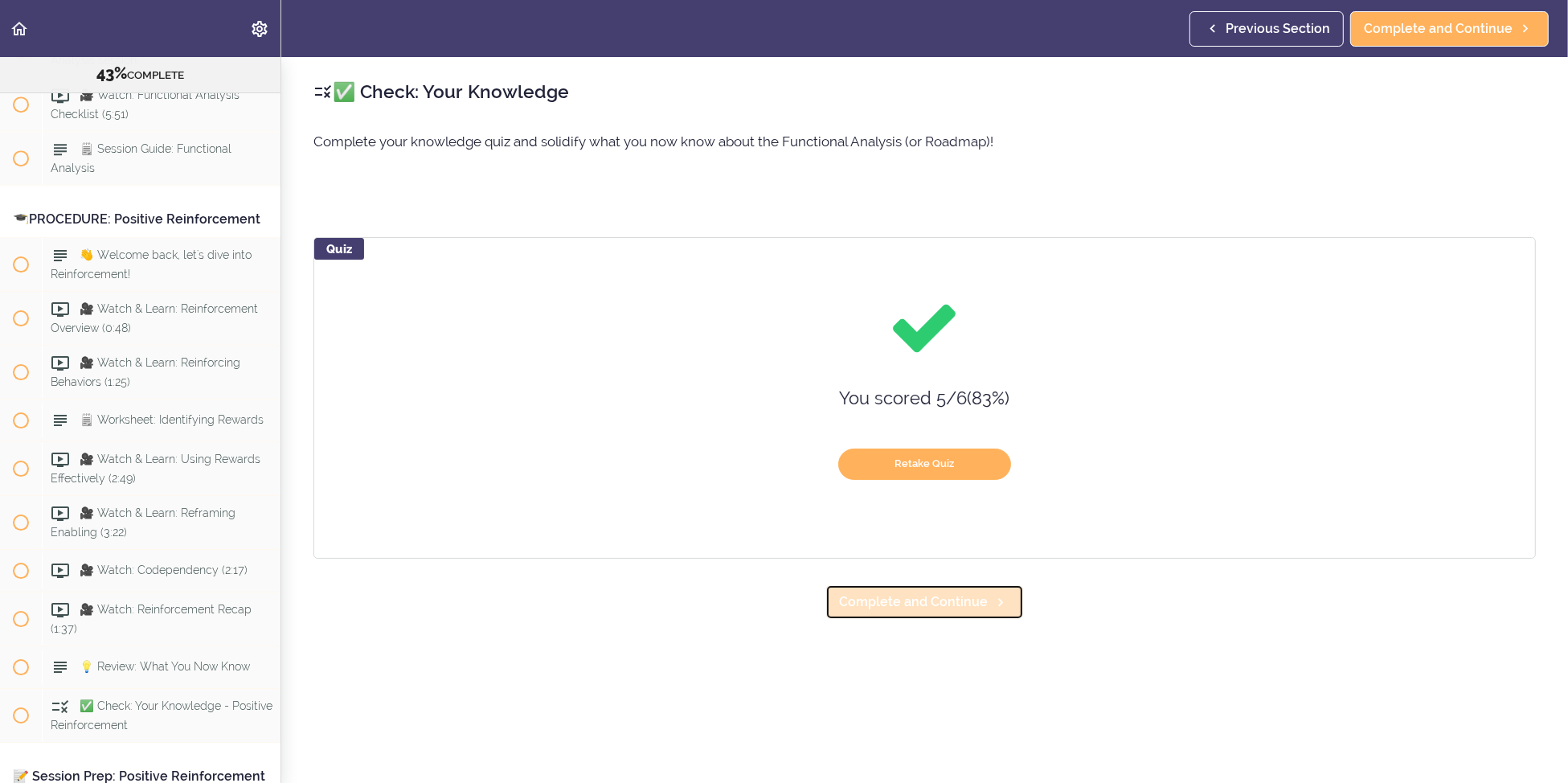 click on "Complete and Continue" at bounding box center [913, 602] 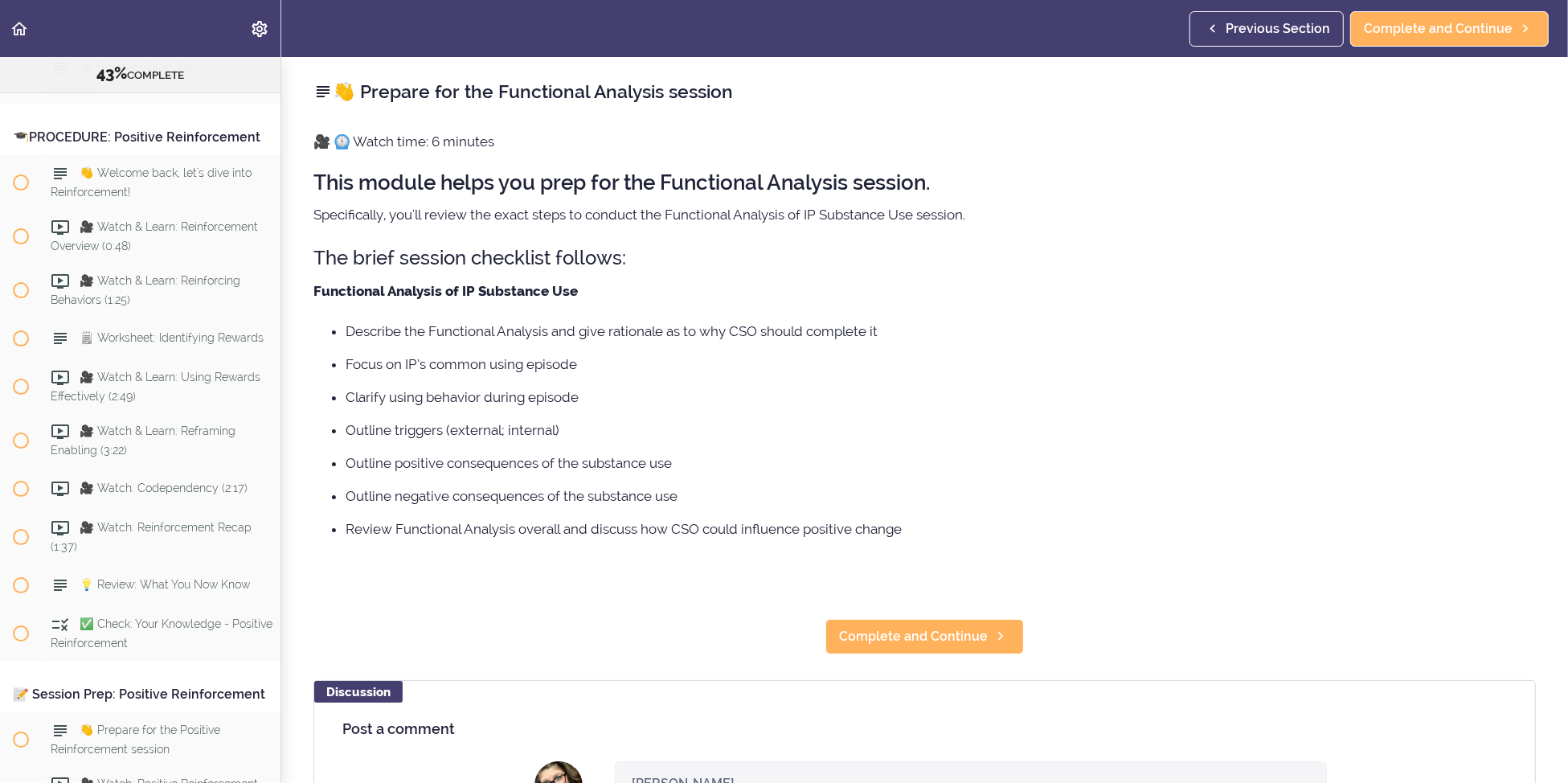 scroll, scrollTop: 5680, scrollLeft: 0, axis: vertical 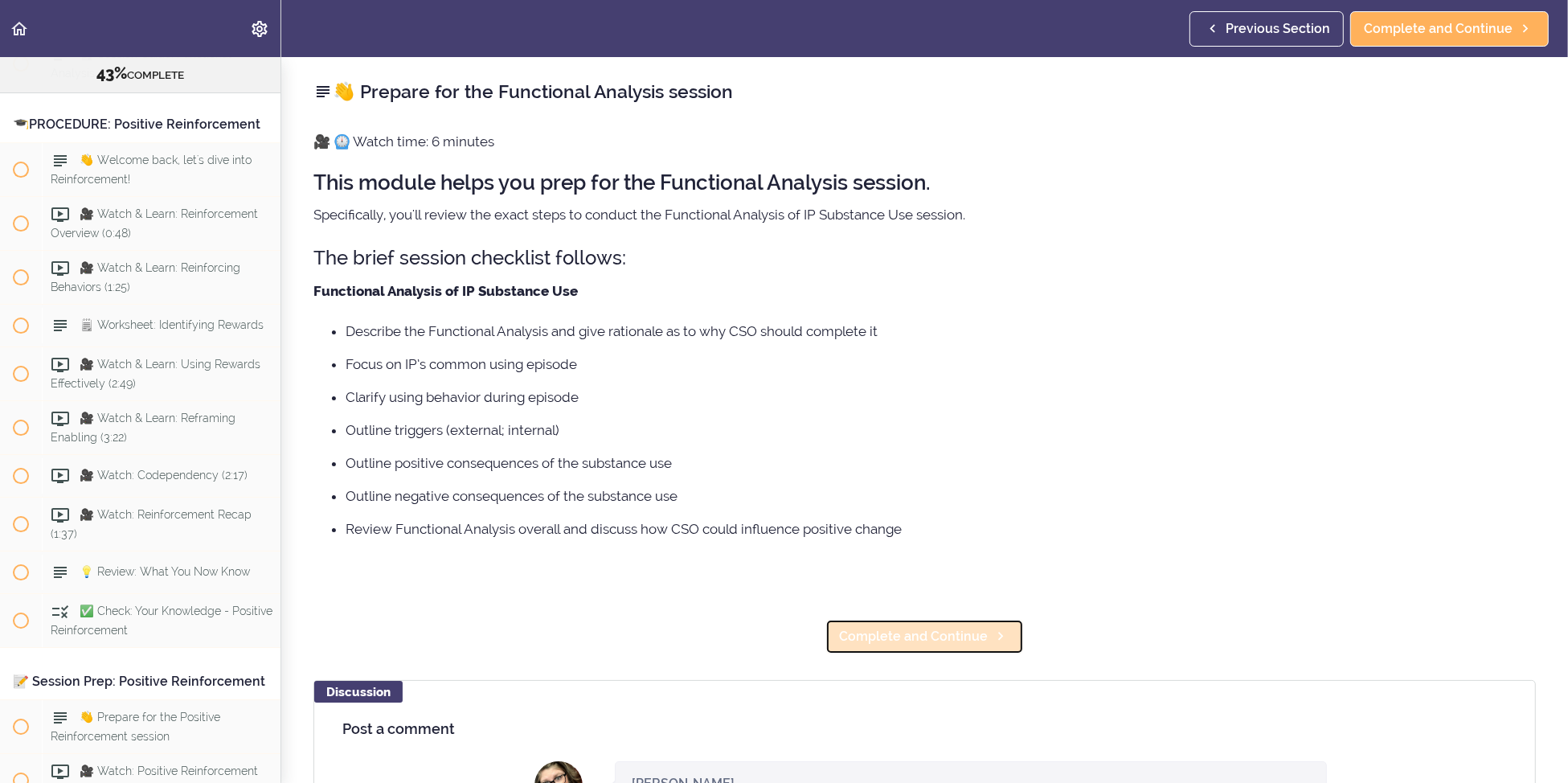 click on "Complete and Continue" at bounding box center [913, 637] 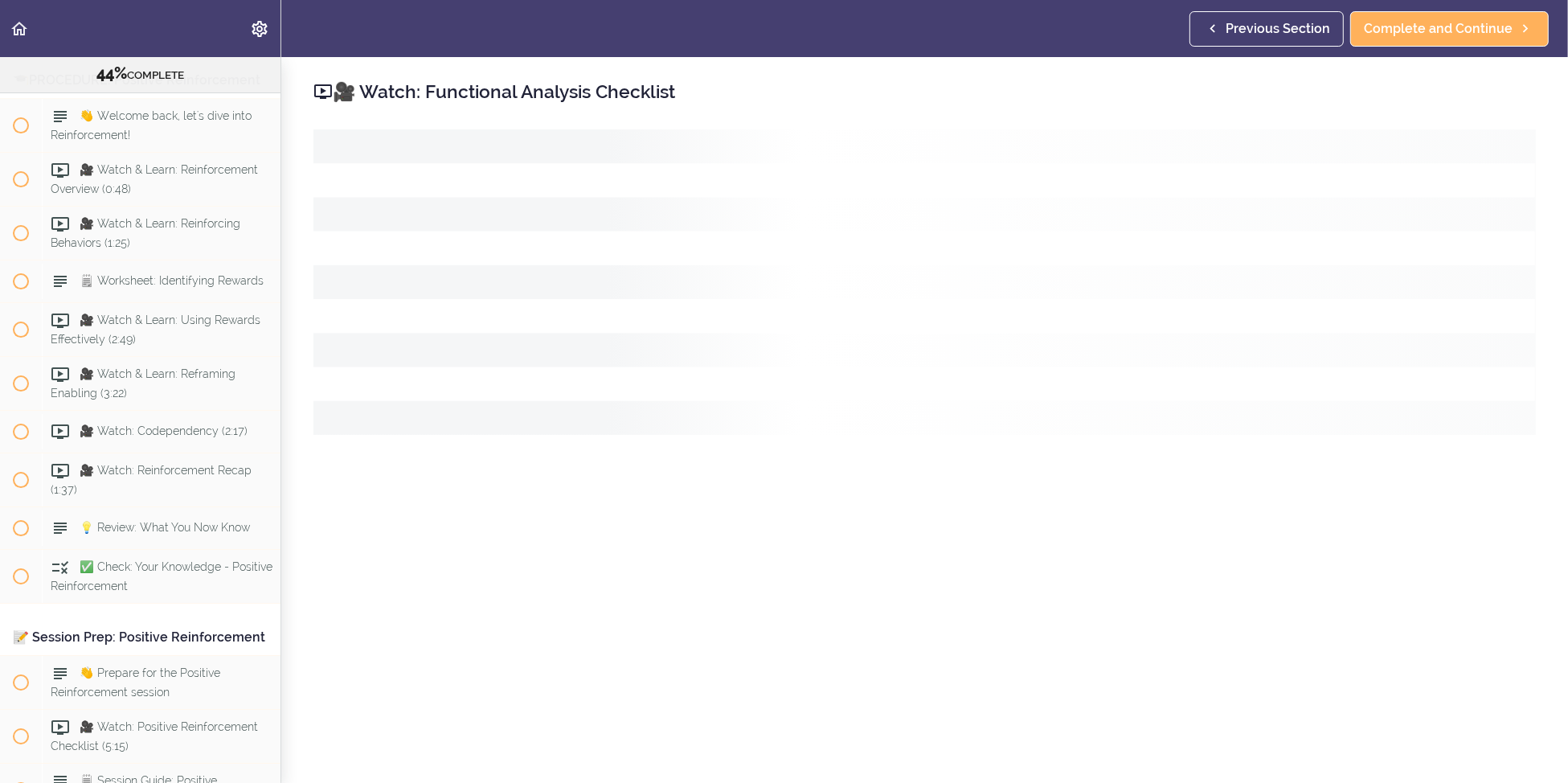 scroll, scrollTop: 5733, scrollLeft: 0, axis: vertical 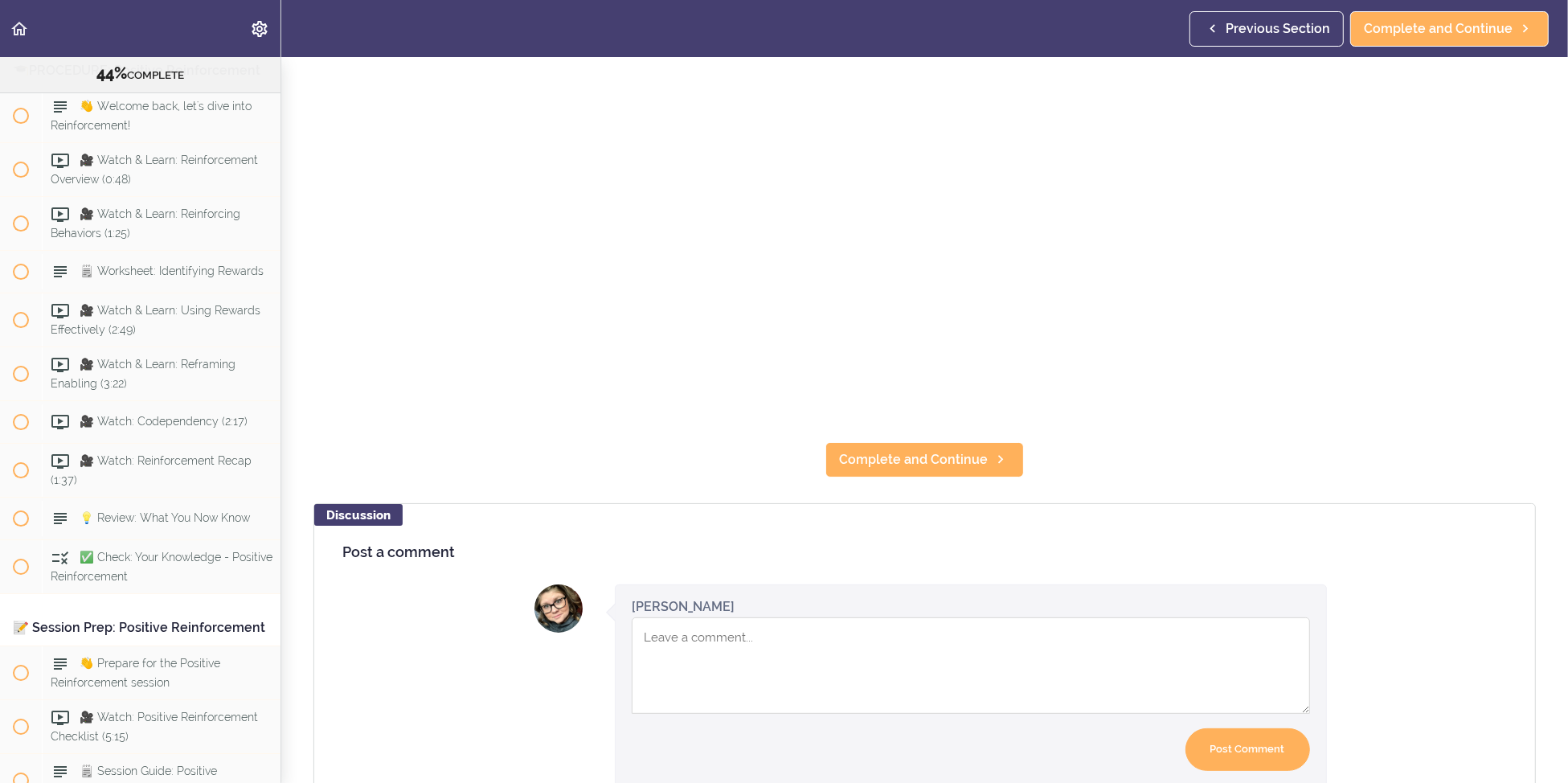 click on "Online Program: CRAFT Training for Professionals (Trainer-Led)
44%
COMPLETE
📜Introduction to this Training
👋 Welcome to this training!" at bounding box center (784, 420) 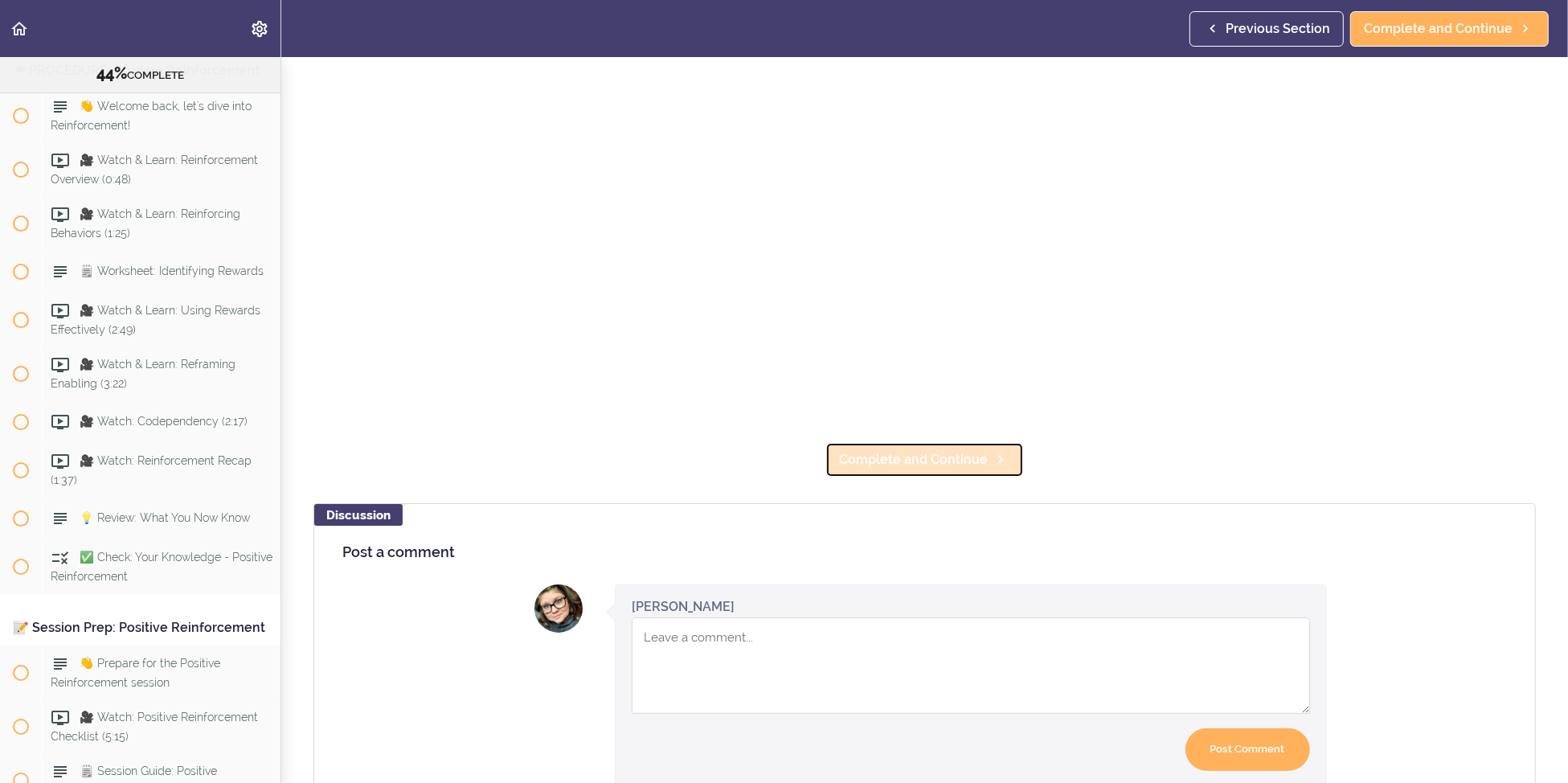 click on "Complete and Continue" at bounding box center (913, 460) 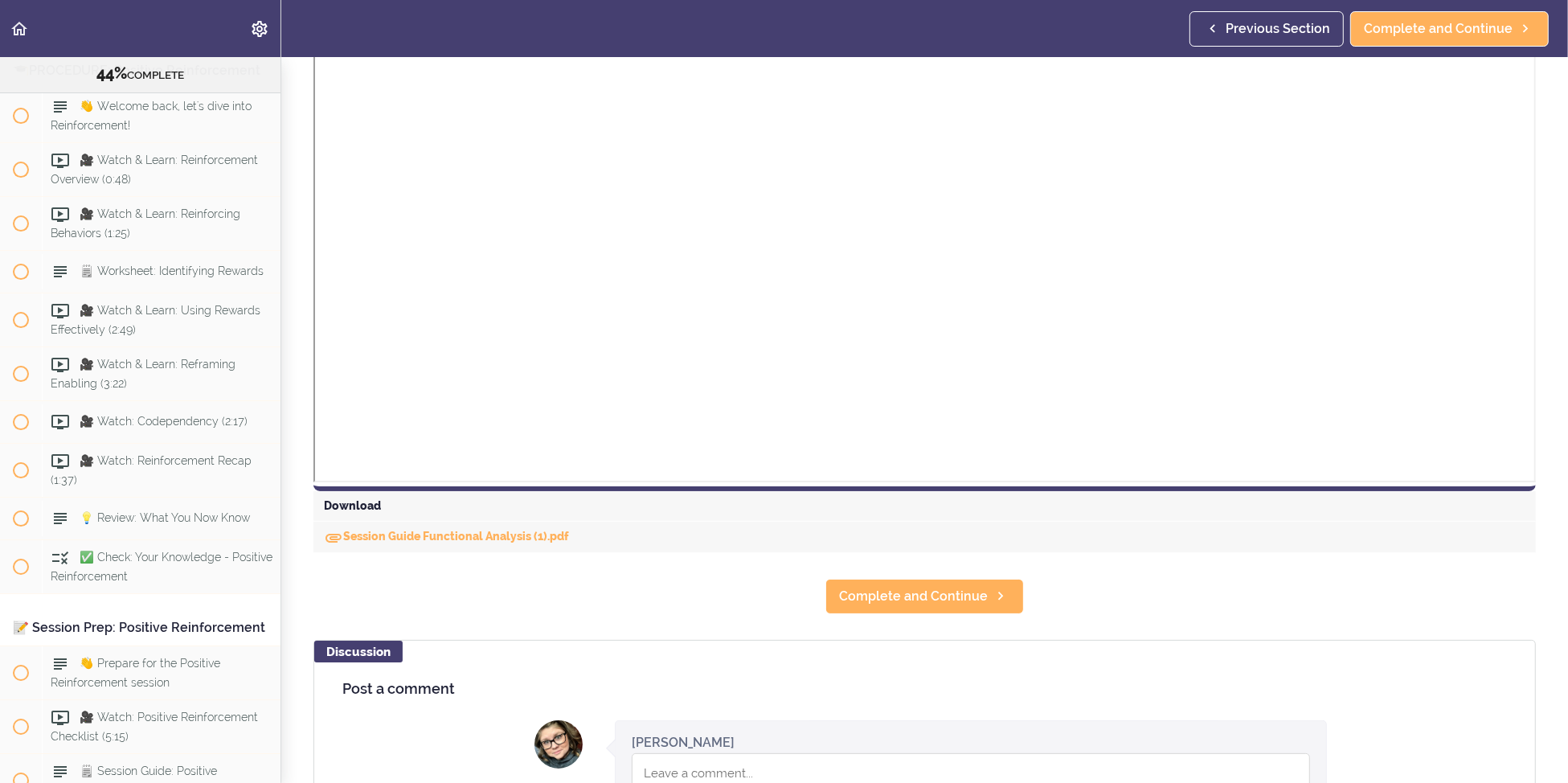 scroll, scrollTop: 0, scrollLeft: 0, axis: both 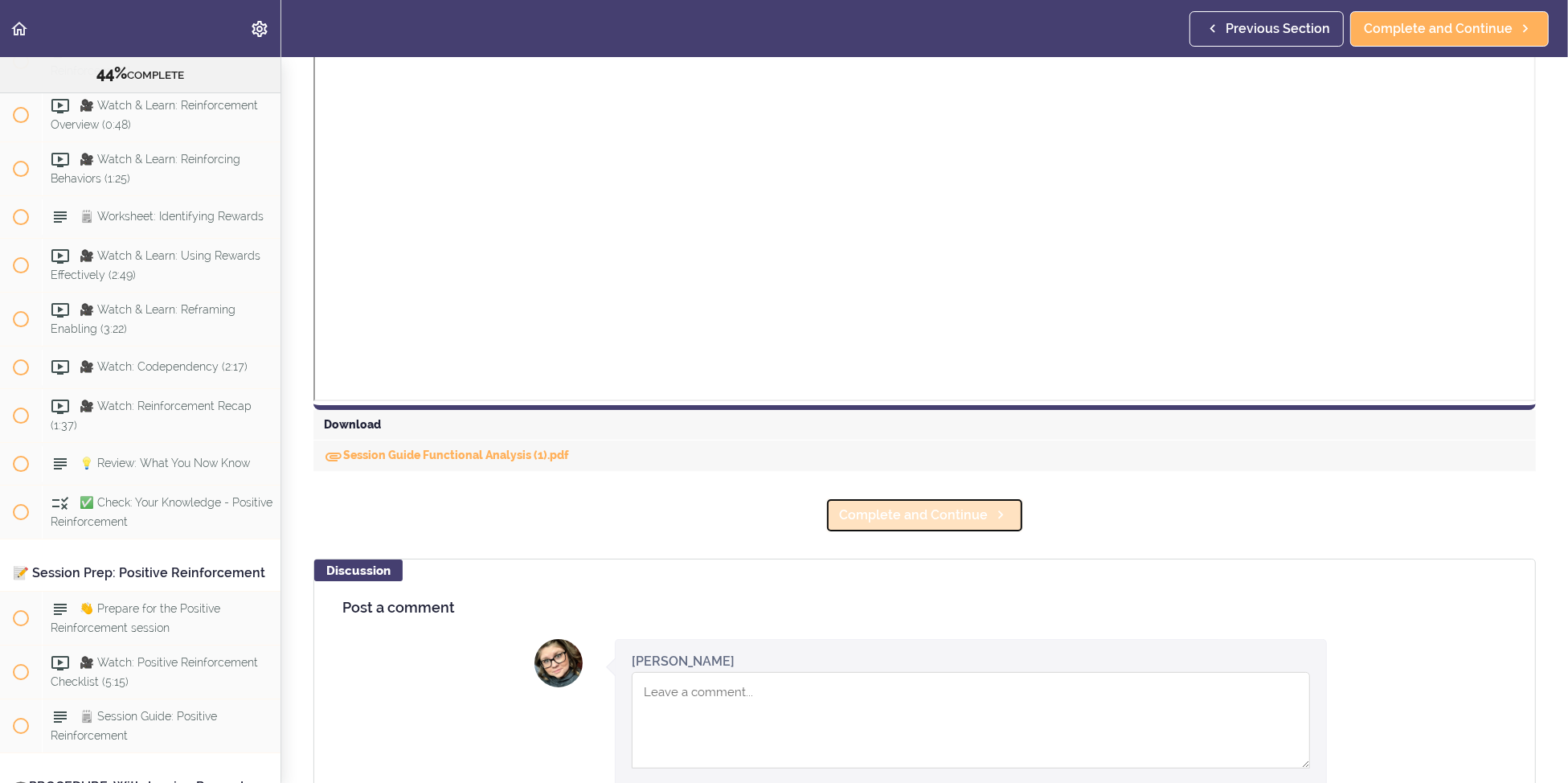 click on "Complete and Continue" at bounding box center (913, 515) 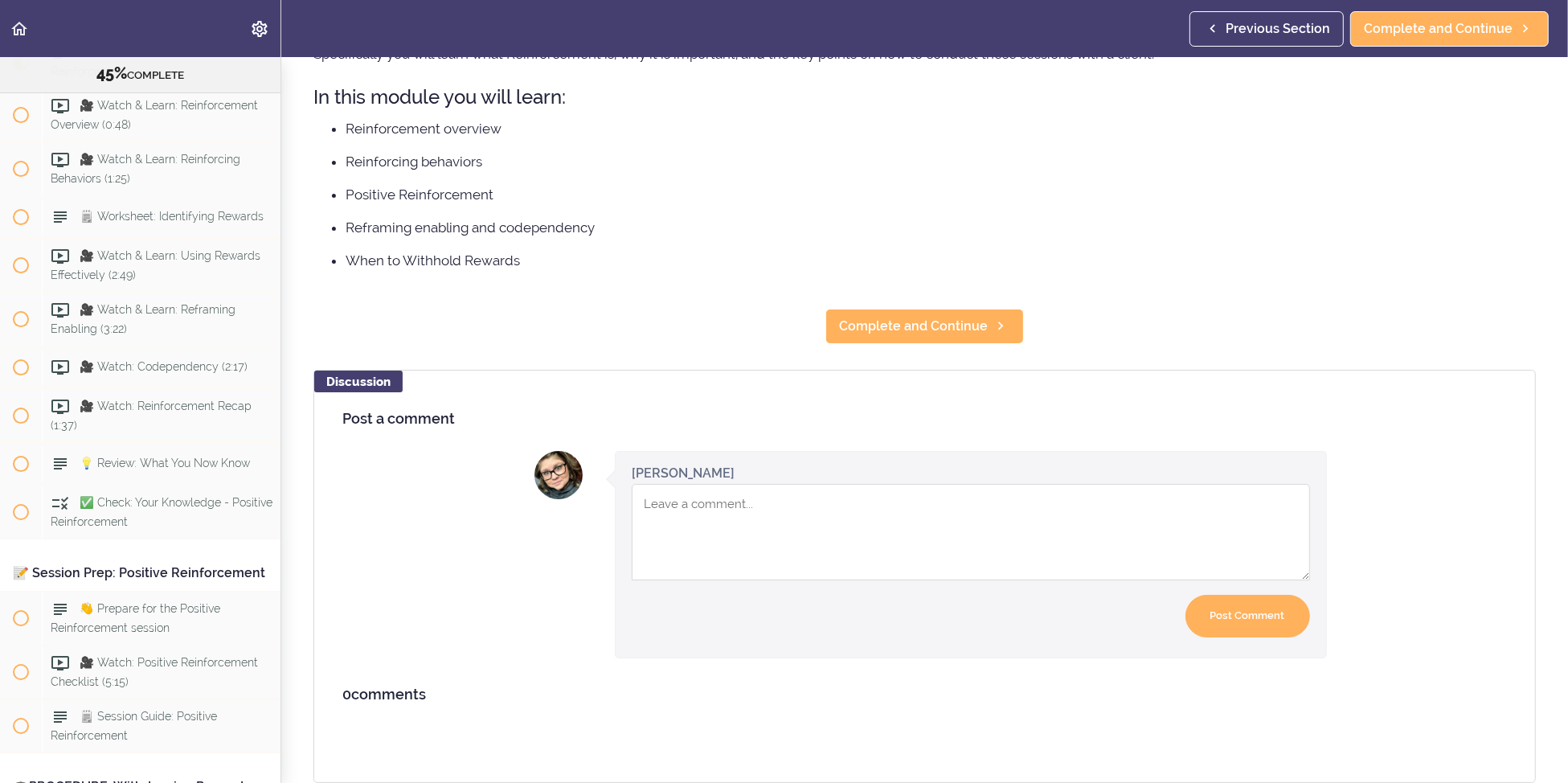 scroll, scrollTop: 0, scrollLeft: 0, axis: both 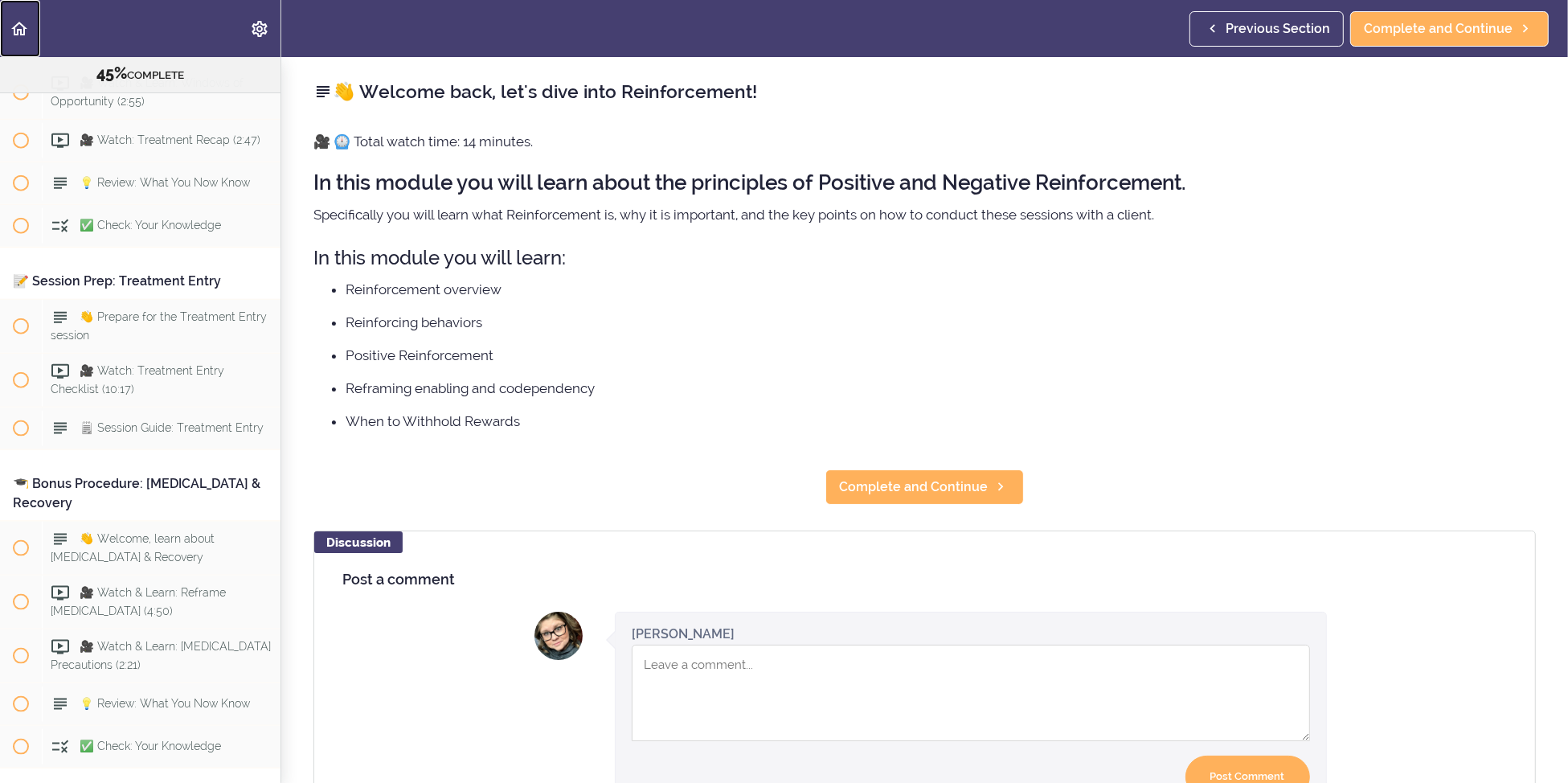 click 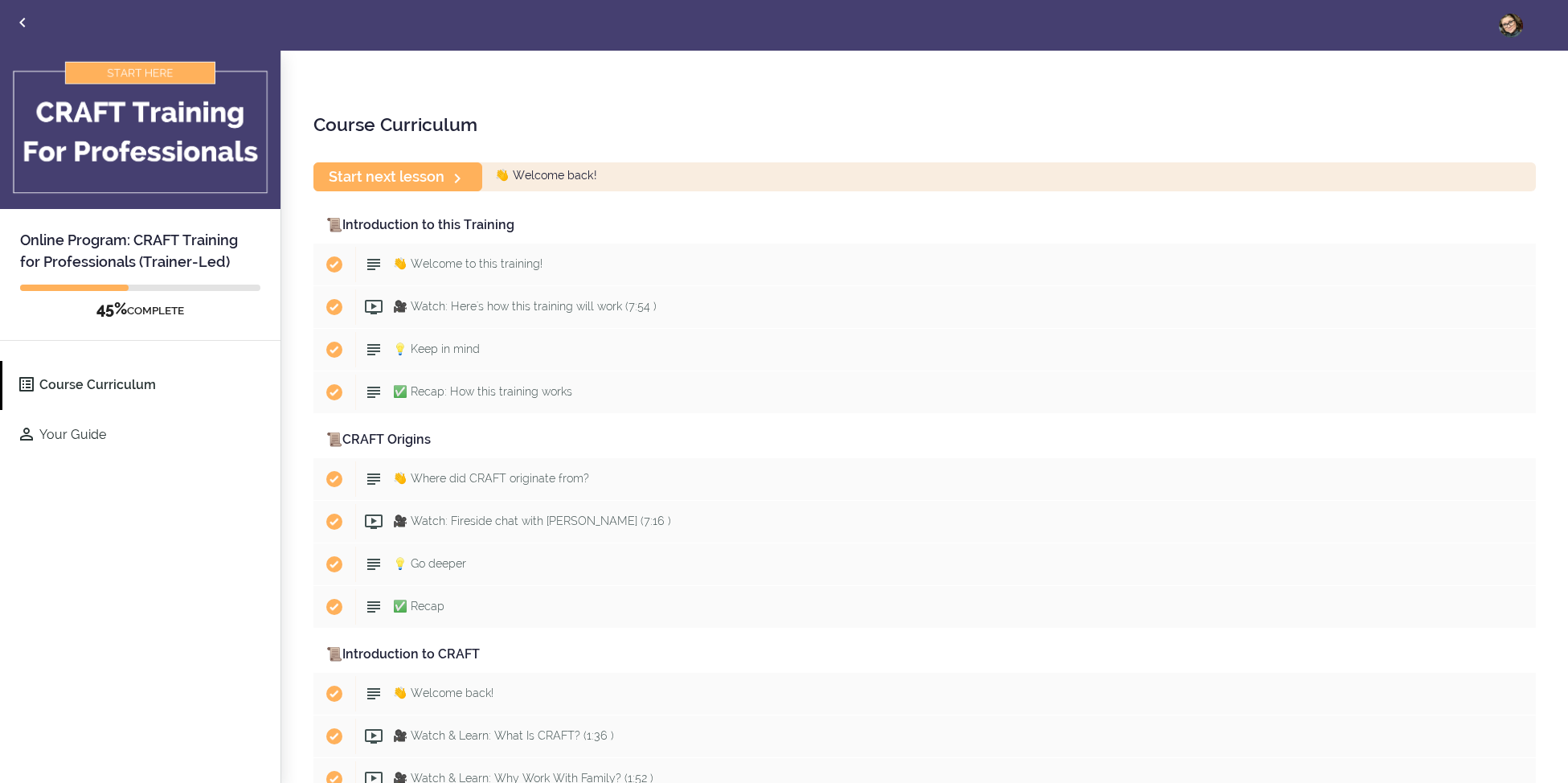 scroll, scrollTop: 0, scrollLeft: 0, axis: both 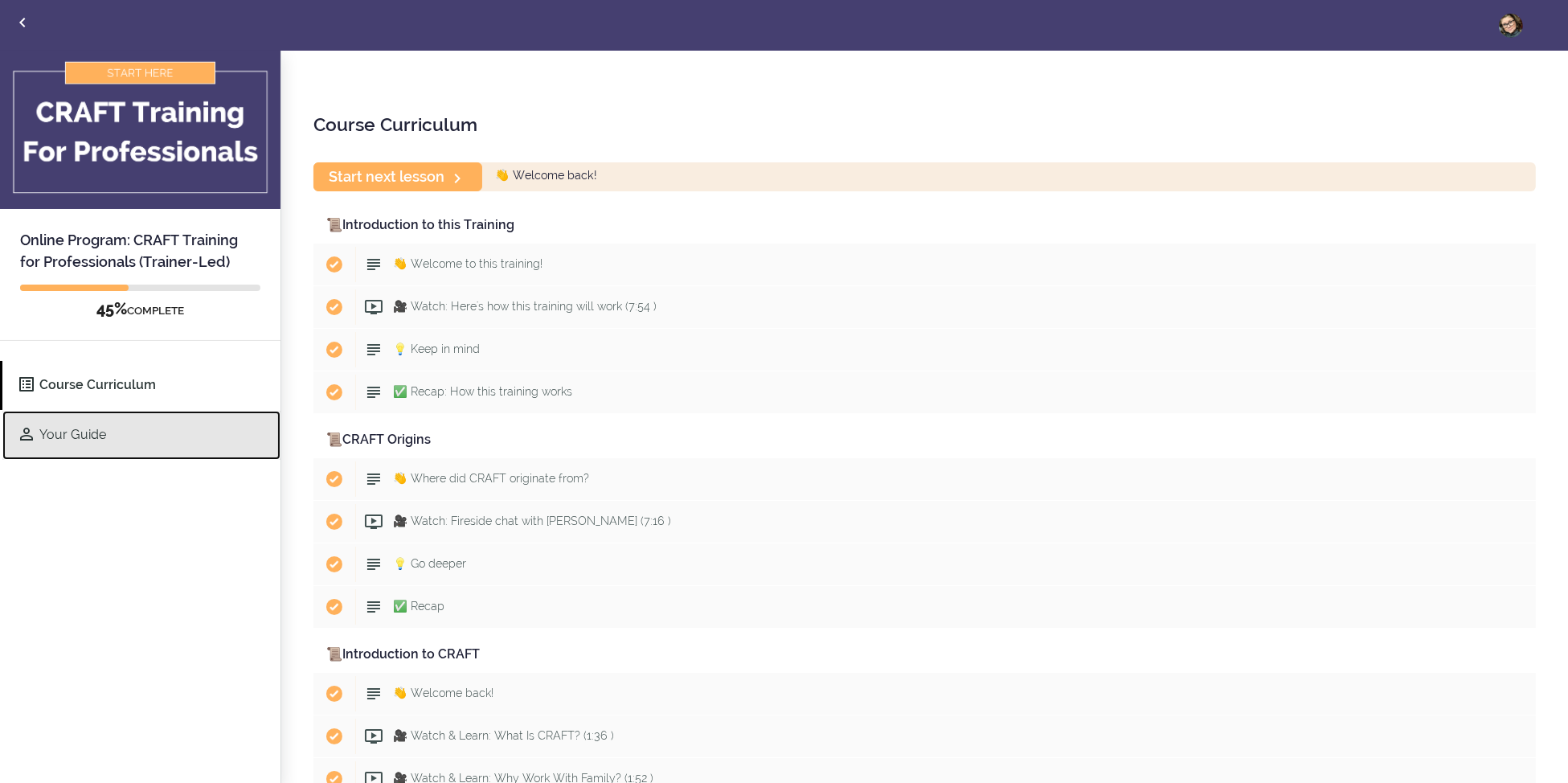 click on "Your Guide" at bounding box center [141, 435] 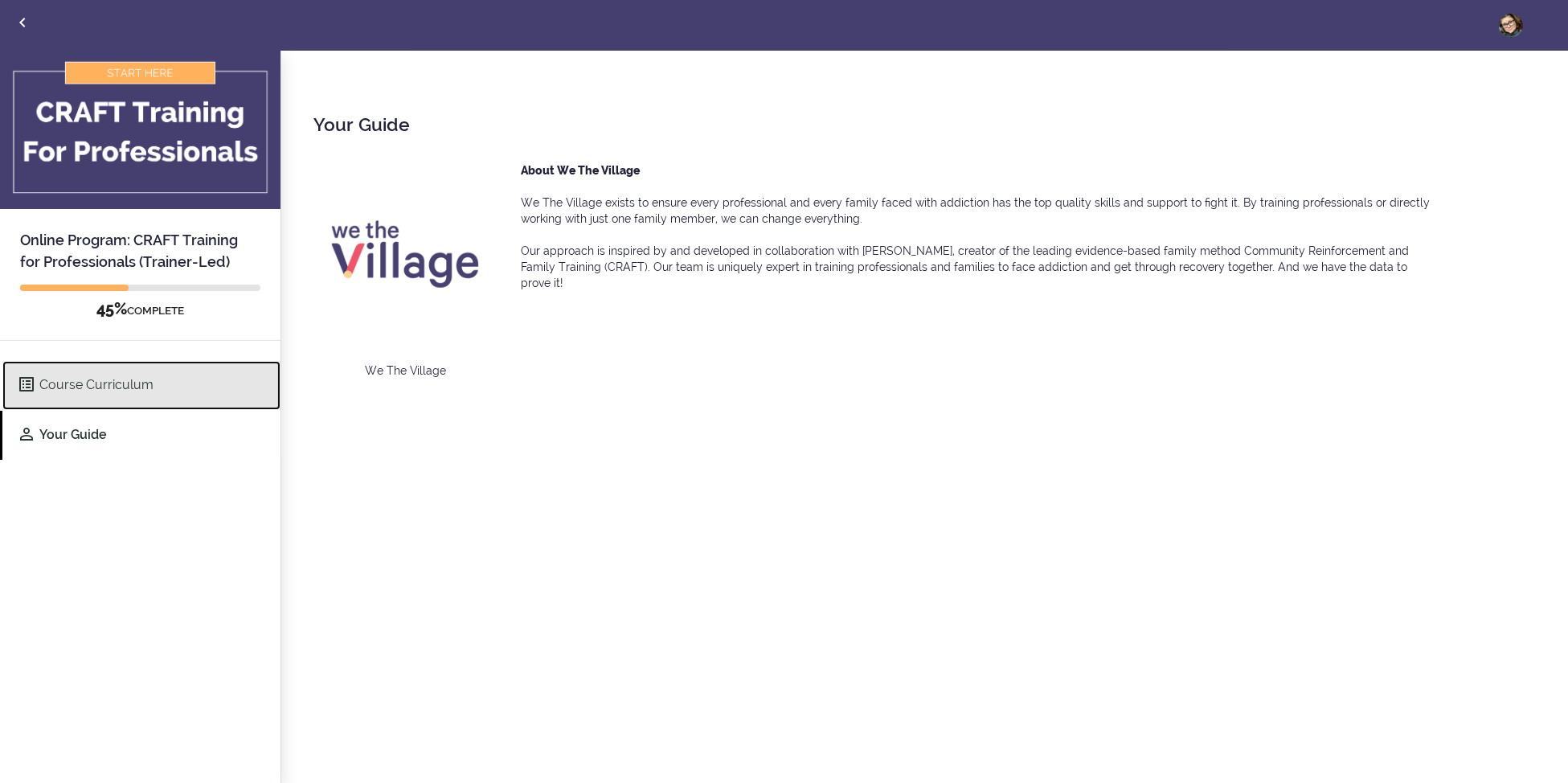 click on "Course Curriculum" at bounding box center [141, 385] 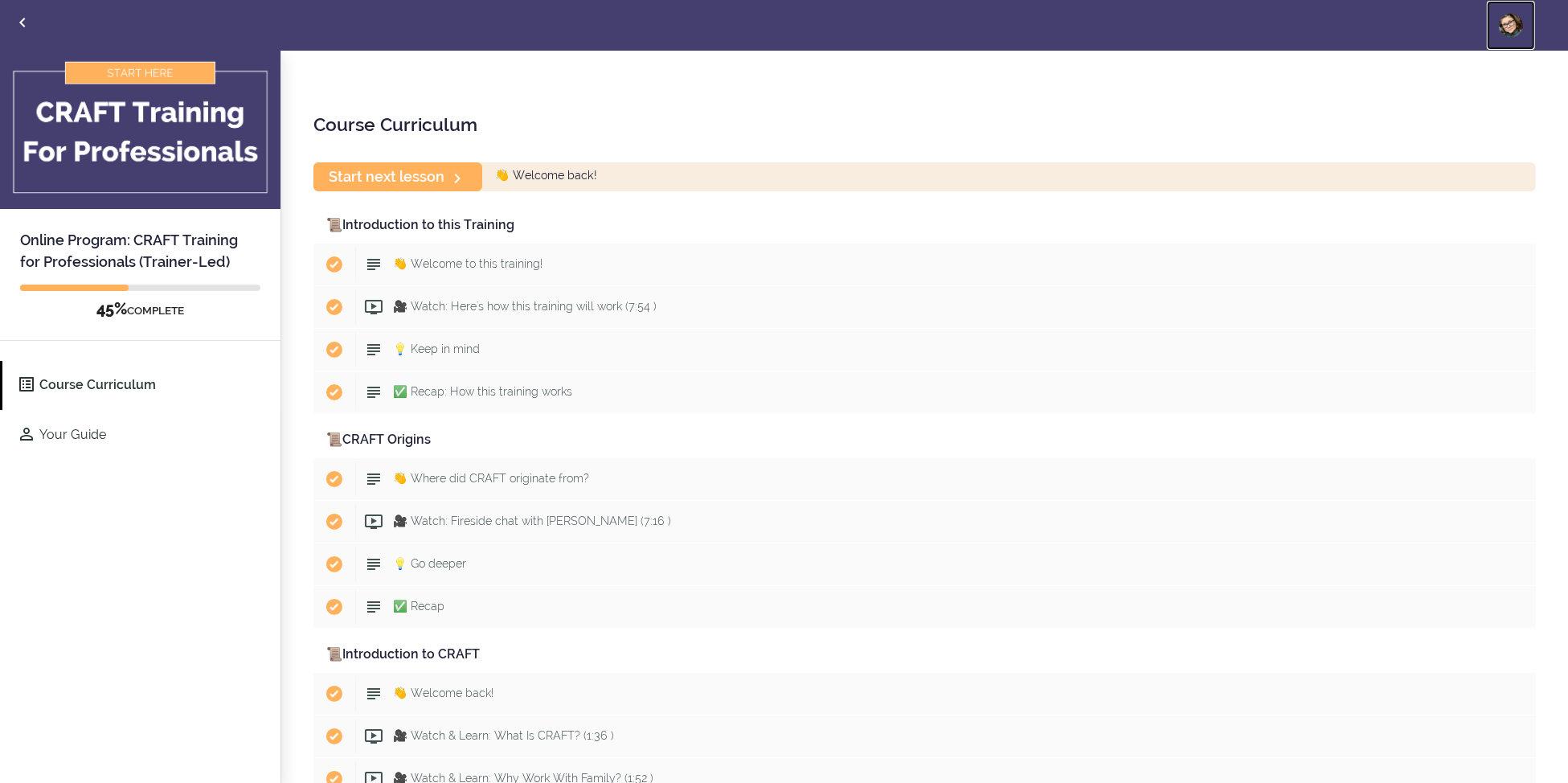 click on "Valerie Chaput" at bounding box center (1511, 25) 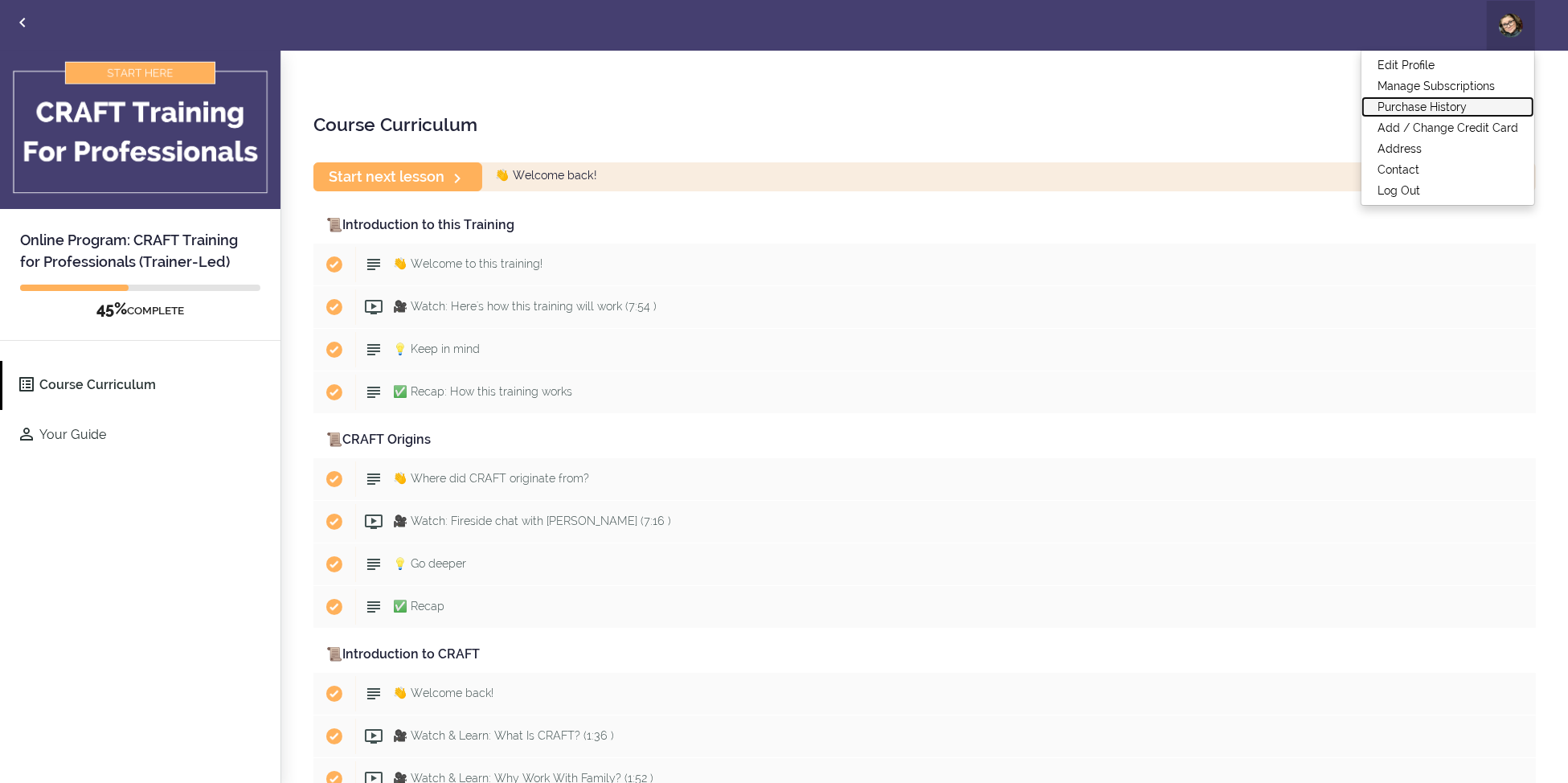 click on "Purchase History" at bounding box center [1447, 107] 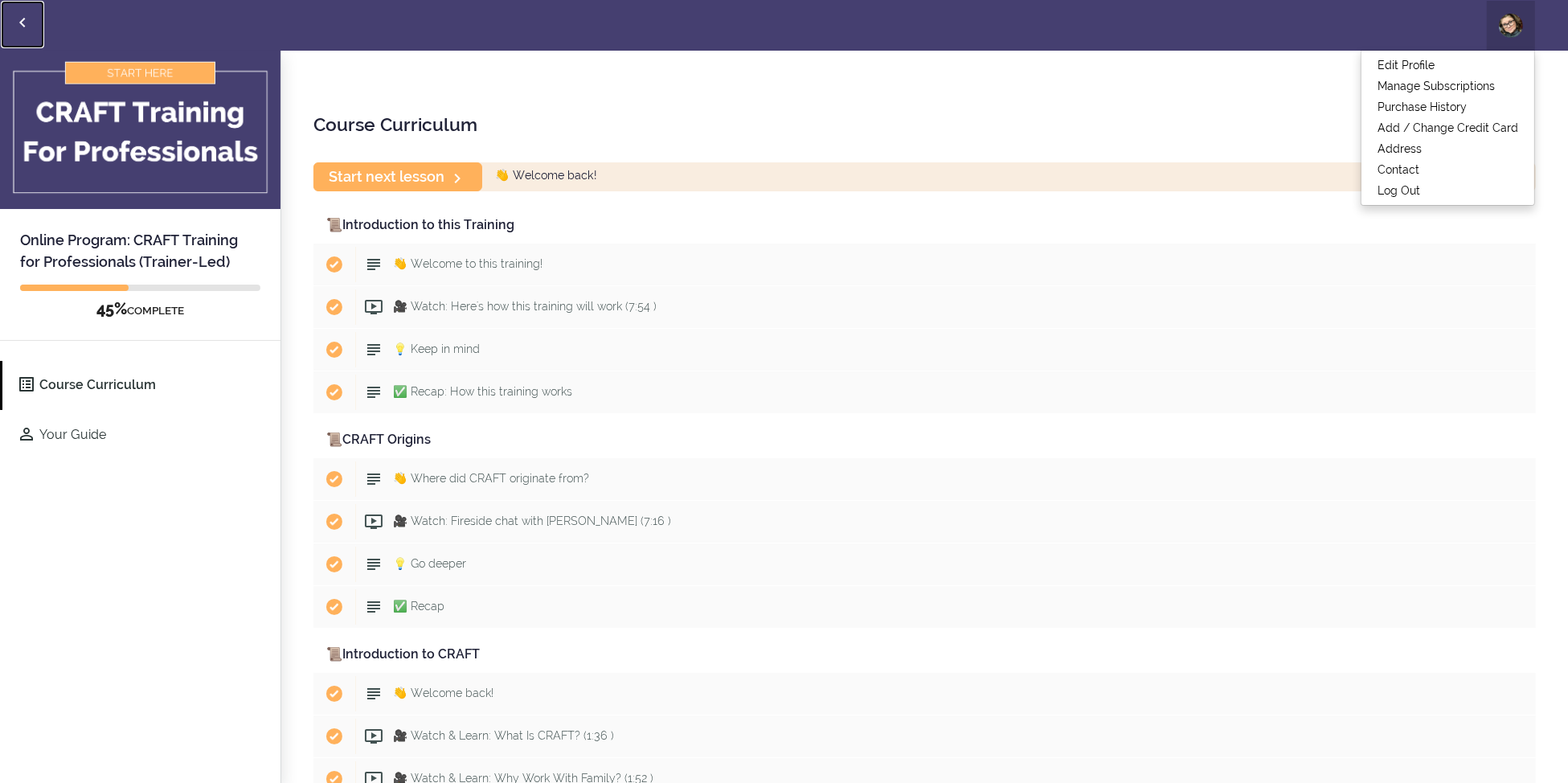 click at bounding box center (23, 24) 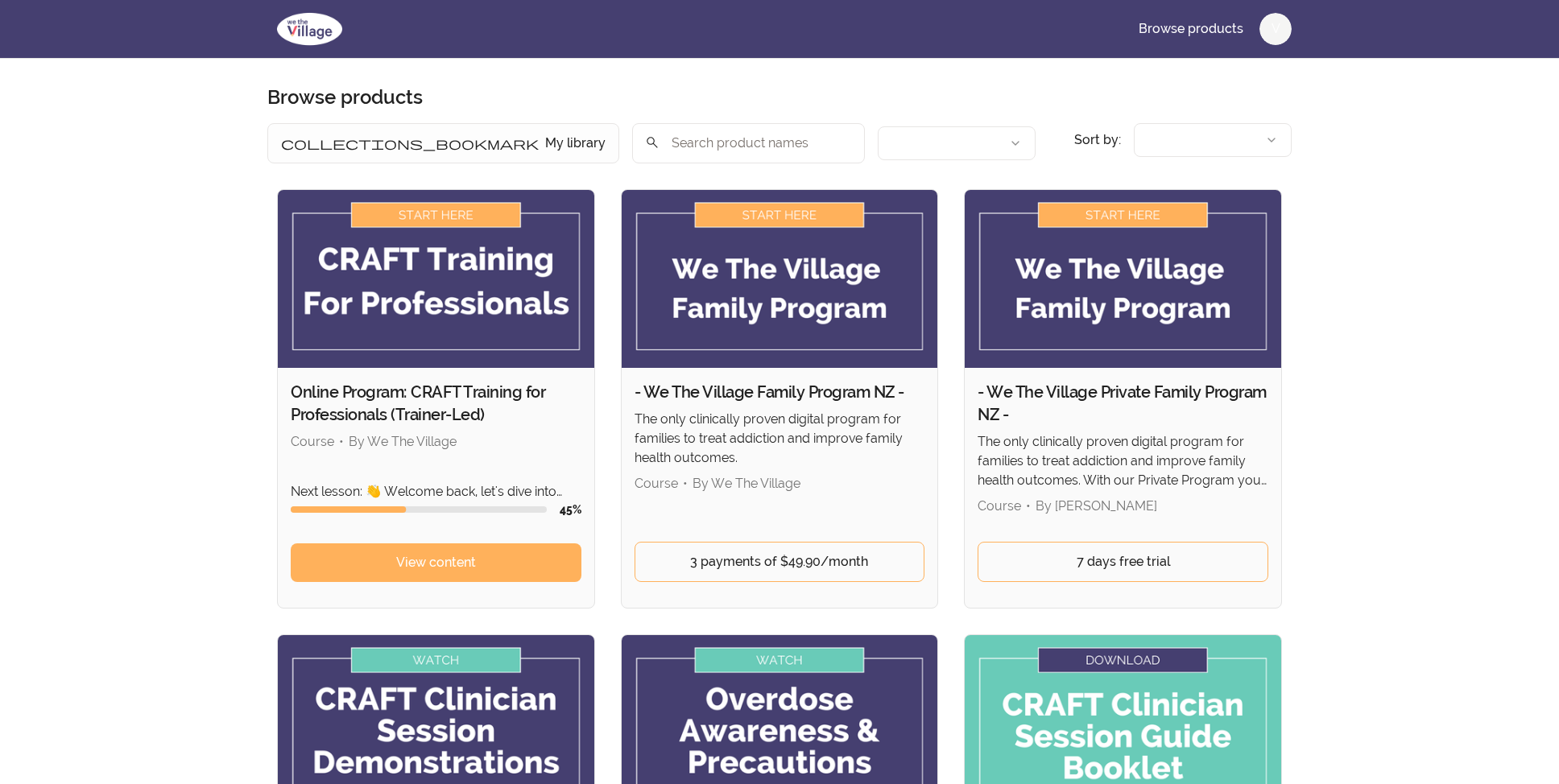 scroll, scrollTop: 0, scrollLeft: 0, axis: both 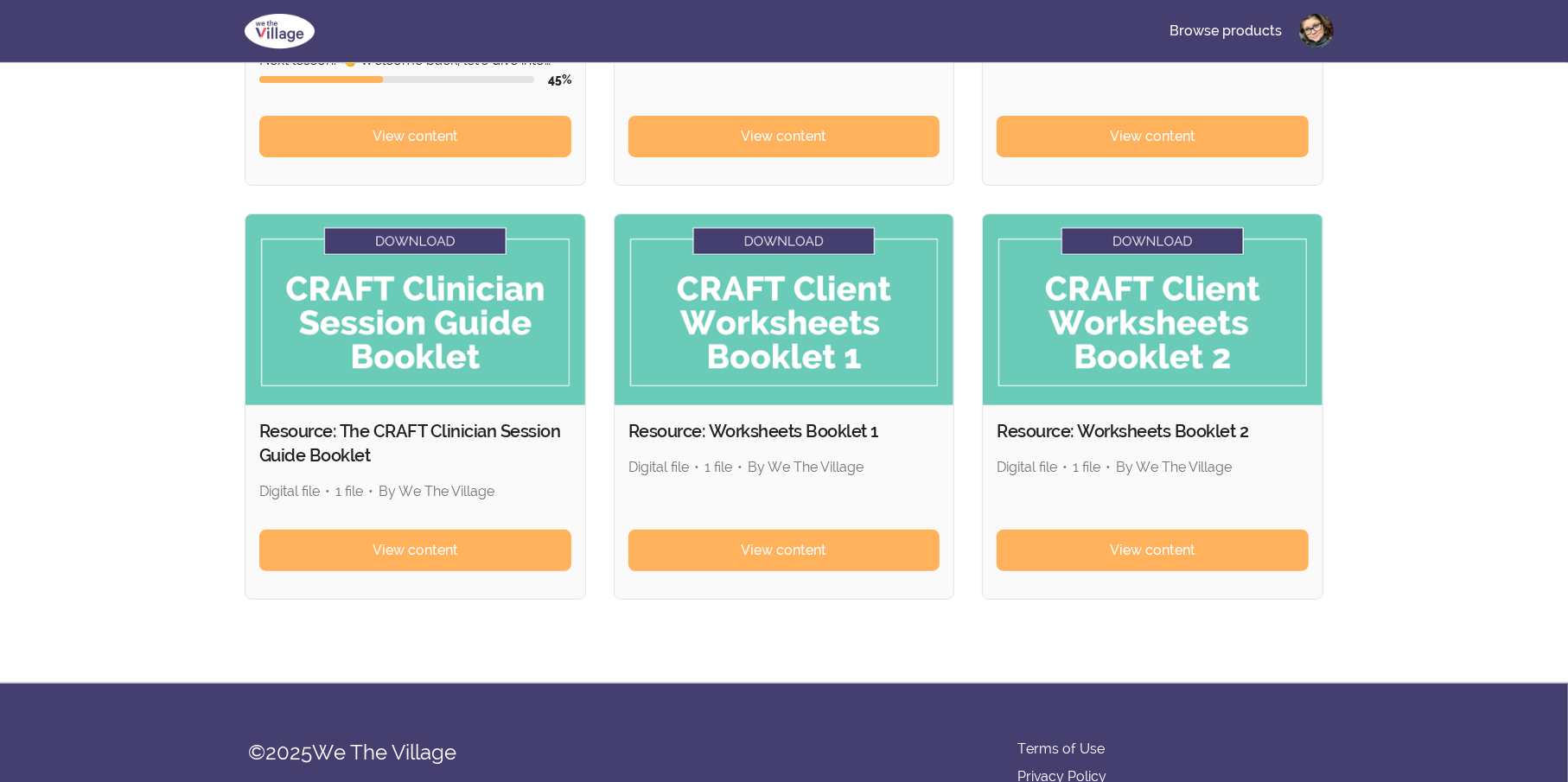 click on "Skip to main content Main menu Includes navigation links and user settings Browse products Browse products Product filters: collections_bookmark My library close Sort by: import_export In progress search All authors Sort by: import_export In progress Online Program: CRAFT Training for Professionals (Trainer-Led) Course • By We The Village Next lesson: 👋 Welcome back, let's dive into Reinforcement! 45 % View content Resource: CRAFT Clinician Demonstrations Course • By We The Village View content Resource: Overdose Awareness & Precautions Course • By We The Village View content Resource: The CRAFT Clinician Session Guide Booklet Digital file • 1 file • By We The Village View content Resource: Worksheets Booklet 1 Digital file • 1 file • By We The Village View content Resource: Worksheets Booklet 2 Digital file • 1 file • By We The Village View content 6 products found ©  2025  We The Village Terms of Use Privacy Policy" at bounding box center (784, 190) 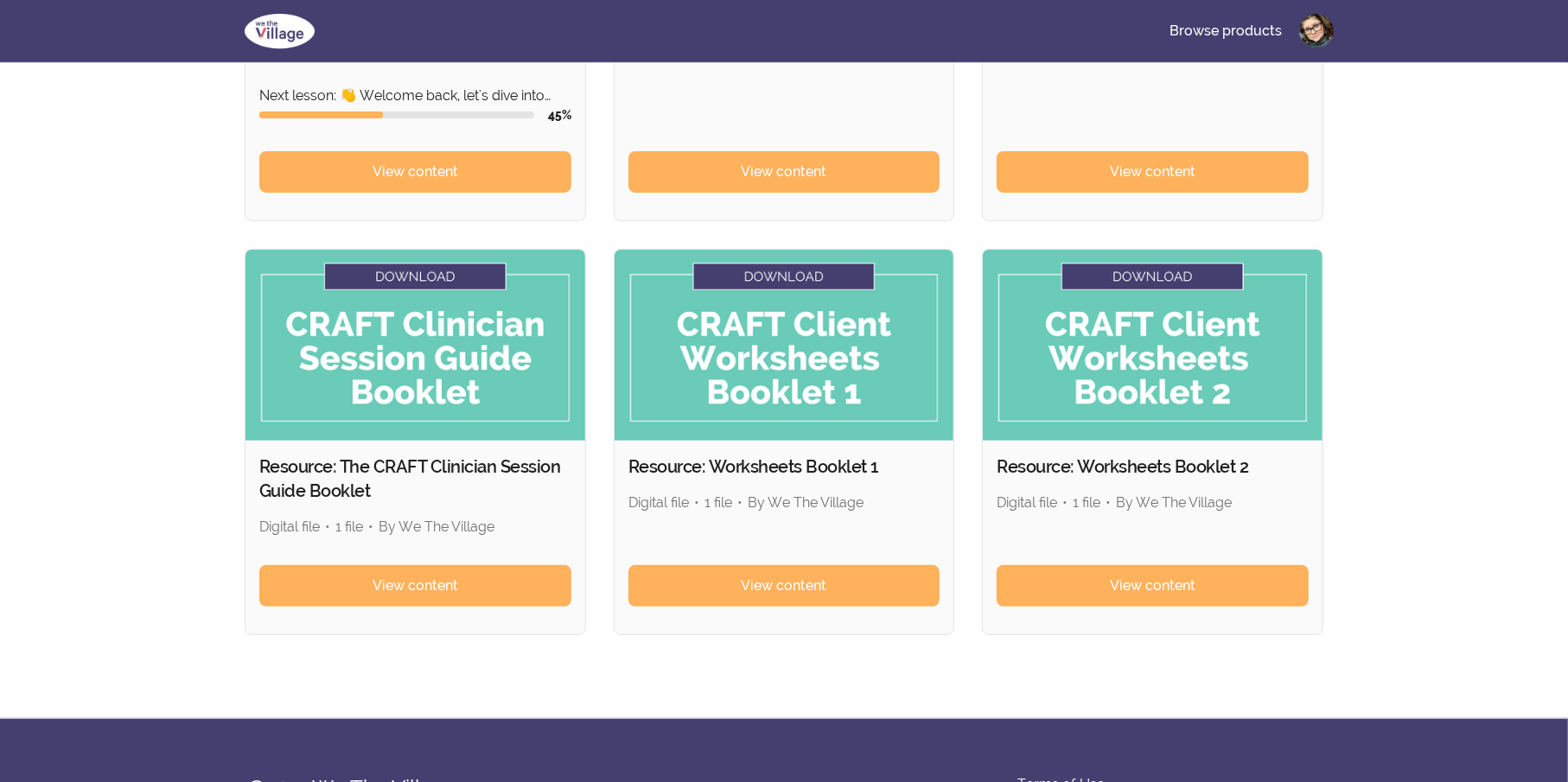 scroll, scrollTop: 462, scrollLeft: 0, axis: vertical 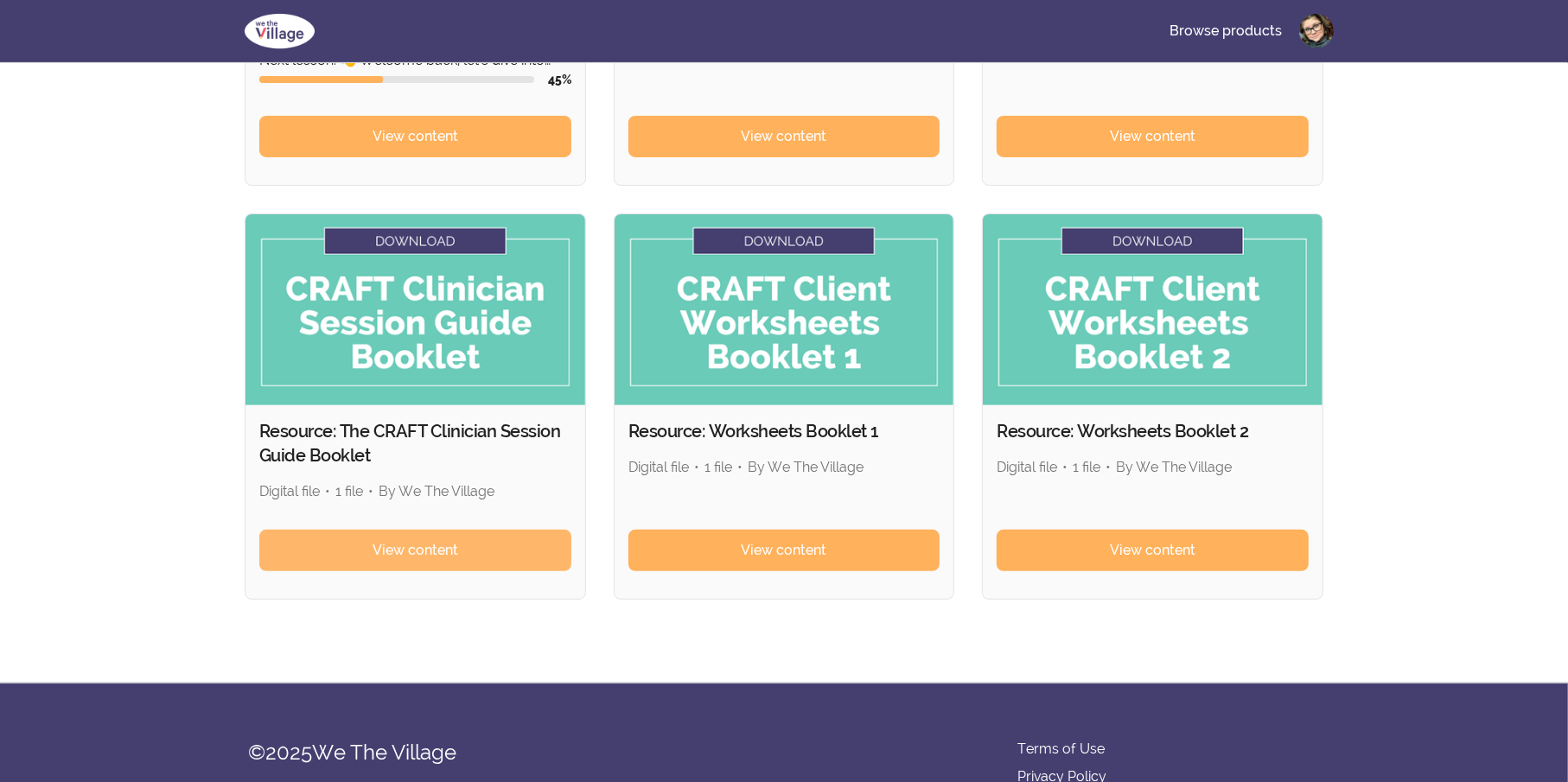 click on "View content" at bounding box center [415, 550] 